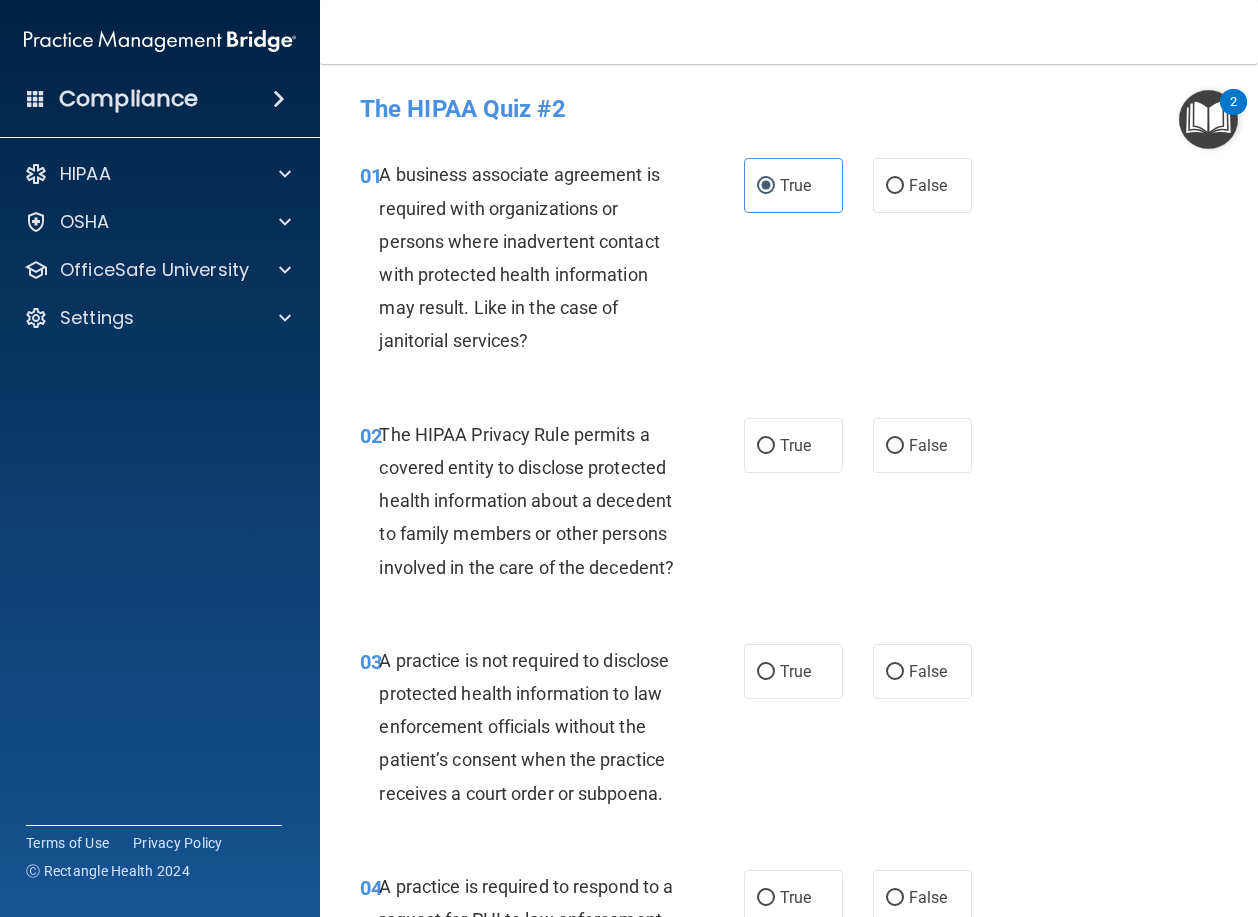 scroll, scrollTop: 0, scrollLeft: 0, axis: both 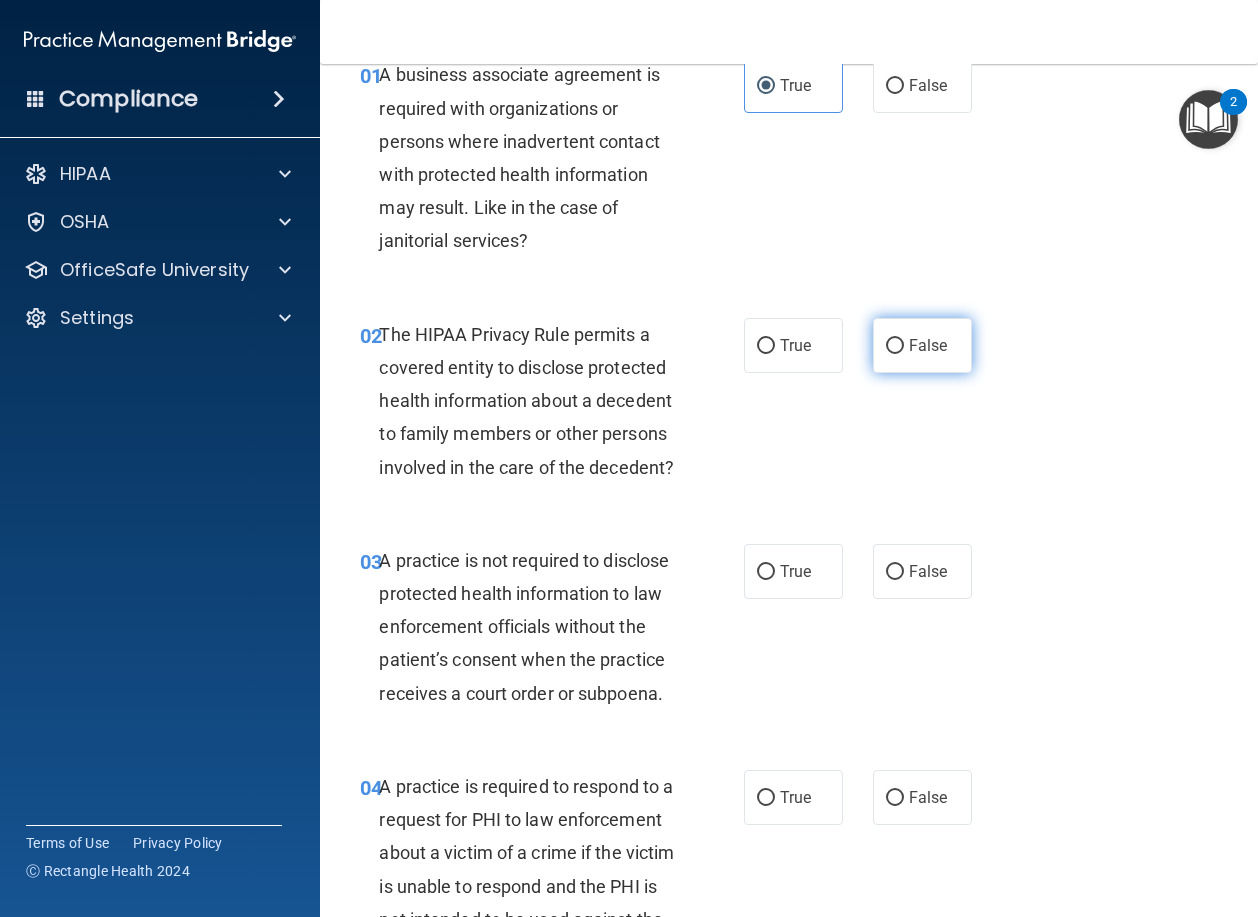 click on "False" at bounding box center (895, 346) 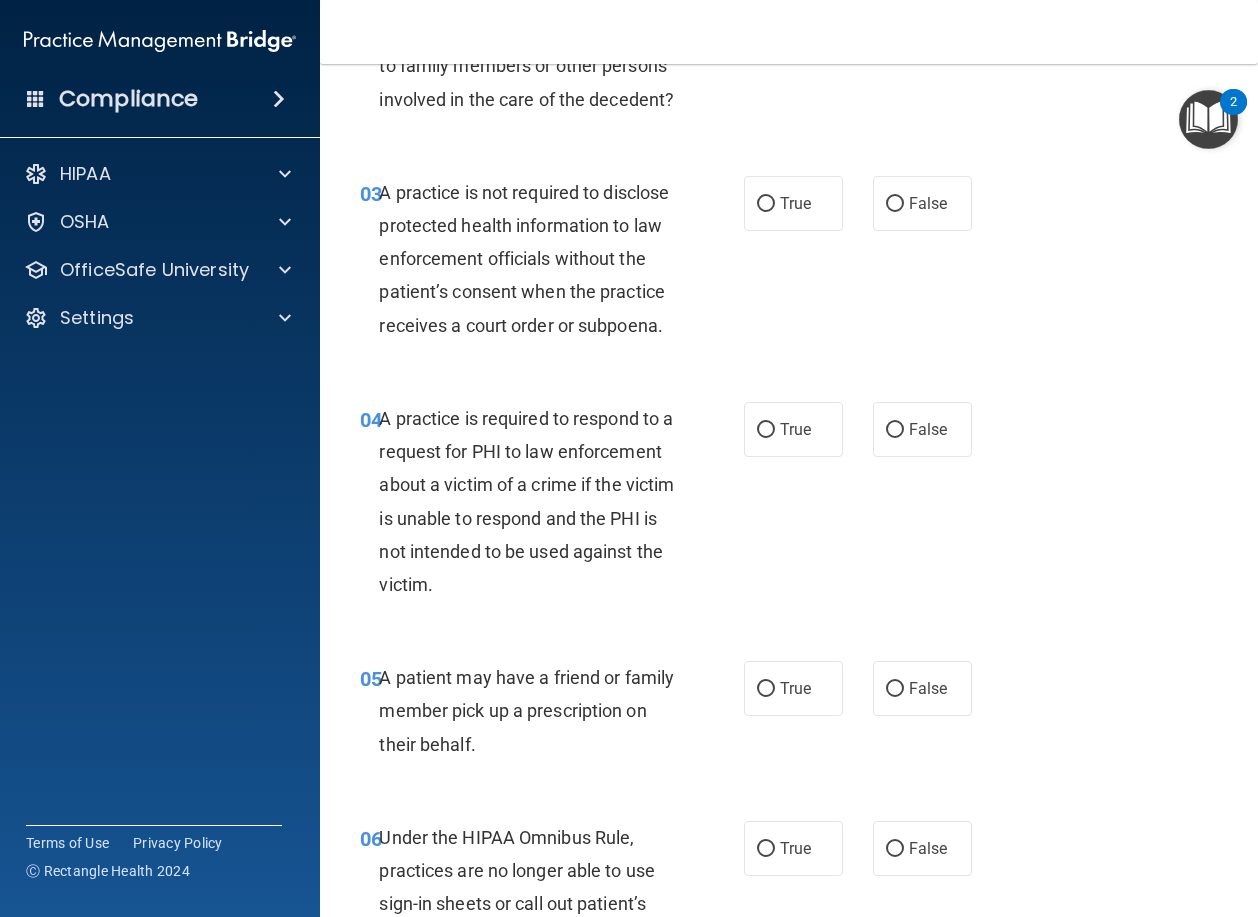 scroll, scrollTop: 500, scrollLeft: 0, axis: vertical 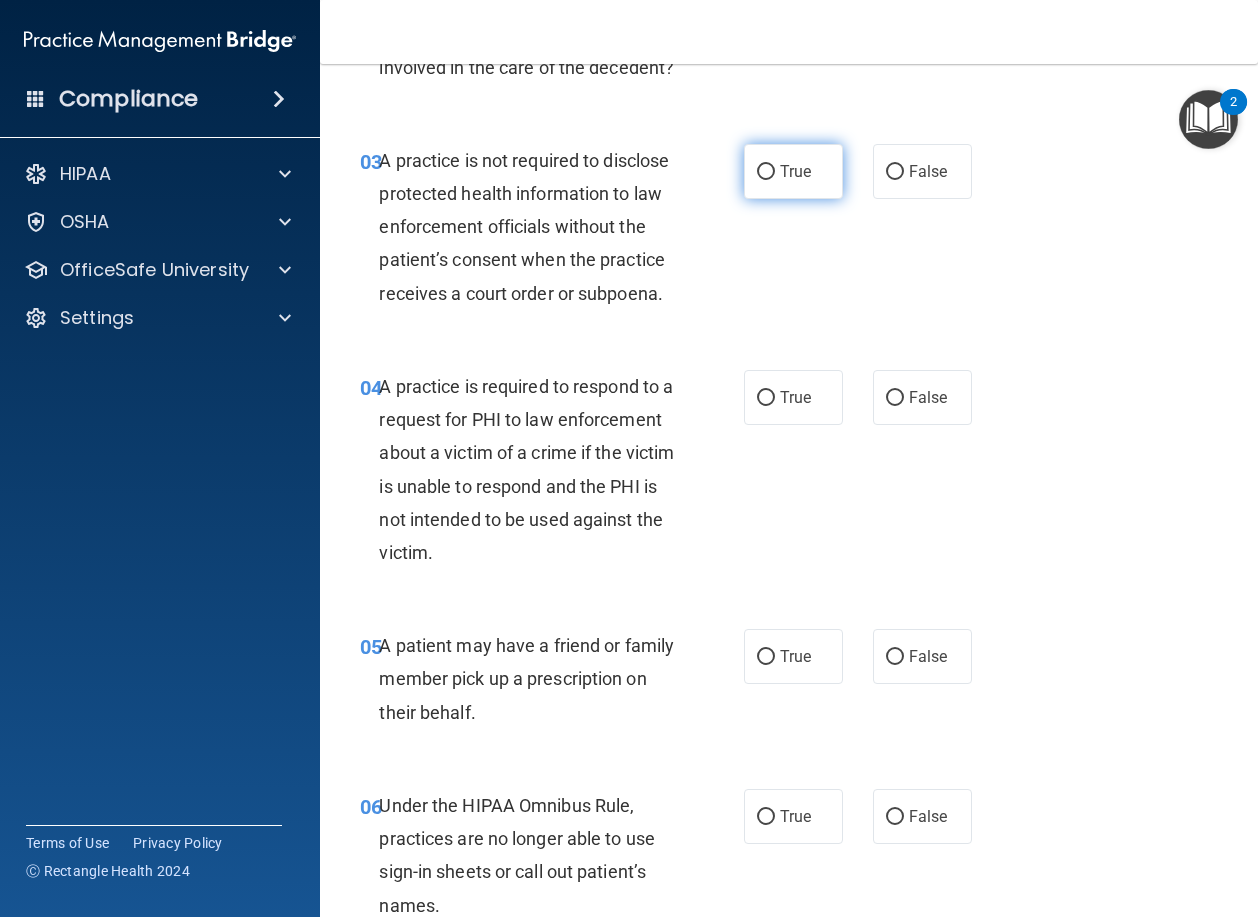 click on "True" at bounding box center (793, 171) 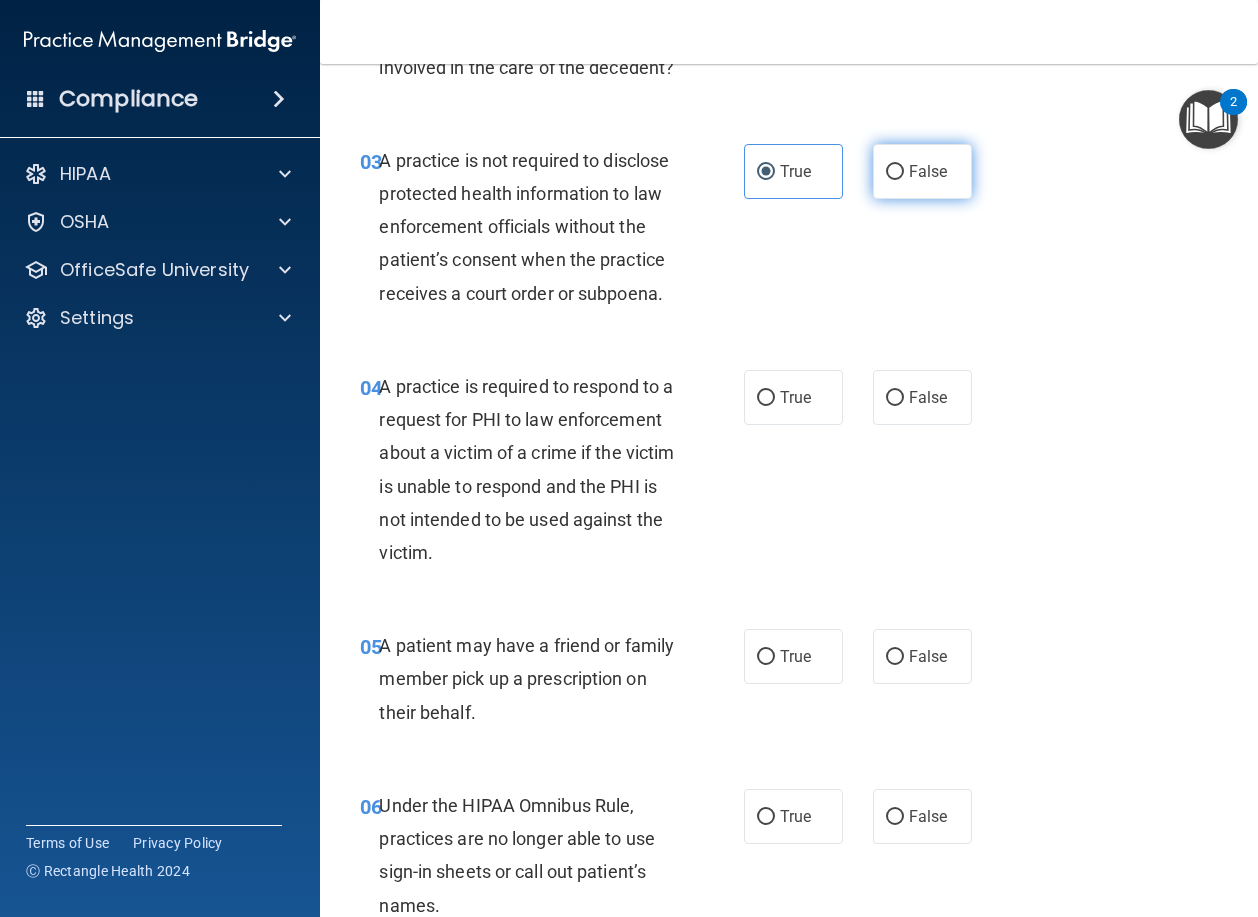 click on "False" at bounding box center [922, 171] 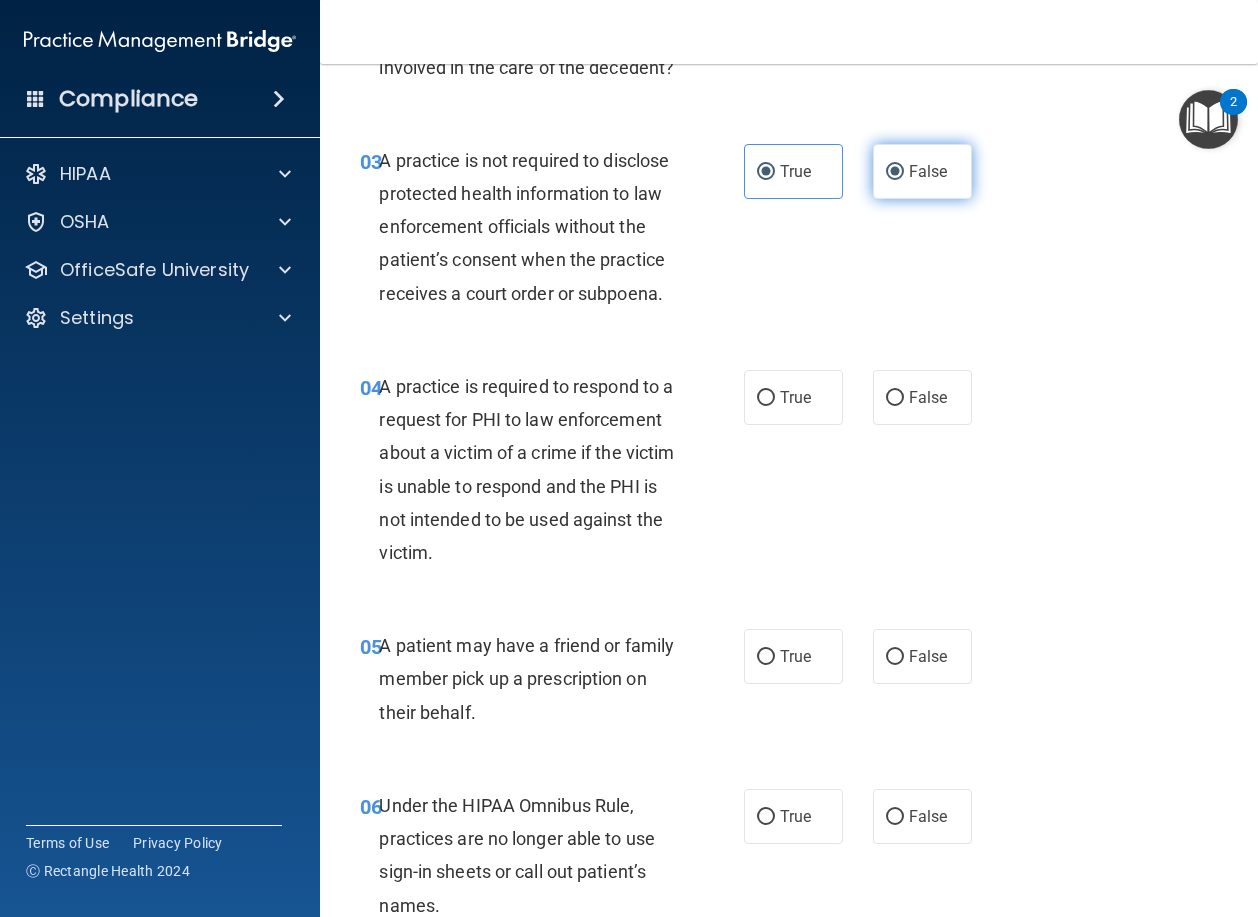 radio on "false" 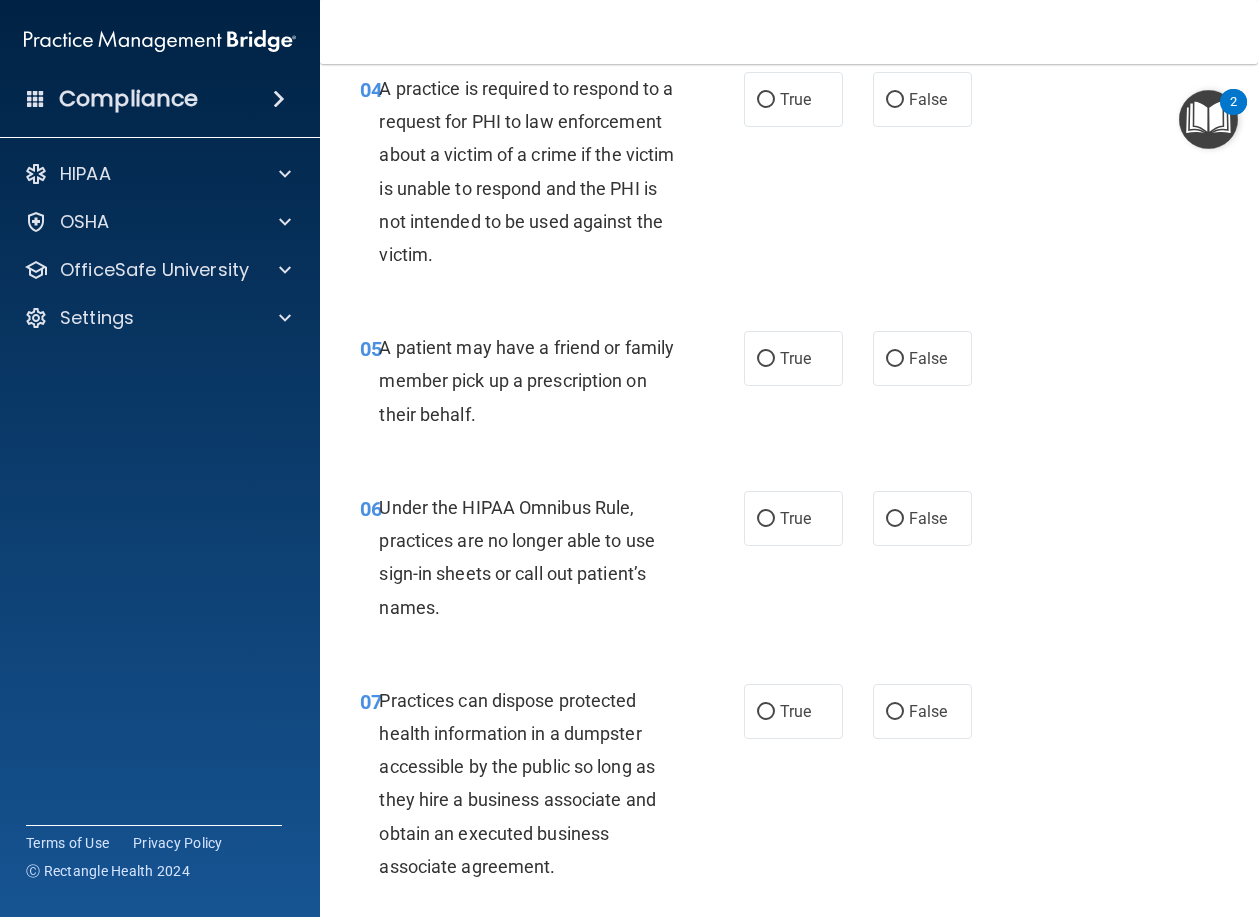 scroll, scrollTop: 800, scrollLeft: 0, axis: vertical 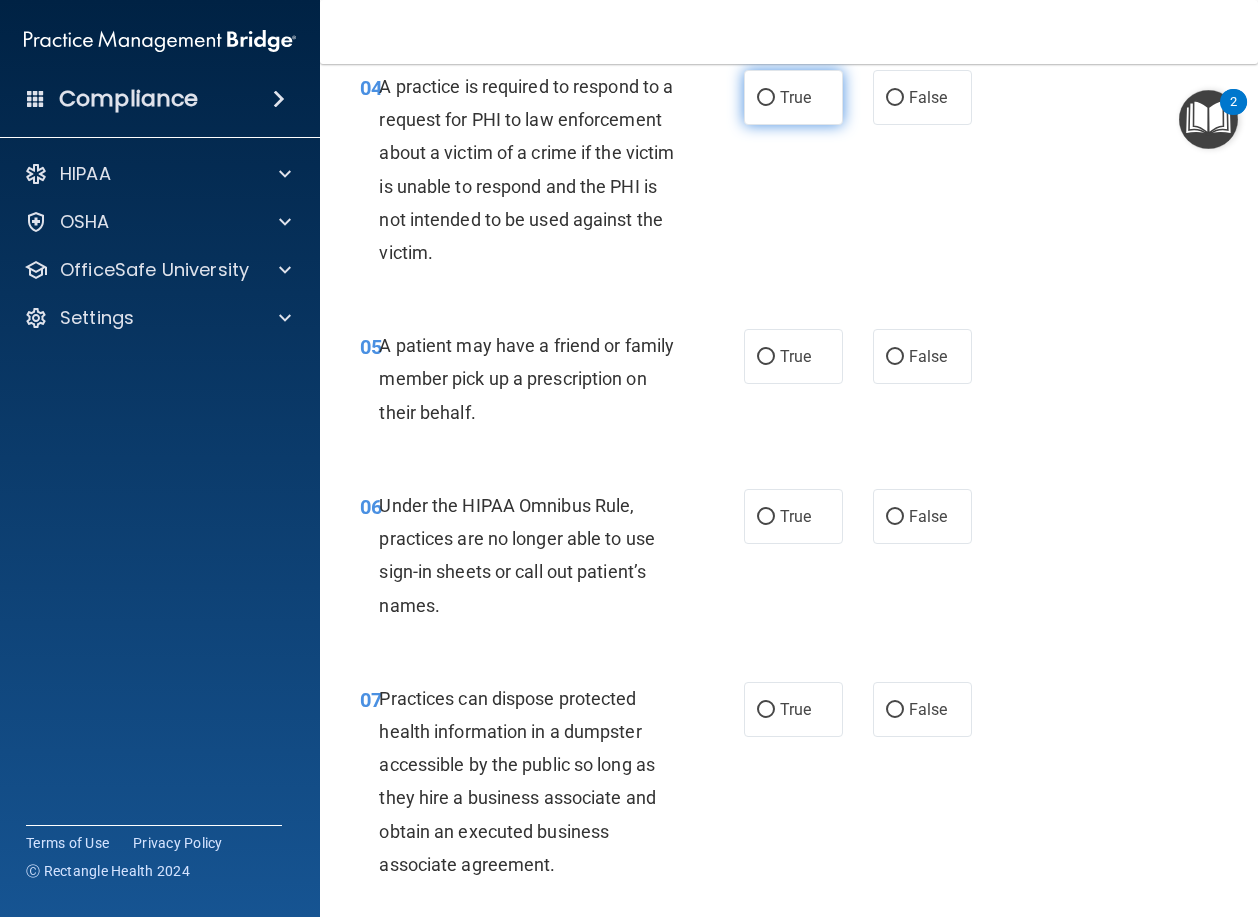 click on "True" at bounding box center [793, 97] 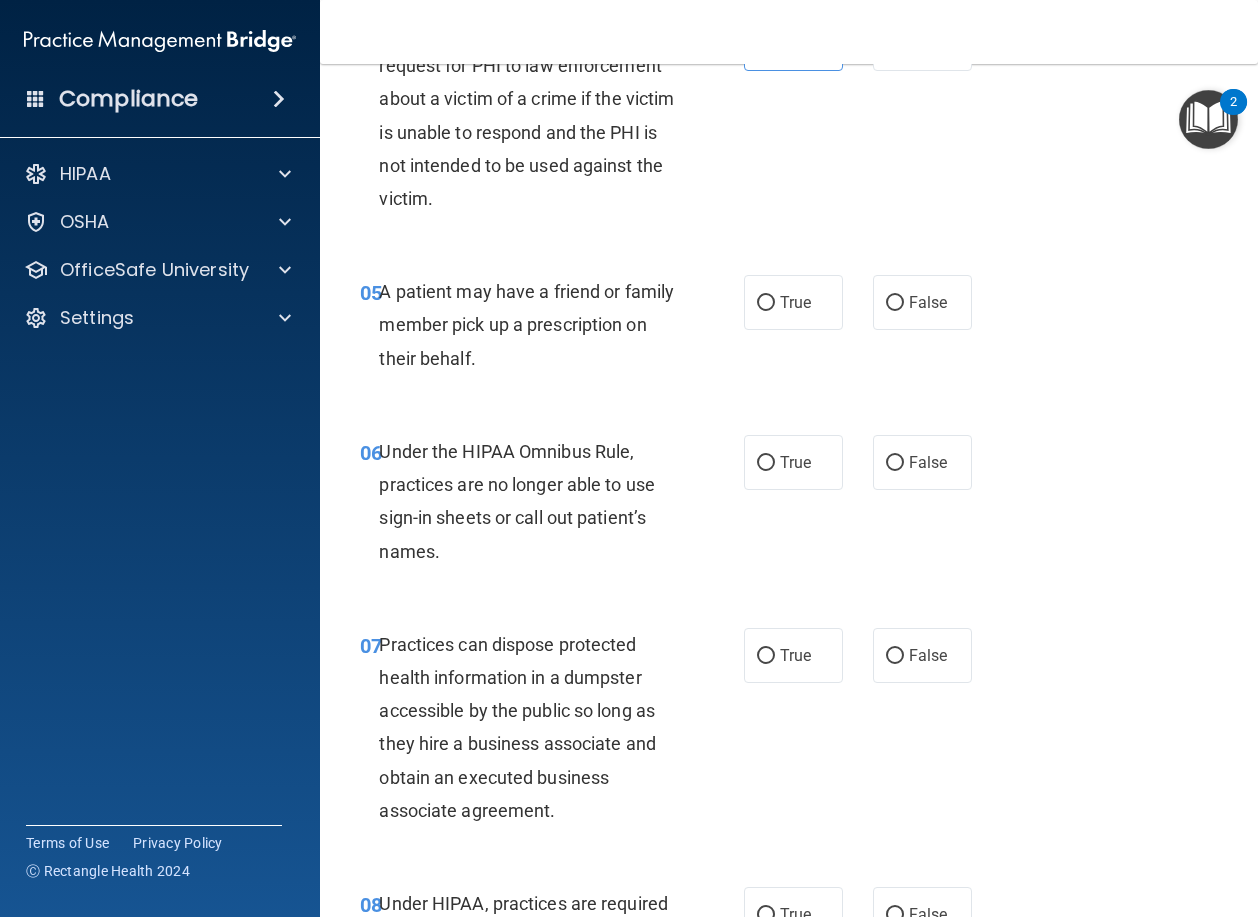 scroll, scrollTop: 1000, scrollLeft: 0, axis: vertical 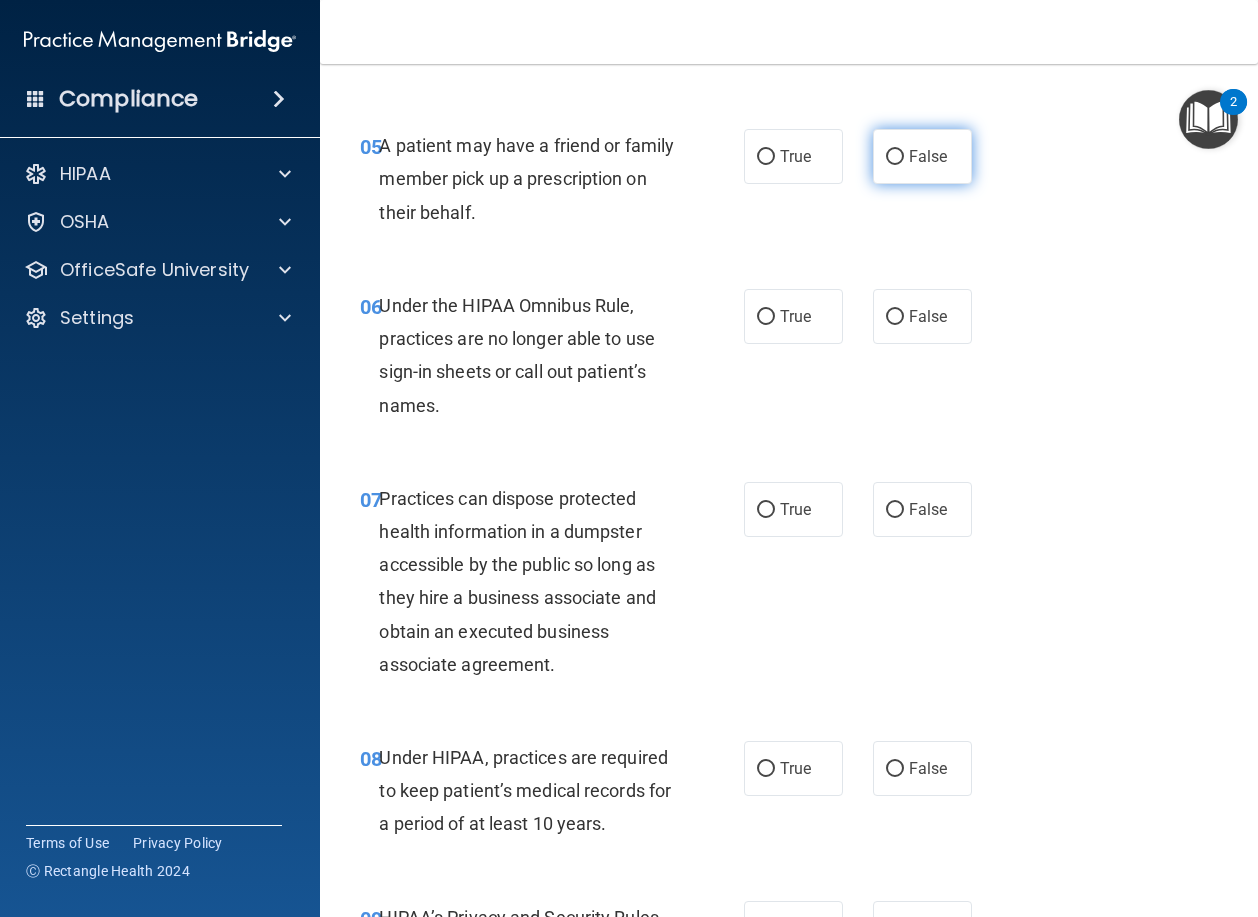 click on "False" at bounding box center [895, 157] 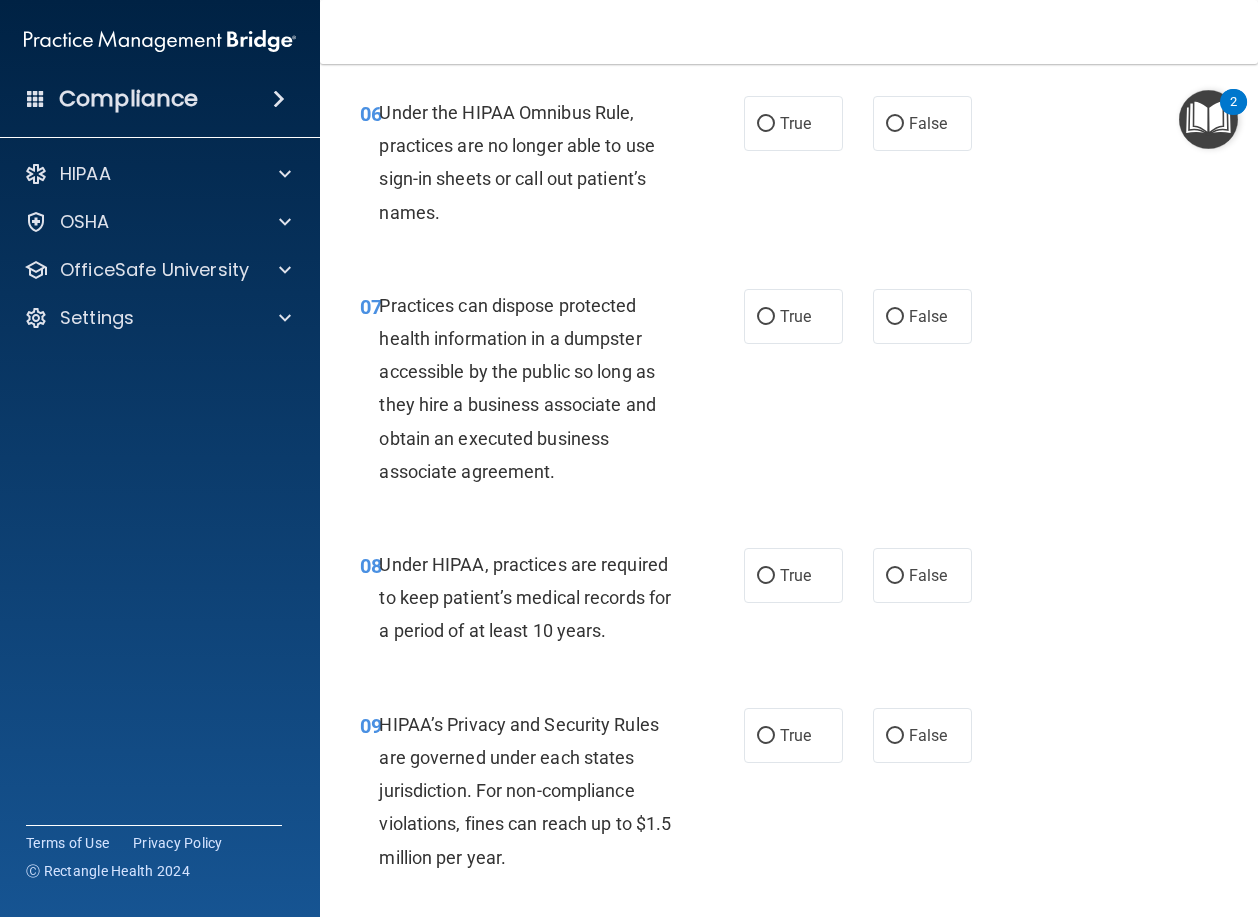 scroll, scrollTop: 1200, scrollLeft: 0, axis: vertical 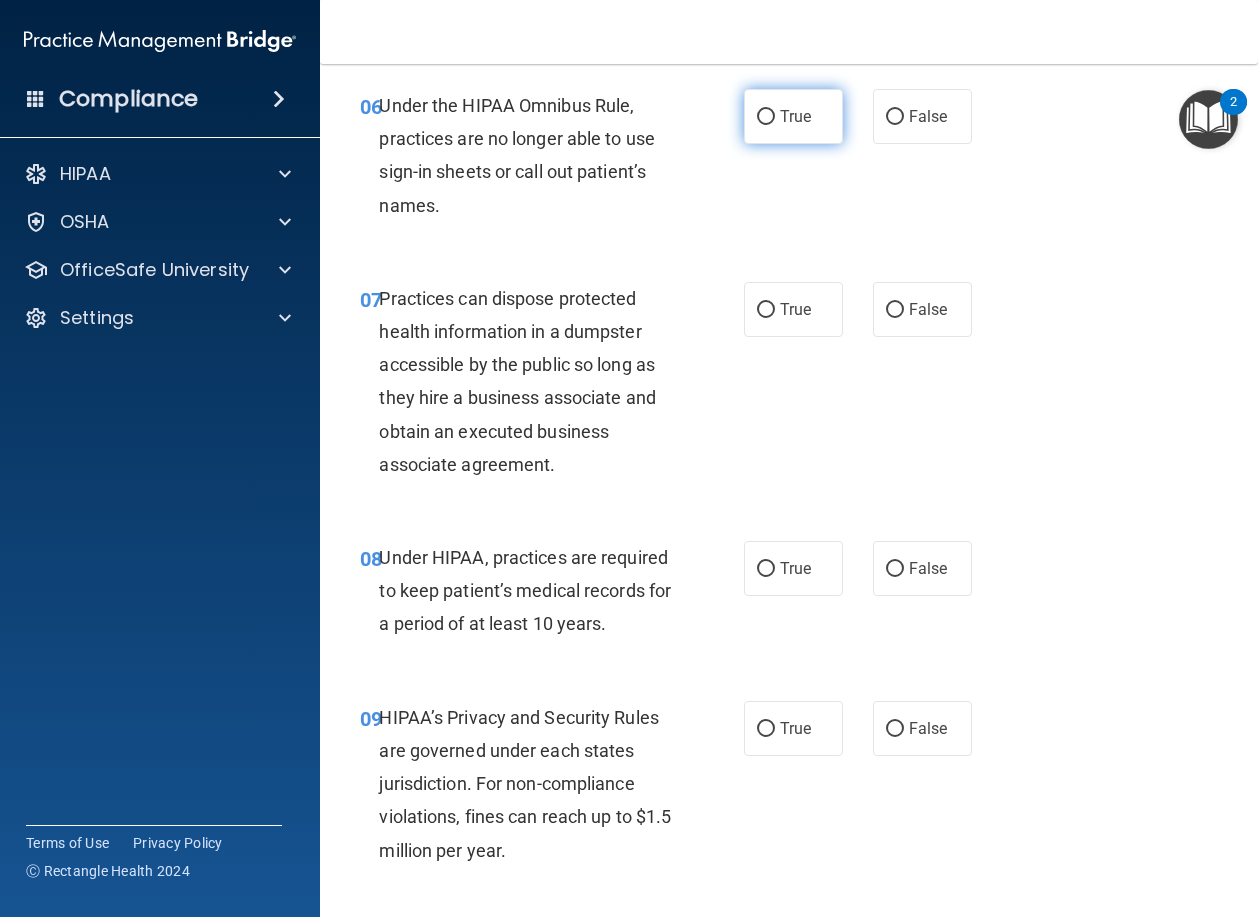 click on "True" at bounding box center (795, 116) 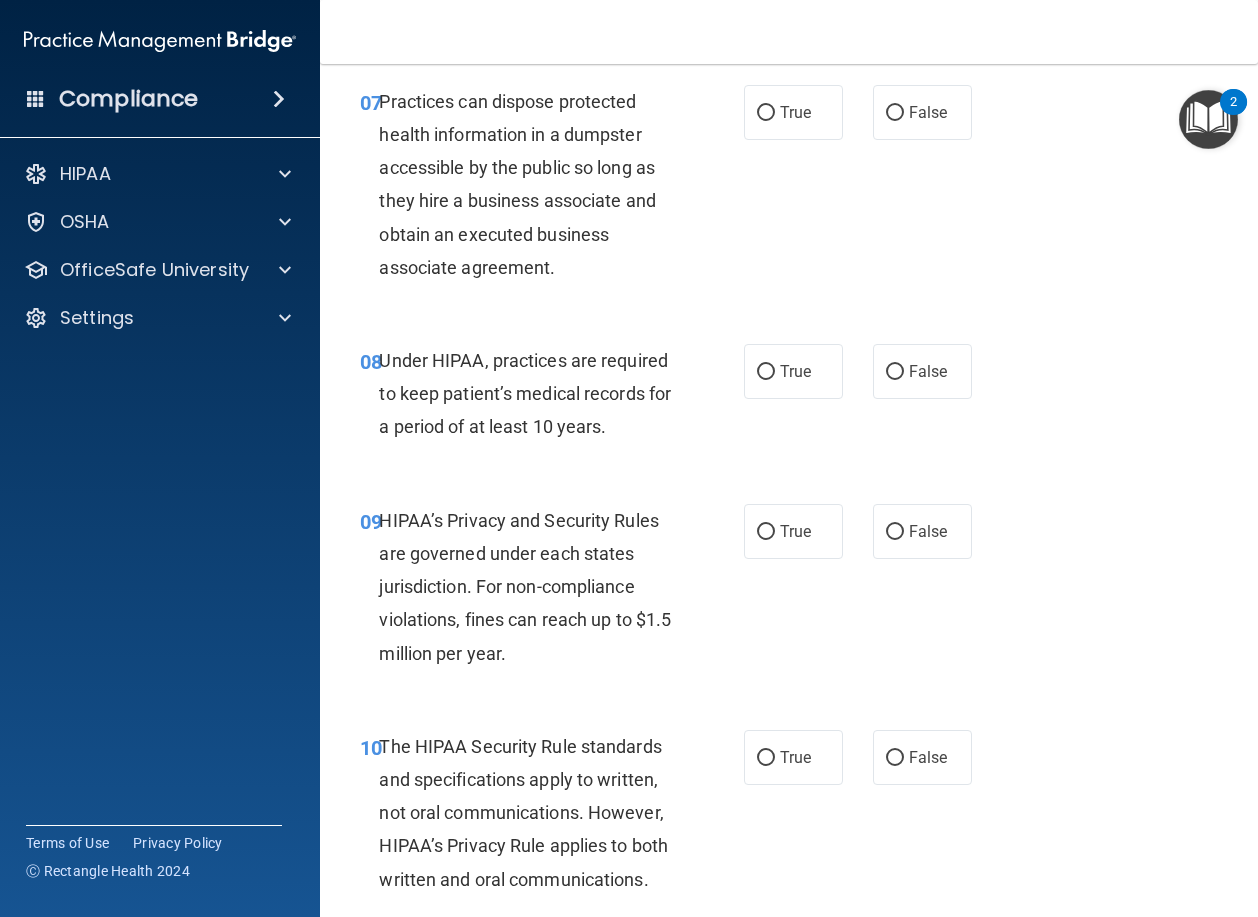 scroll, scrollTop: 1400, scrollLeft: 0, axis: vertical 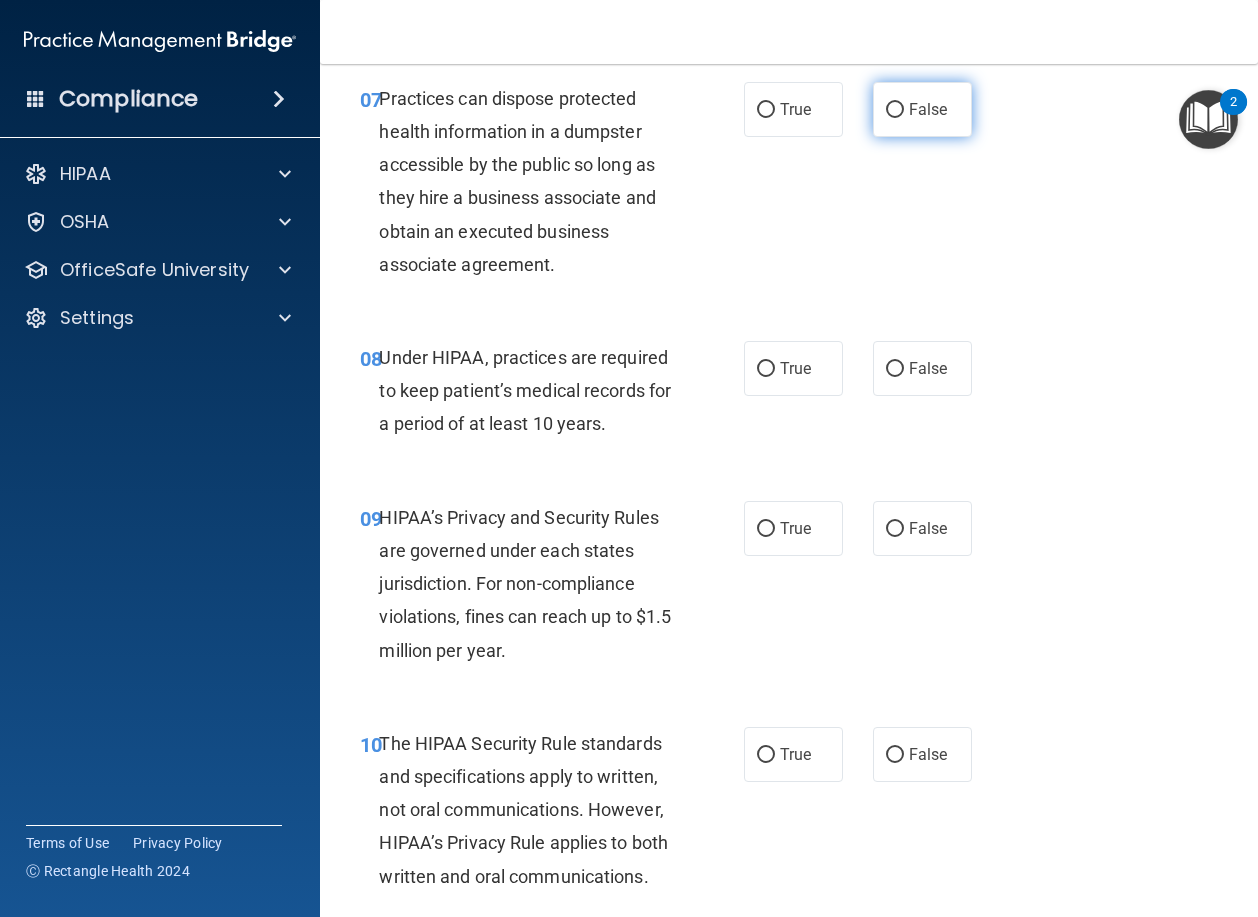 click on "False" at bounding box center [922, 109] 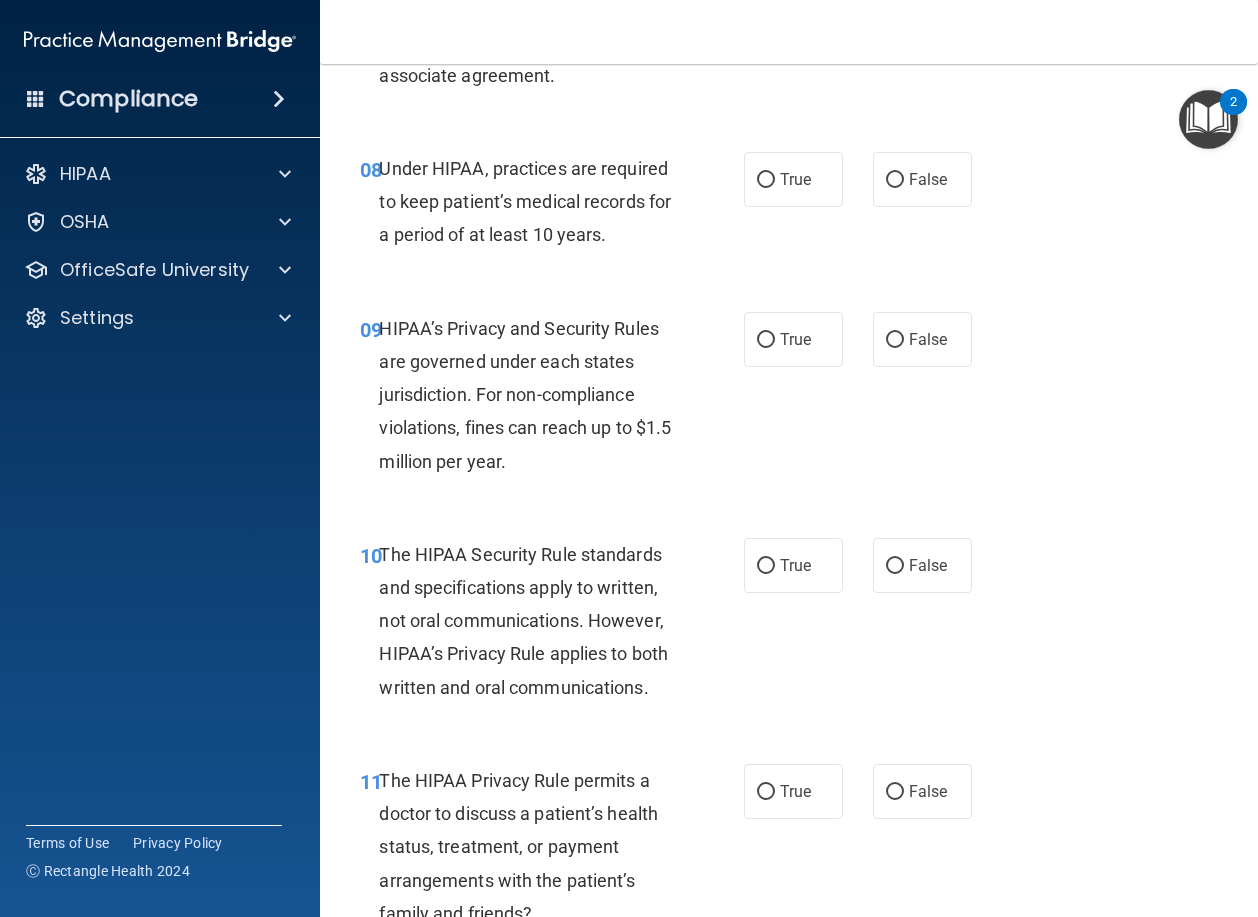 scroll, scrollTop: 1600, scrollLeft: 0, axis: vertical 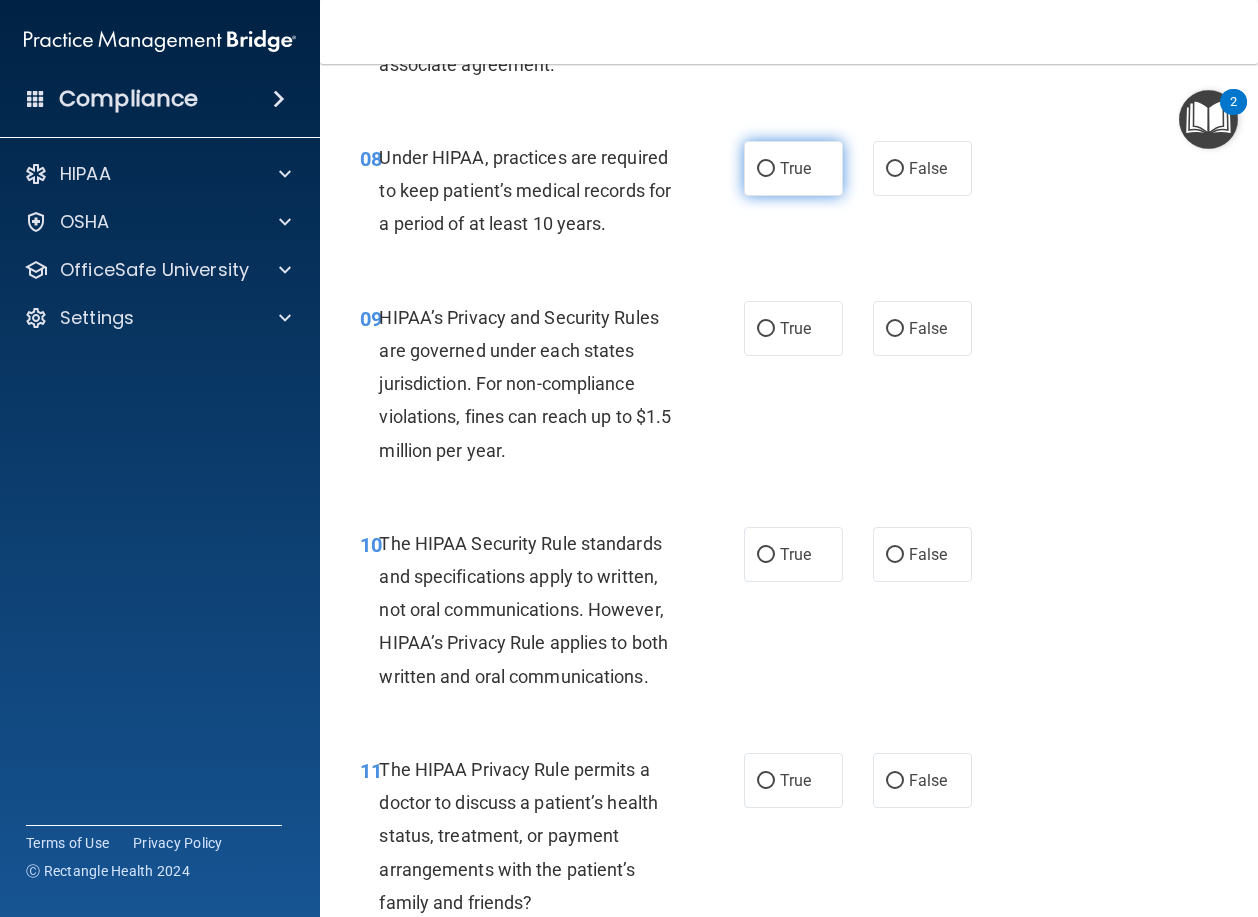 click on "True" at bounding box center [793, 168] 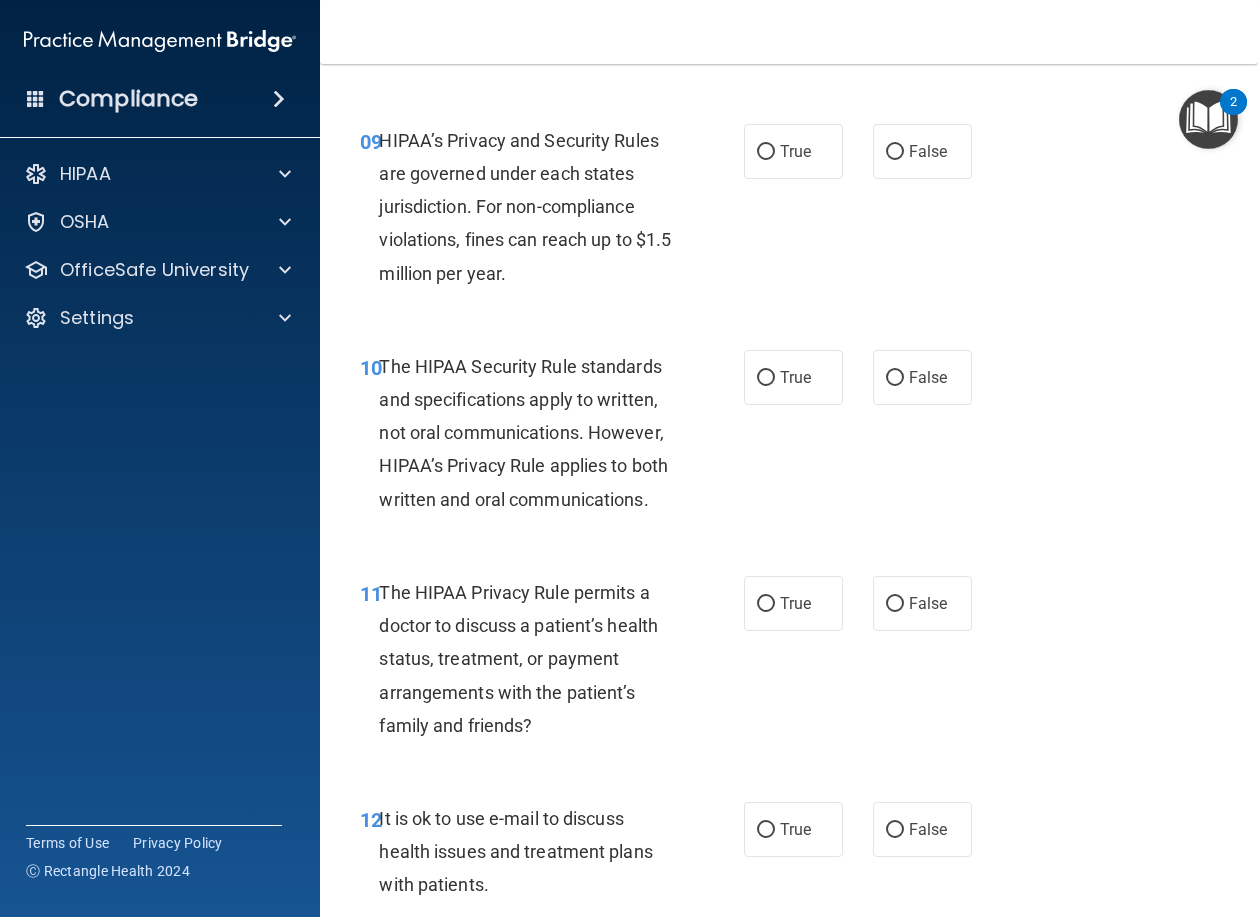 scroll, scrollTop: 1800, scrollLeft: 0, axis: vertical 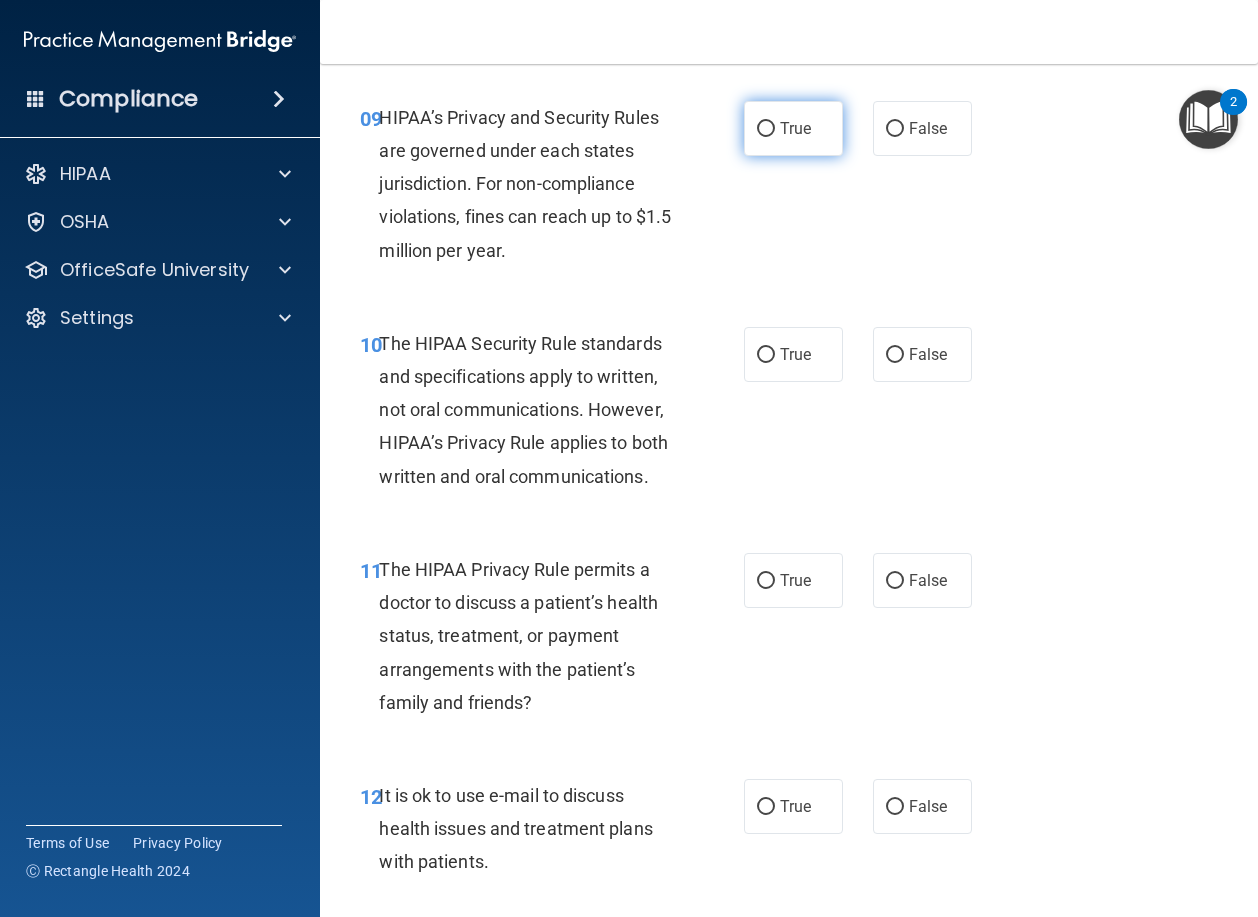 click on "True" at bounding box center (793, 128) 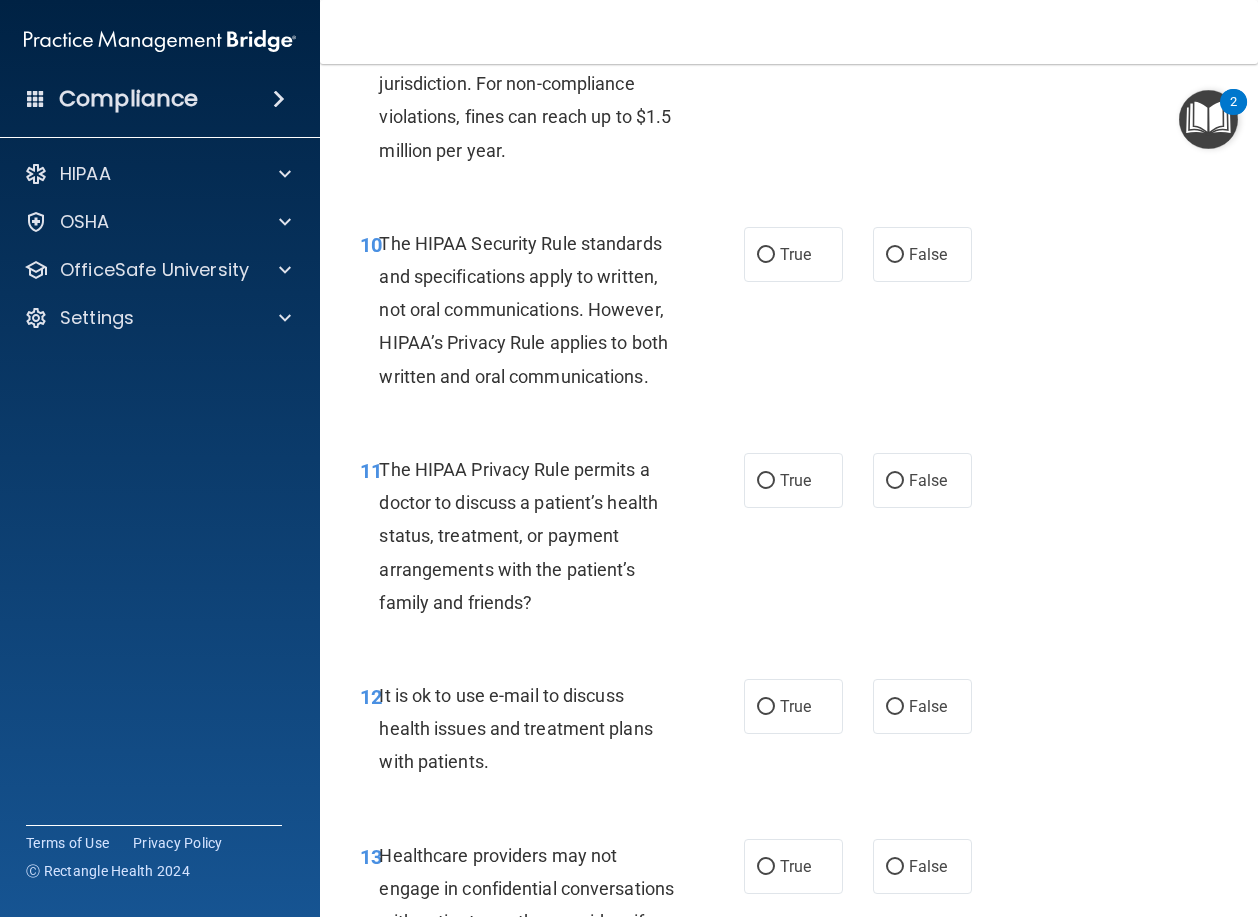 scroll, scrollTop: 2000, scrollLeft: 0, axis: vertical 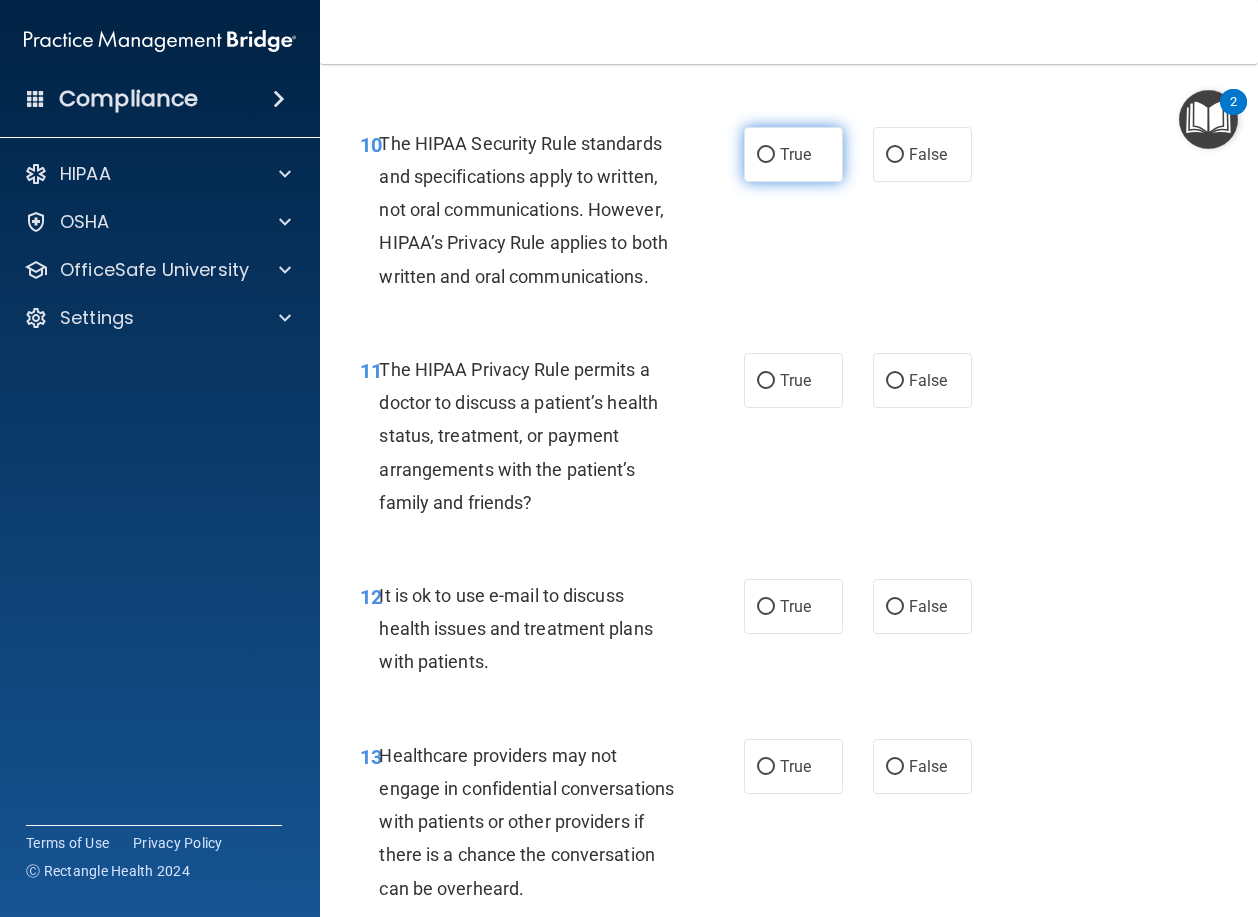 click on "True" at bounding box center [795, 154] 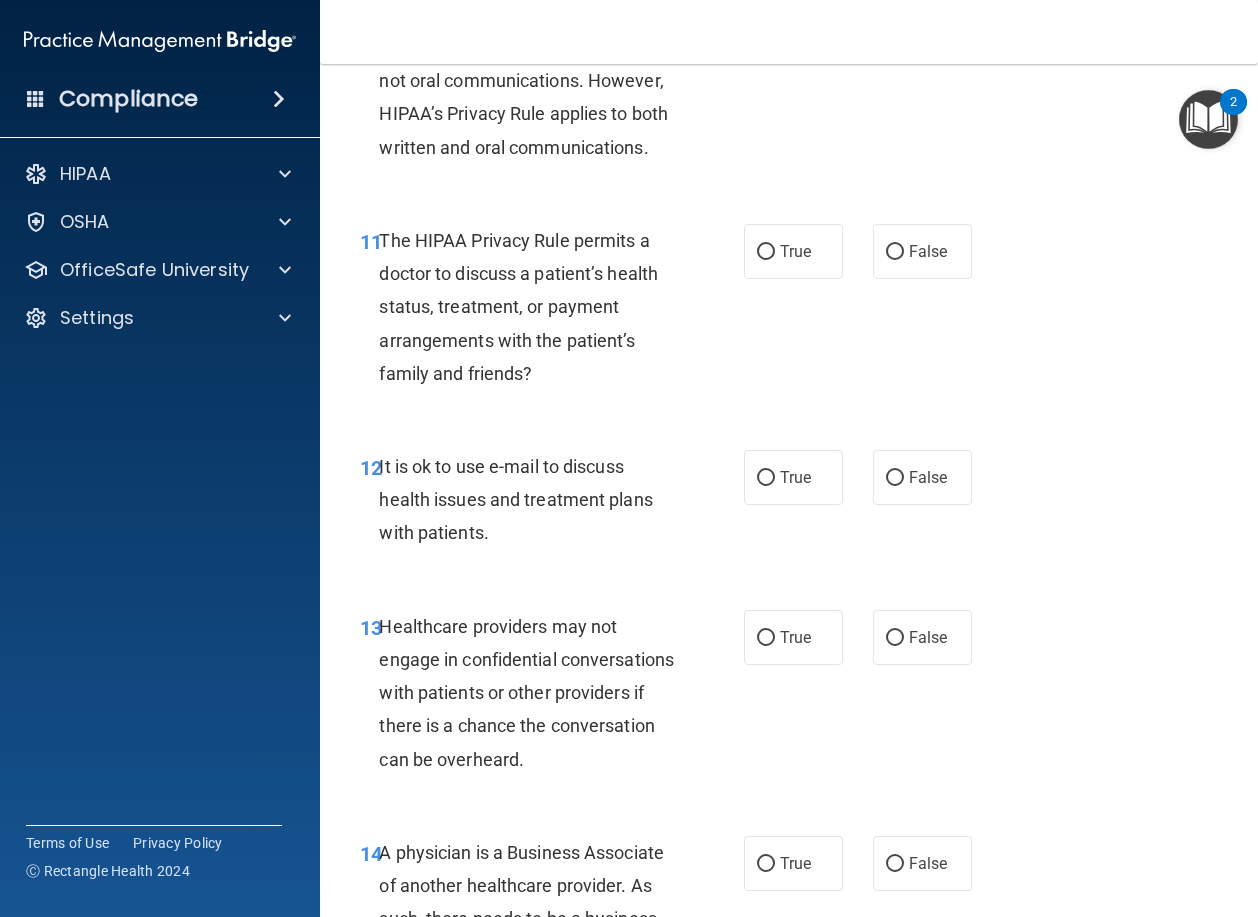 scroll, scrollTop: 2200, scrollLeft: 0, axis: vertical 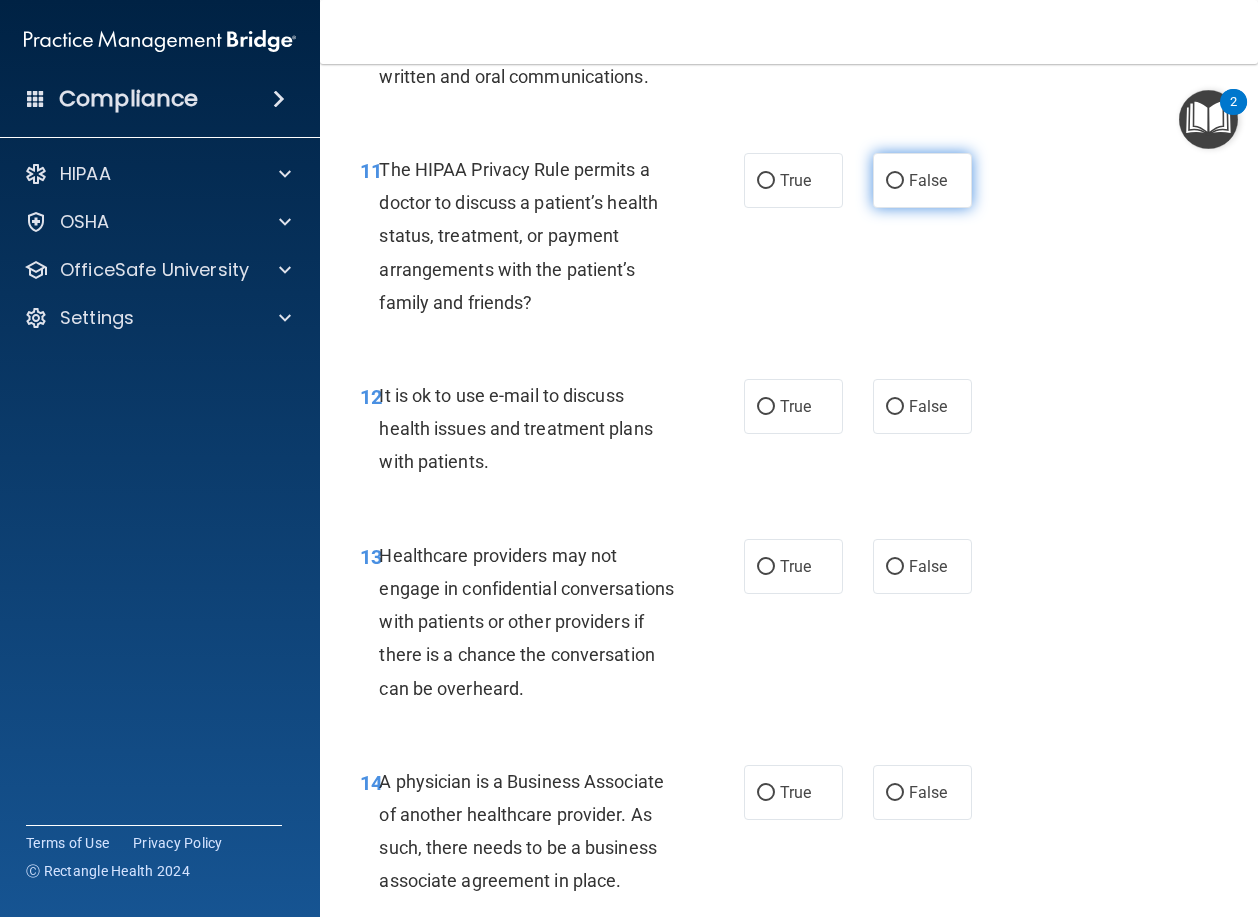 click on "False" at bounding box center [928, 180] 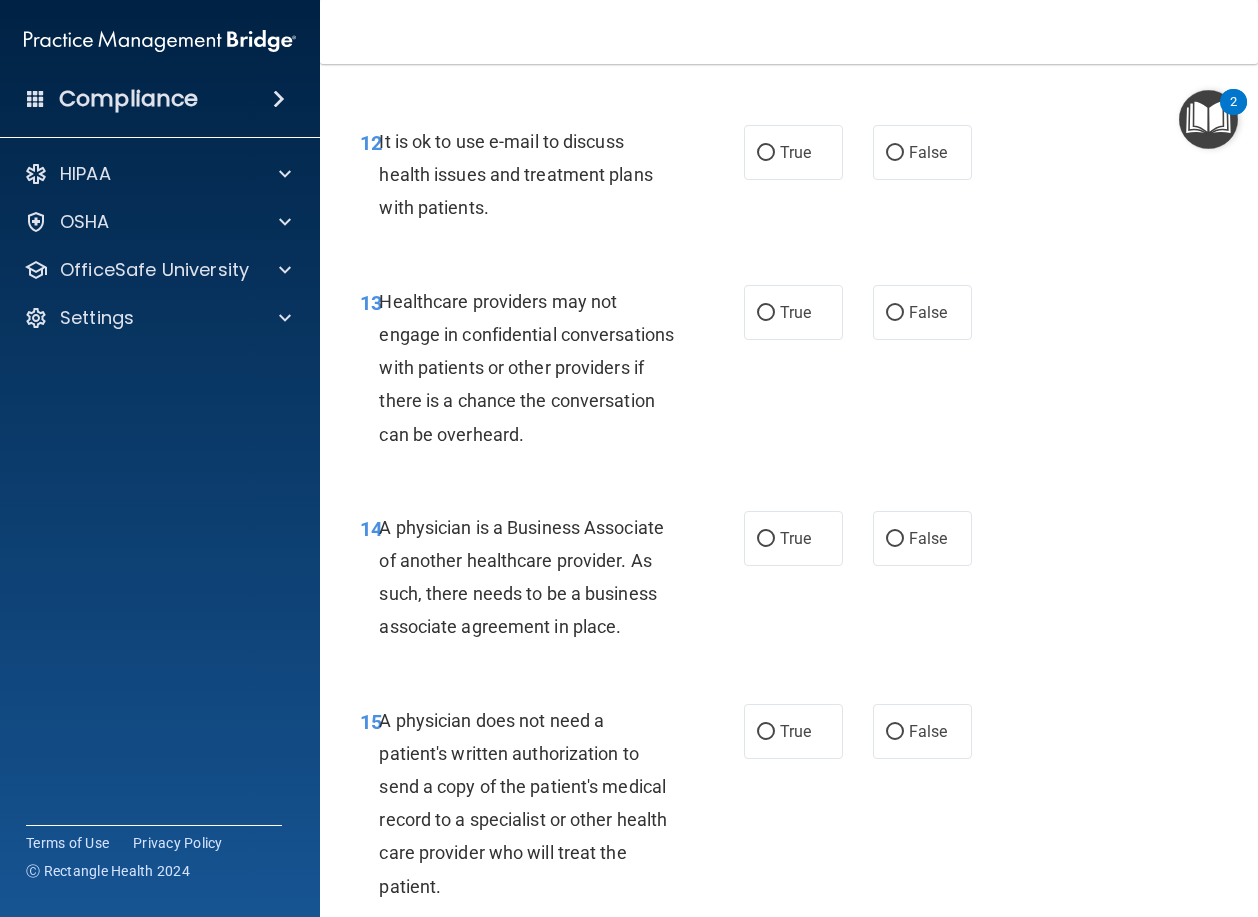 scroll, scrollTop: 2500, scrollLeft: 0, axis: vertical 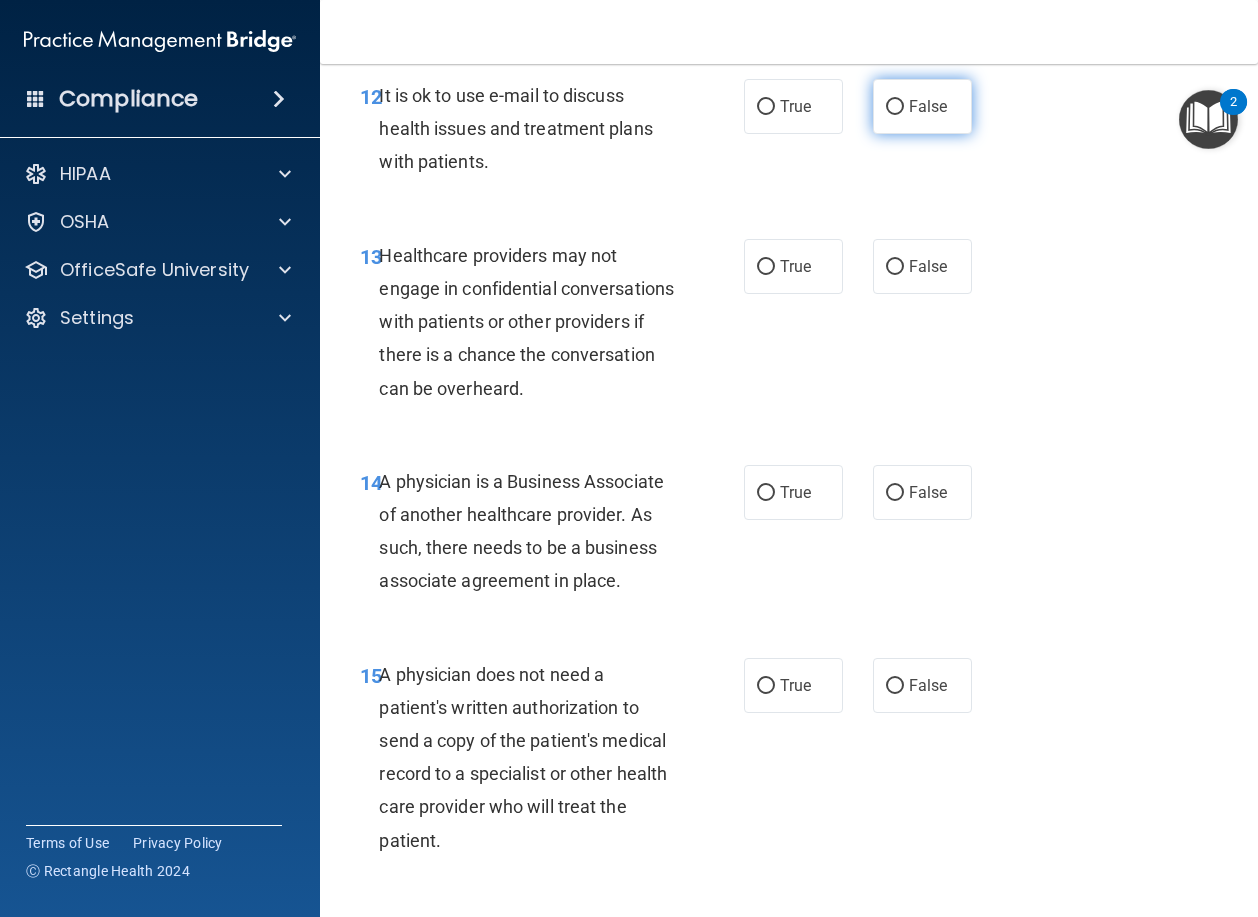 click on "False" at bounding box center (922, 106) 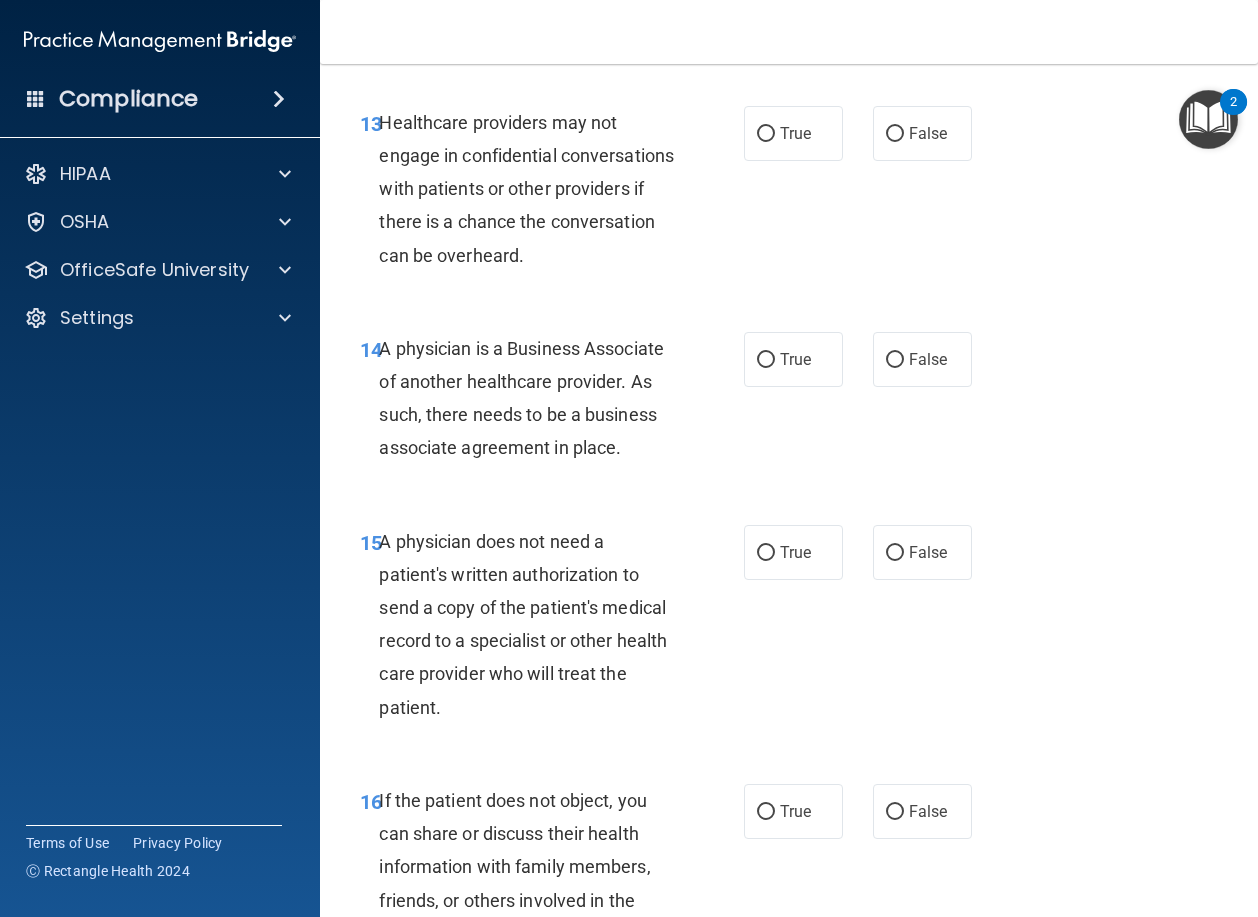 scroll, scrollTop: 2700, scrollLeft: 0, axis: vertical 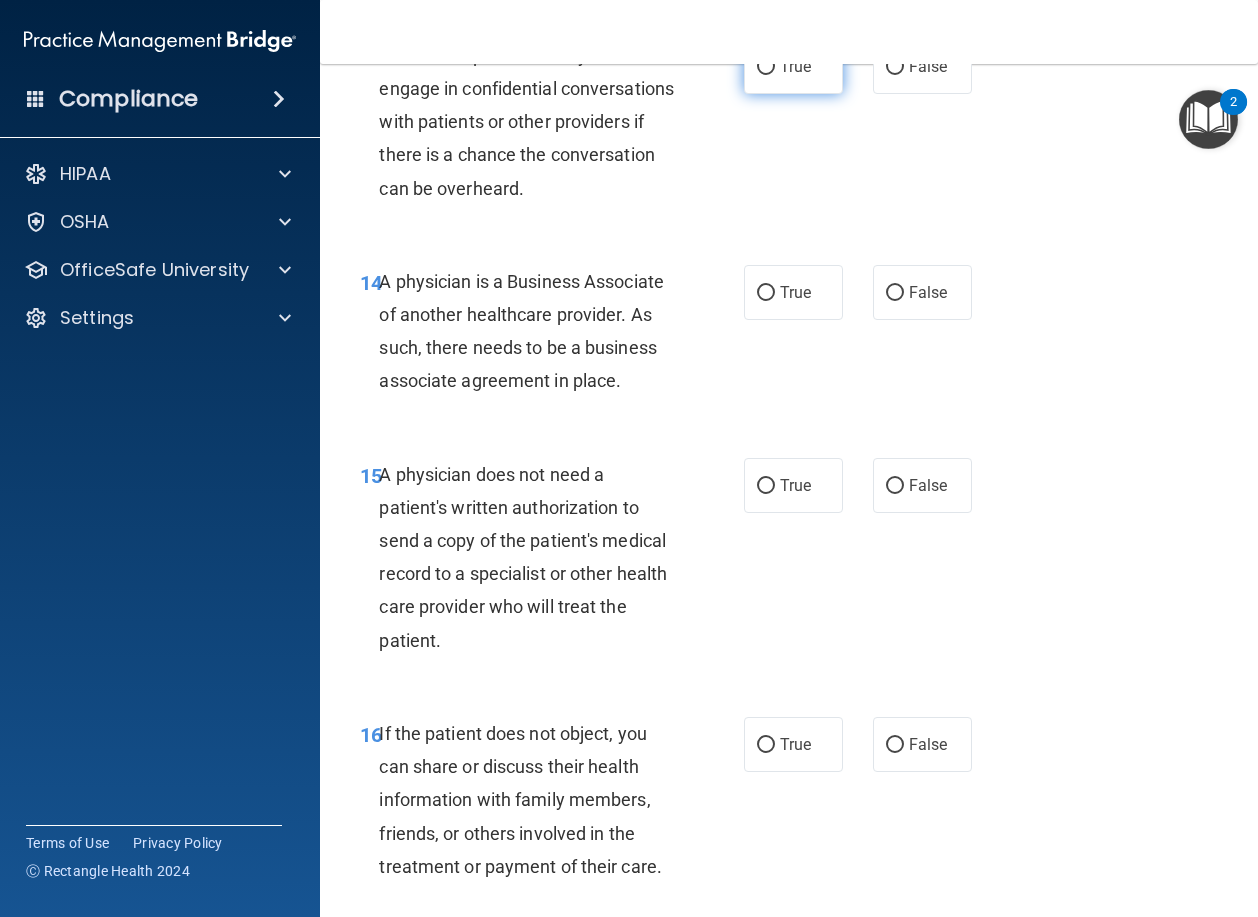 click on "True" at bounding box center (793, 66) 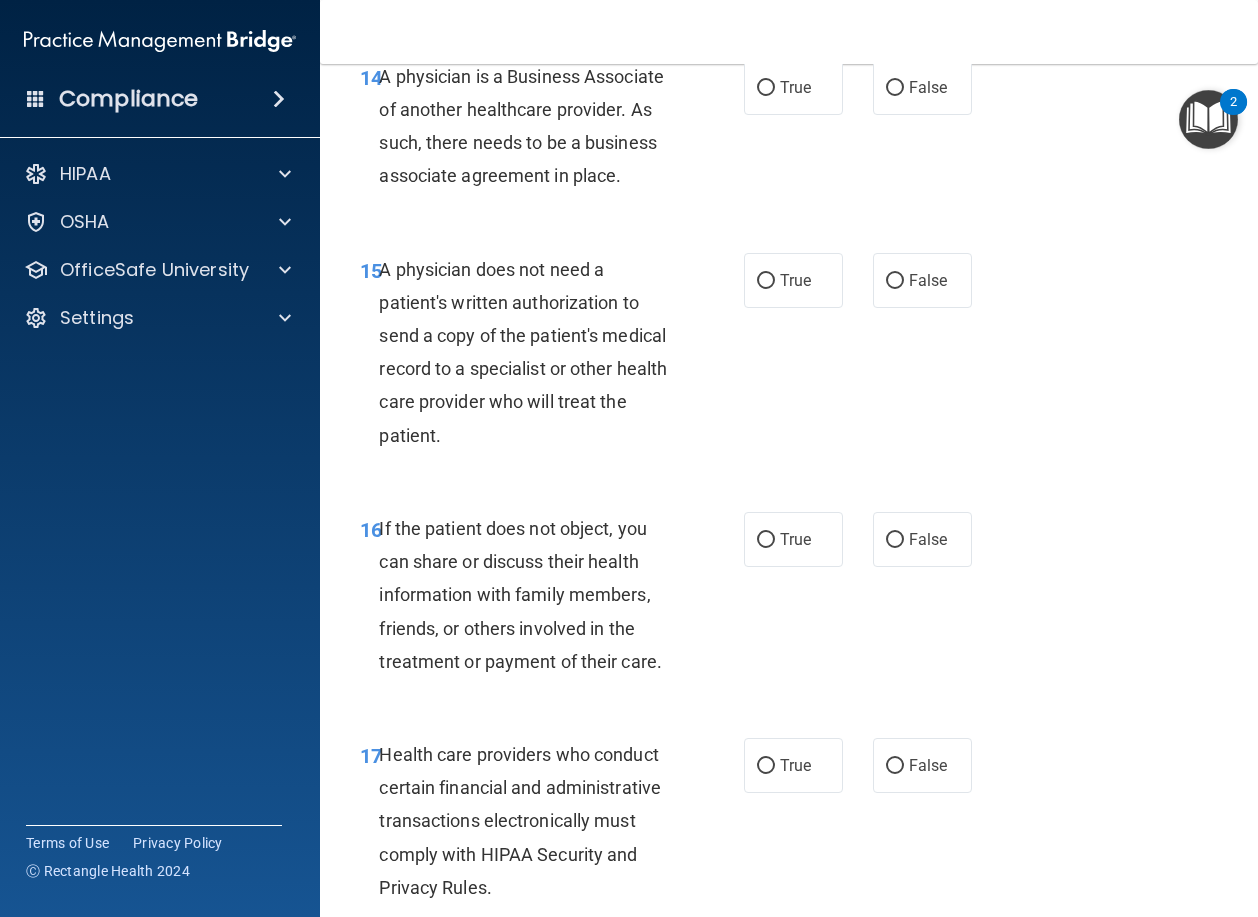 scroll, scrollTop: 2900, scrollLeft: 0, axis: vertical 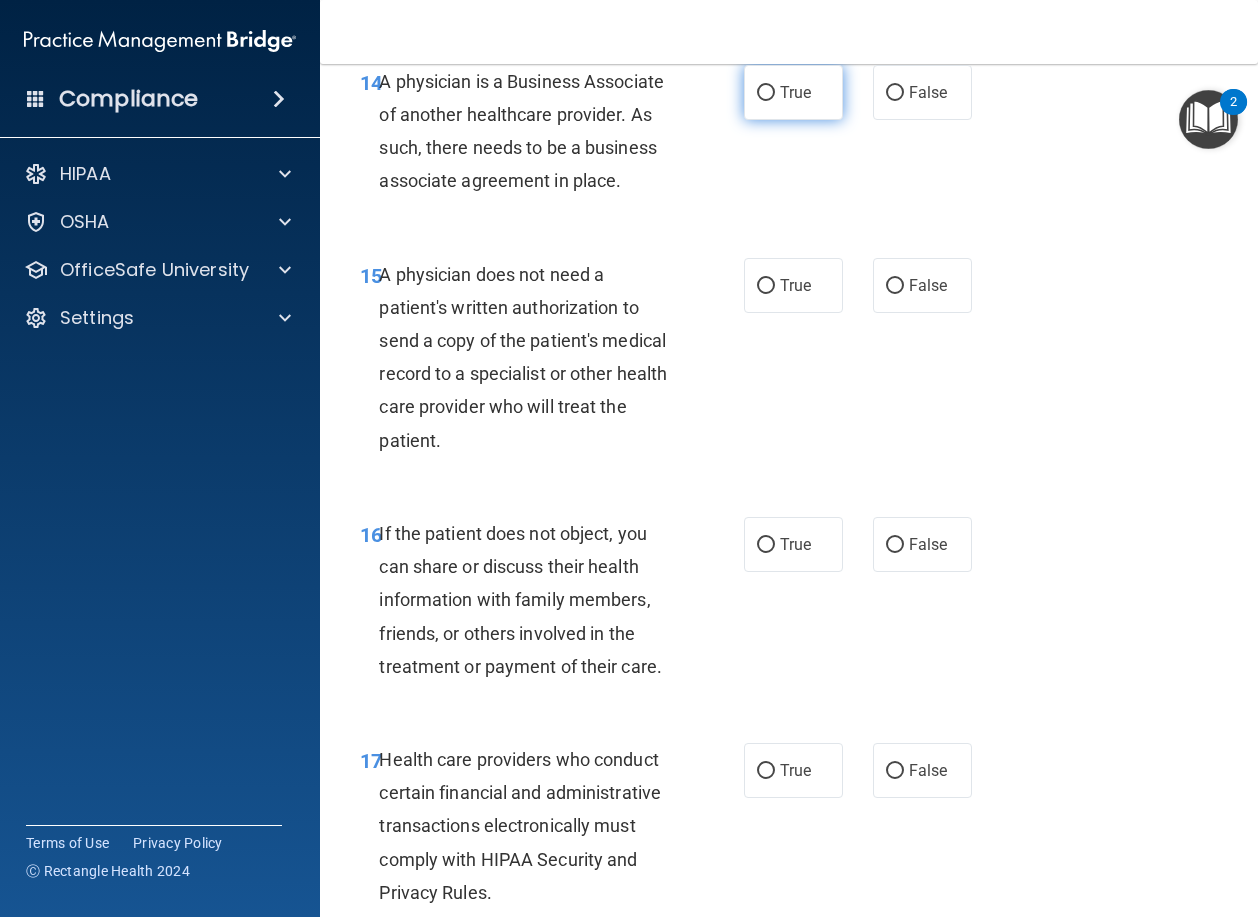 click on "True" at bounding box center (795, 92) 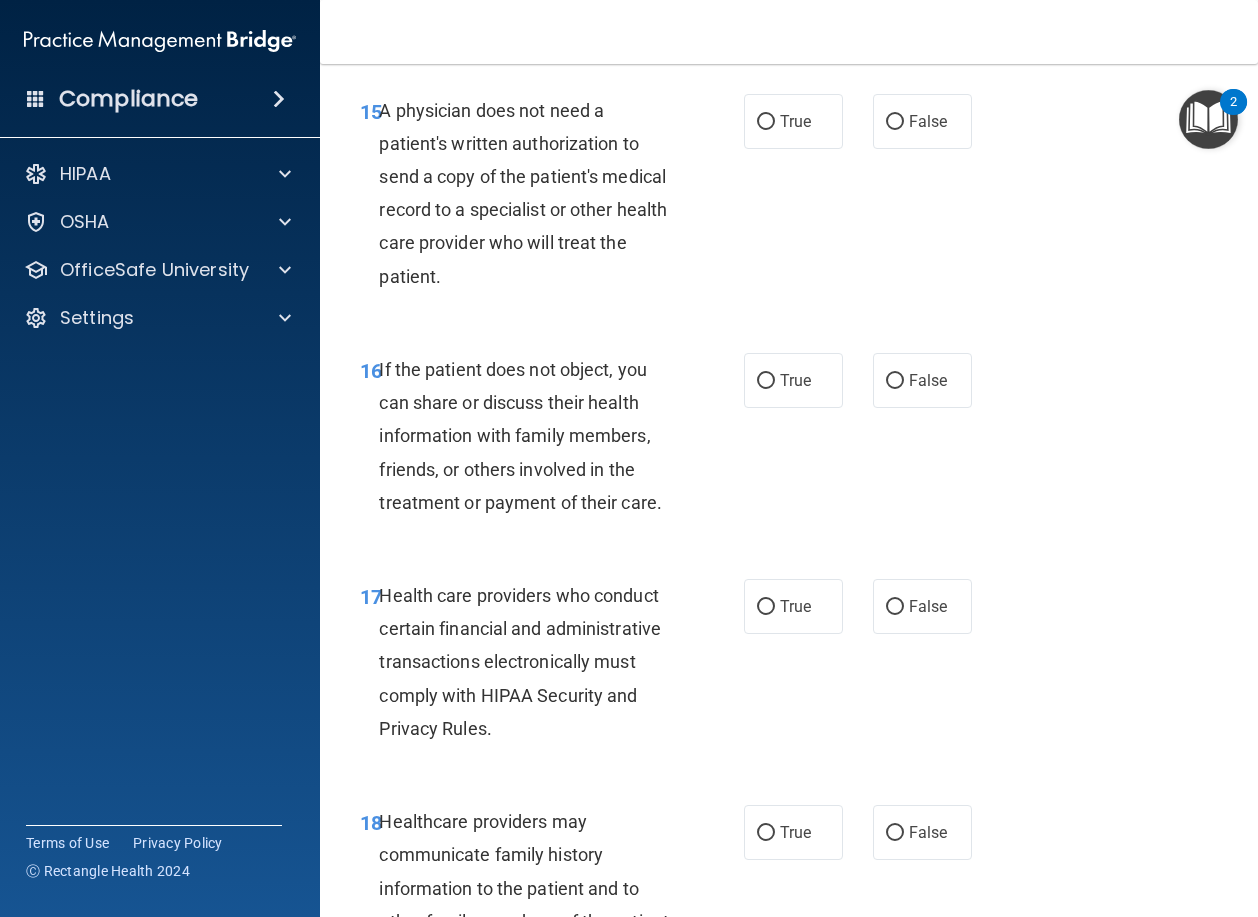 scroll, scrollTop: 3100, scrollLeft: 0, axis: vertical 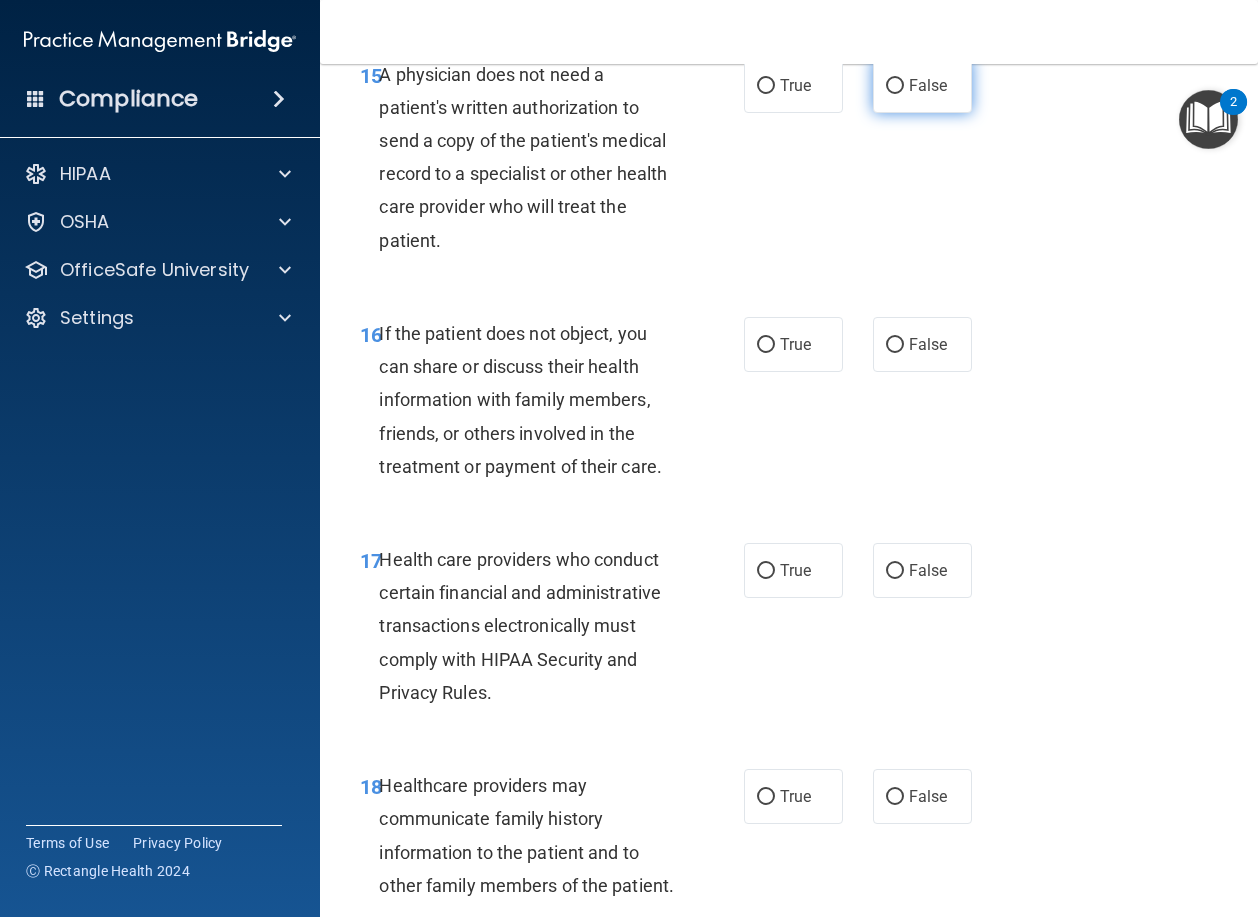 click on "False" at bounding box center [922, 85] 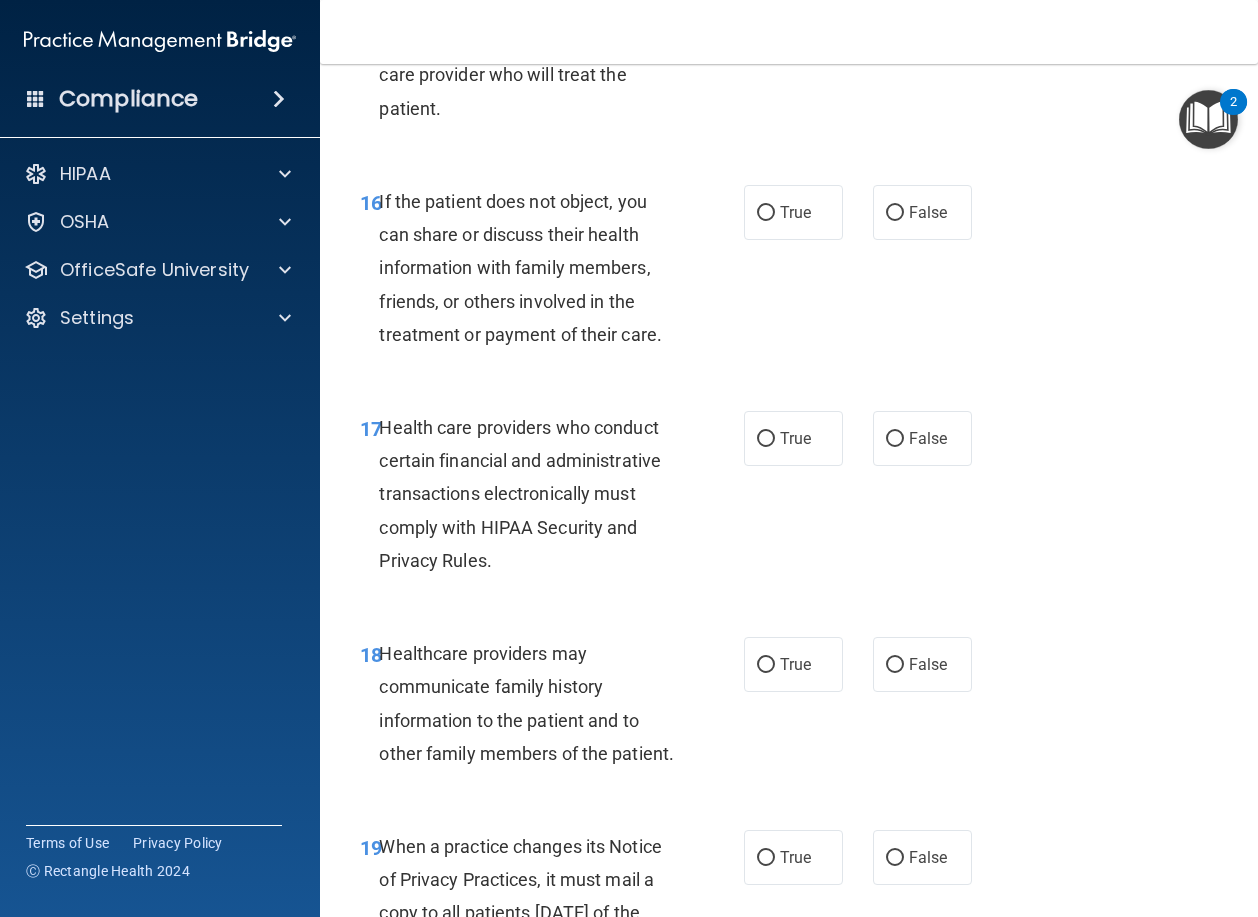 scroll, scrollTop: 3300, scrollLeft: 0, axis: vertical 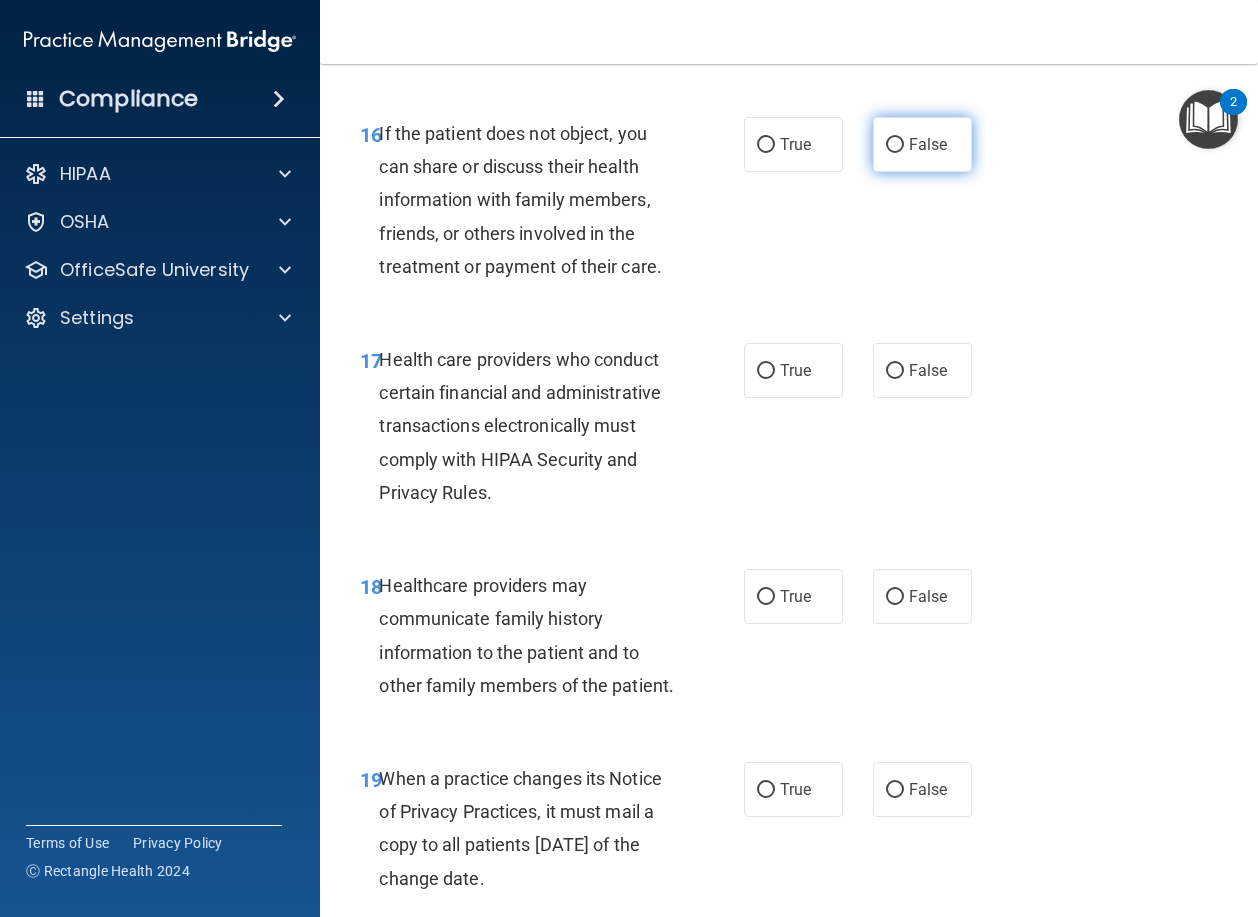 click on "False" at bounding box center (895, 145) 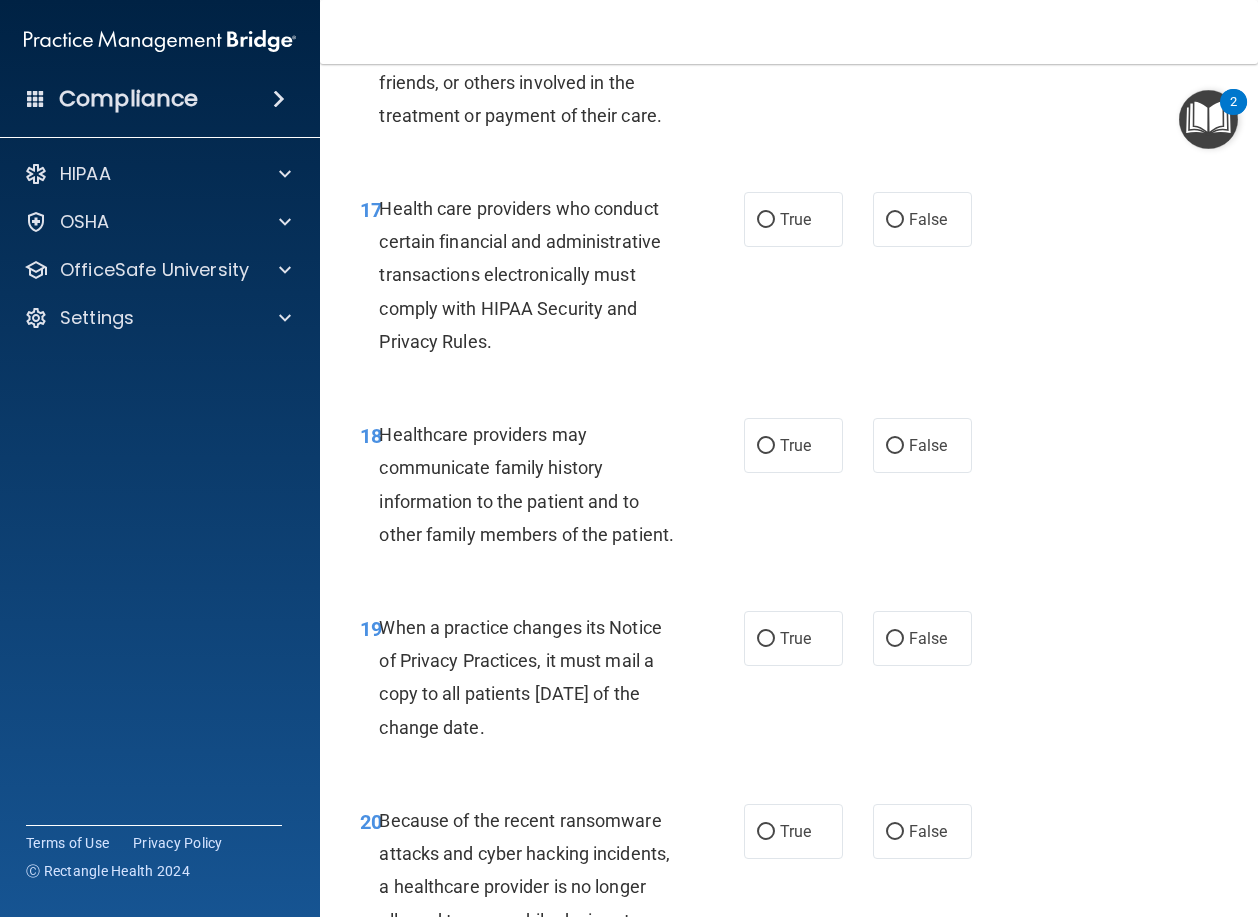 scroll, scrollTop: 3500, scrollLeft: 0, axis: vertical 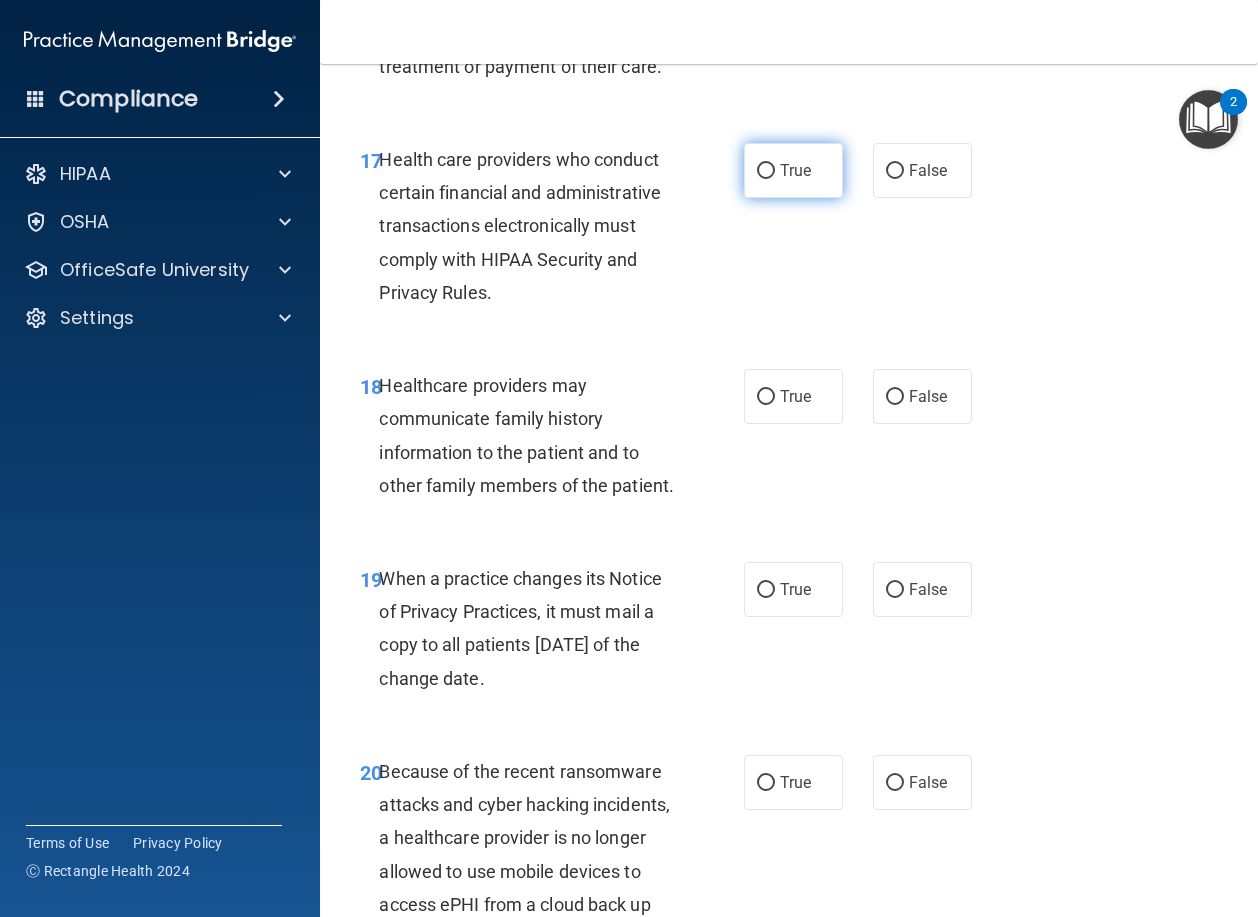 click on "True" at bounding box center [793, 170] 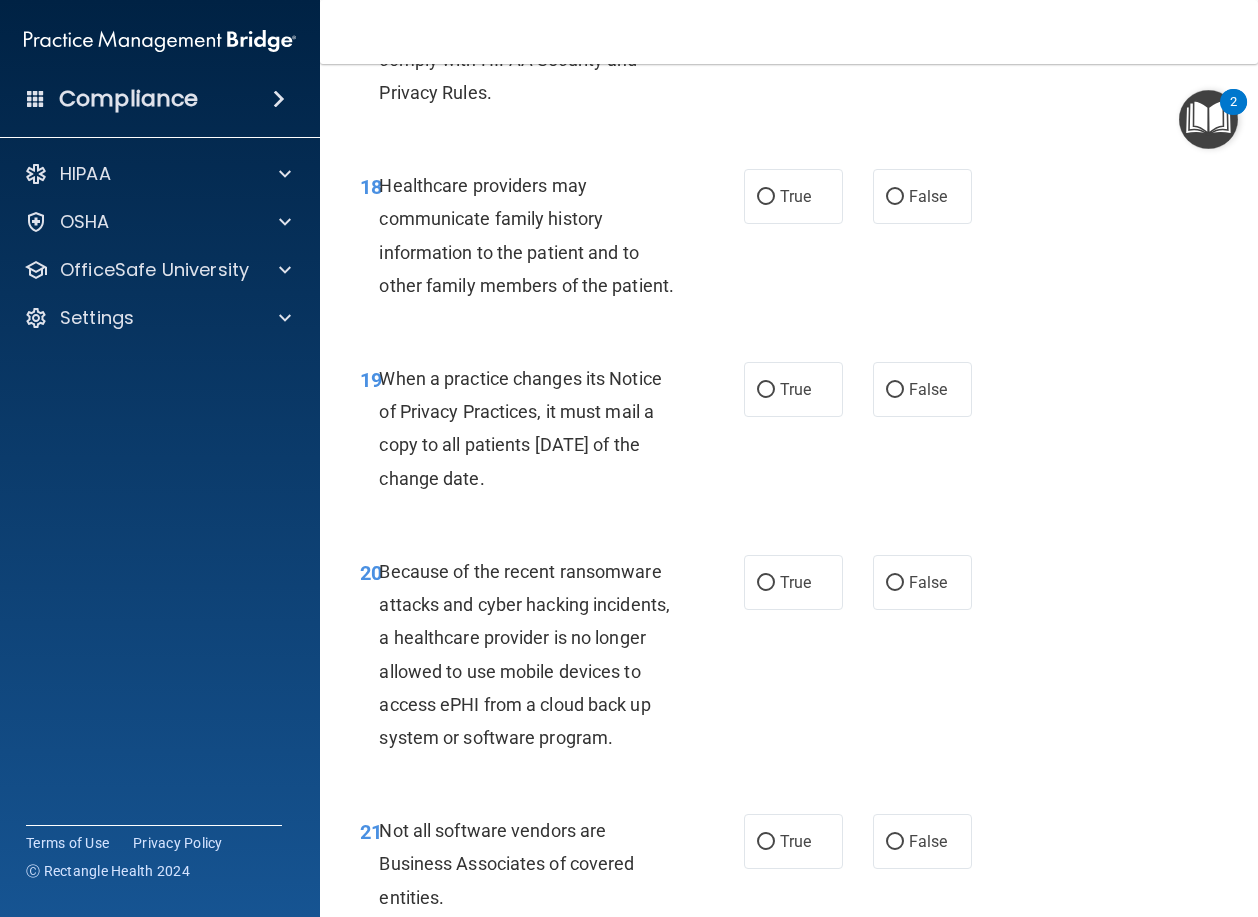 scroll, scrollTop: 3800, scrollLeft: 0, axis: vertical 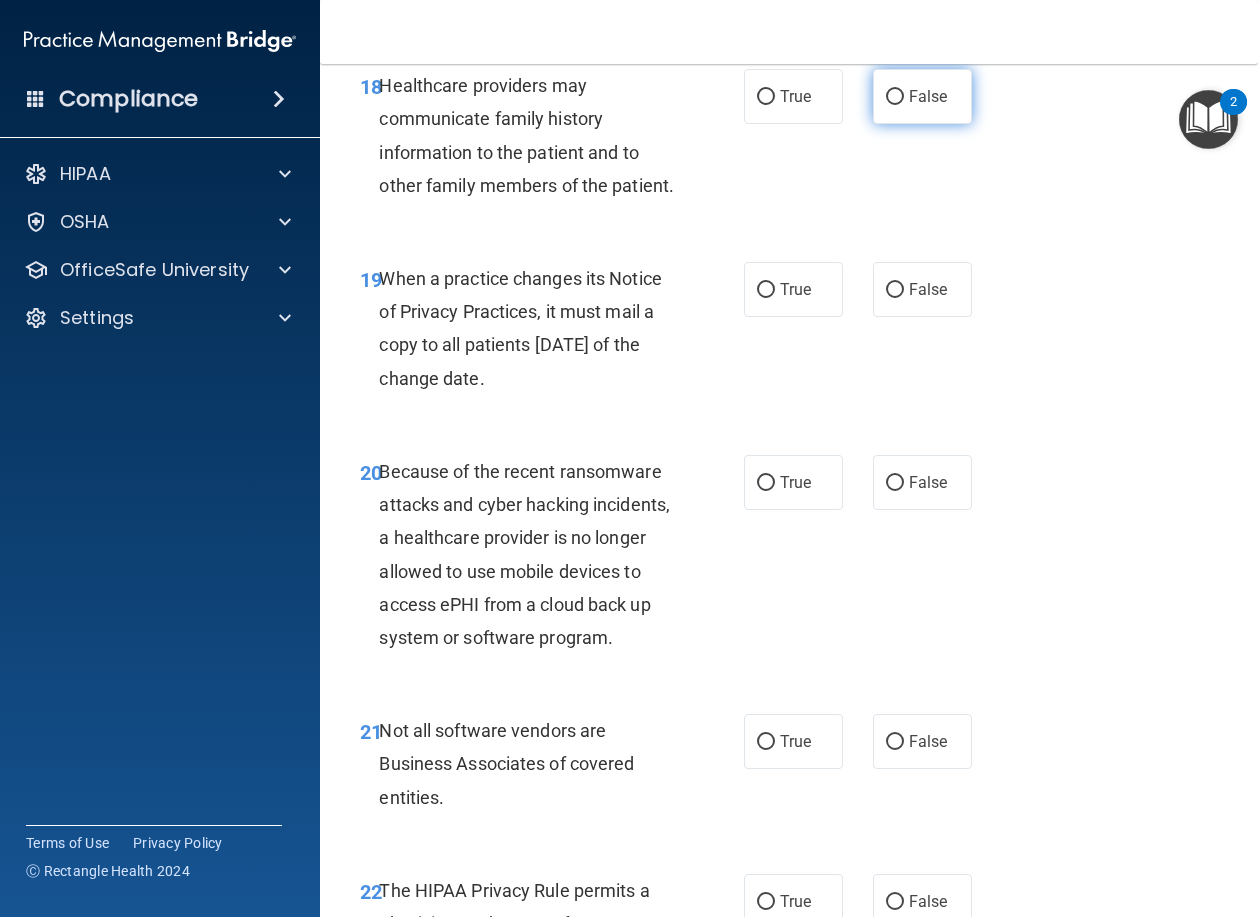 click on "False" at bounding box center [922, 96] 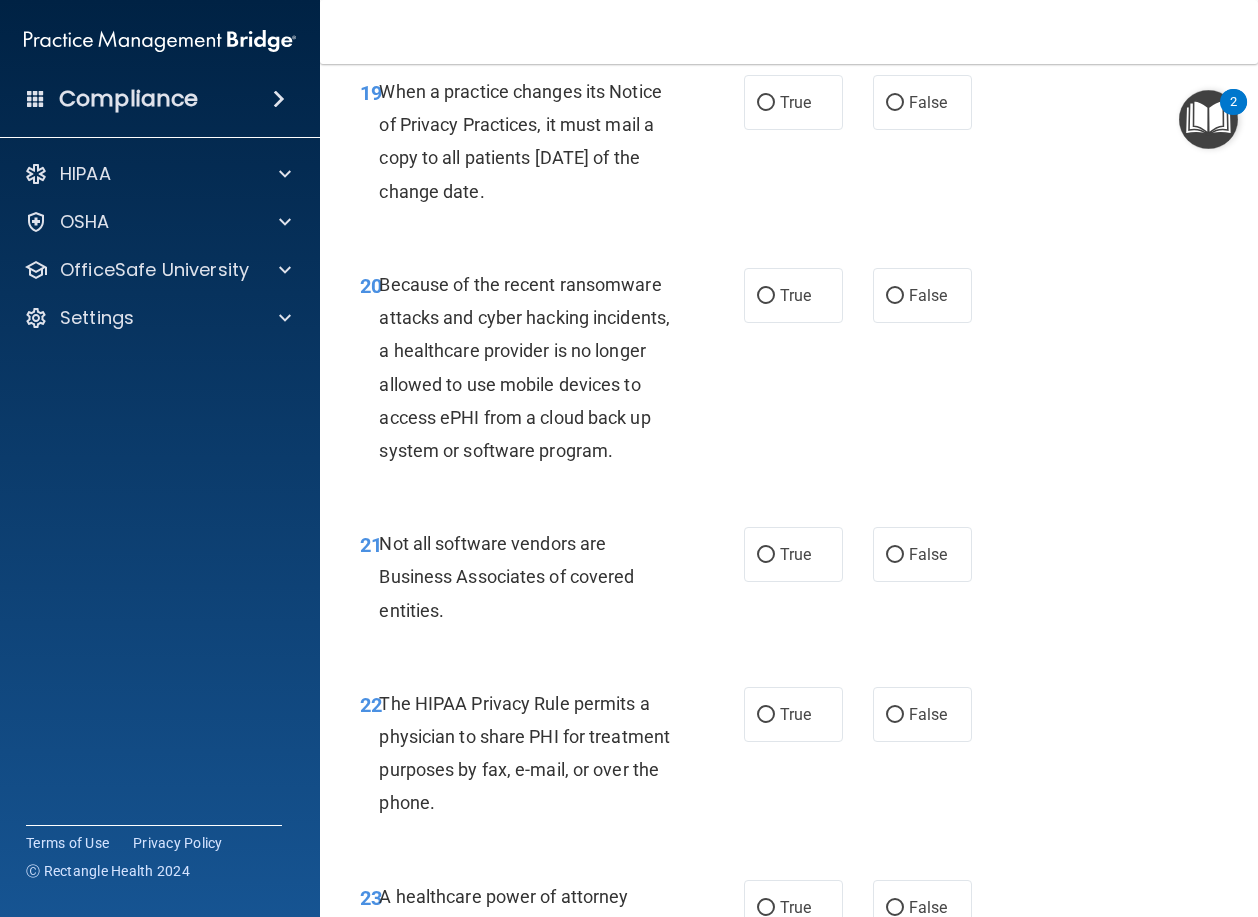scroll, scrollTop: 4000, scrollLeft: 0, axis: vertical 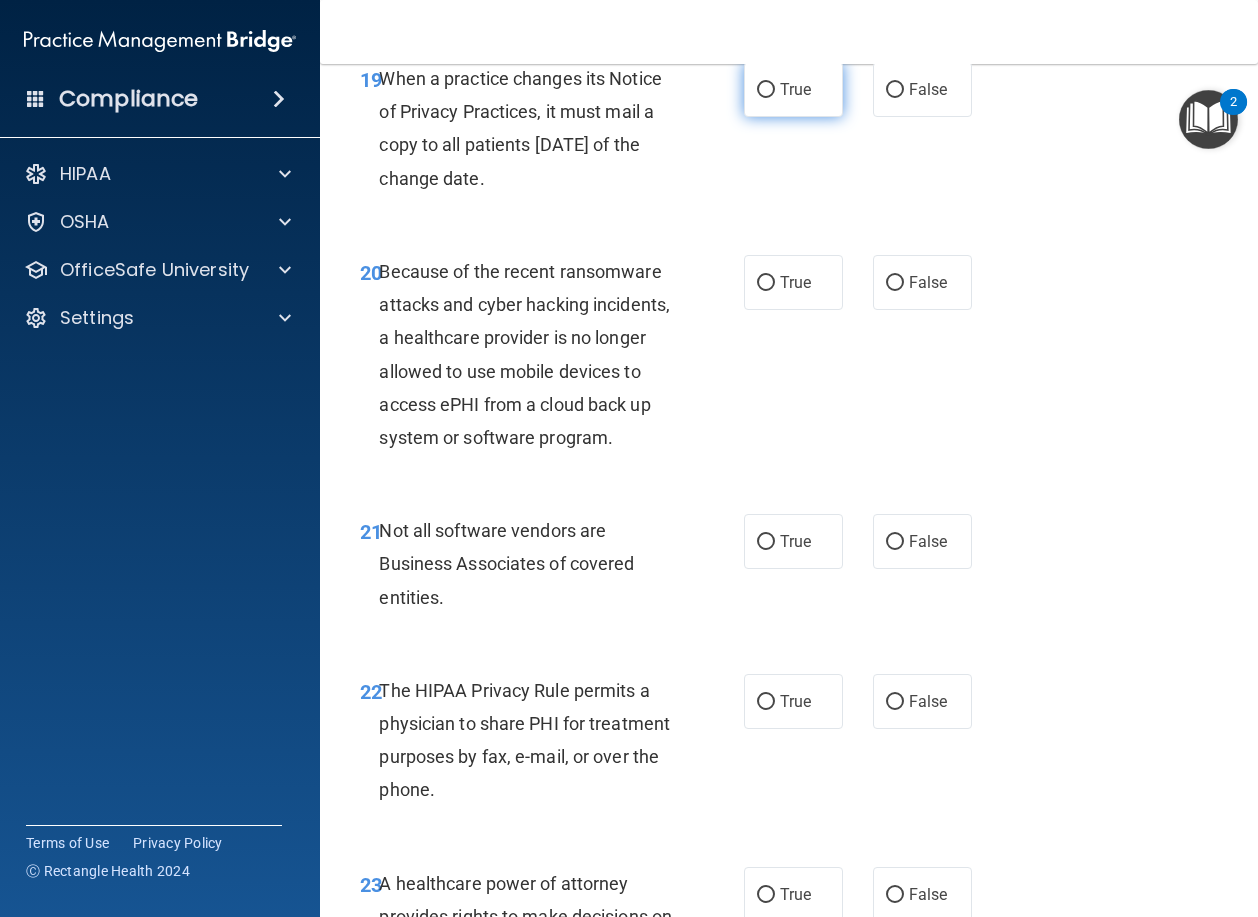 click on "True" at bounding box center [795, 89] 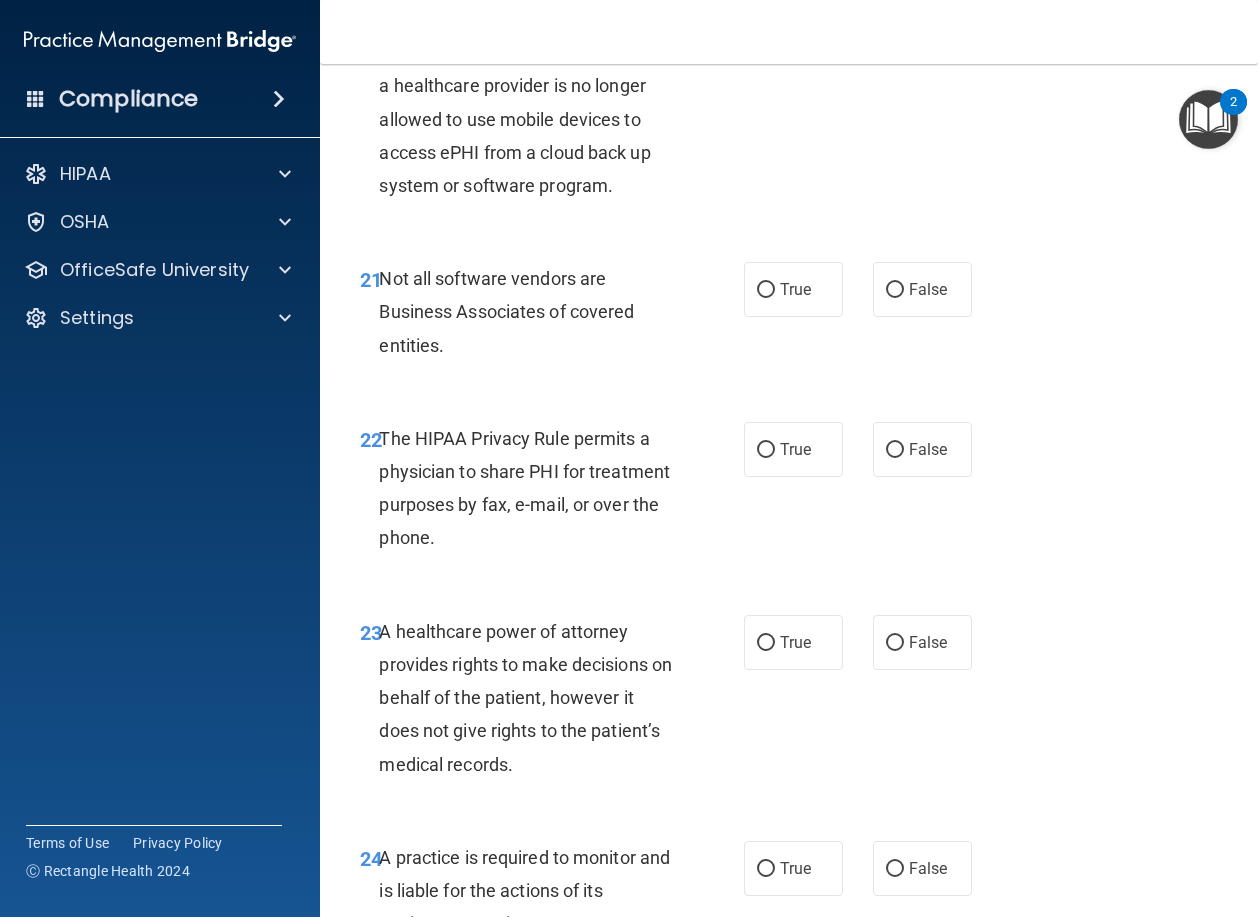 scroll, scrollTop: 4300, scrollLeft: 0, axis: vertical 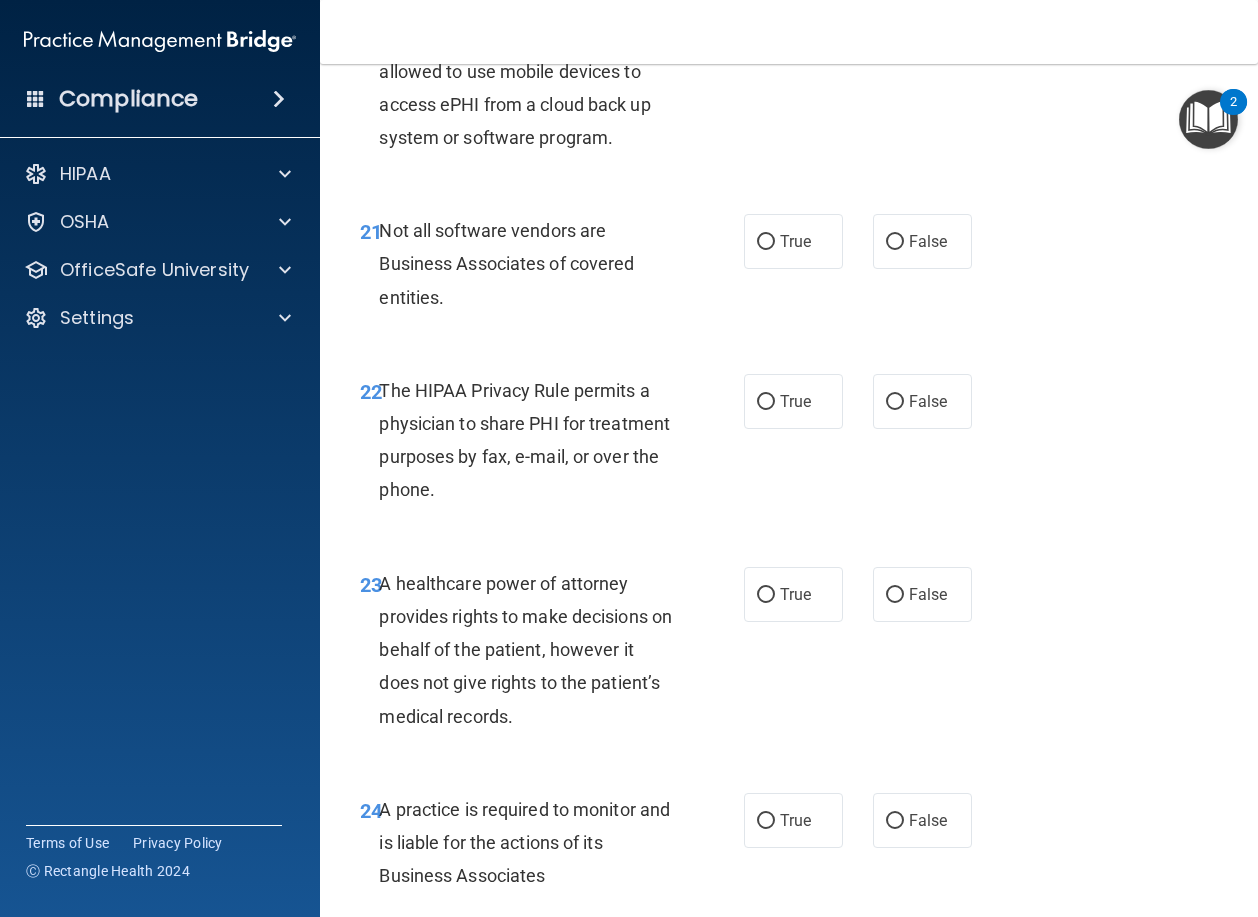 click on "True" at bounding box center (793, -18) 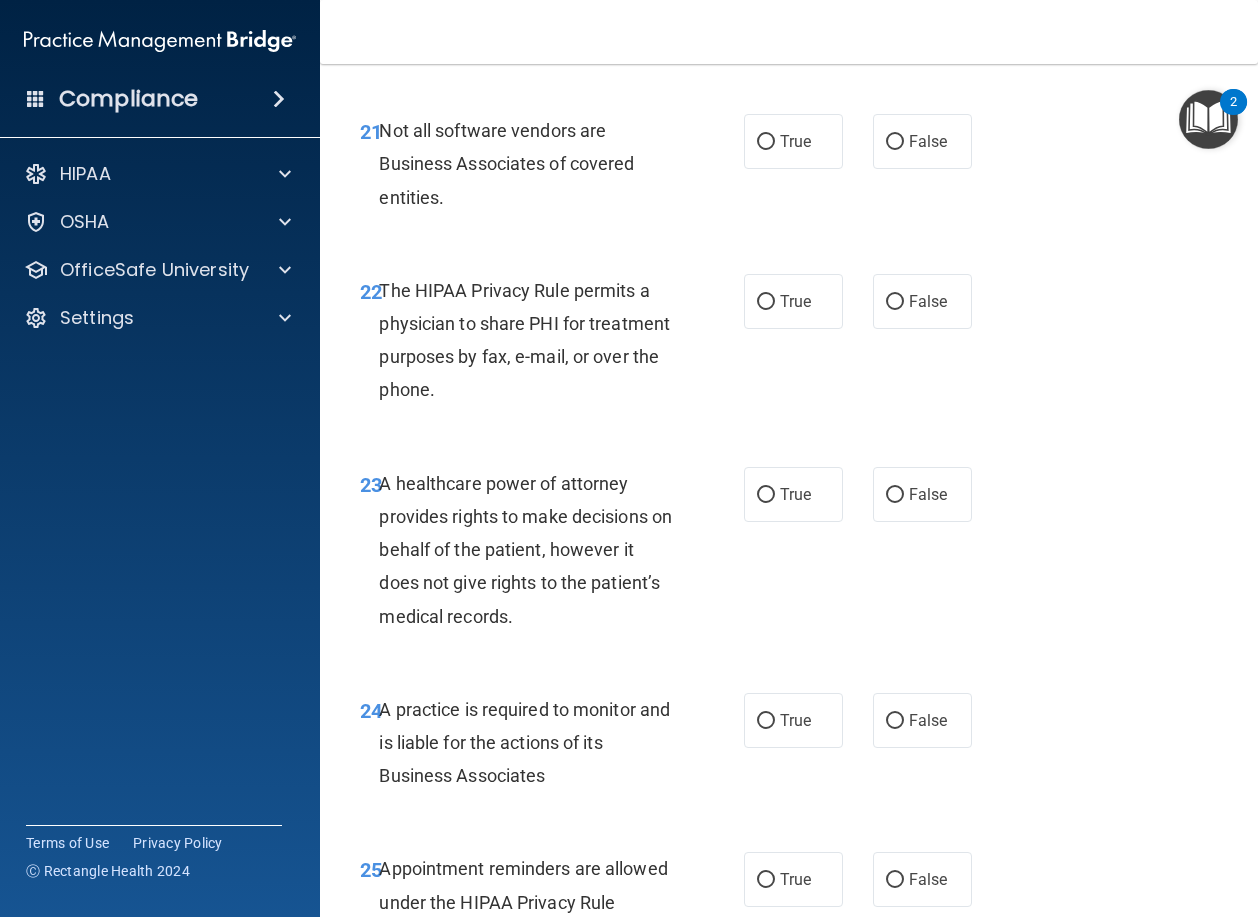 scroll, scrollTop: 4500, scrollLeft: 0, axis: vertical 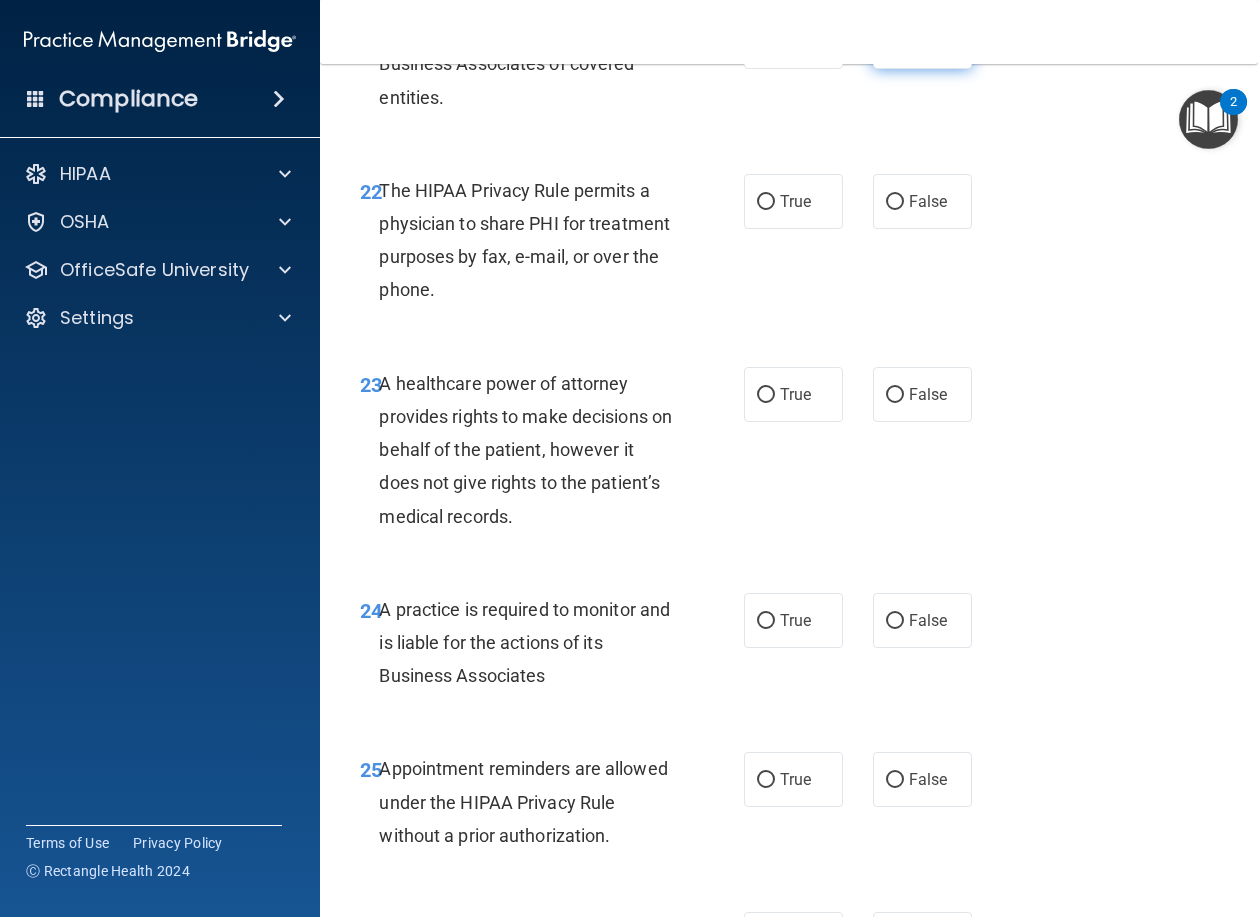 click on "False" at bounding box center (895, 42) 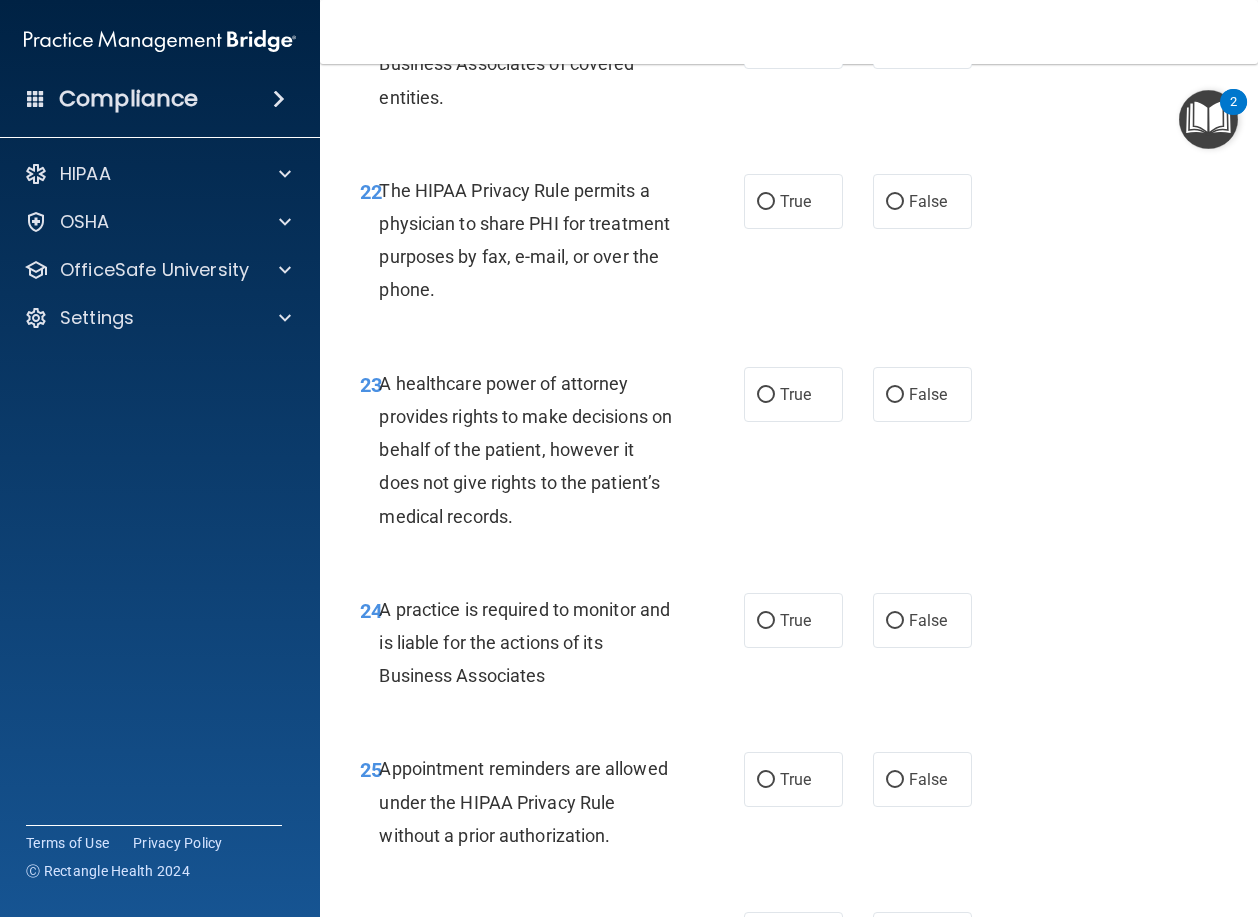 scroll, scrollTop: 4600, scrollLeft: 0, axis: vertical 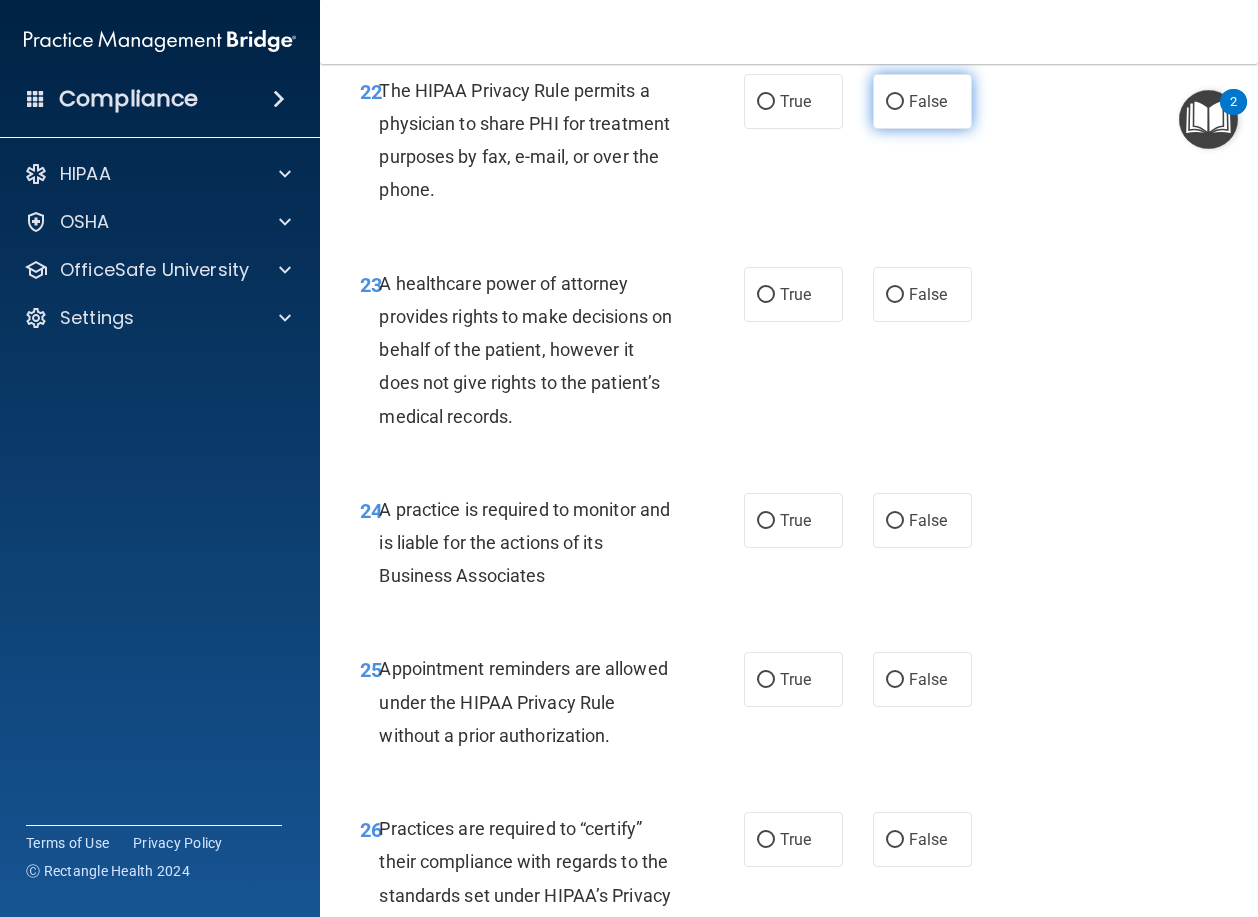 click on "False" at bounding box center [922, 101] 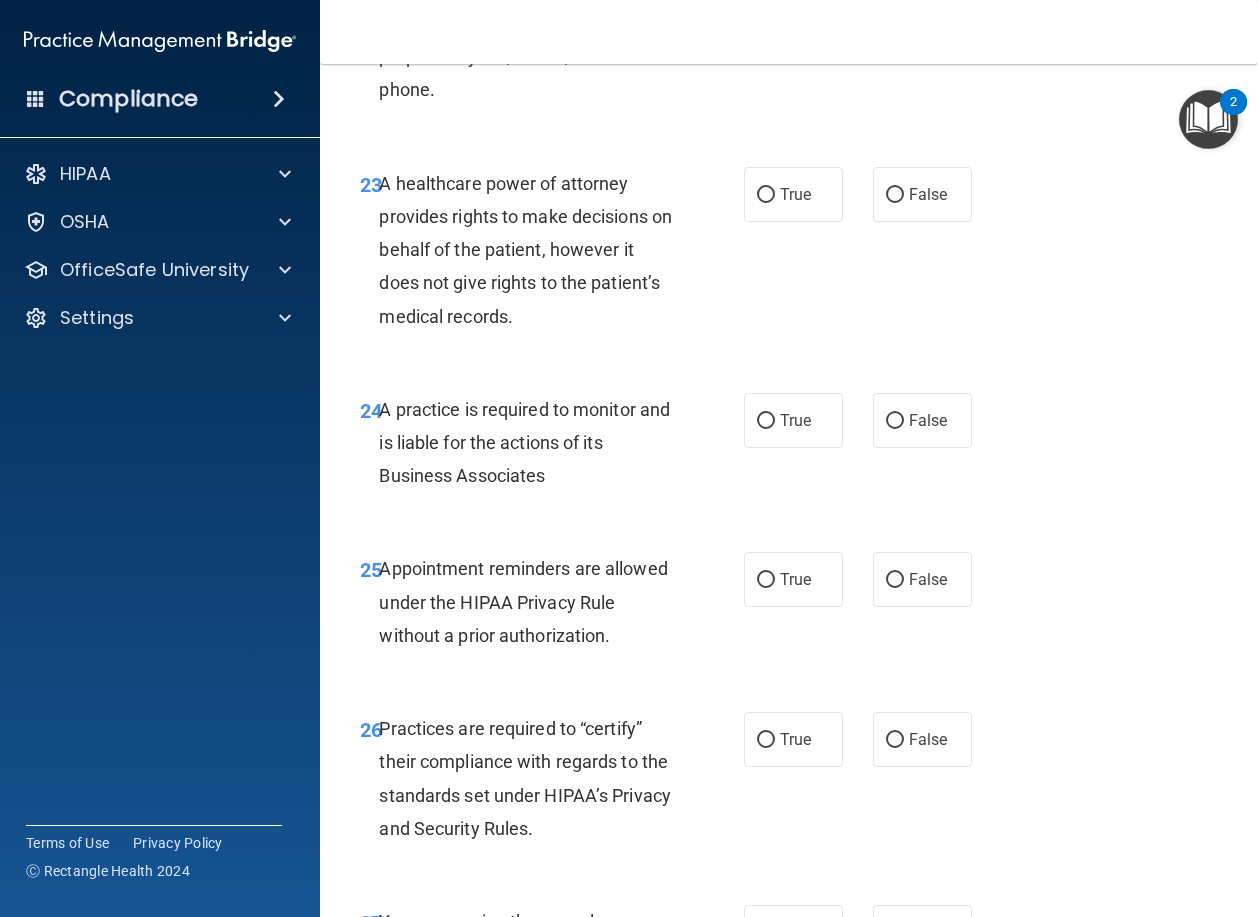 scroll, scrollTop: 4800, scrollLeft: 0, axis: vertical 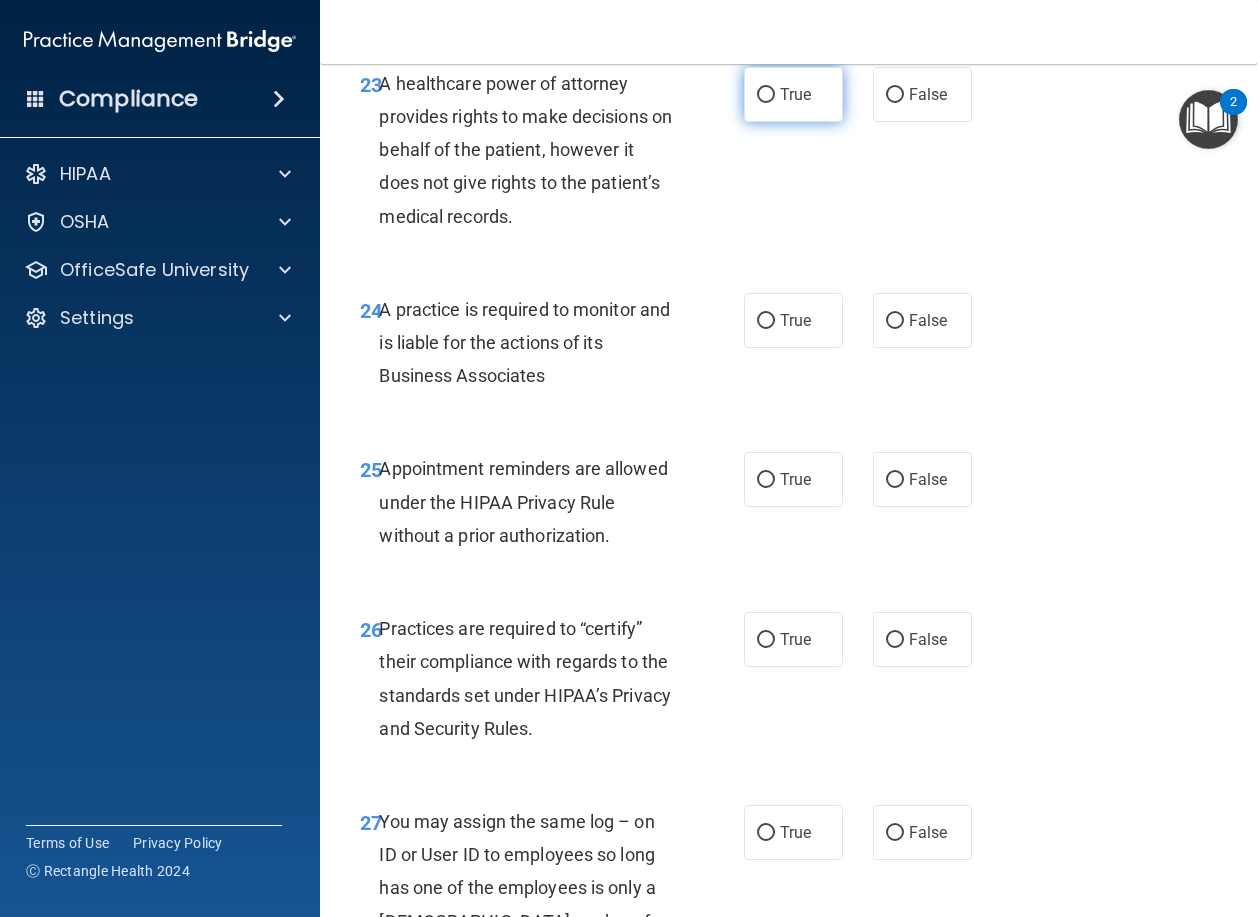 click on "True" at bounding box center [793, 94] 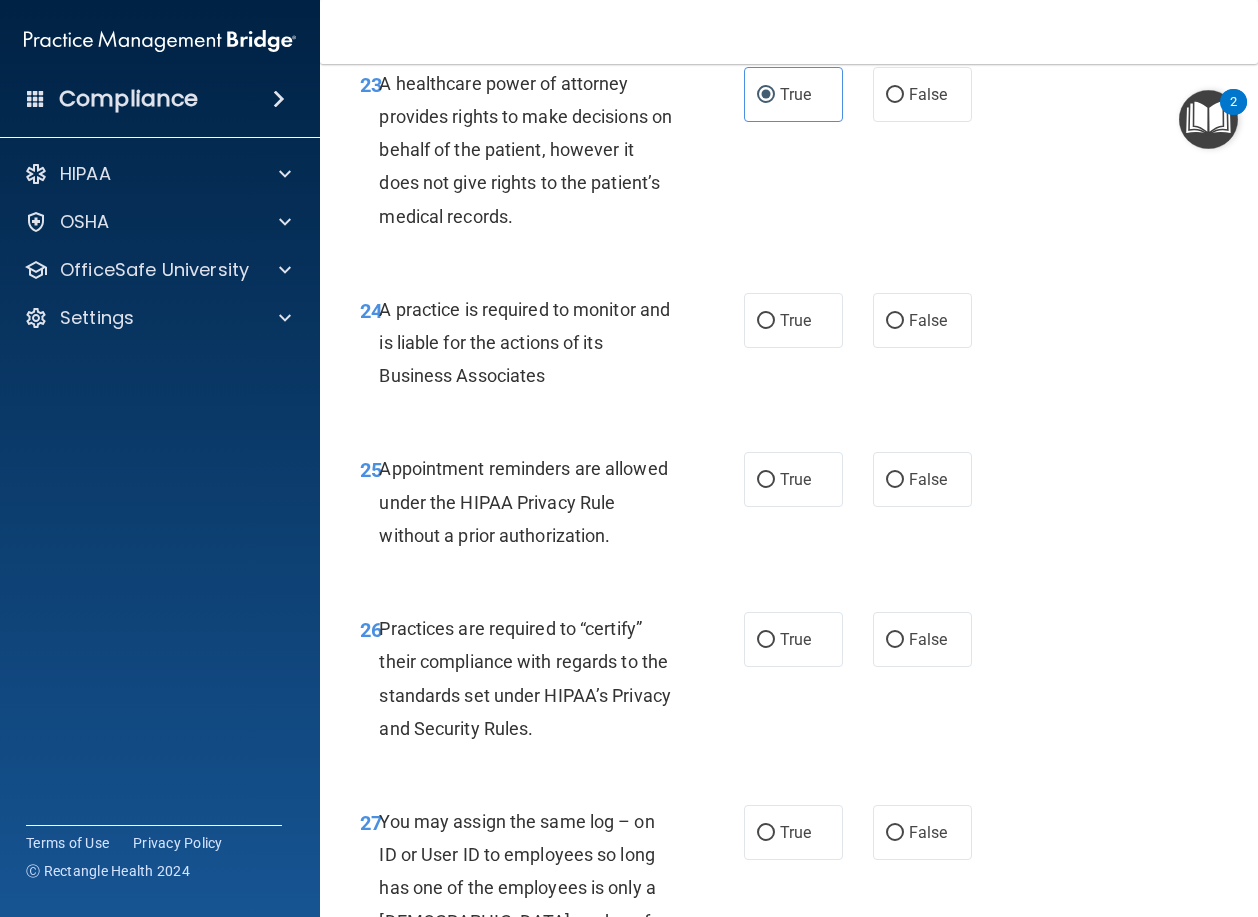 drag, startPoint x: 950, startPoint y: 251, endPoint x: 872, endPoint y: 312, distance: 99.0202 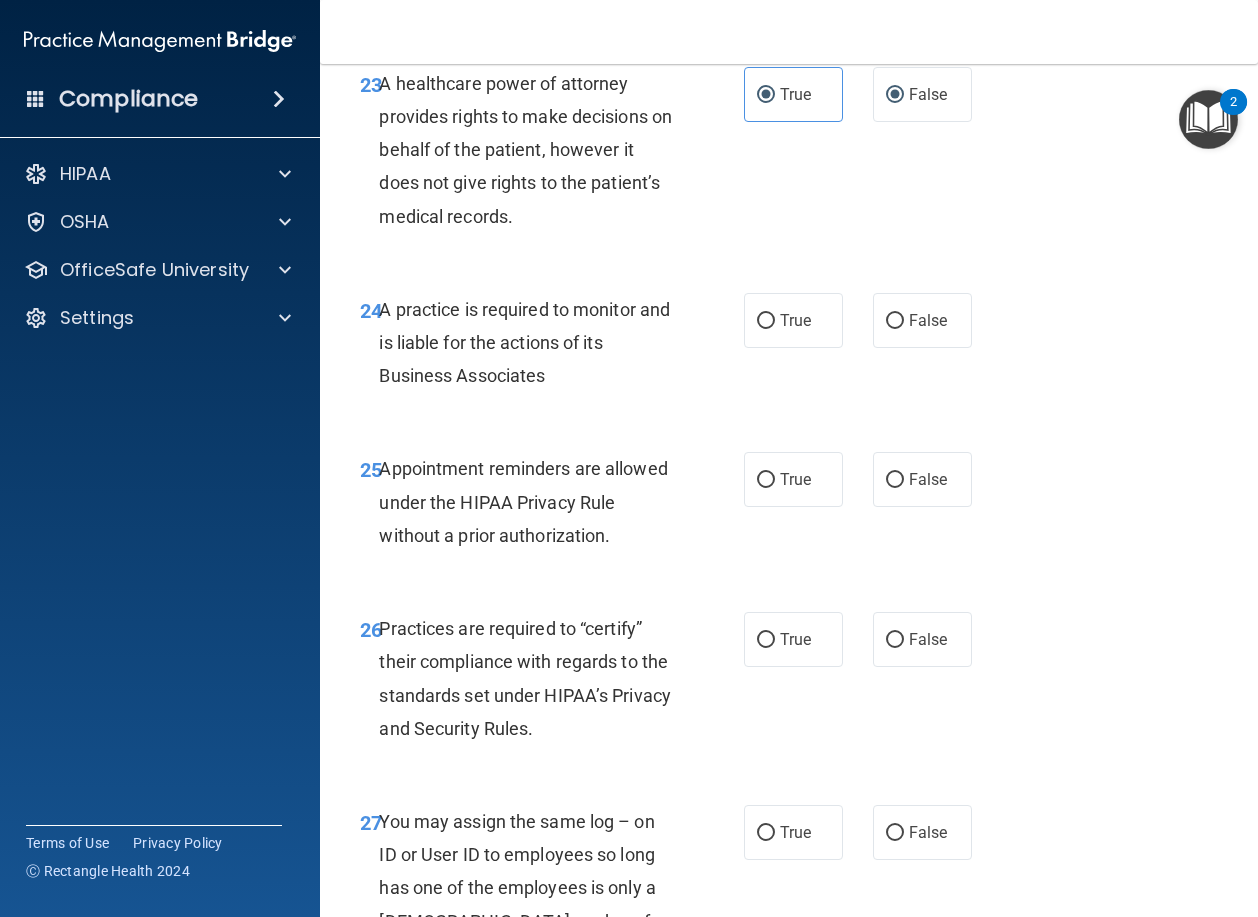 radio on "false" 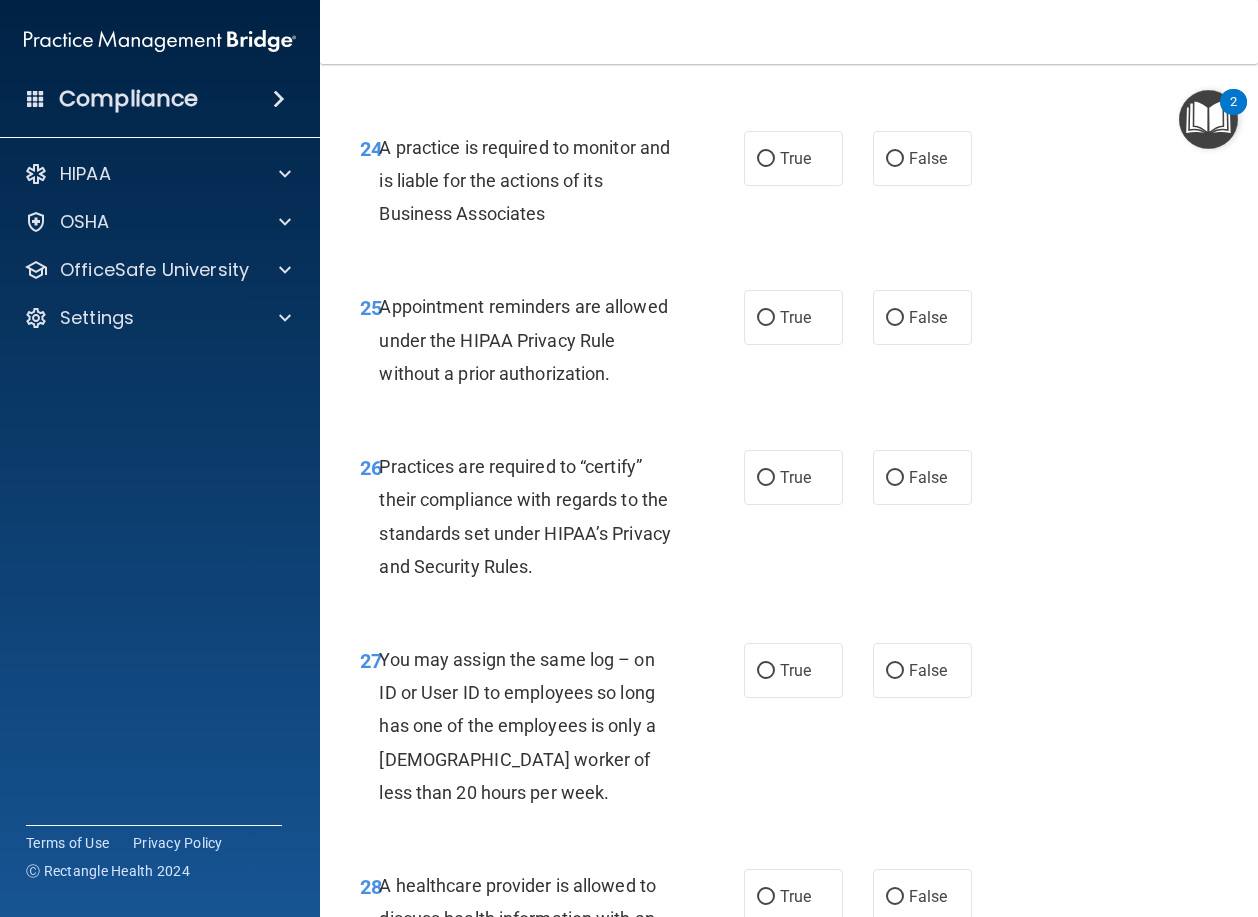 scroll, scrollTop: 5000, scrollLeft: 0, axis: vertical 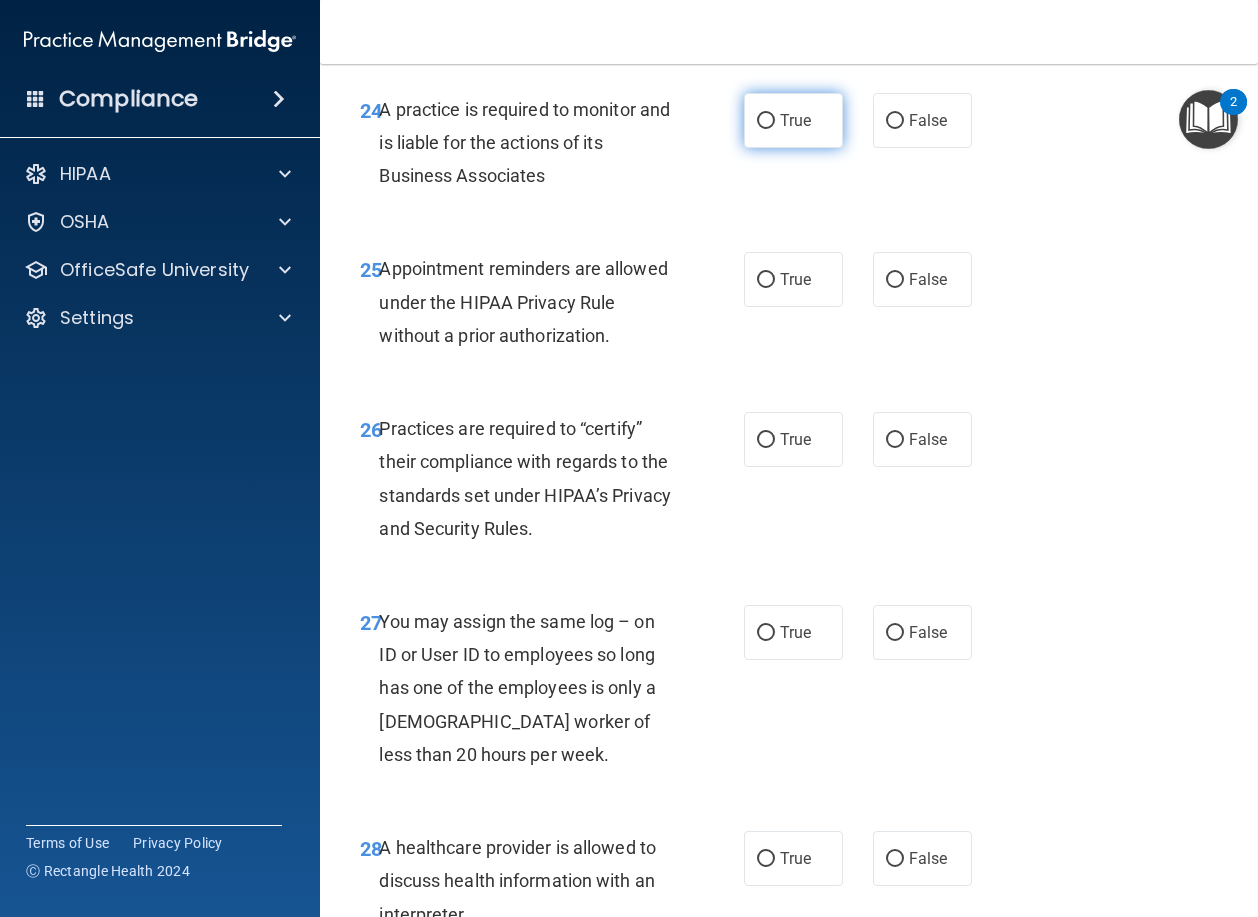 click on "True" at bounding box center [793, 120] 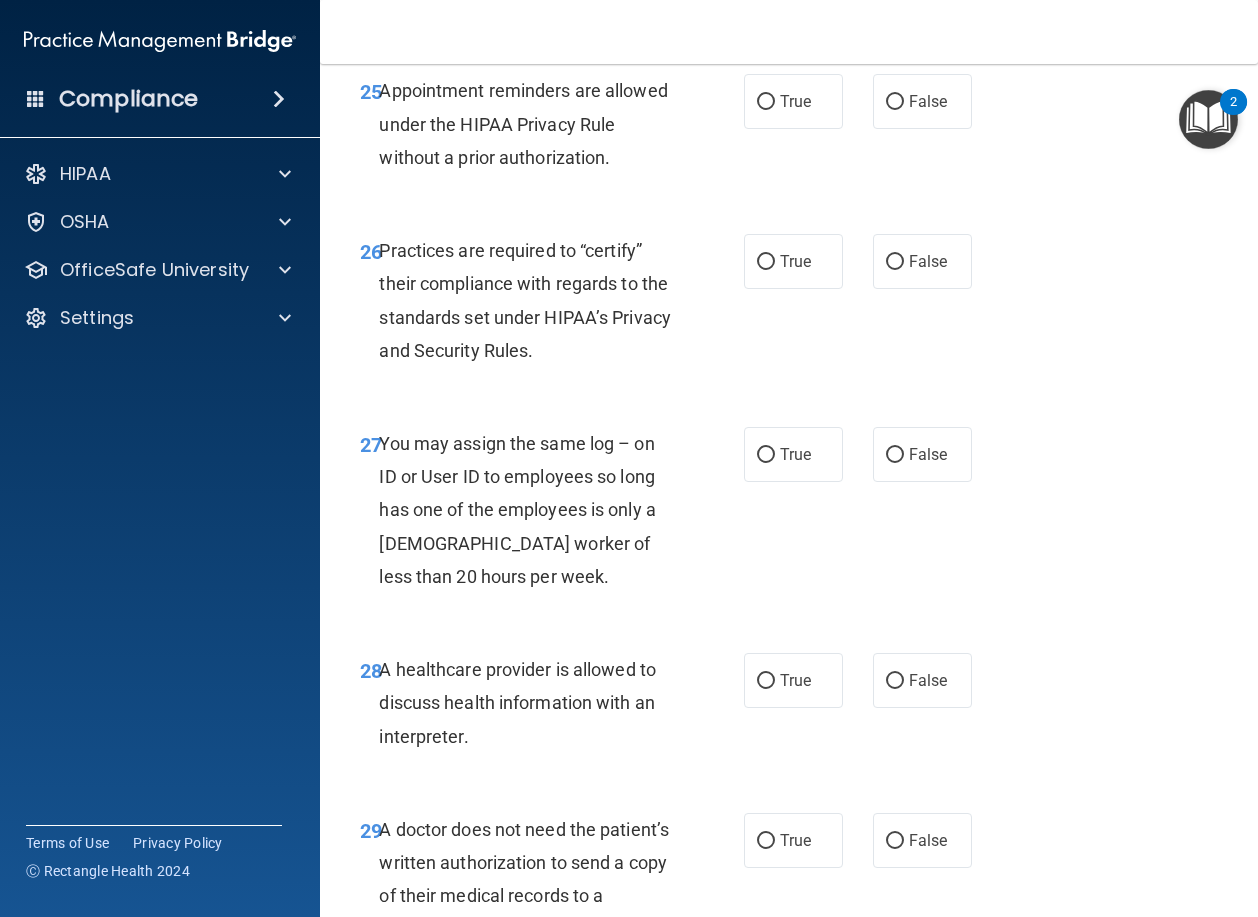 scroll, scrollTop: 5200, scrollLeft: 0, axis: vertical 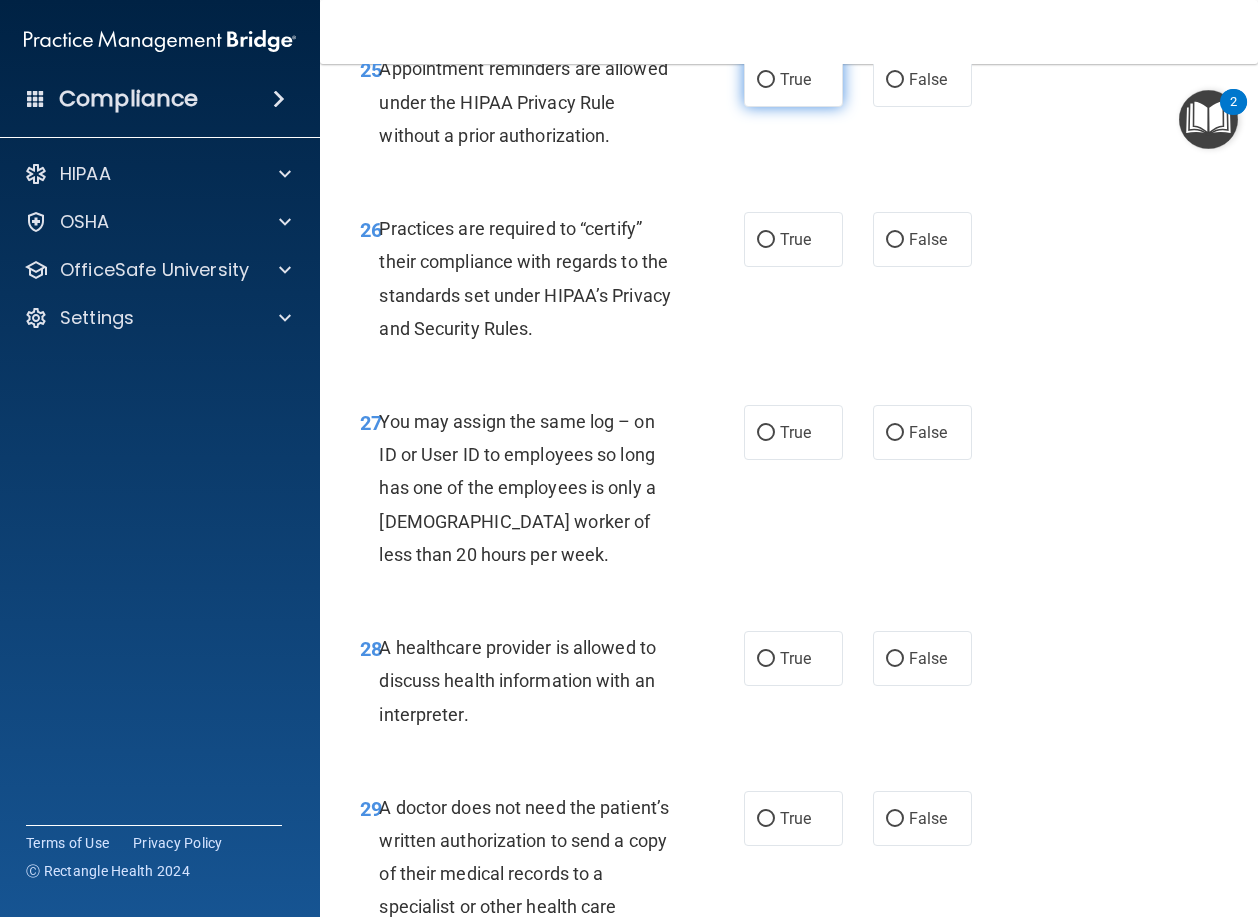 click on "True" at bounding box center (795, 79) 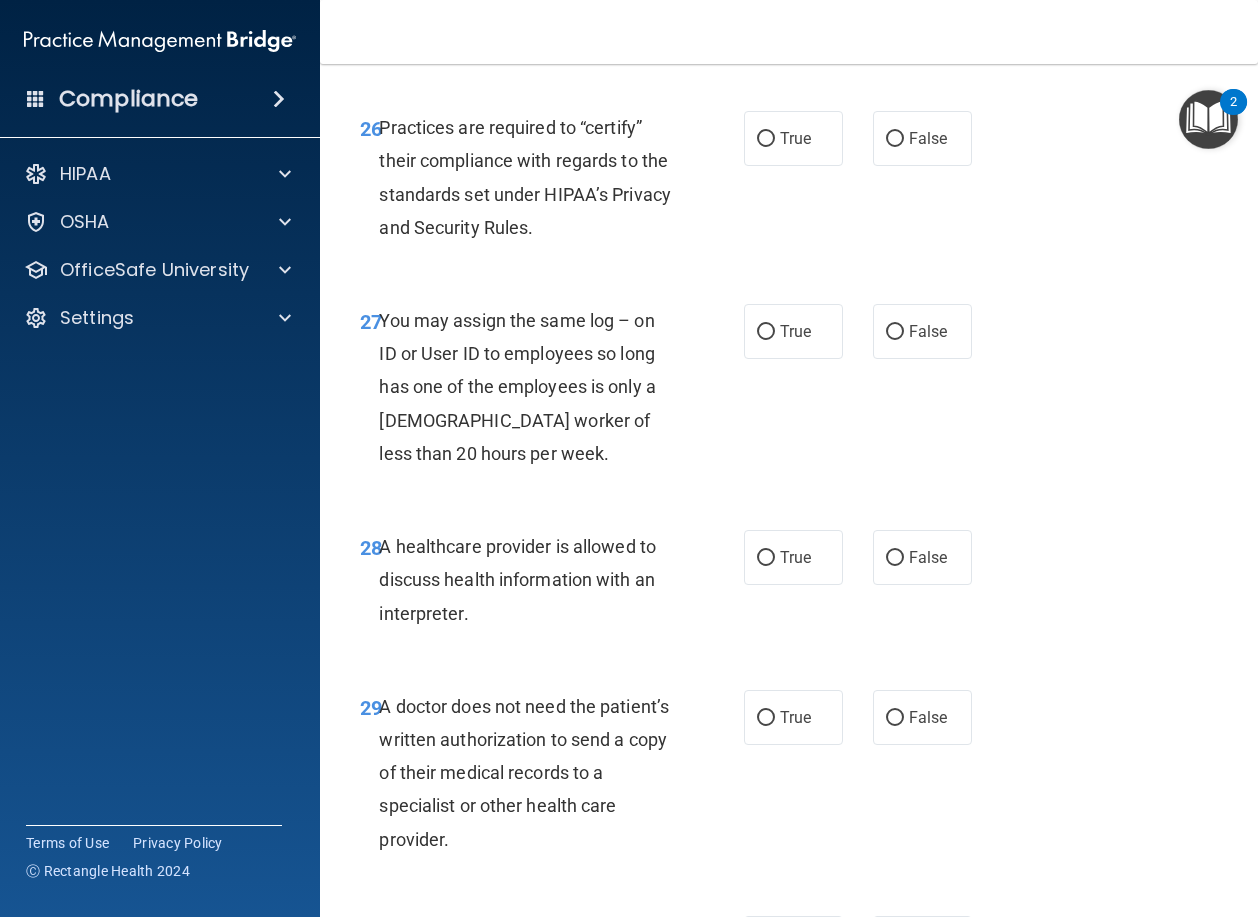scroll, scrollTop: 5400, scrollLeft: 0, axis: vertical 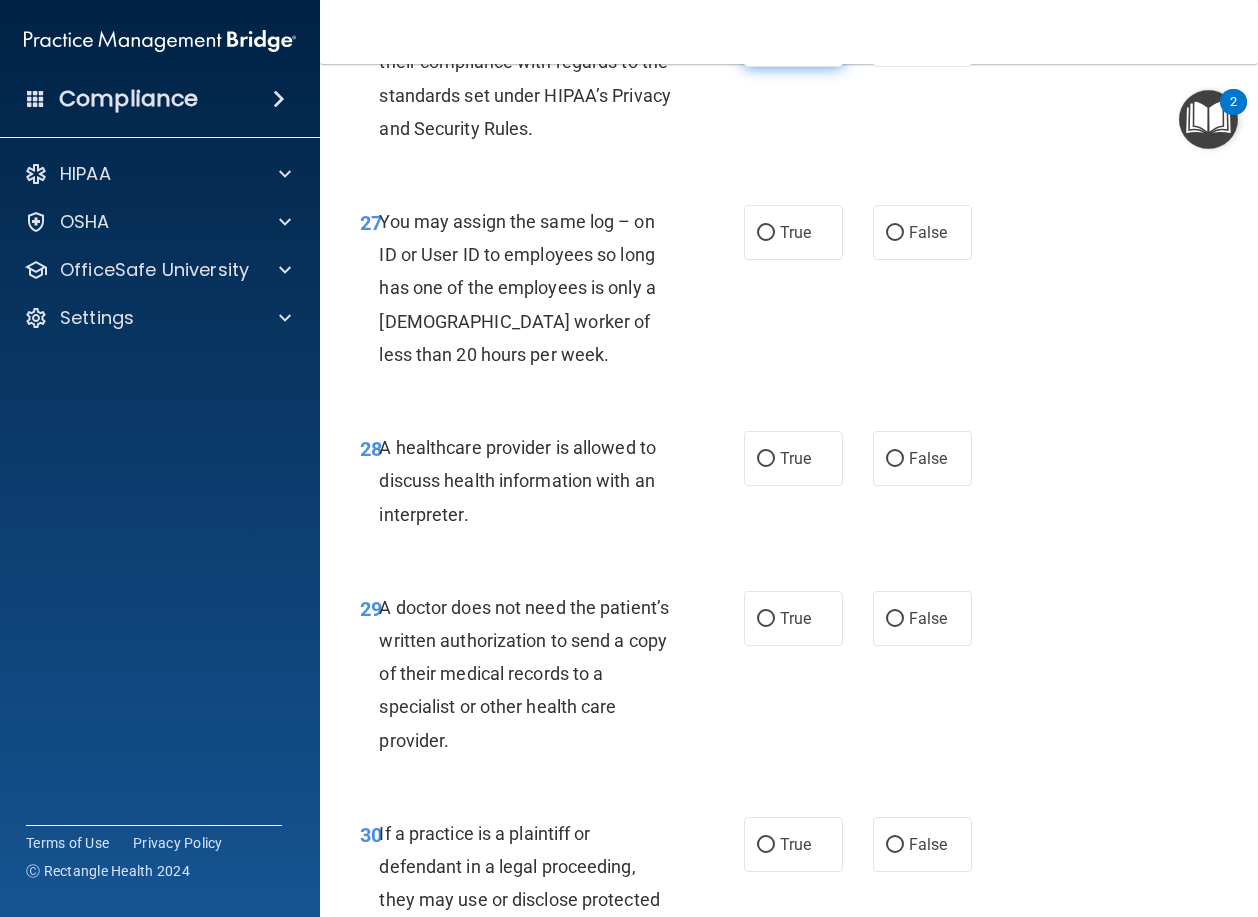 click on "True" at bounding box center (793, 39) 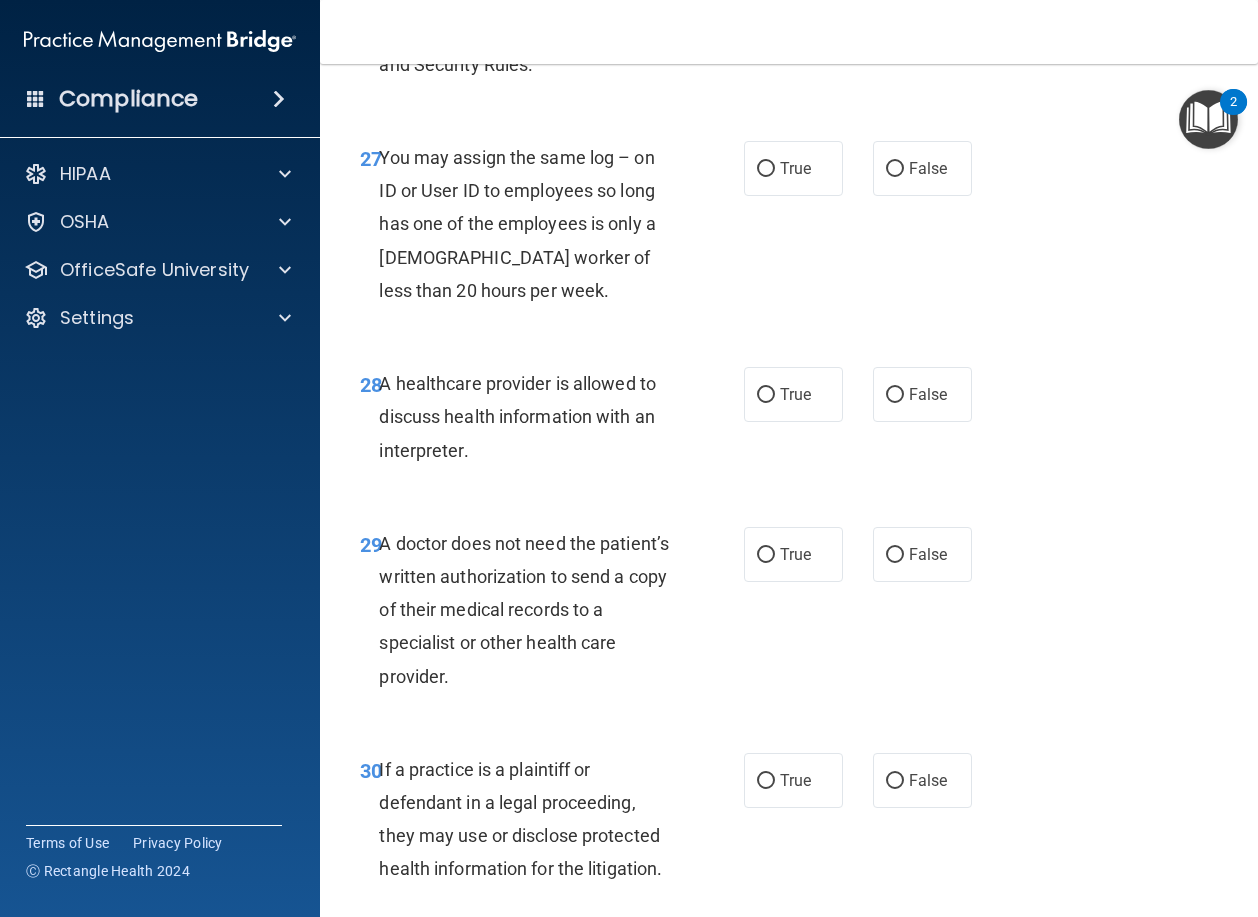 scroll, scrollTop: 5500, scrollLeft: 0, axis: vertical 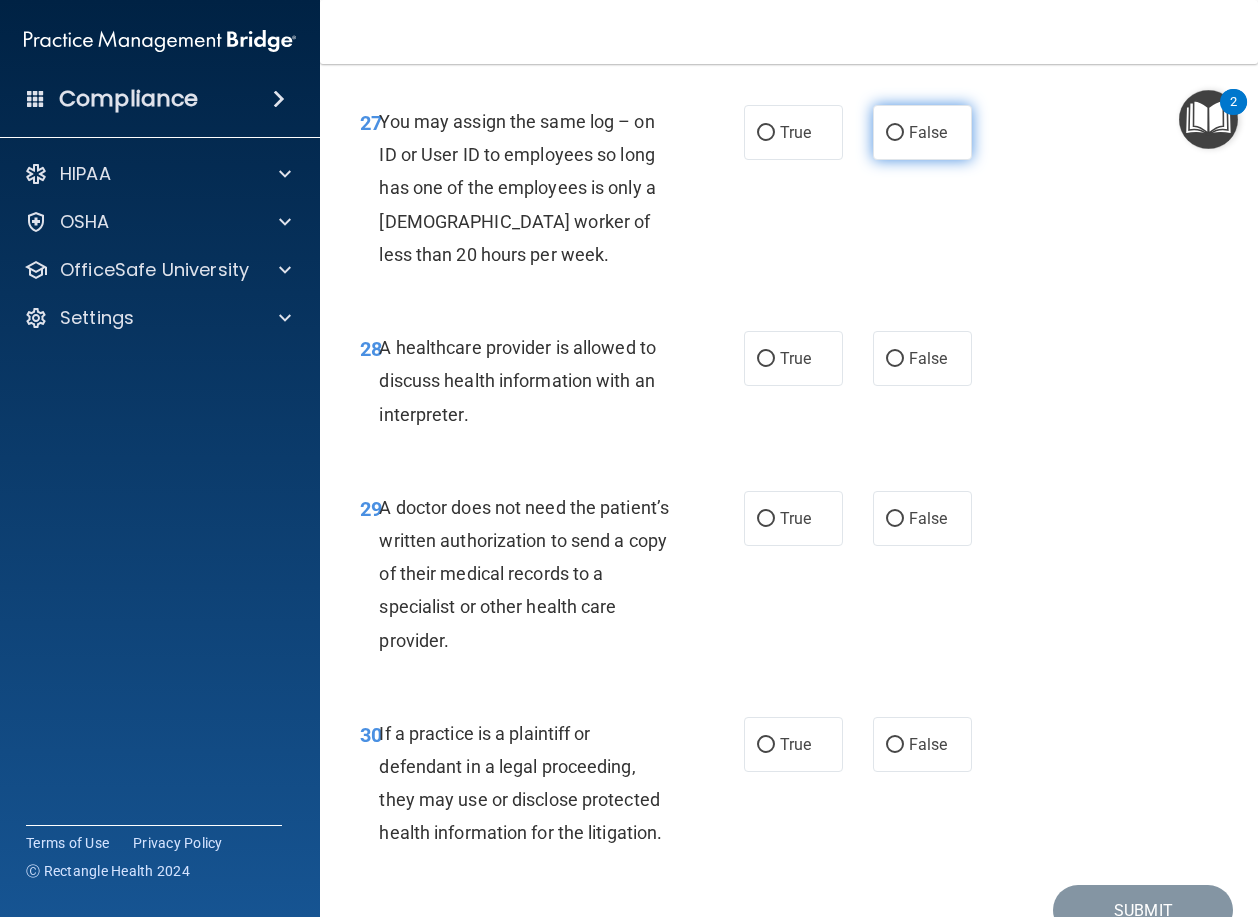 click on "False" at bounding box center (922, 132) 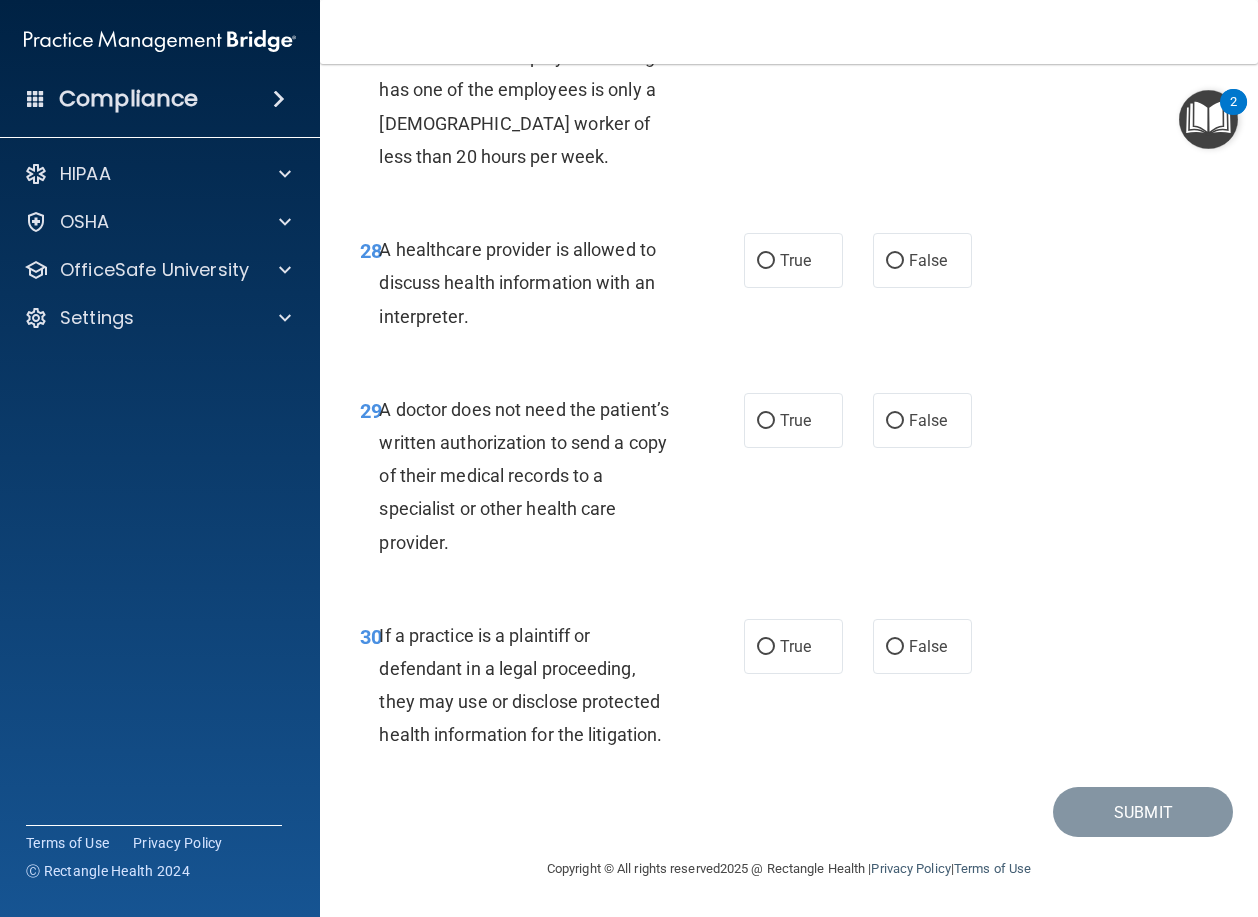 scroll, scrollTop: 5764, scrollLeft: 0, axis: vertical 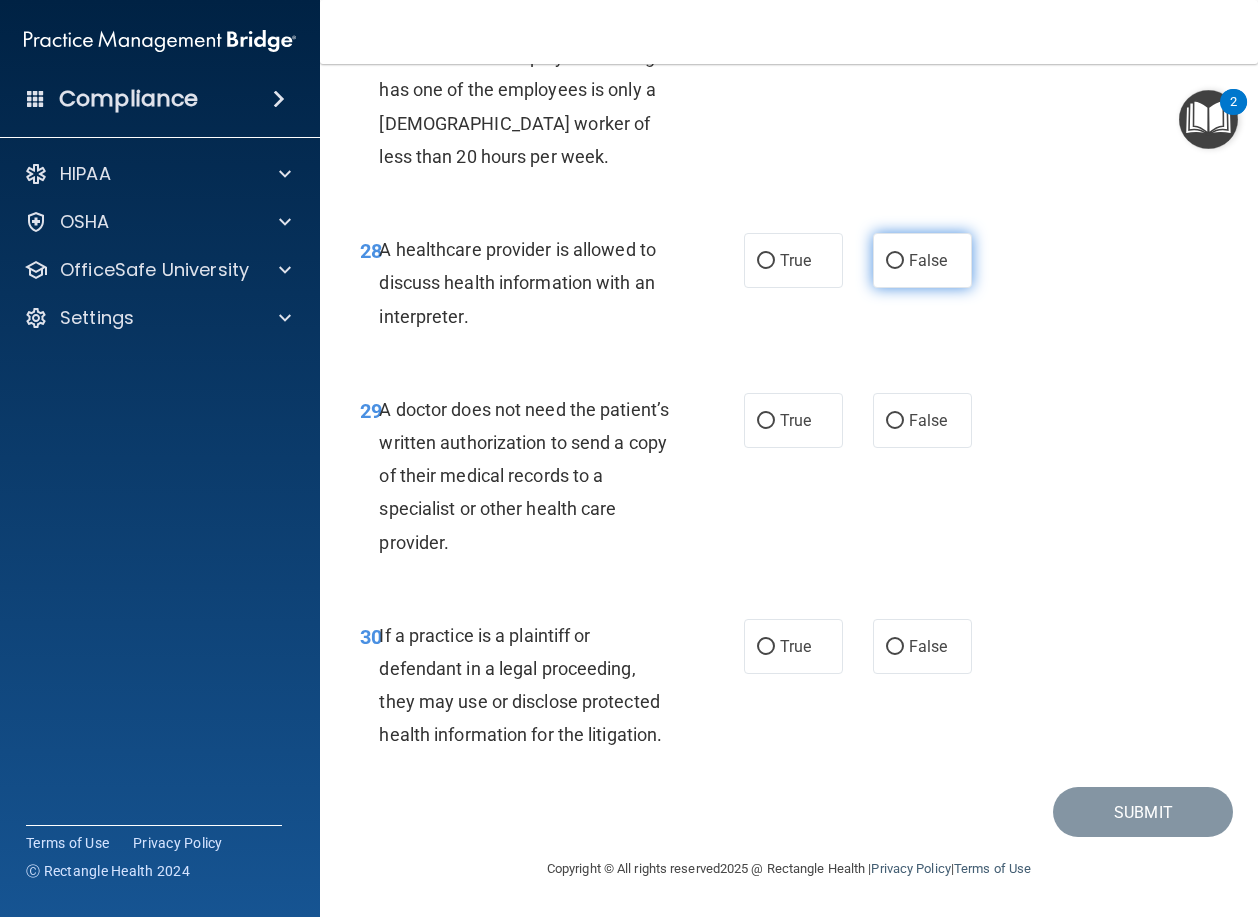 click on "False" at bounding box center [922, 260] 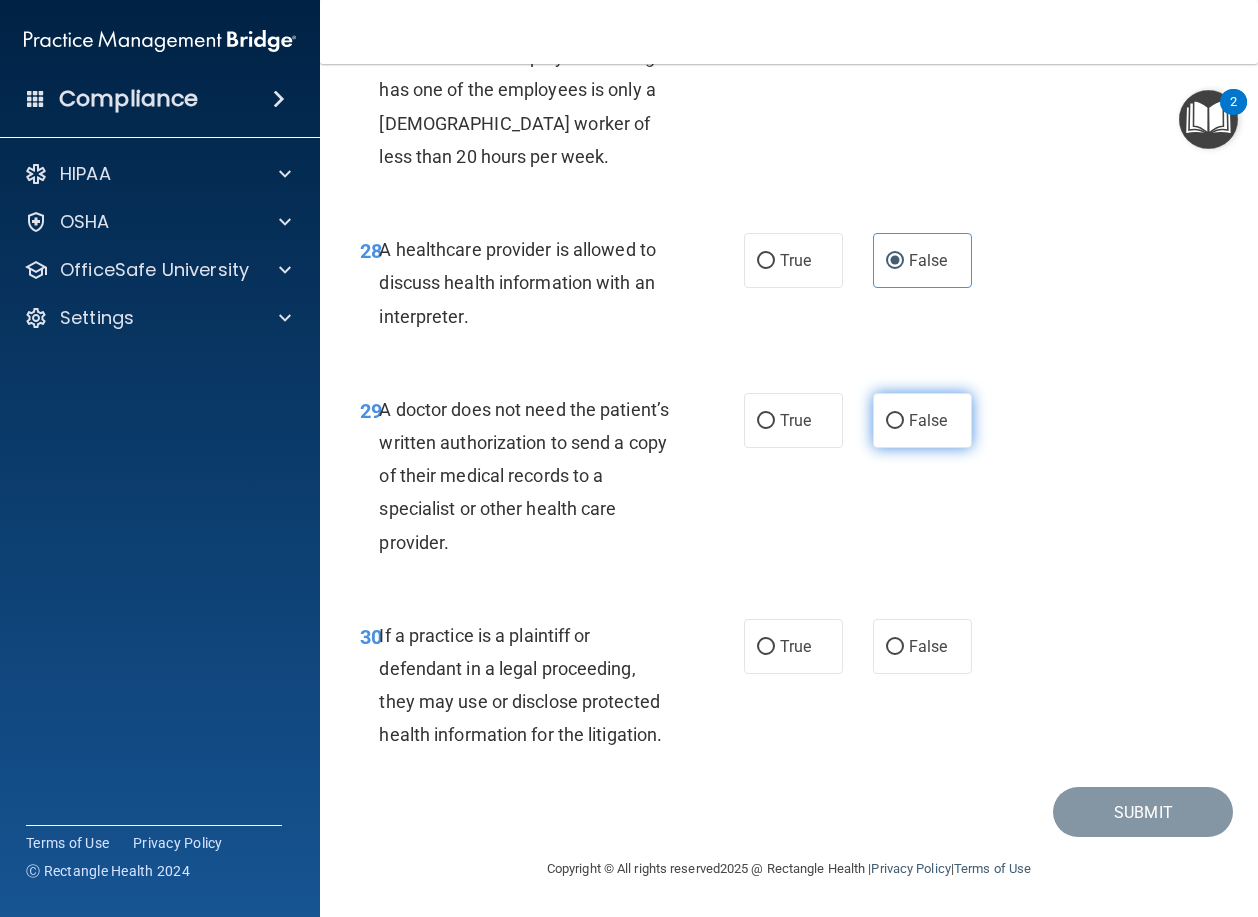 click on "False" at bounding box center [895, 421] 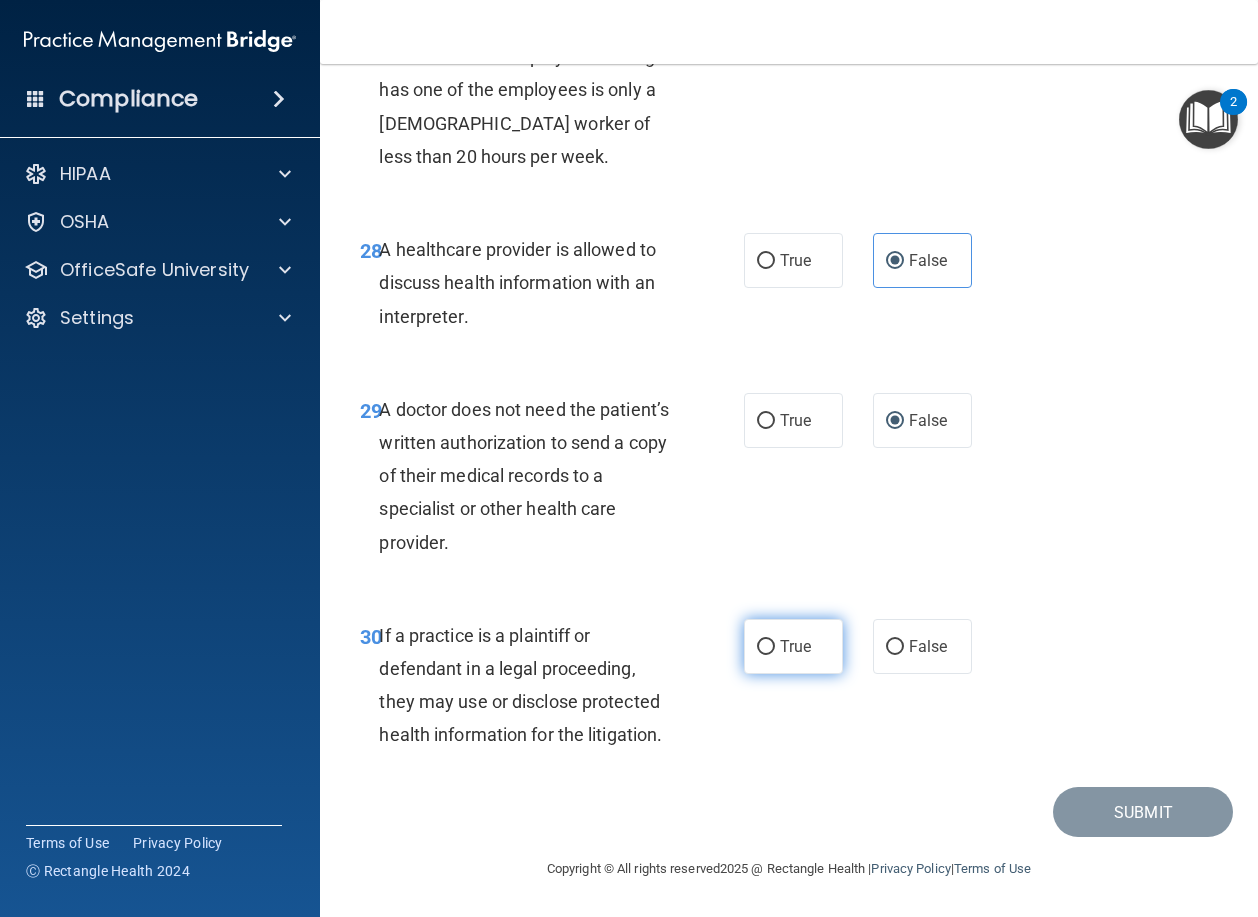 click on "True" at bounding box center [793, 646] 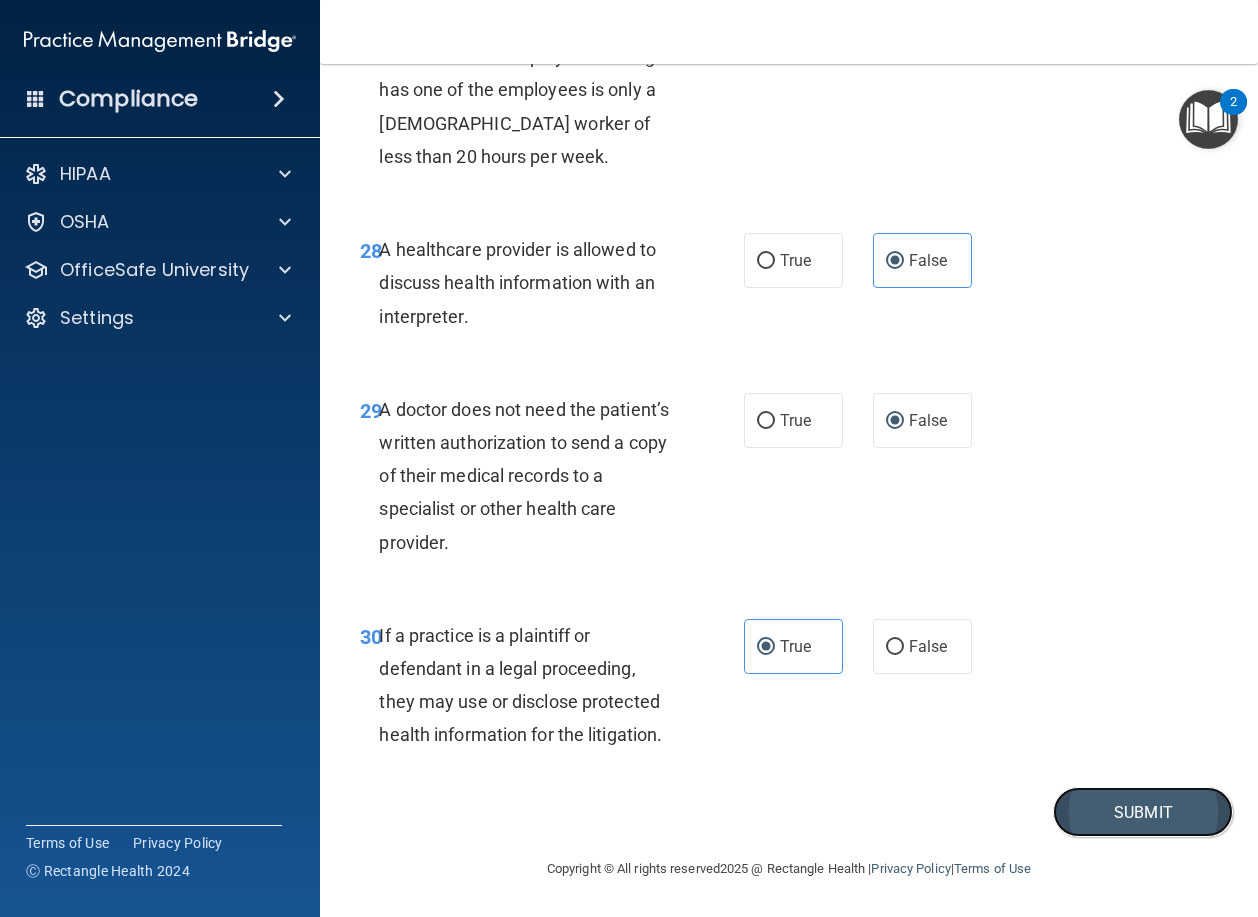 click on "Submit" at bounding box center [1143, 812] 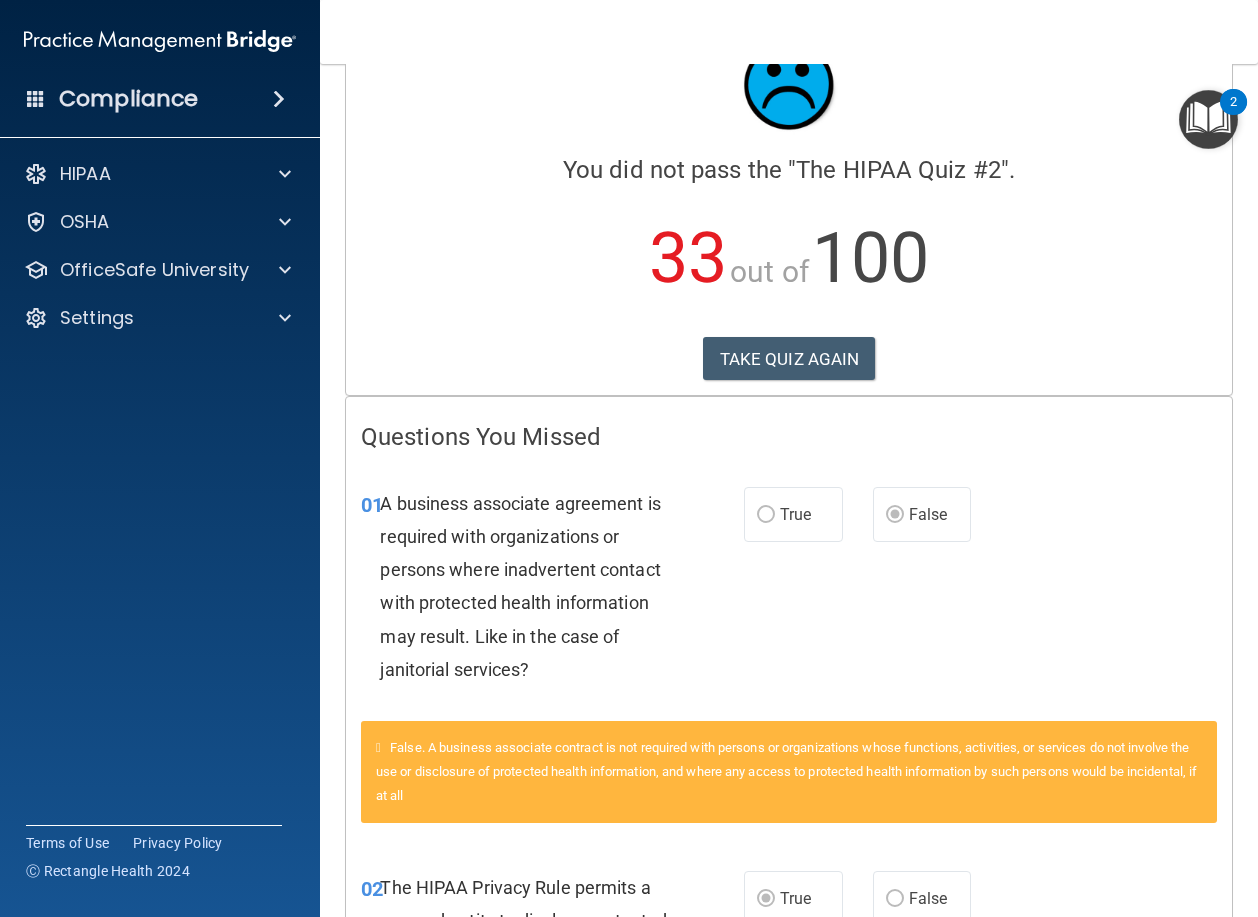 scroll, scrollTop: 0, scrollLeft: 0, axis: both 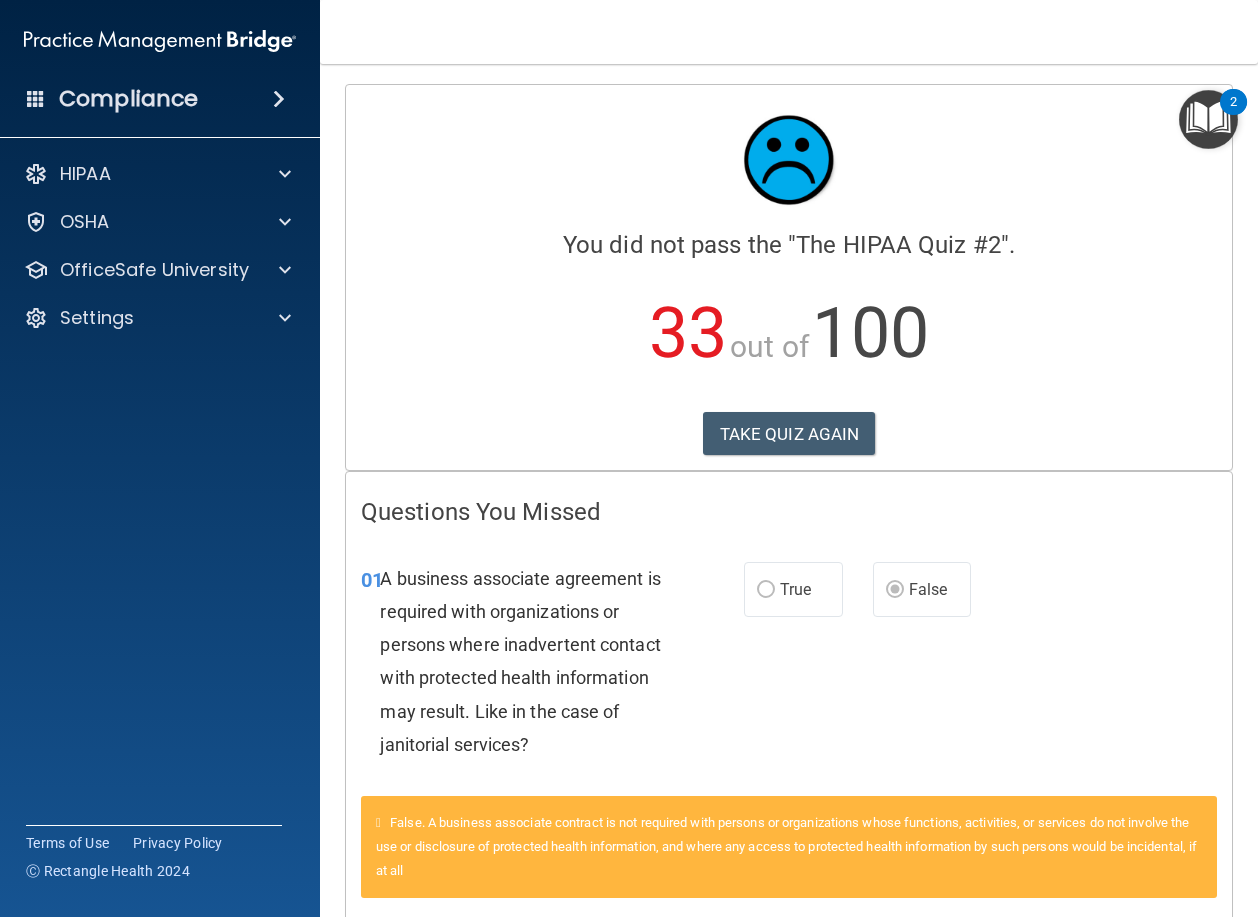 drag, startPoint x: 763, startPoint y: 435, endPoint x: 679, endPoint y: 537, distance: 132.13629 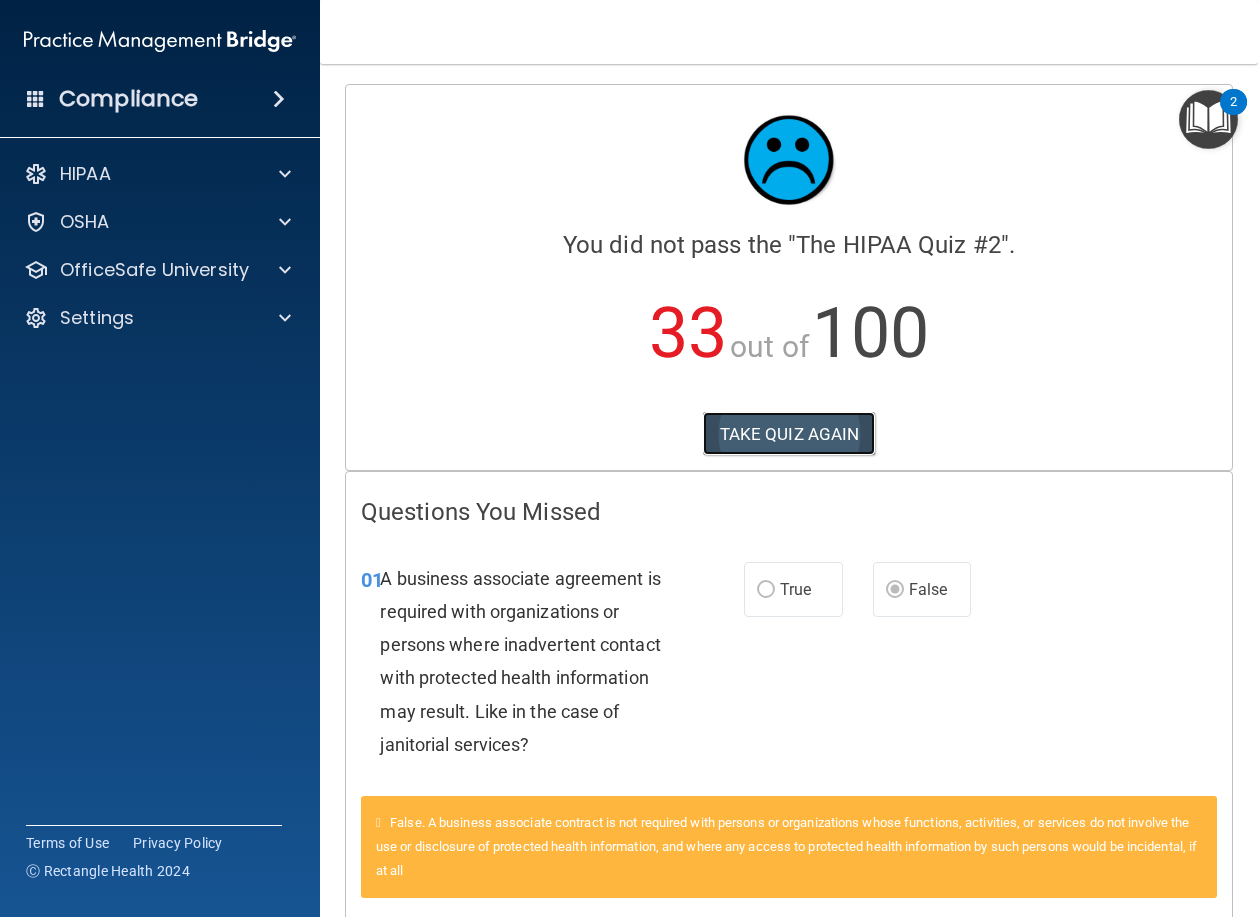 click on "TAKE QUIZ AGAIN" at bounding box center [789, 434] 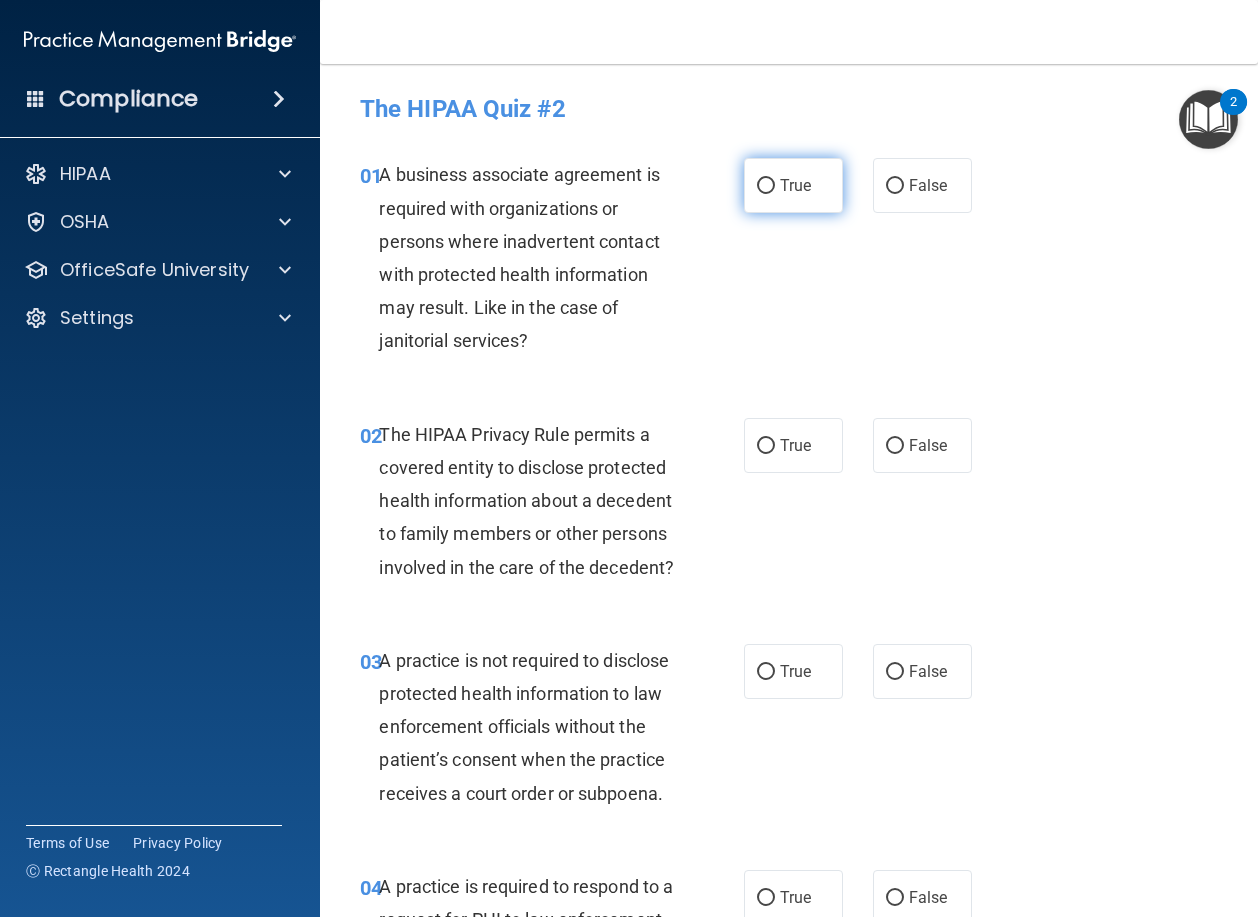 click on "True" at bounding box center [793, 185] 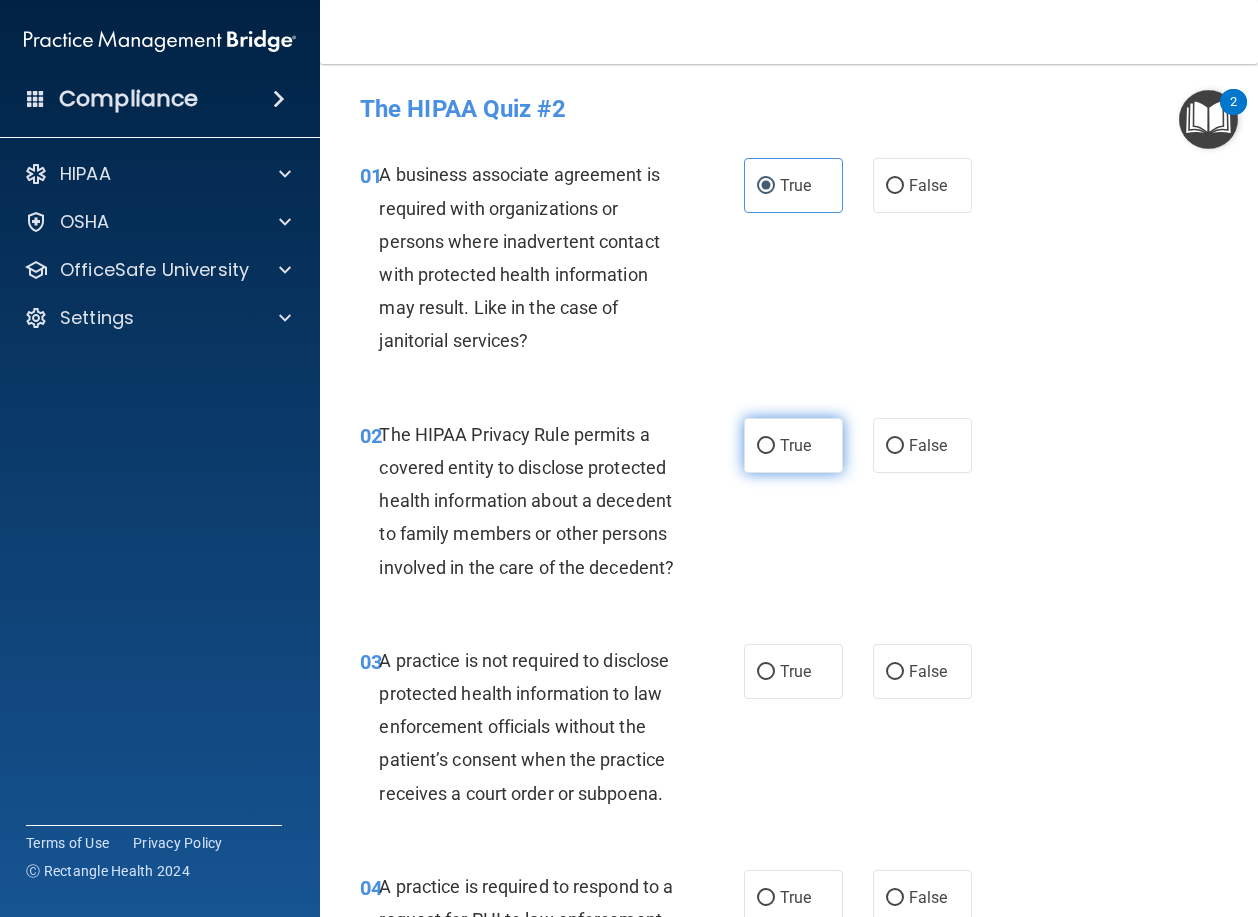 click on "True" at bounding box center [795, 445] 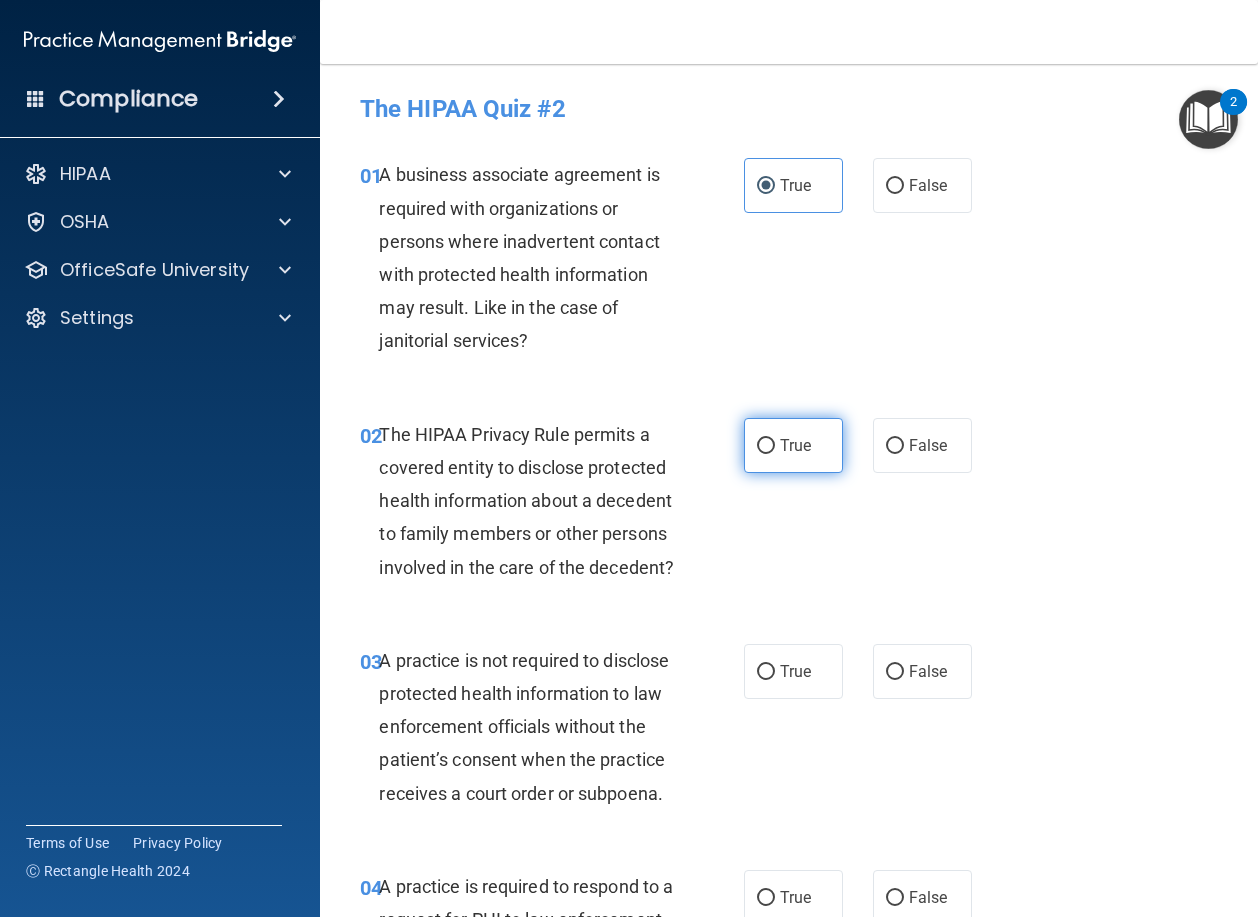 click on "True" at bounding box center [793, 445] 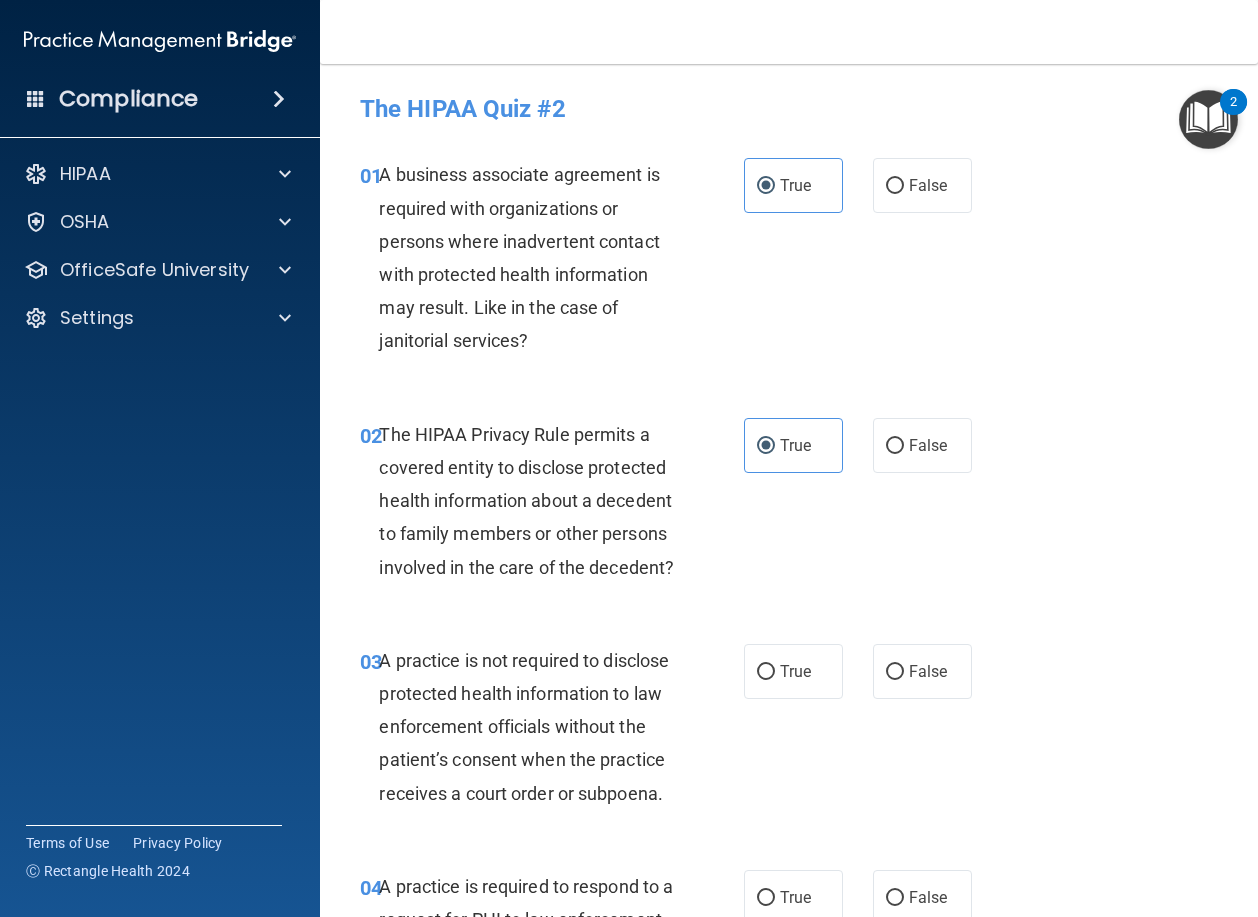 drag, startPoint x: 758, startPoint y: 450, endPoint x: 759, endPoint y: 531, distance: 81.00617 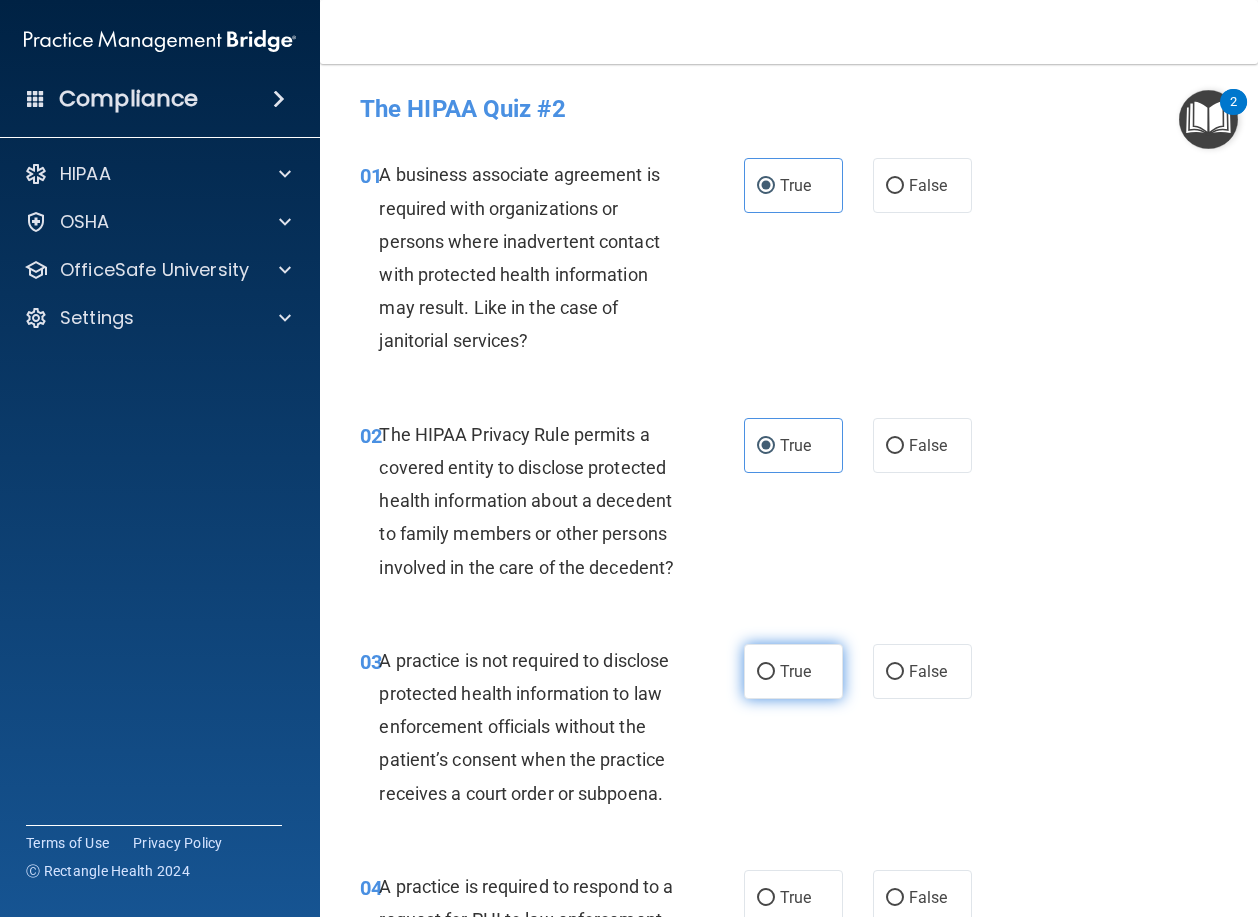 click on "True" at bounding box center (766, 672) 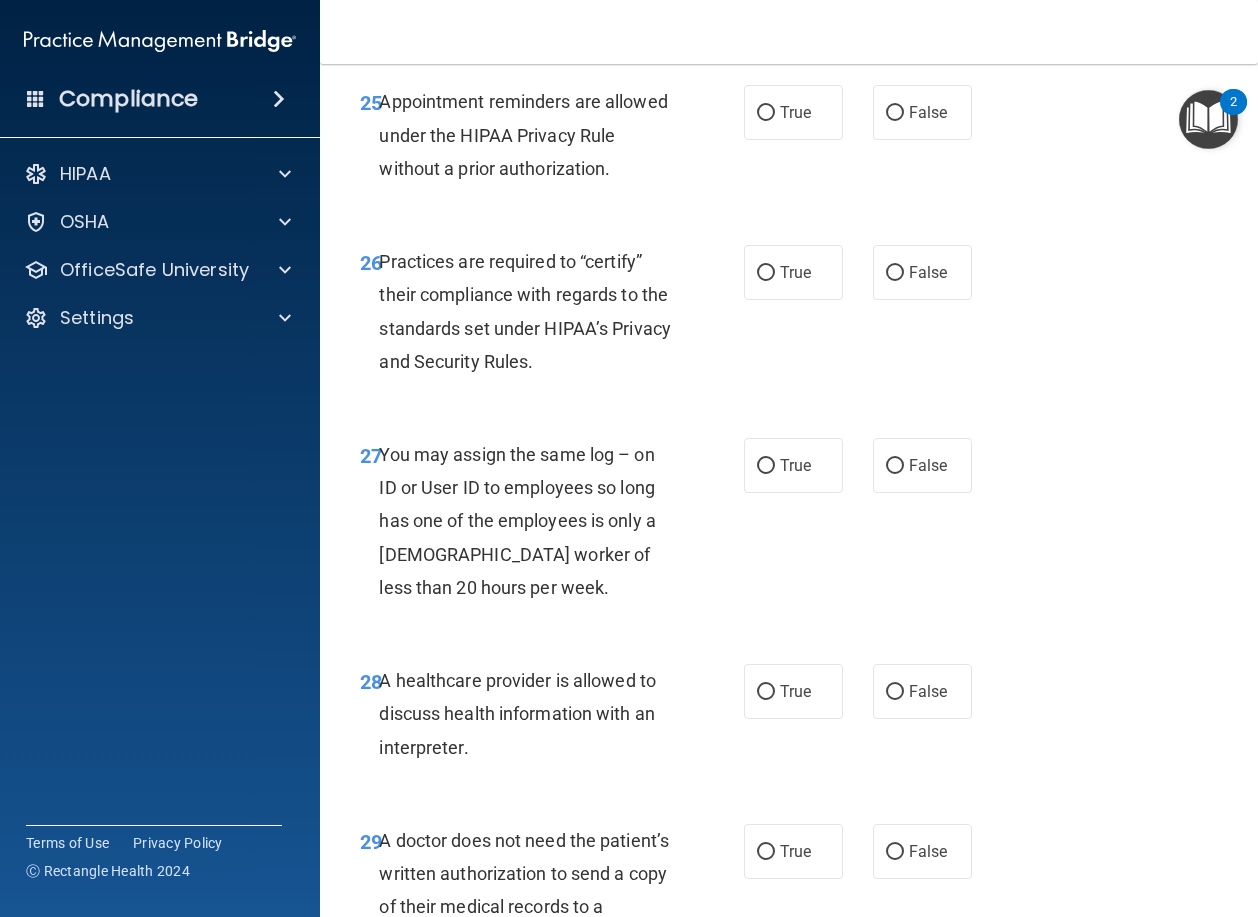 scroll, scrollTop: 5764, scrollLeft: 0, axis: vertical 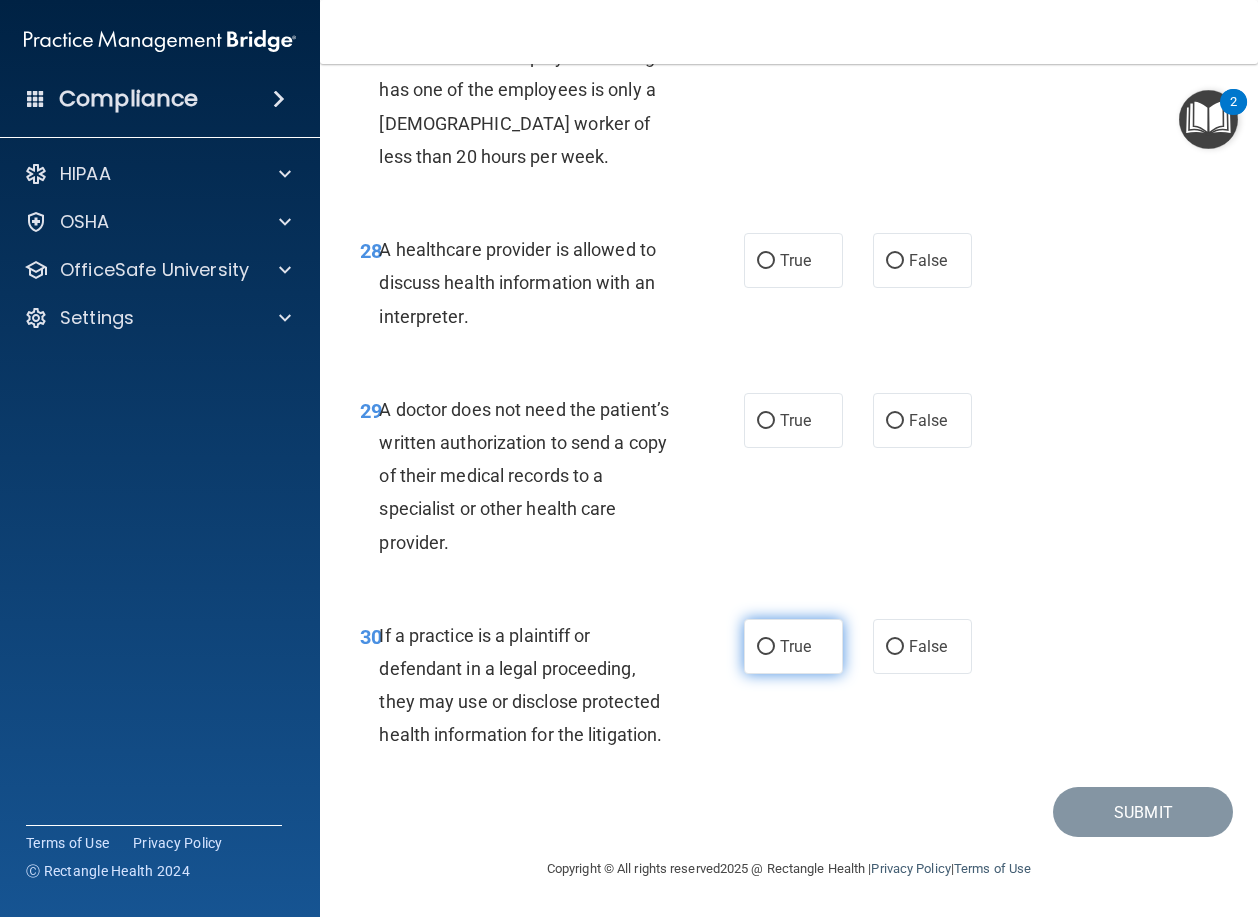 click on "True" at bounding box center [766, 647] 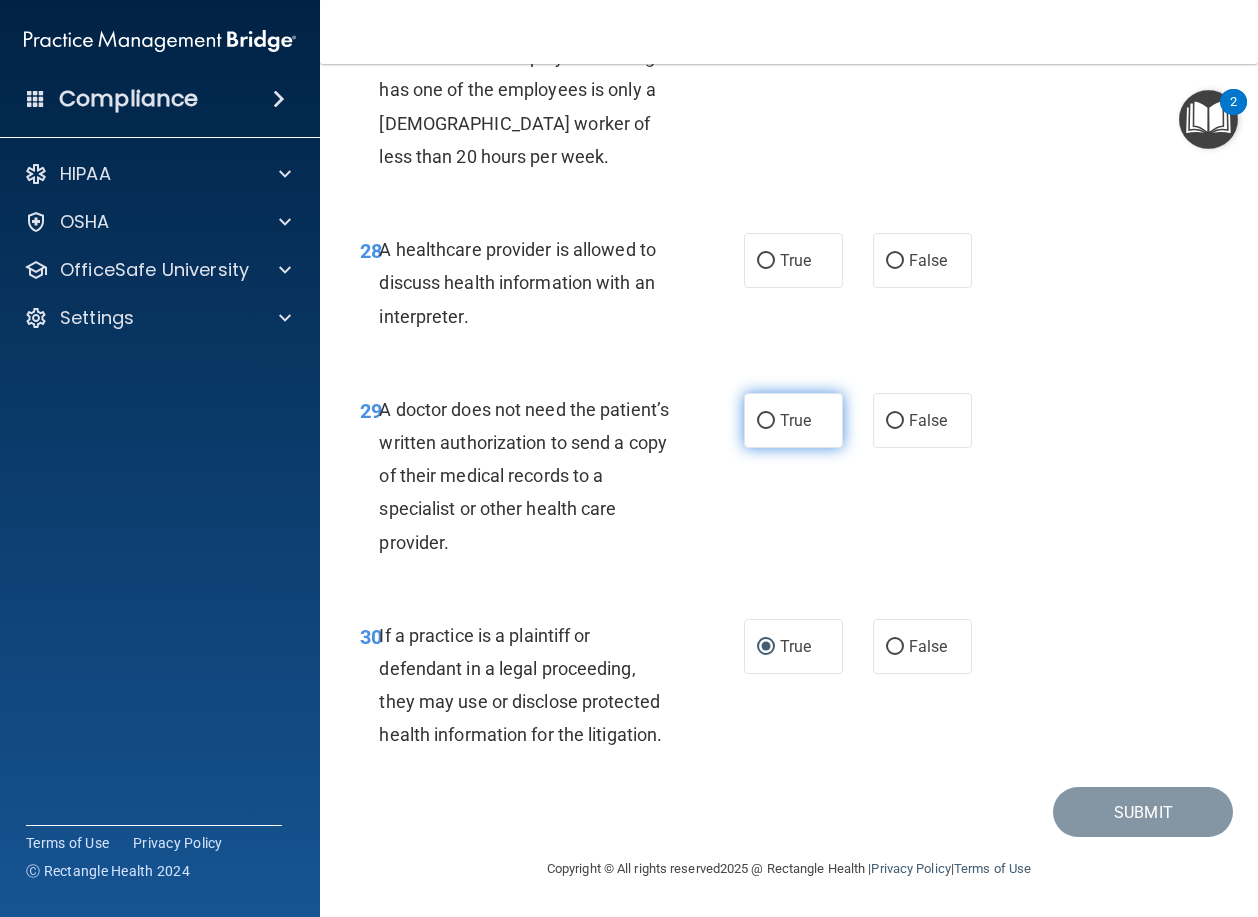 click on "True" at bounding box center [766, 421] 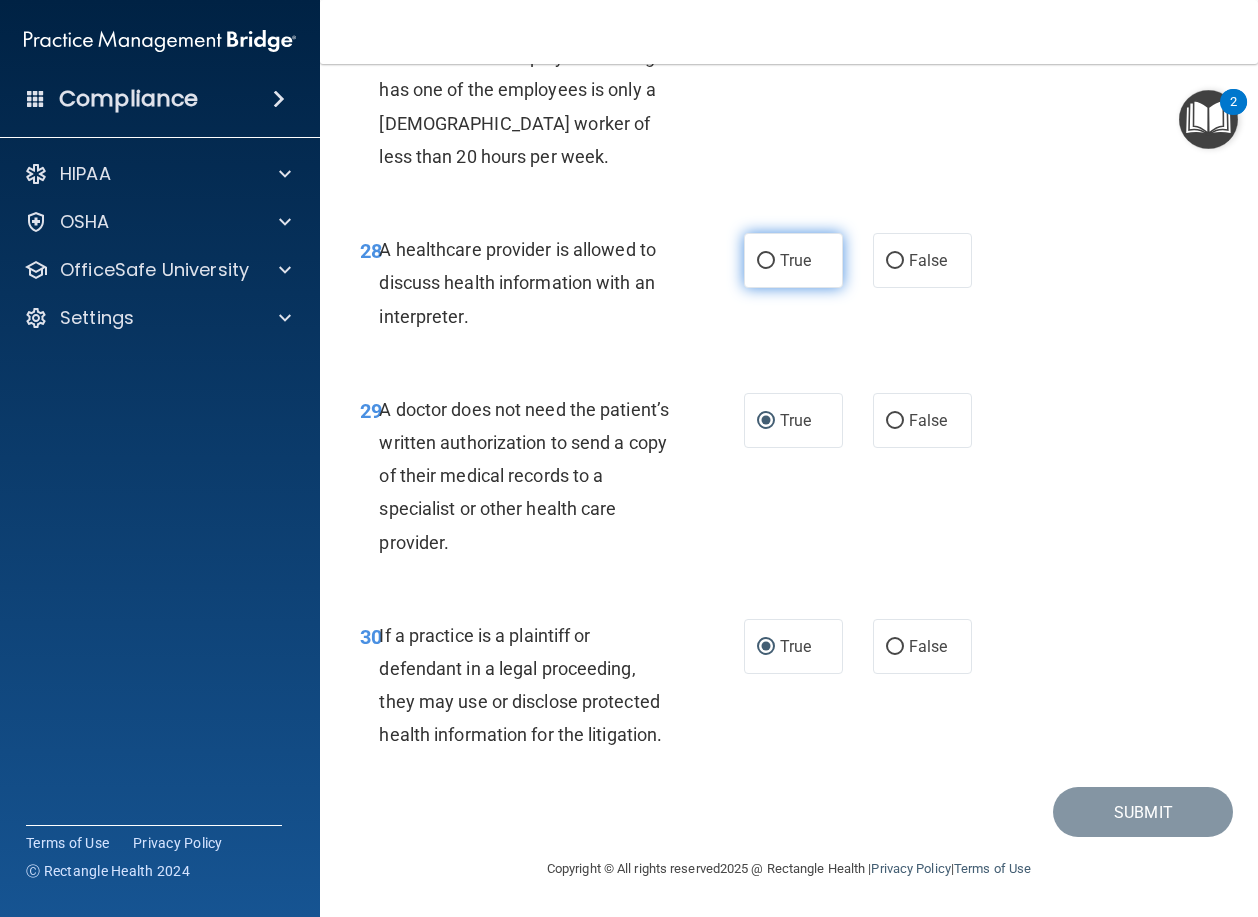 click on "True" at bounding box center [766, 261] 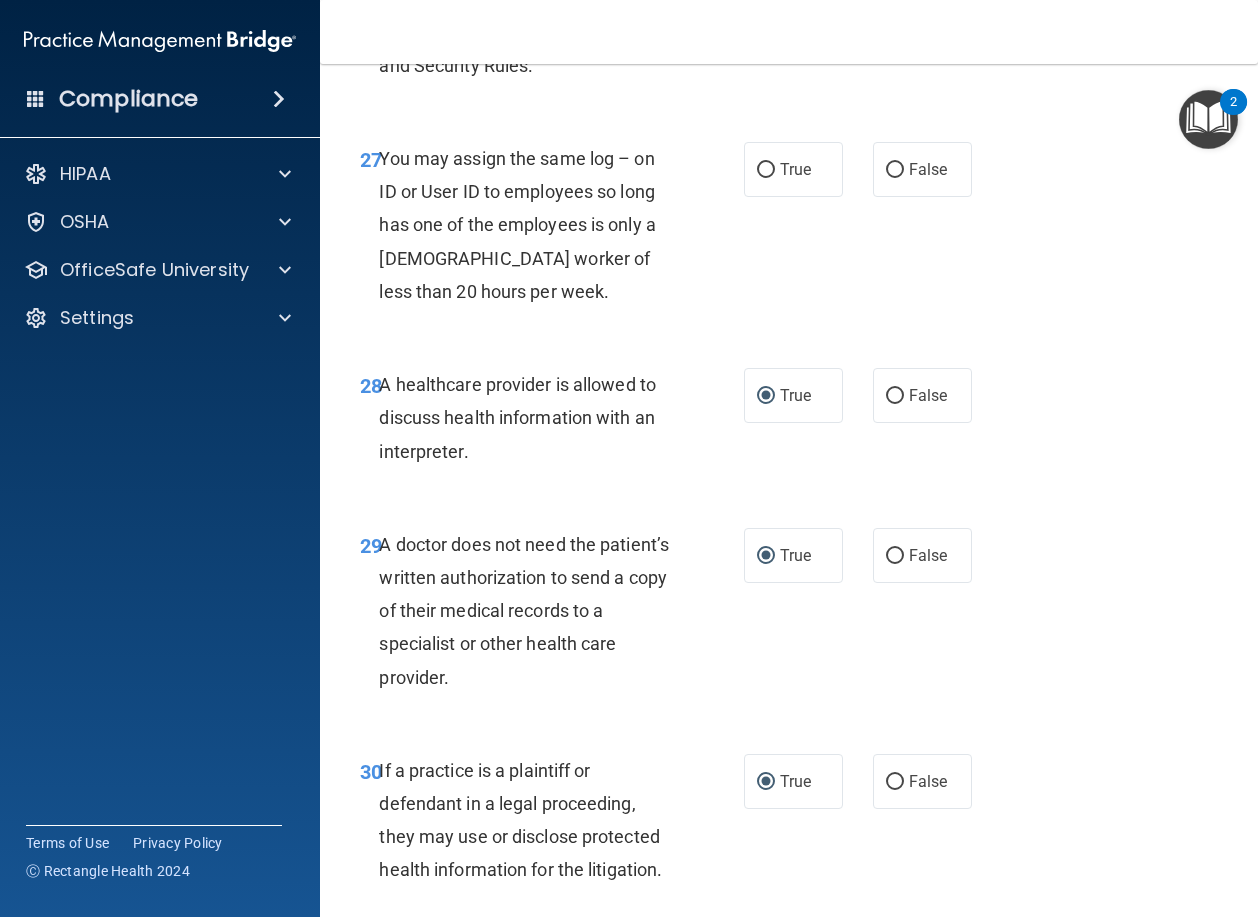 scroll, scrollTop: 5364, scrollLeft: 0, axis: vertical 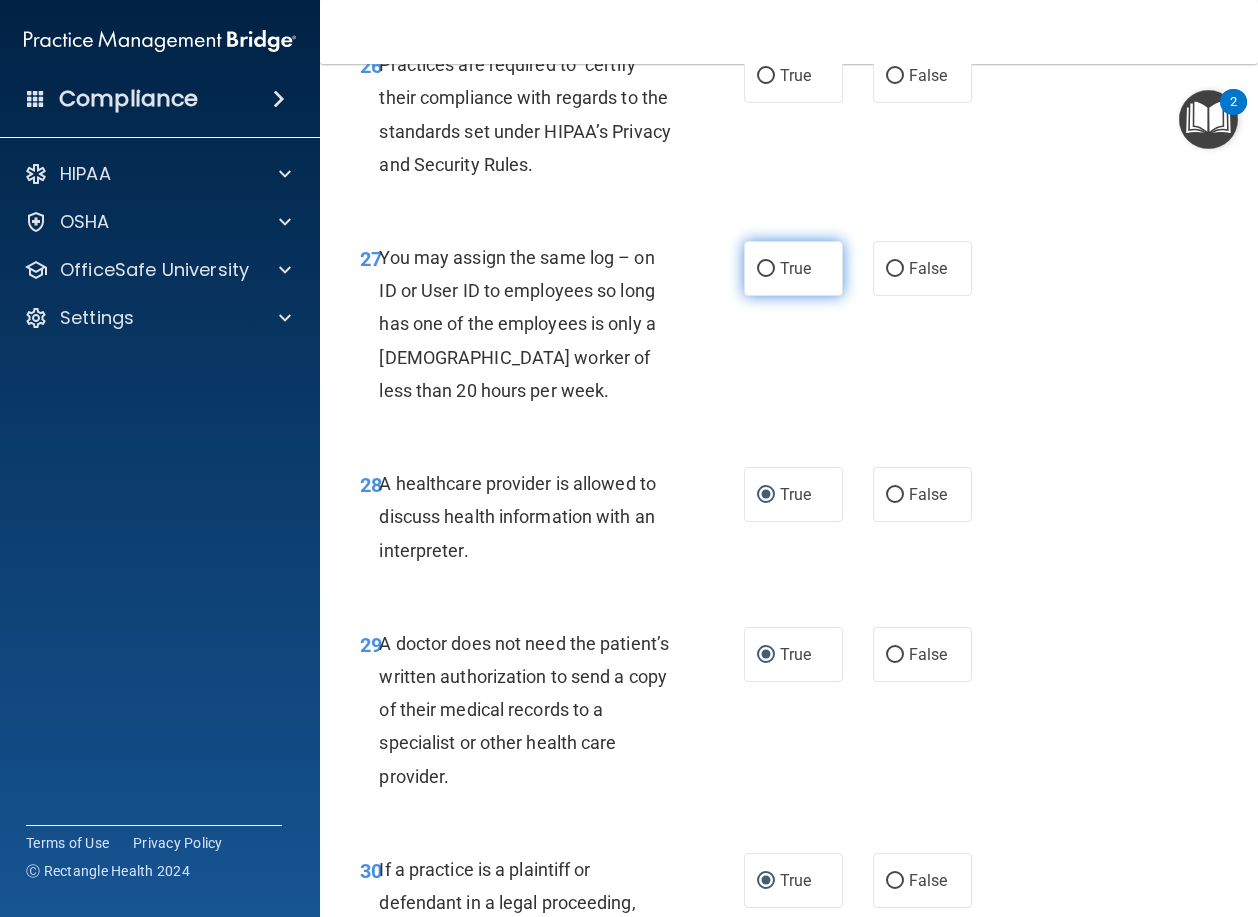 click on "True" at bounding box center [766, 269] 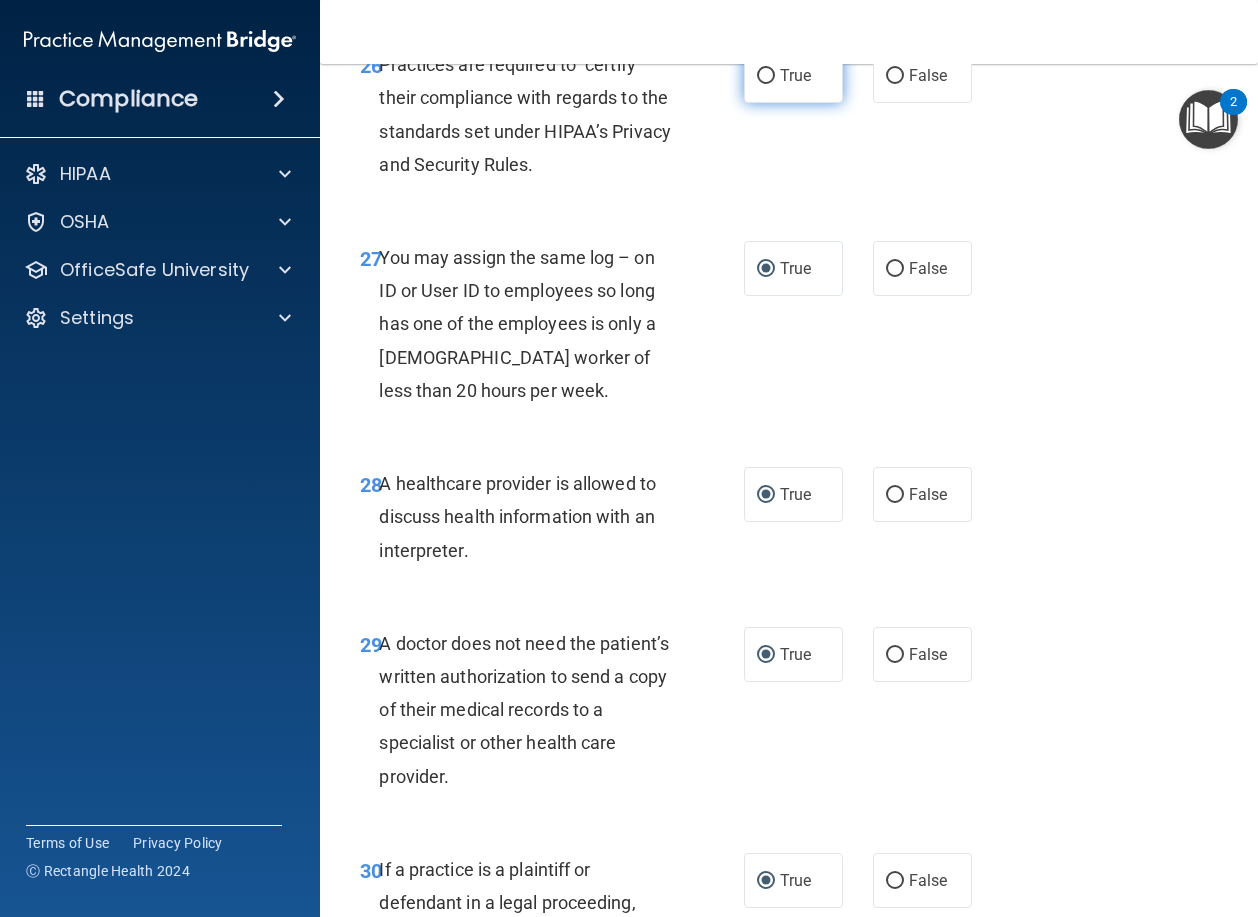 click on "True" at bounding box center (766, 76) 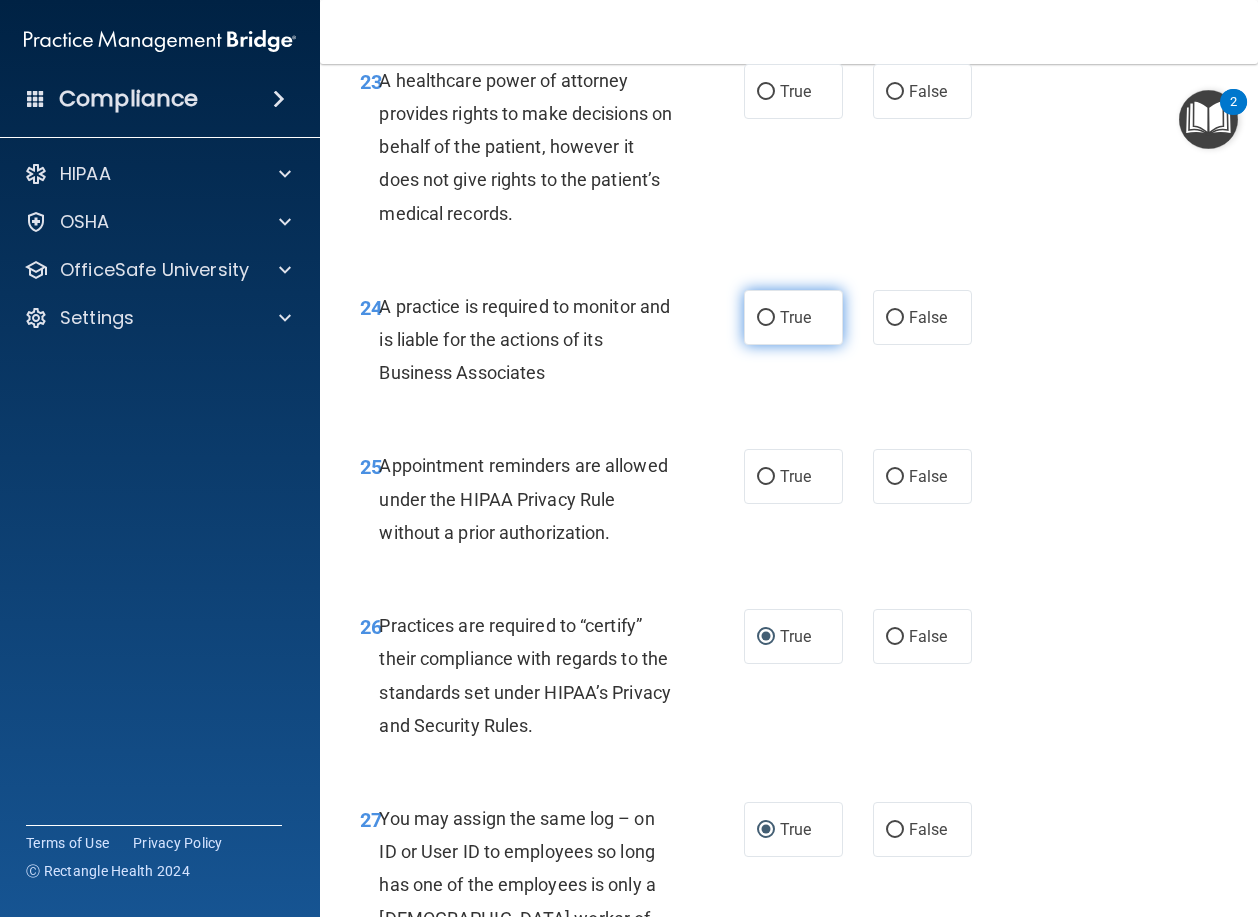 scroll, scrollTop: 4764, scrollLeft: 0, axis: vertical 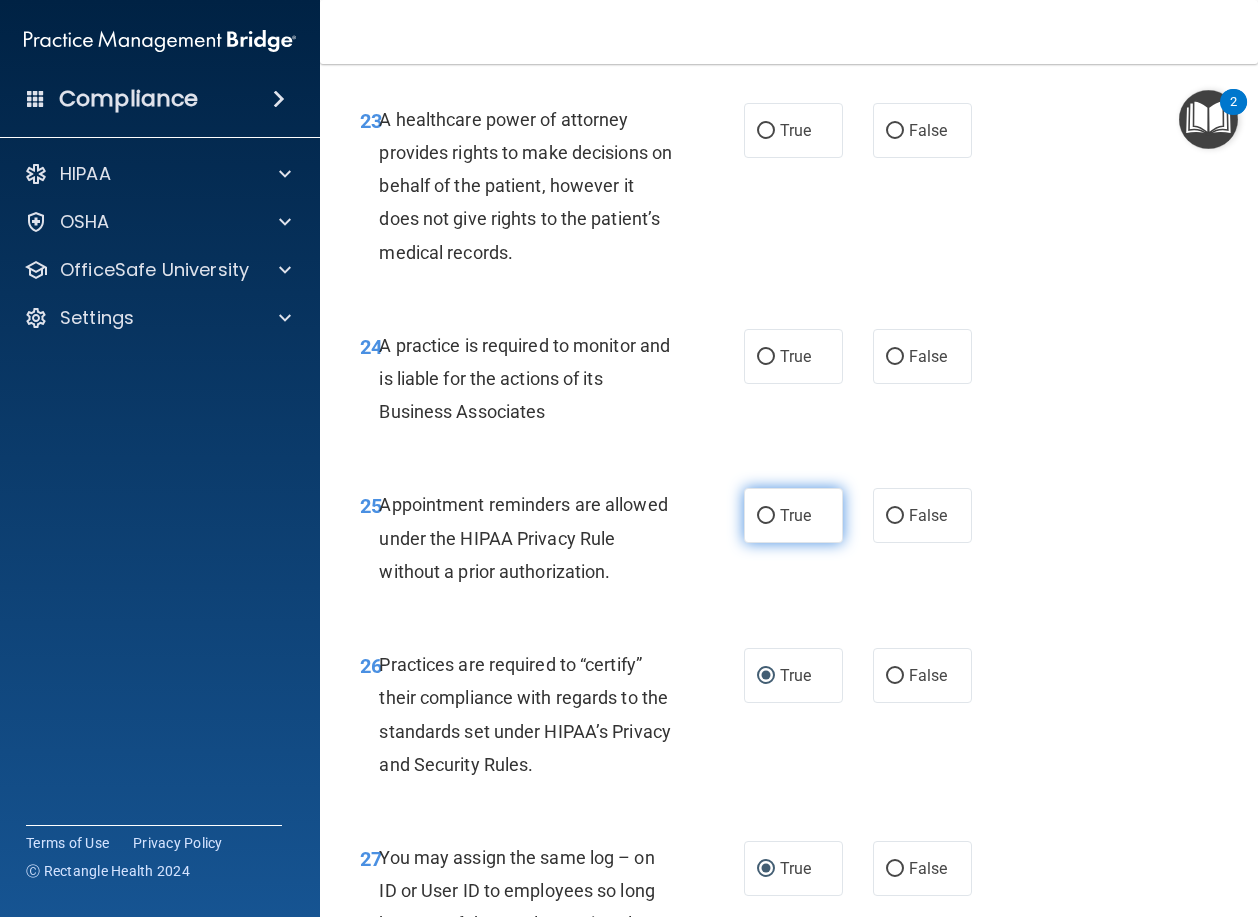 click on "True" at bounding box center [766, 516] 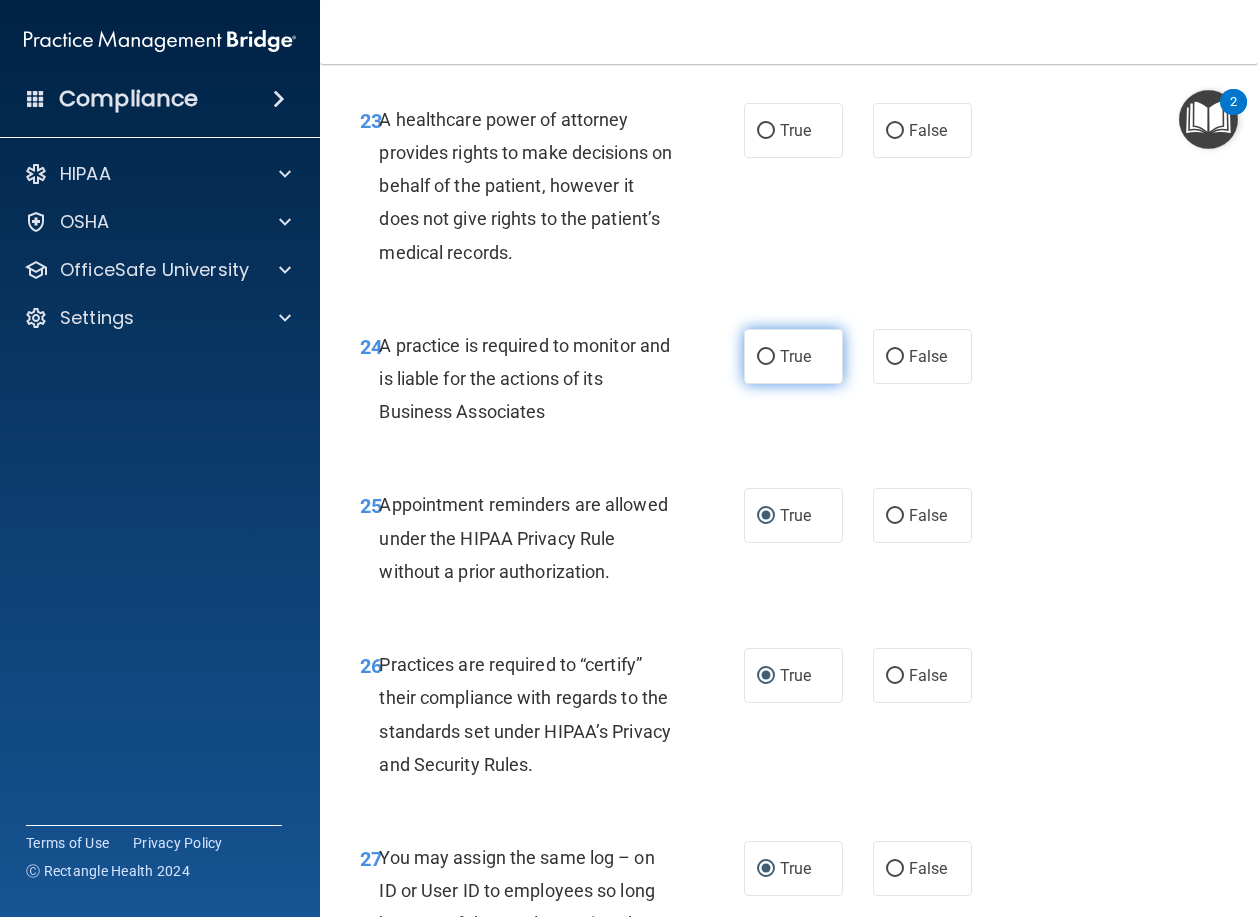 click on "True" at bounding box center [766, 357] 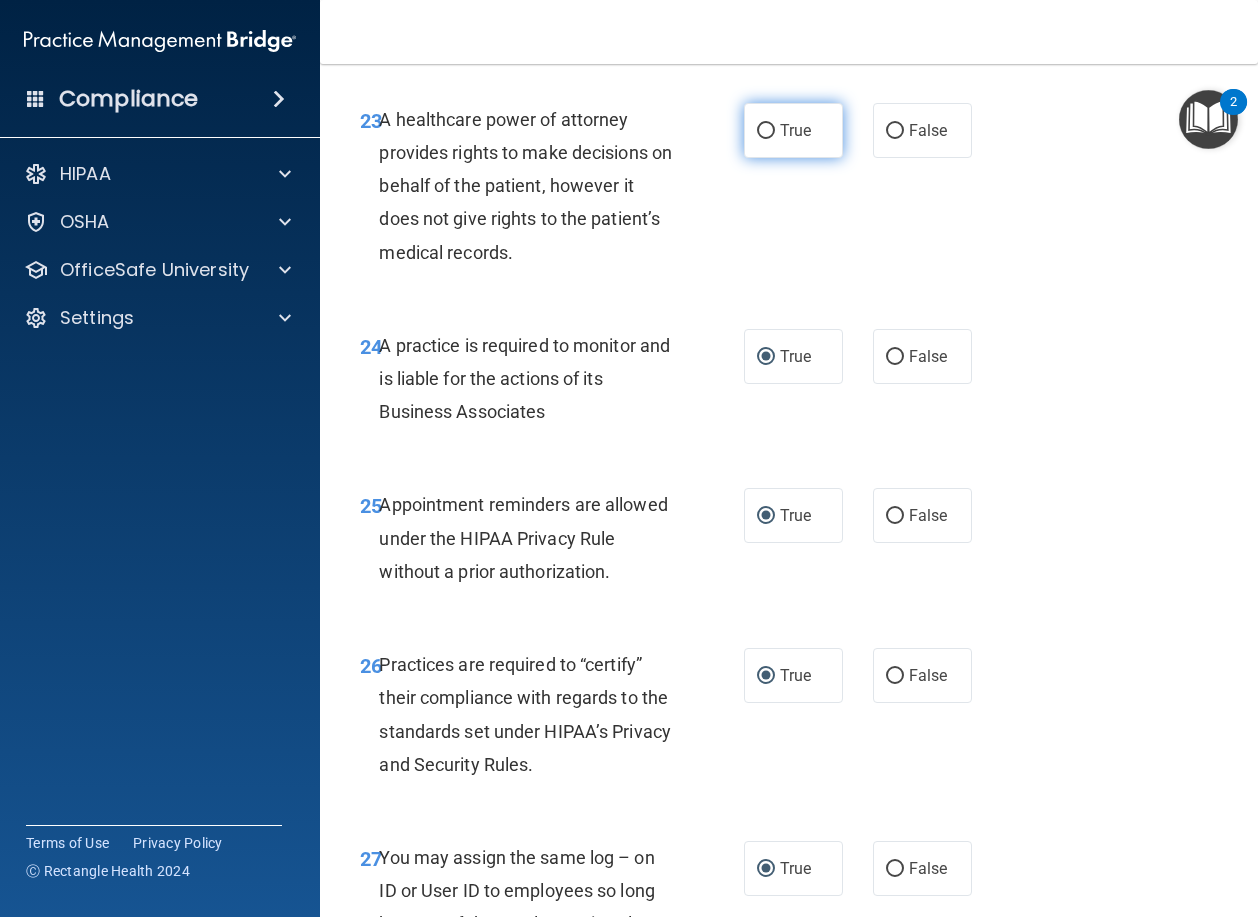 click on "True" at bounding box center (766, 131) 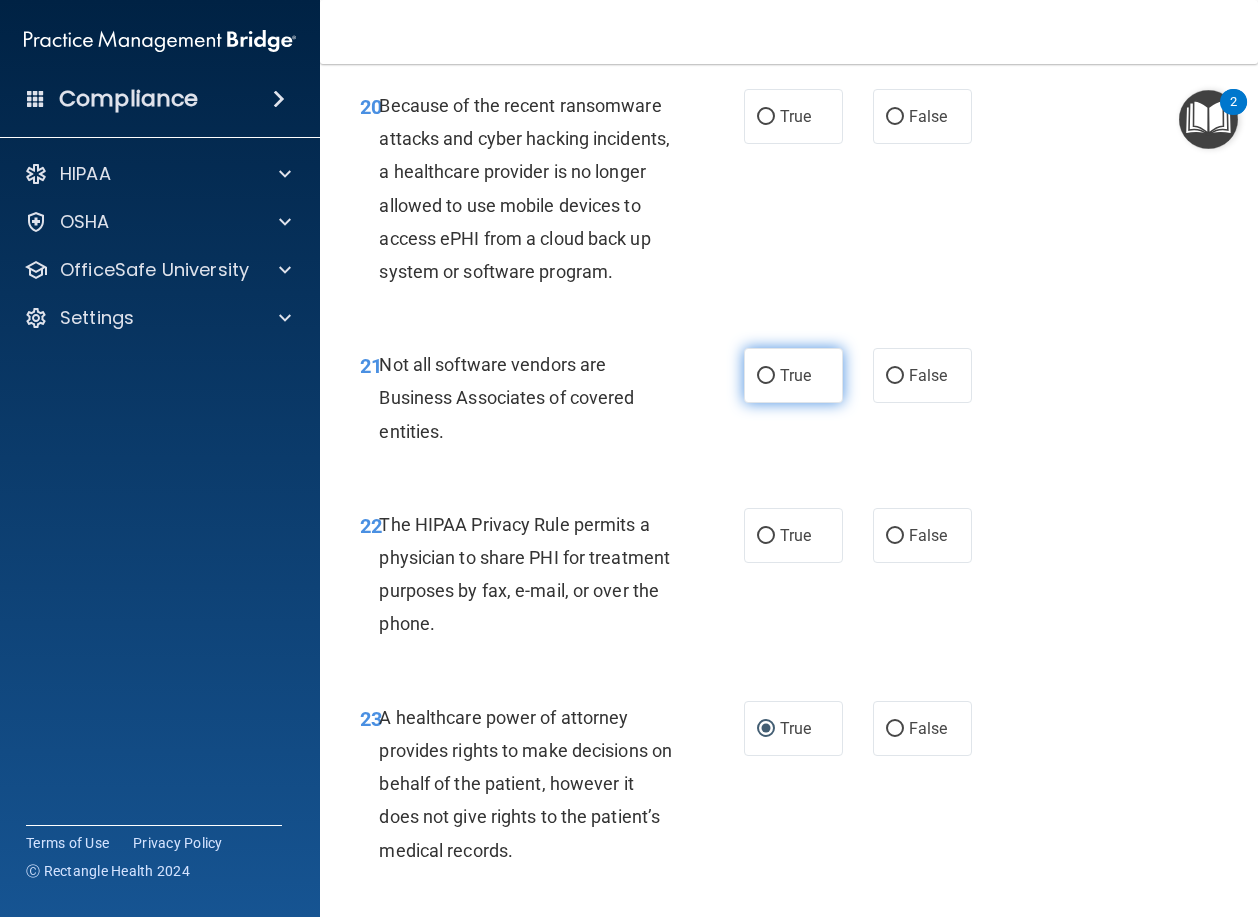 scroll, scrollTop: 4164, scrollLeft: 0, axis: vertical 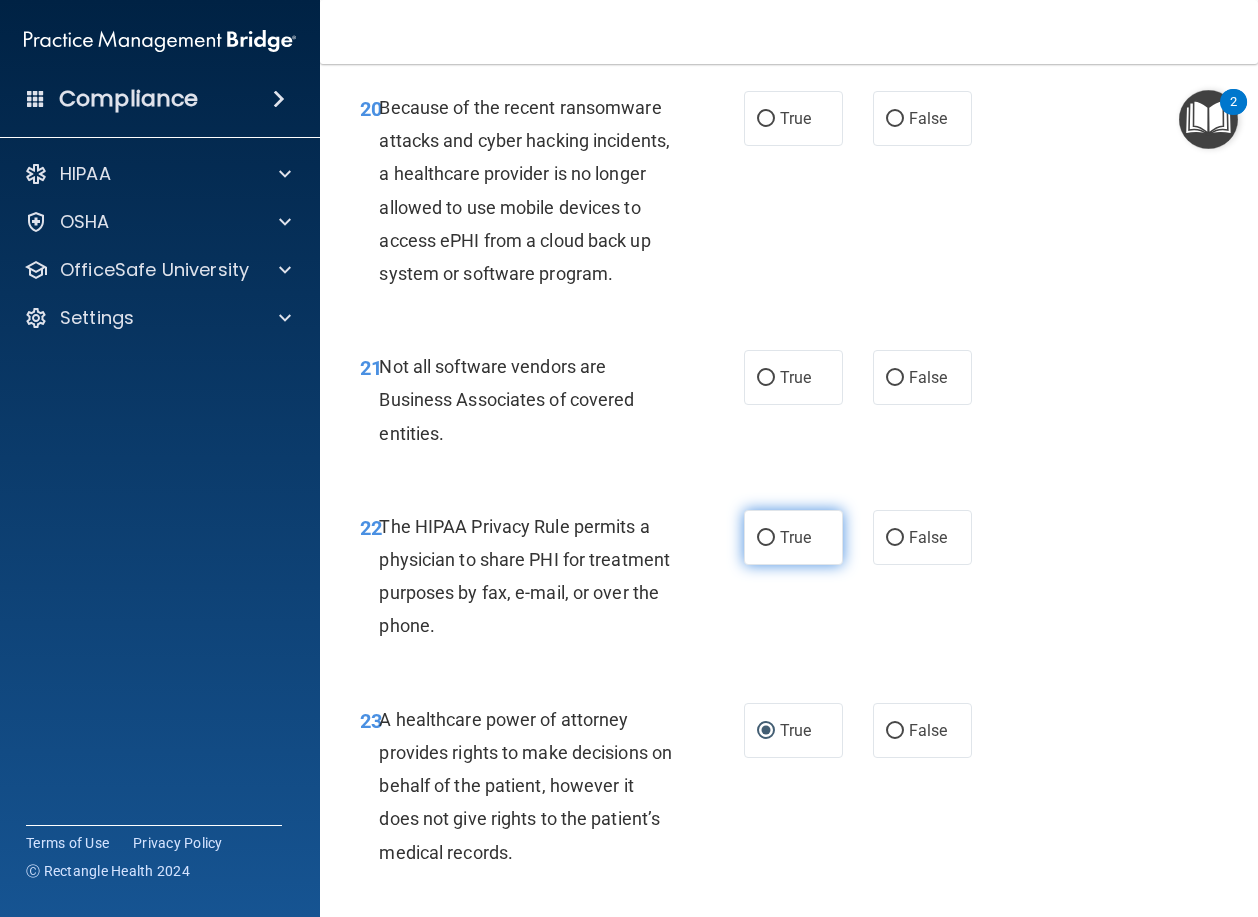 click on "True" at bounding box center (766, 538) 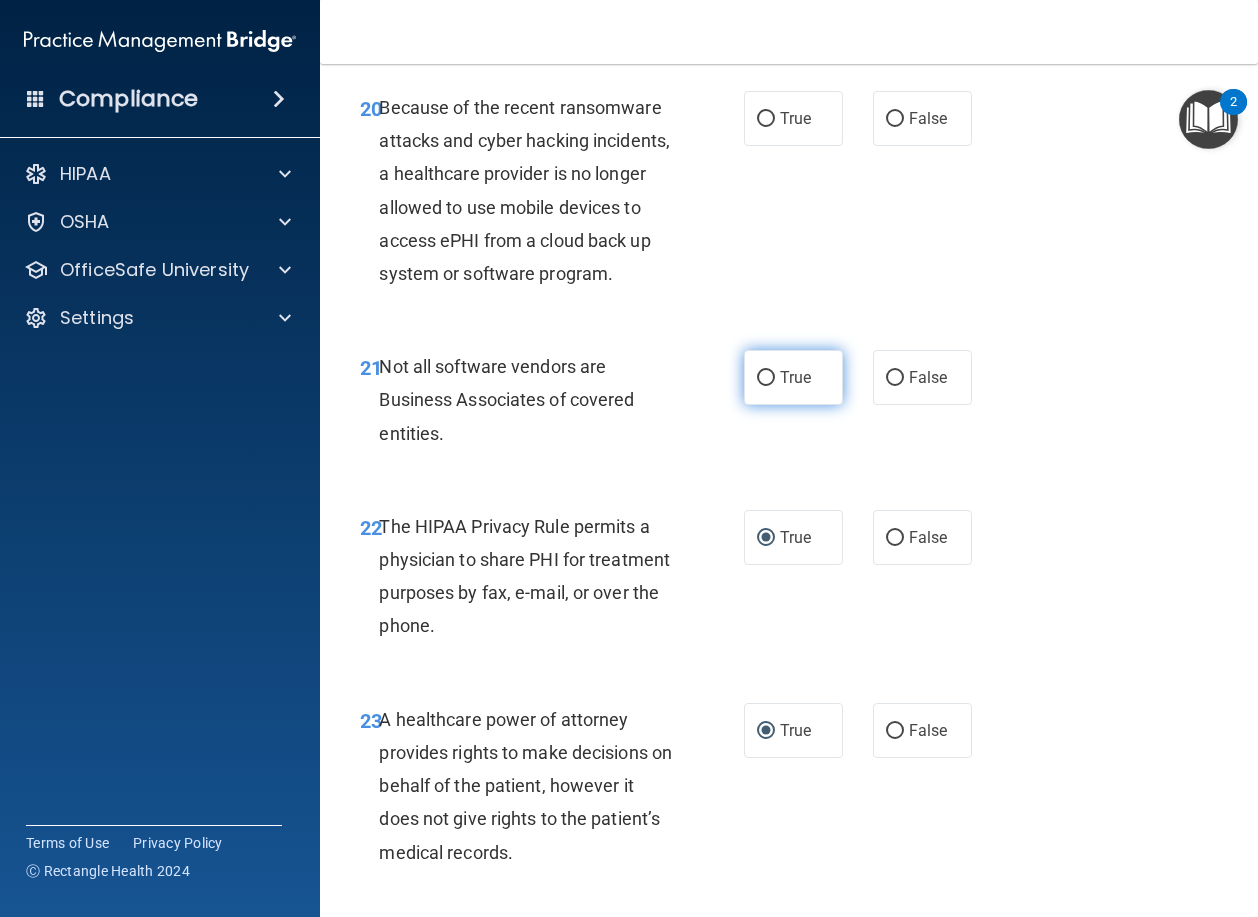 click on "True" at bounding box center [766, 378] 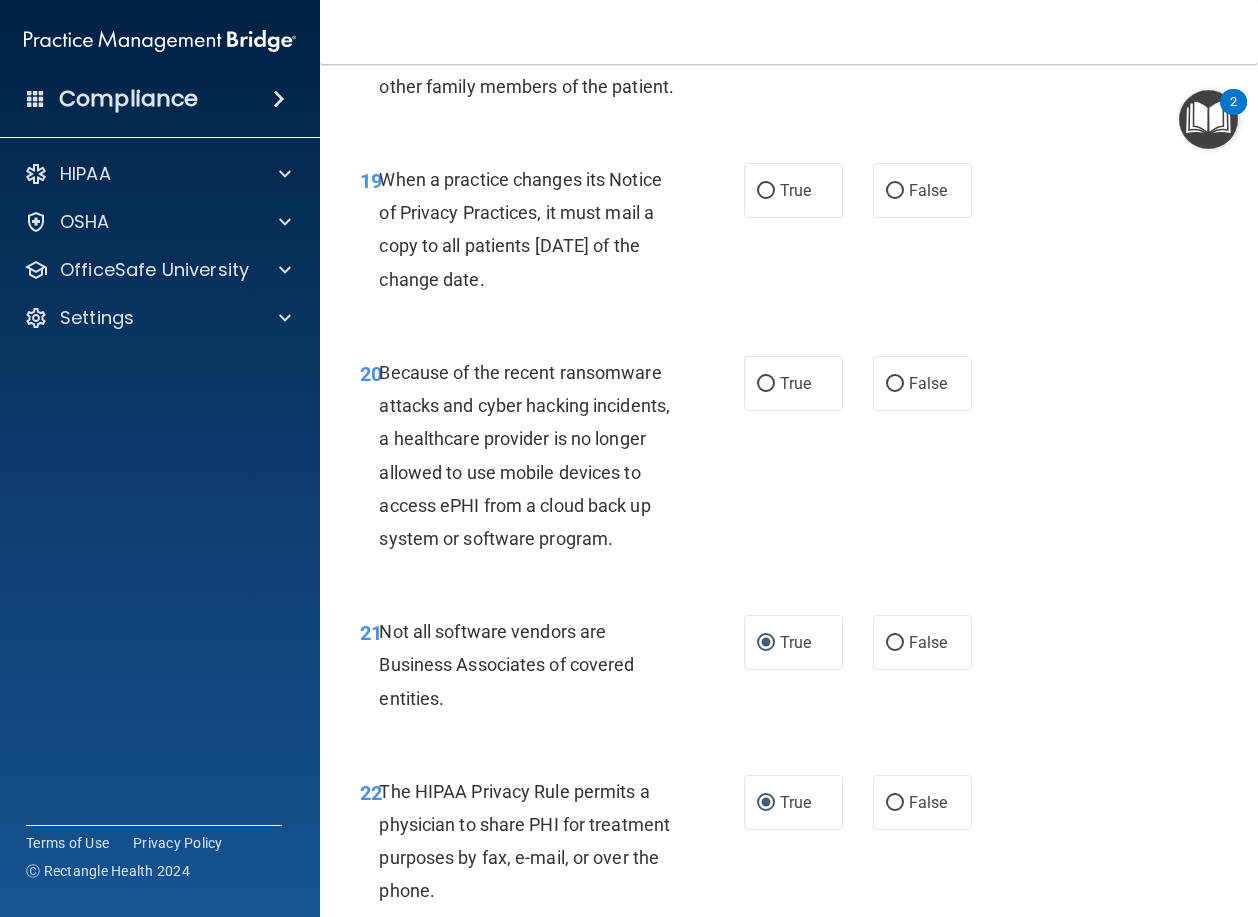 scroll, scrollTop: 3764, scrollLeft: 0, axis: vertical 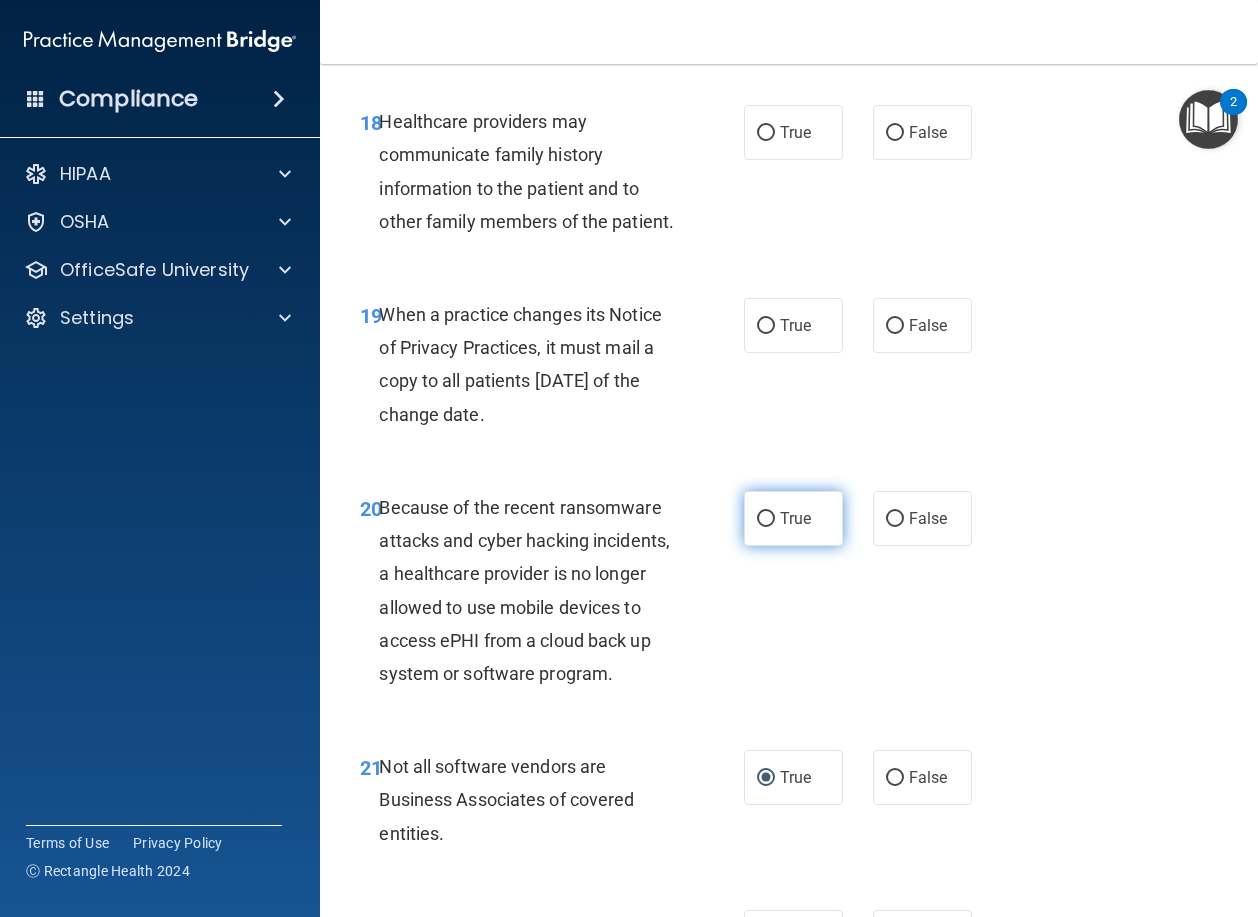 click on "True" at bounding box center [766, 519] 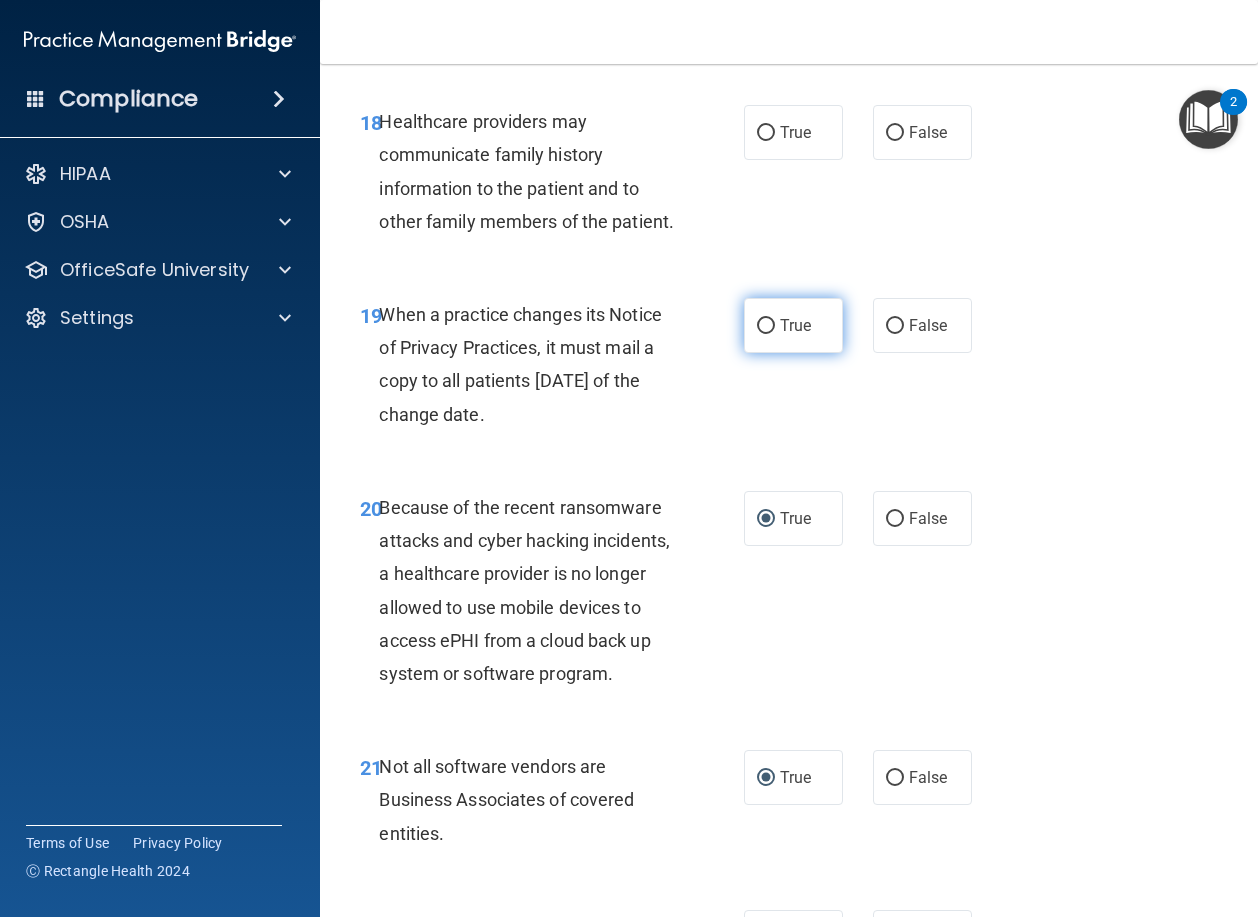 click on "True" at bounding box center [766, 326] 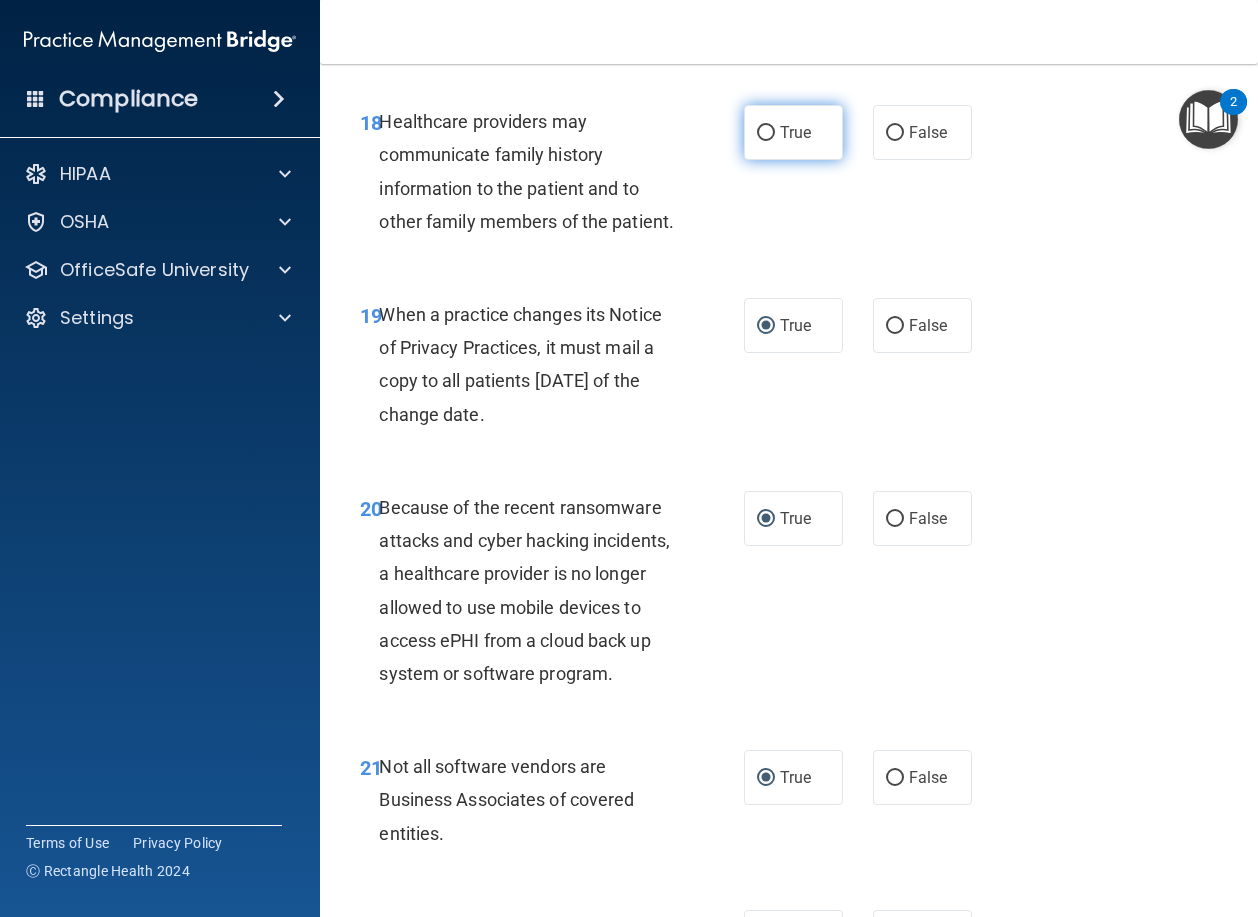 click on "True" at bounding box center [766, 133] 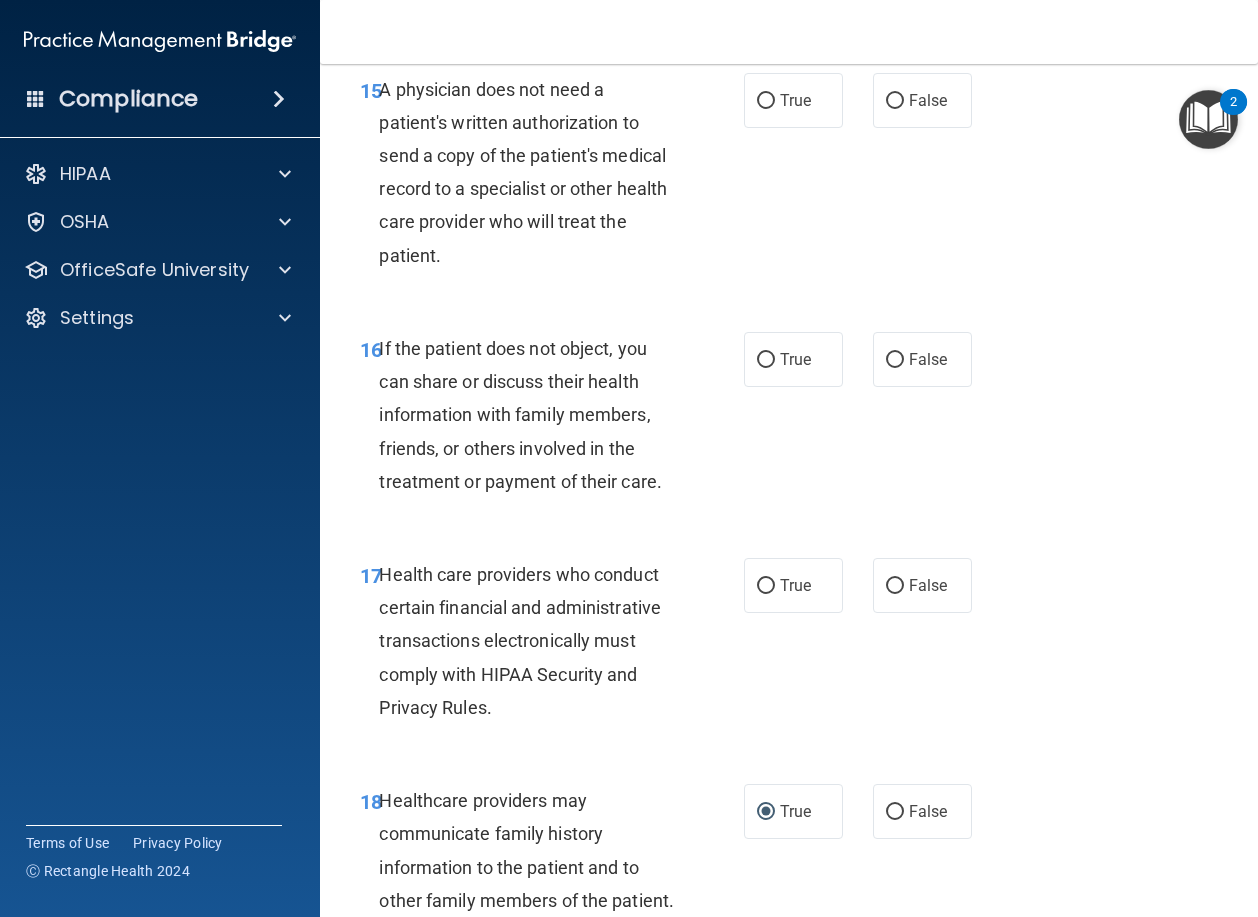 scroll, scrollTop: 3064, scrollLeft: 0, axis: vertical 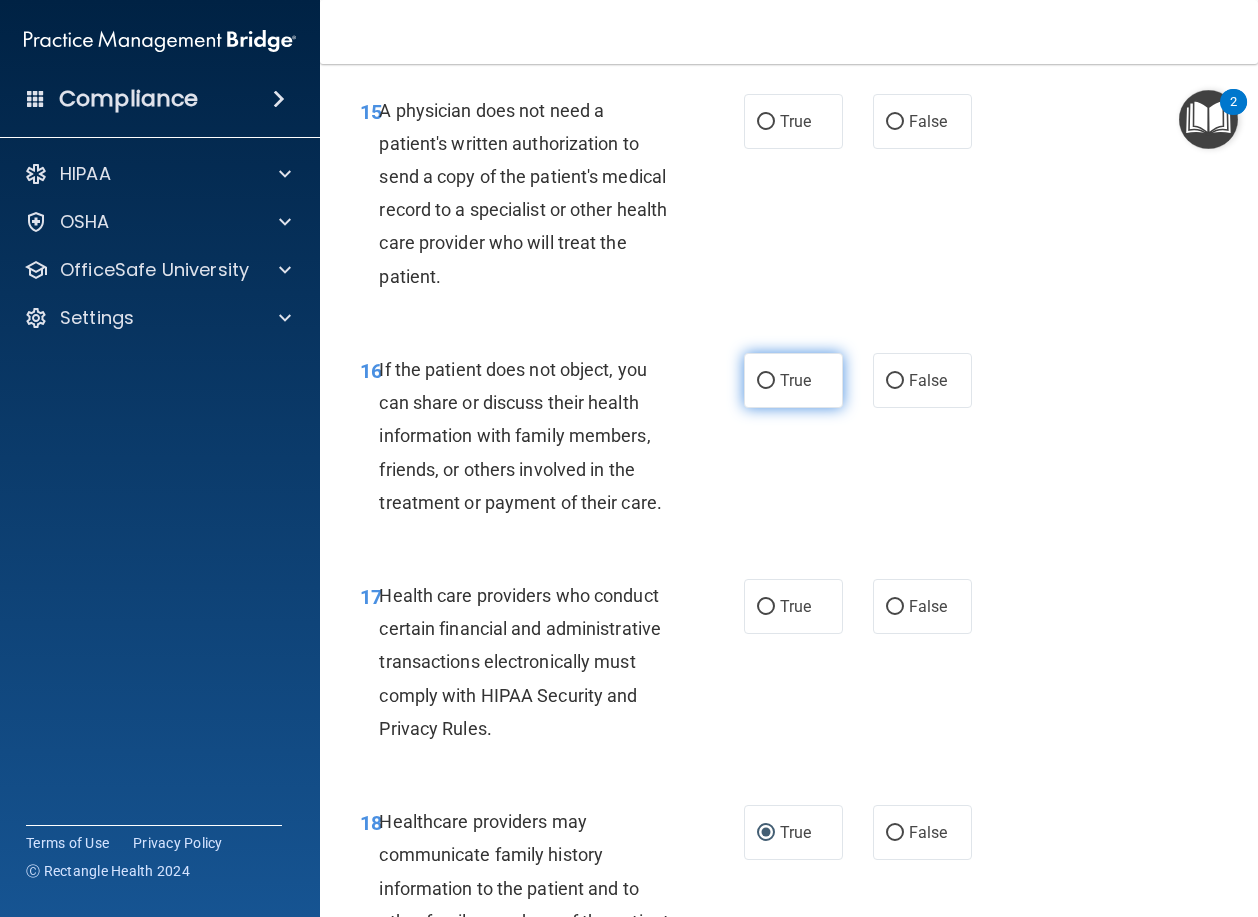 click on "True" at bounding box center (766, 381) 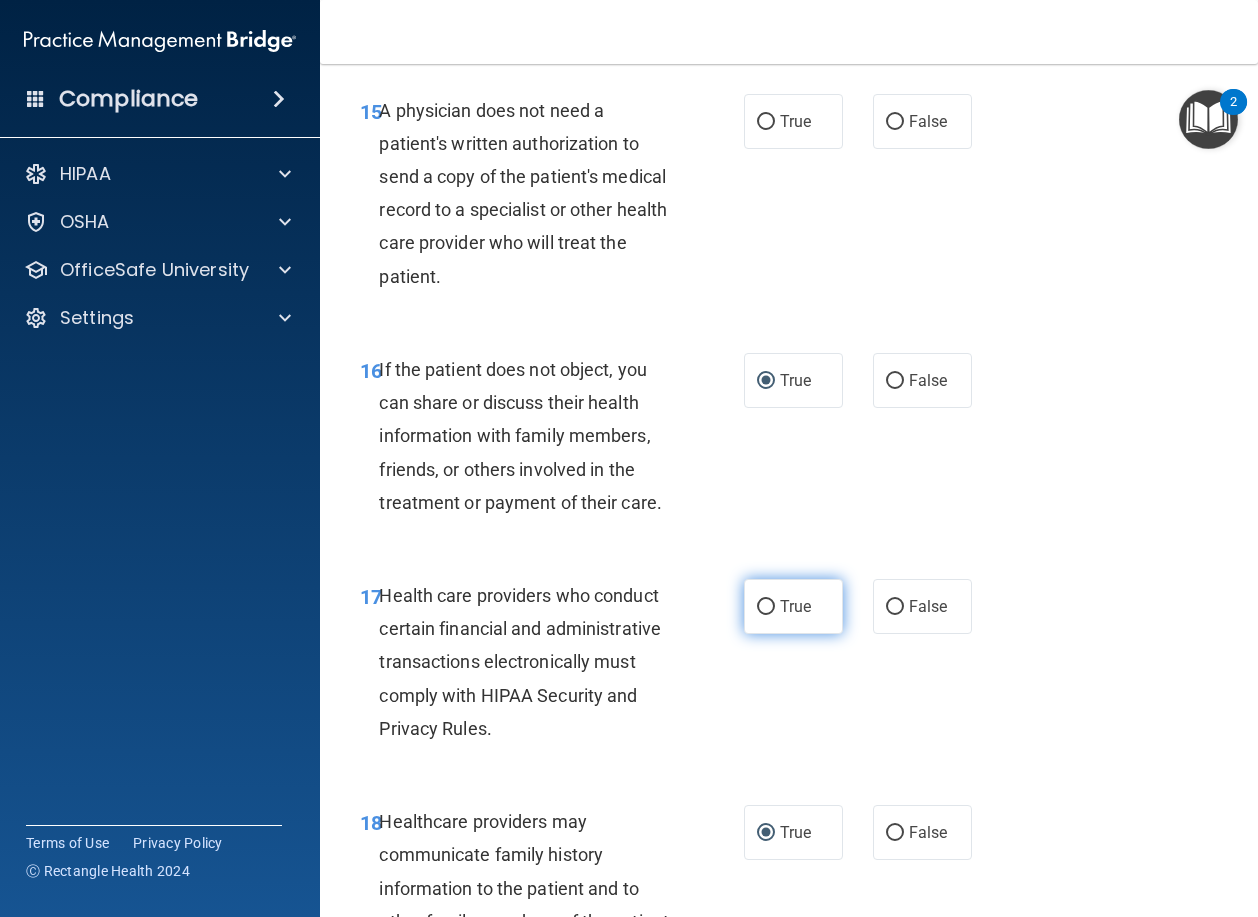 click on "True" at bounding box center [766, 607] 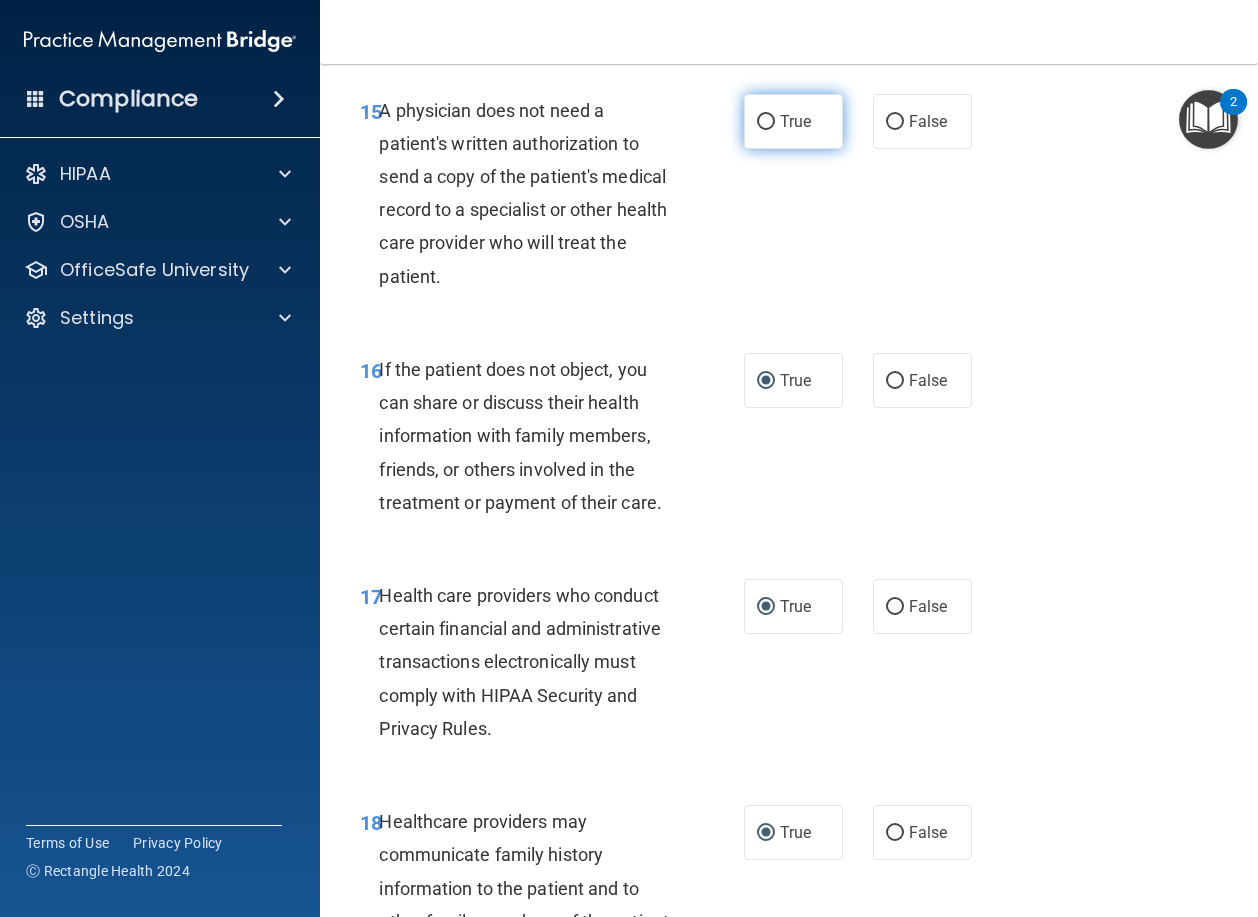 click on "True" at bounding box center (766, 122) 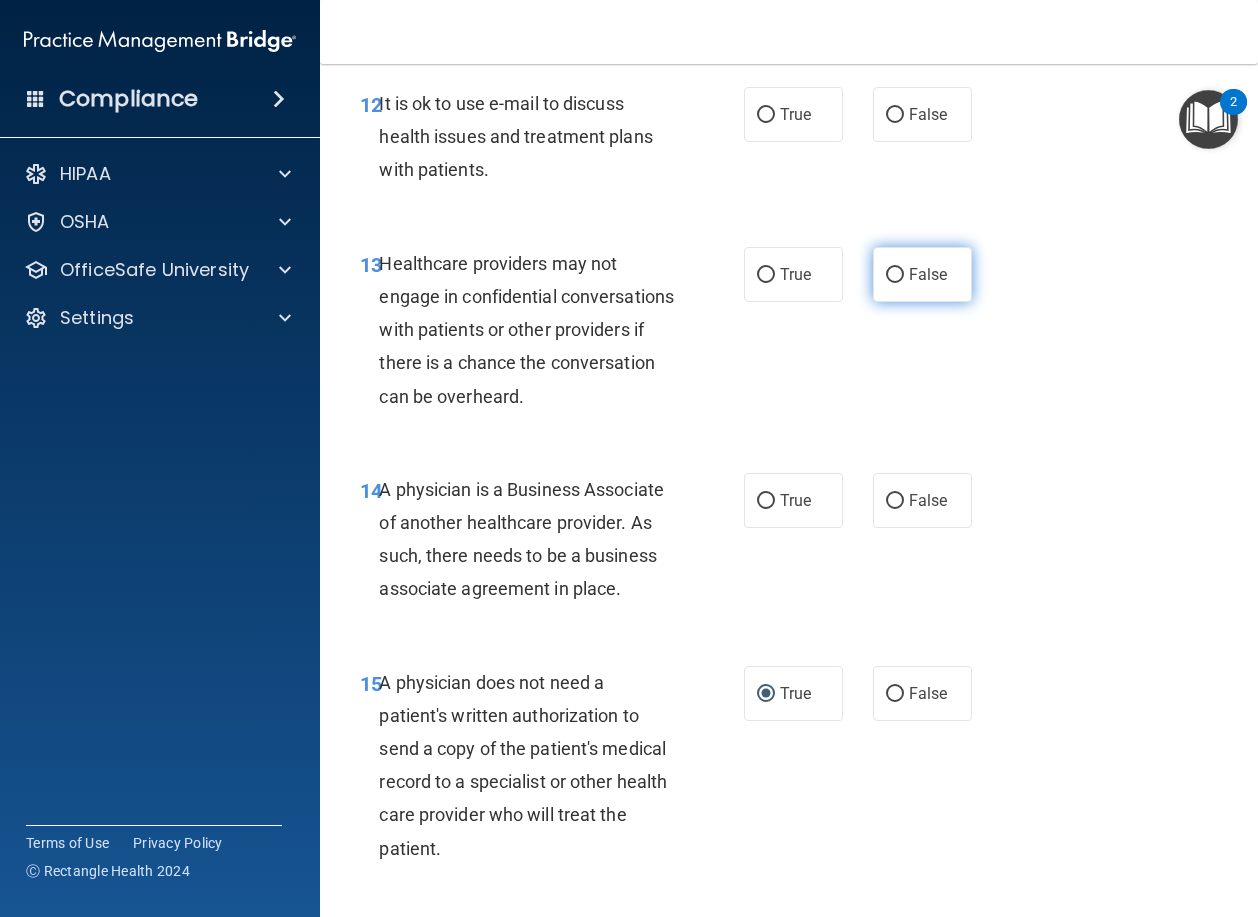 scroll, scrollTop: 2364, scrollLeft: 0, axis: vertical 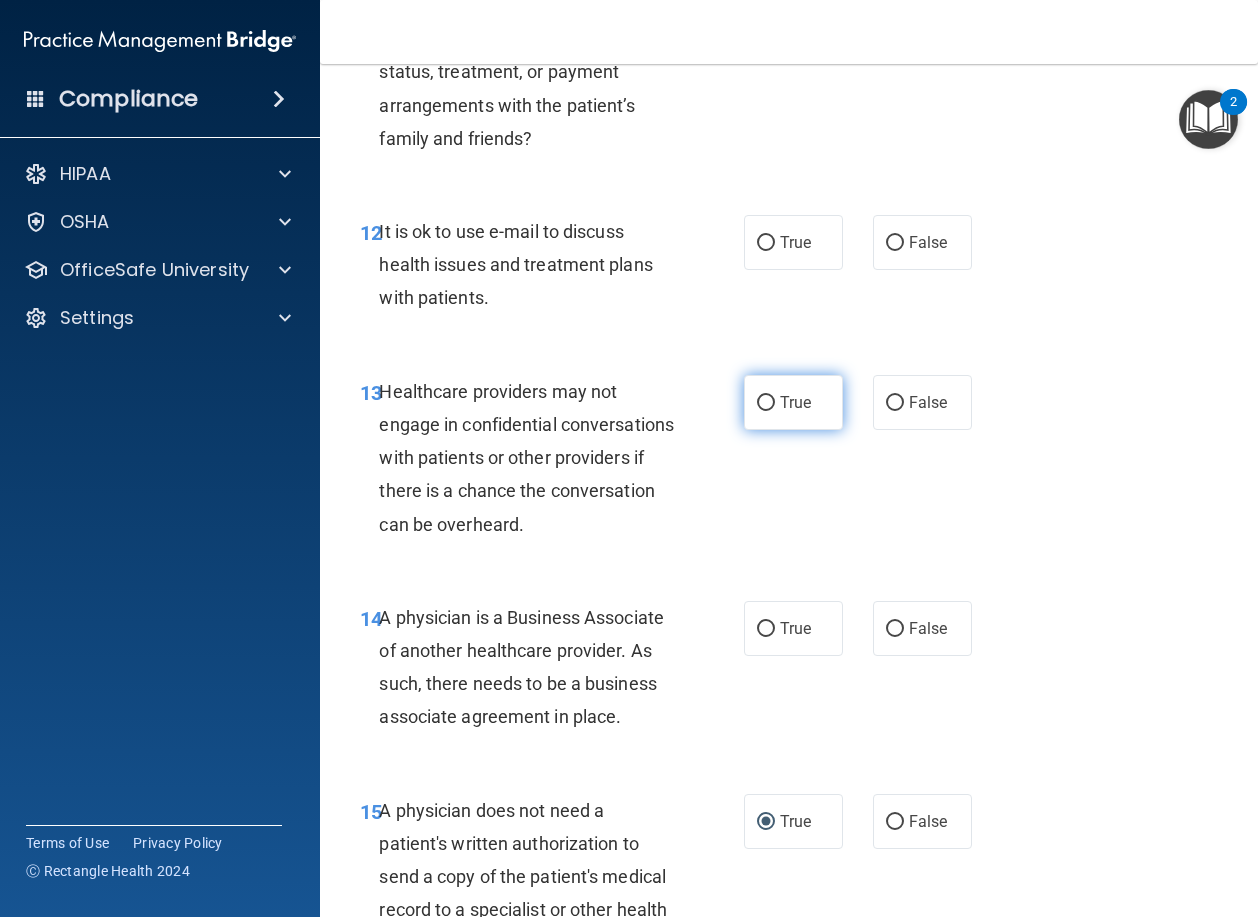 click on "True" at bounding box center (766, 403) 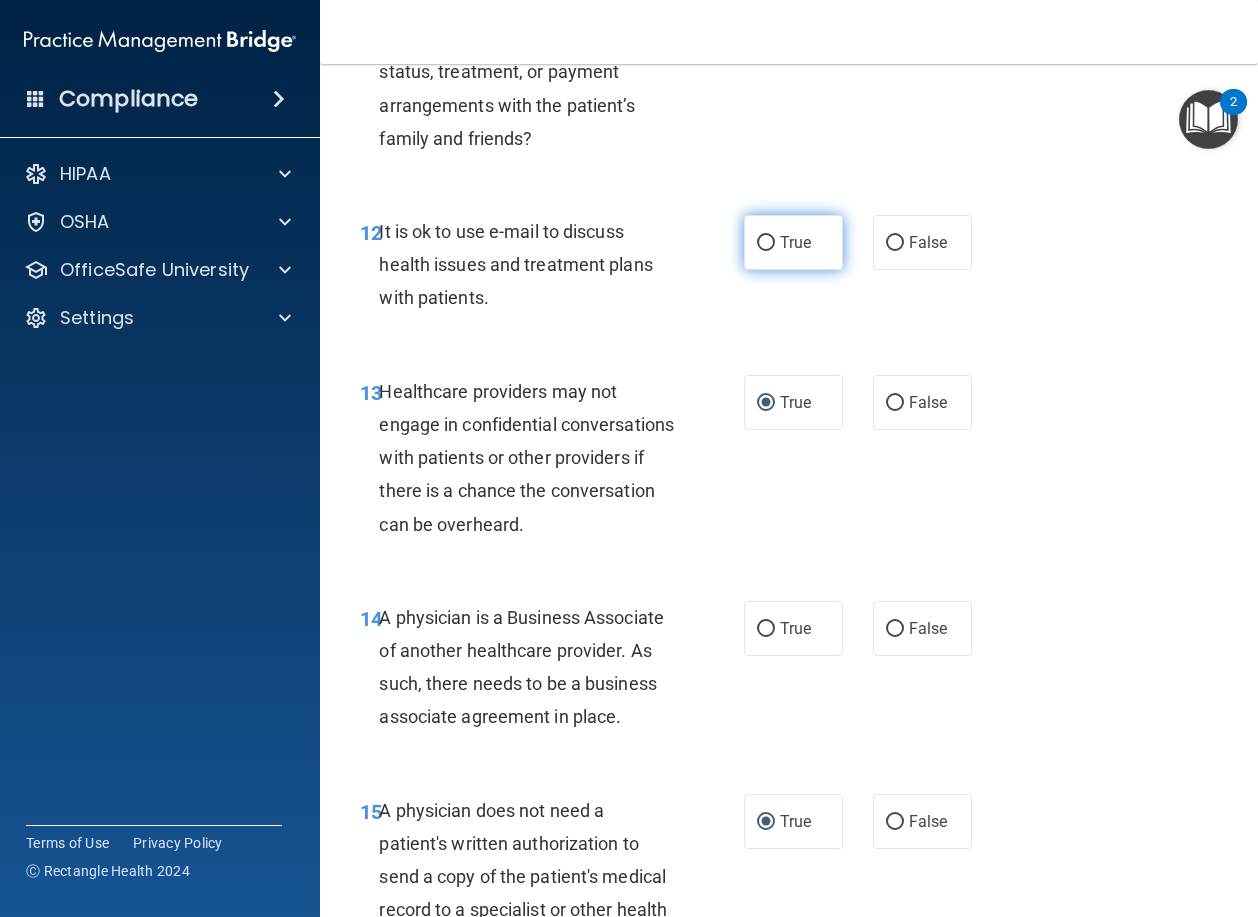 click on "True" at bounding box center (766, 243) 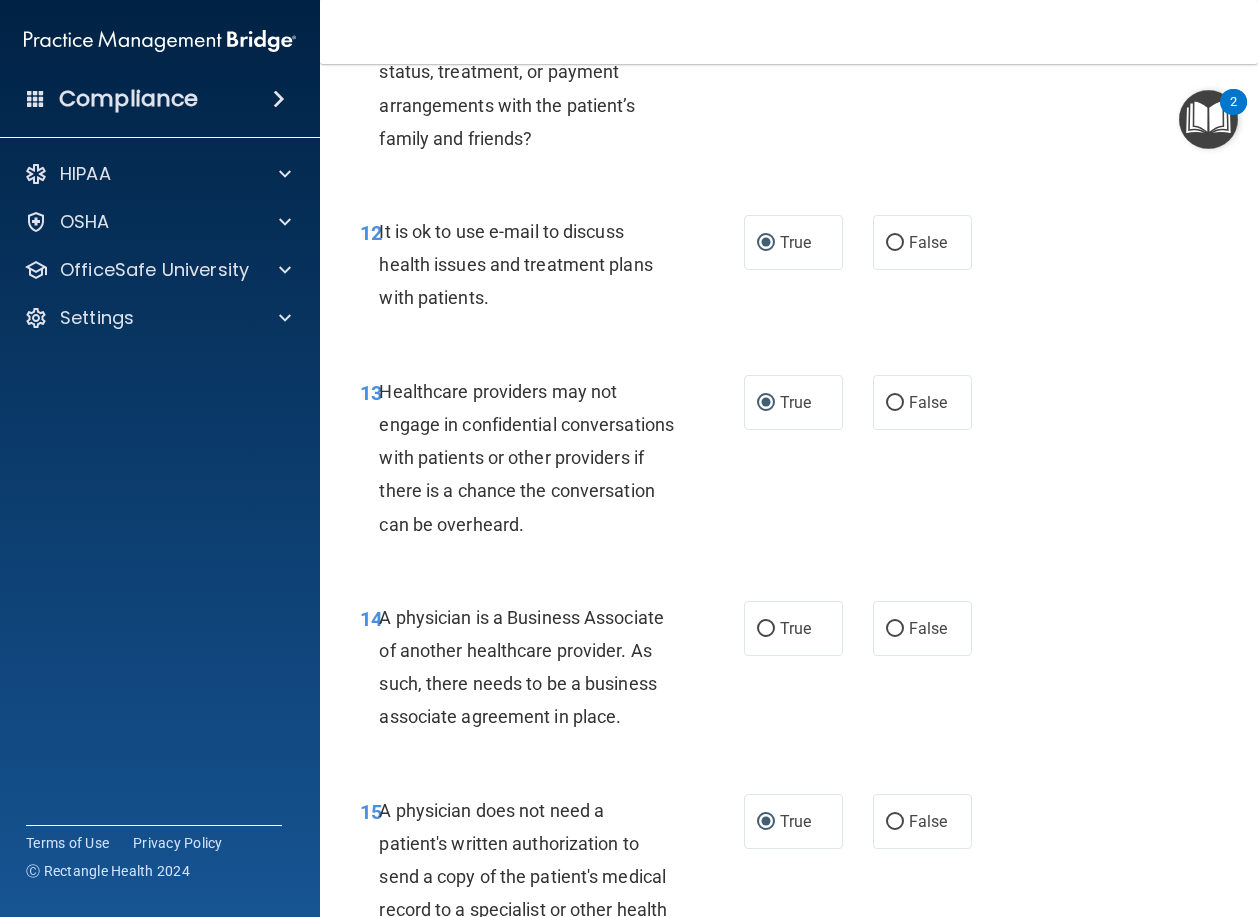 click on "True" at bounding box center [766, 17] 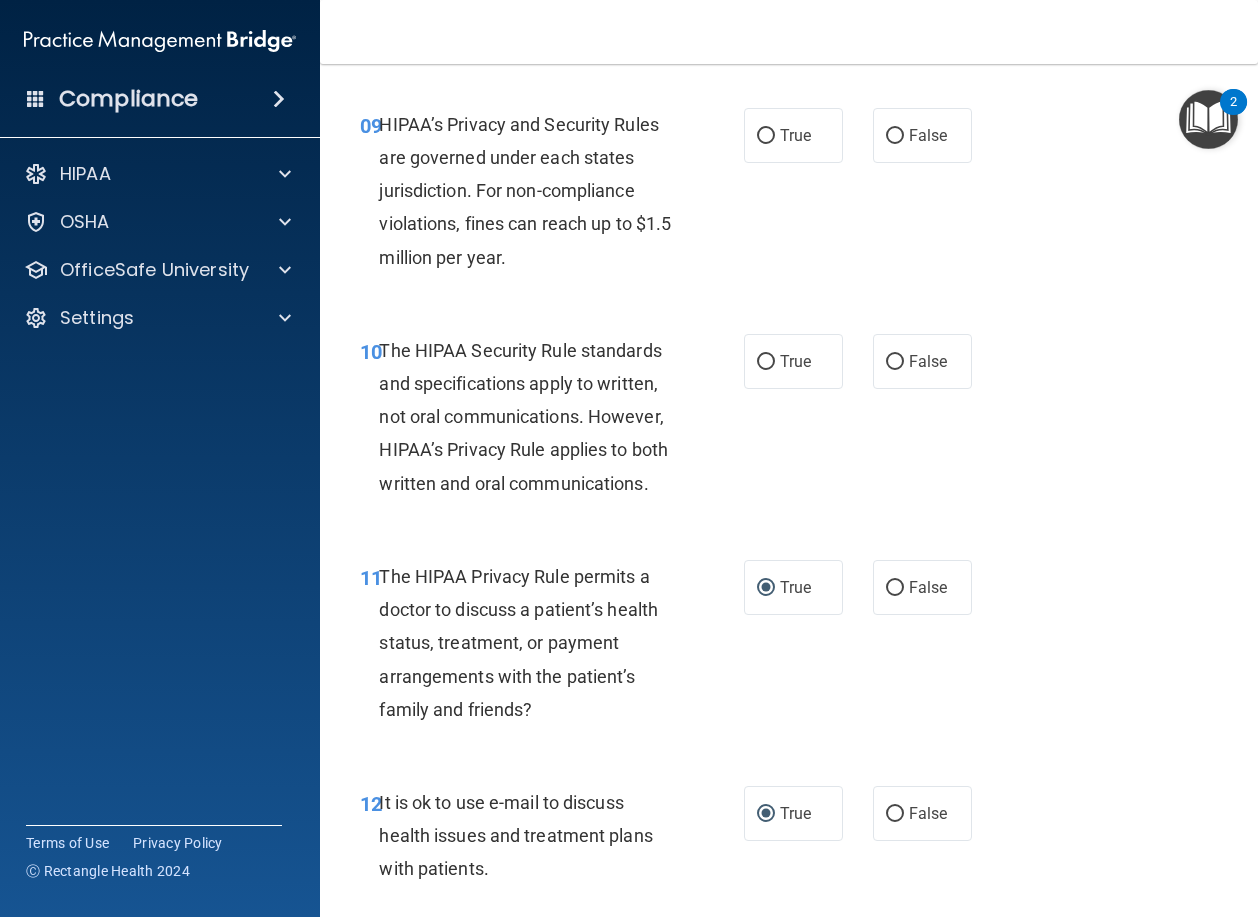 scroll, scrollTop: 1564, scrollLeft: 0, axis: vertical 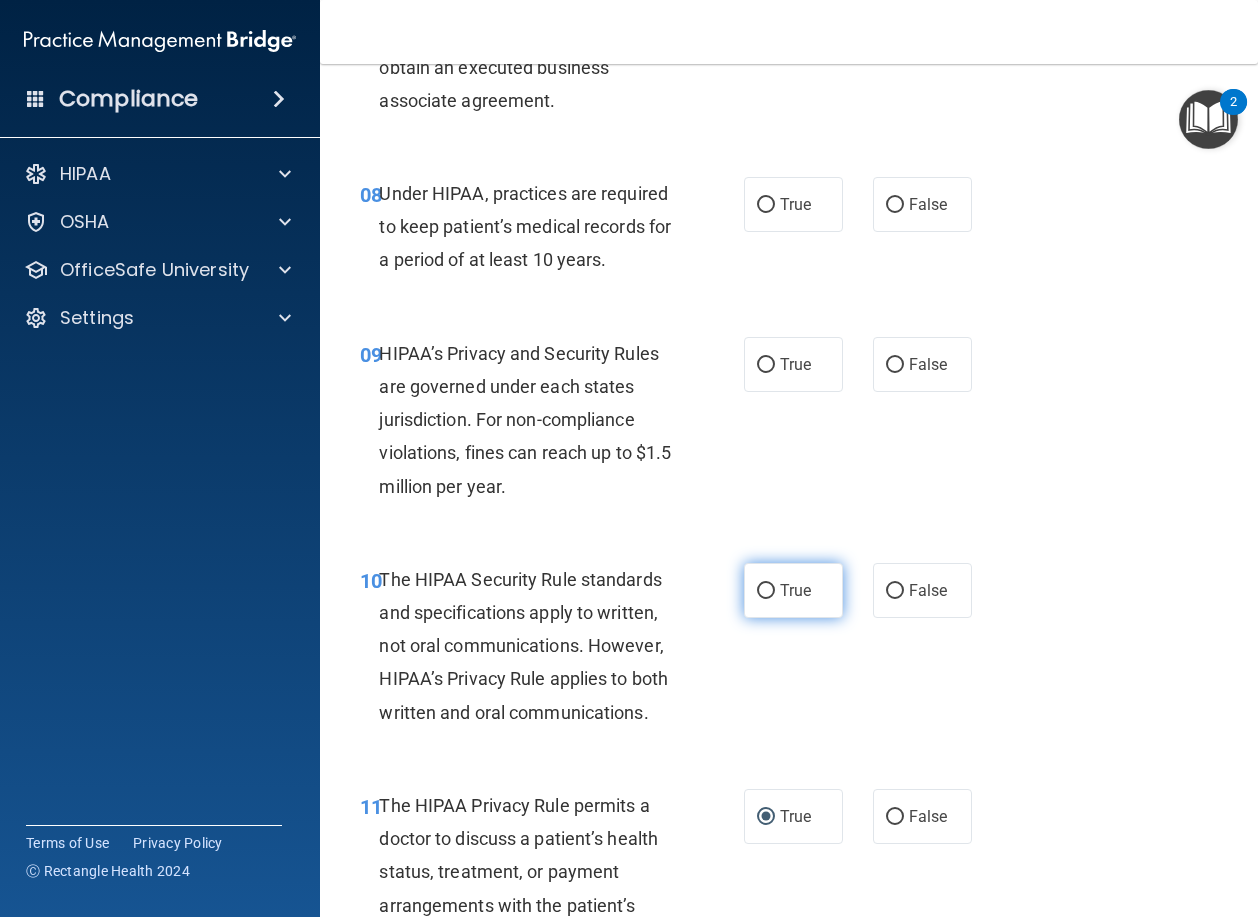 click on "True" at bounding box center [793, 590] 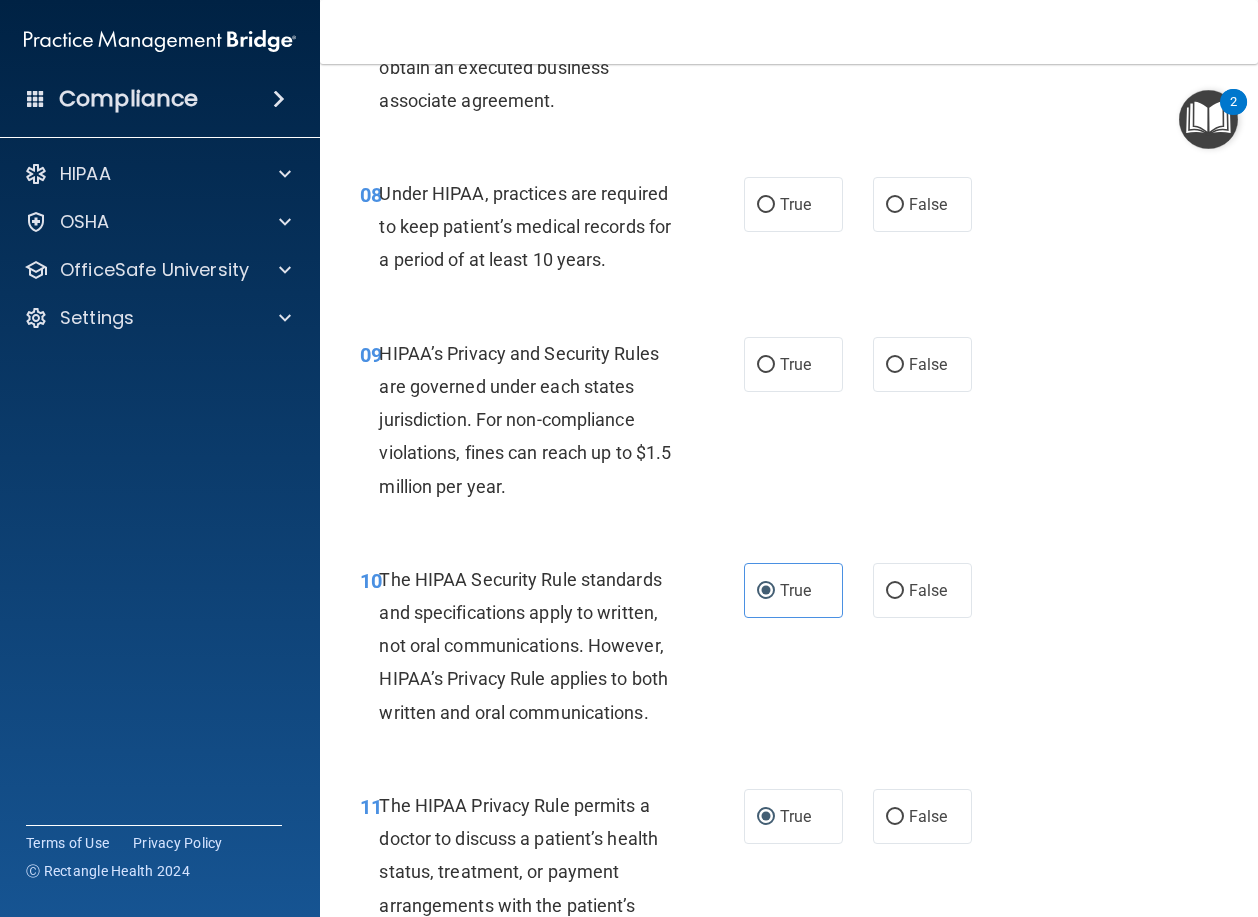 drag, startPoint x: 760, startPoint y: 424, endPoint x: 758, endPoint y: 391, distance: 33.06055 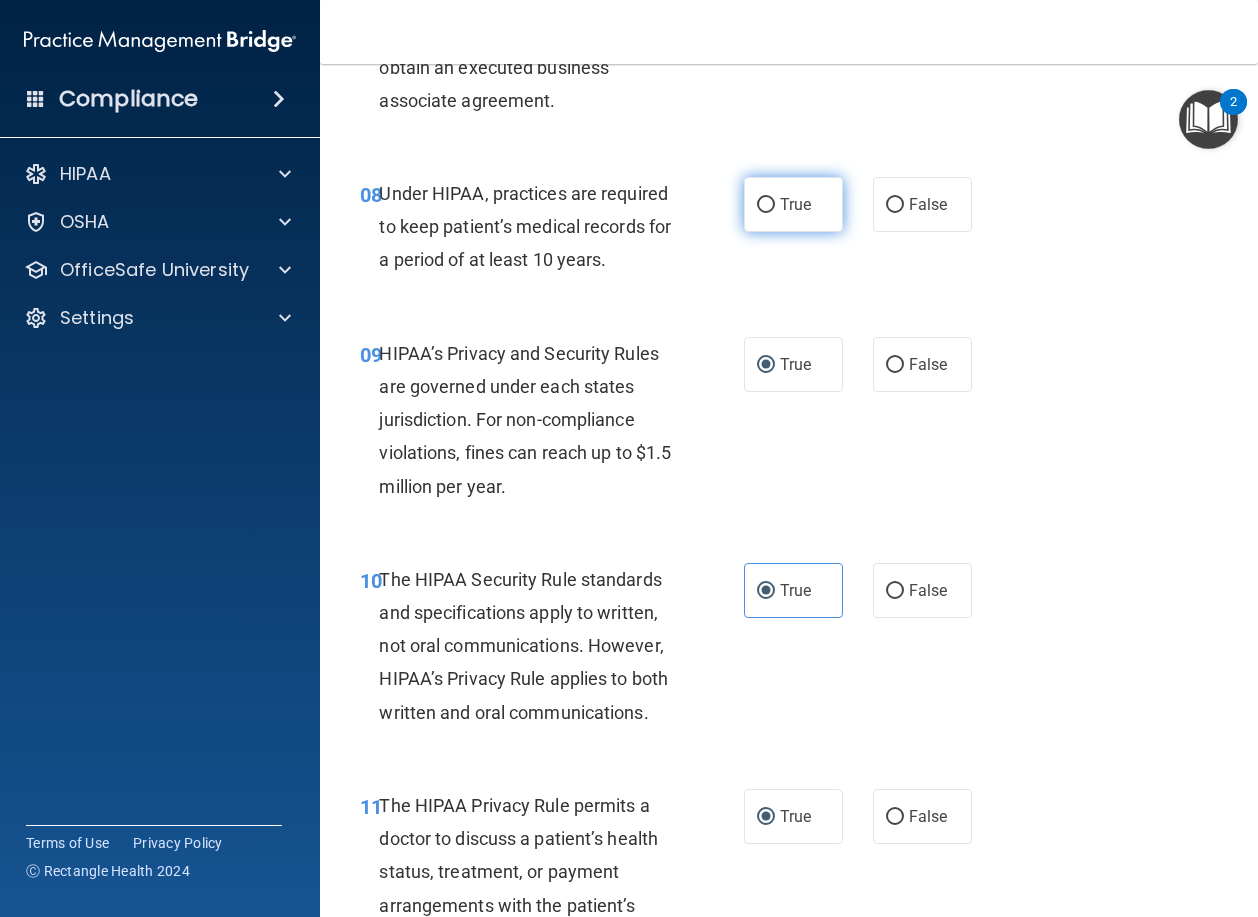 click on "True" at bounding box center (766, 205) 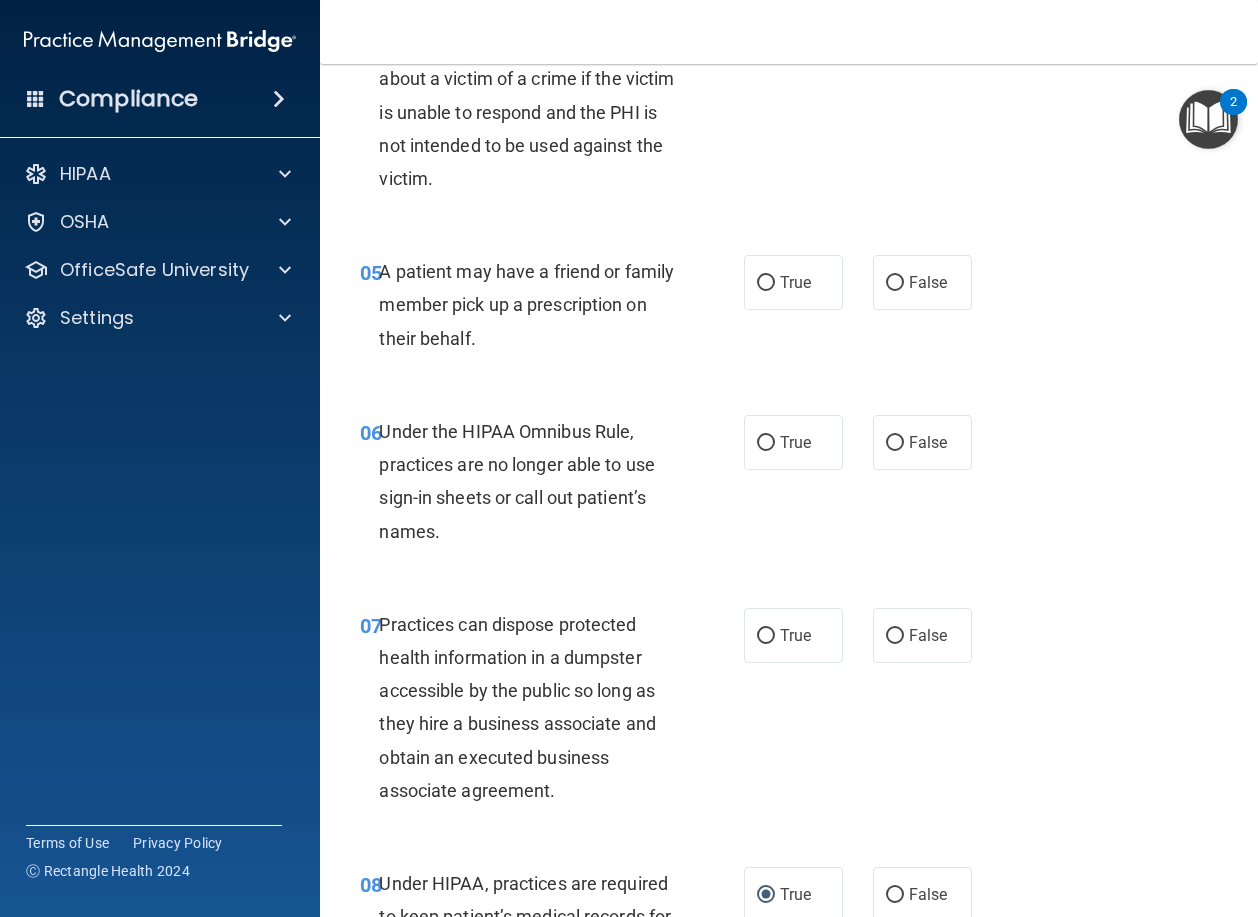 scroll, scrollTop: 864, scrollLeft: 0, axis: vertical 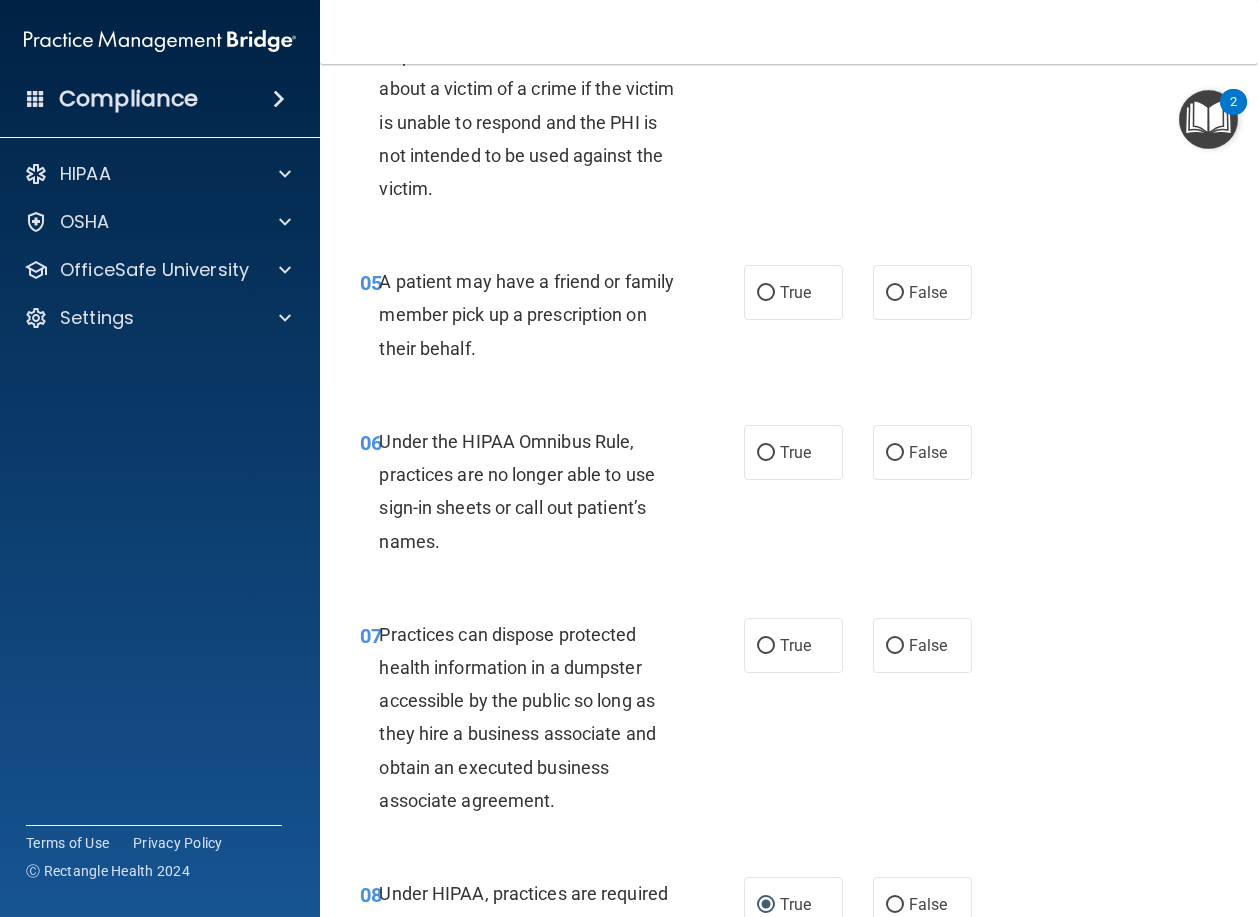 drag, startPoint x: 763, startPoint y: 707, endPoint x: 766, endPoint y: 667, distance: 40.112343 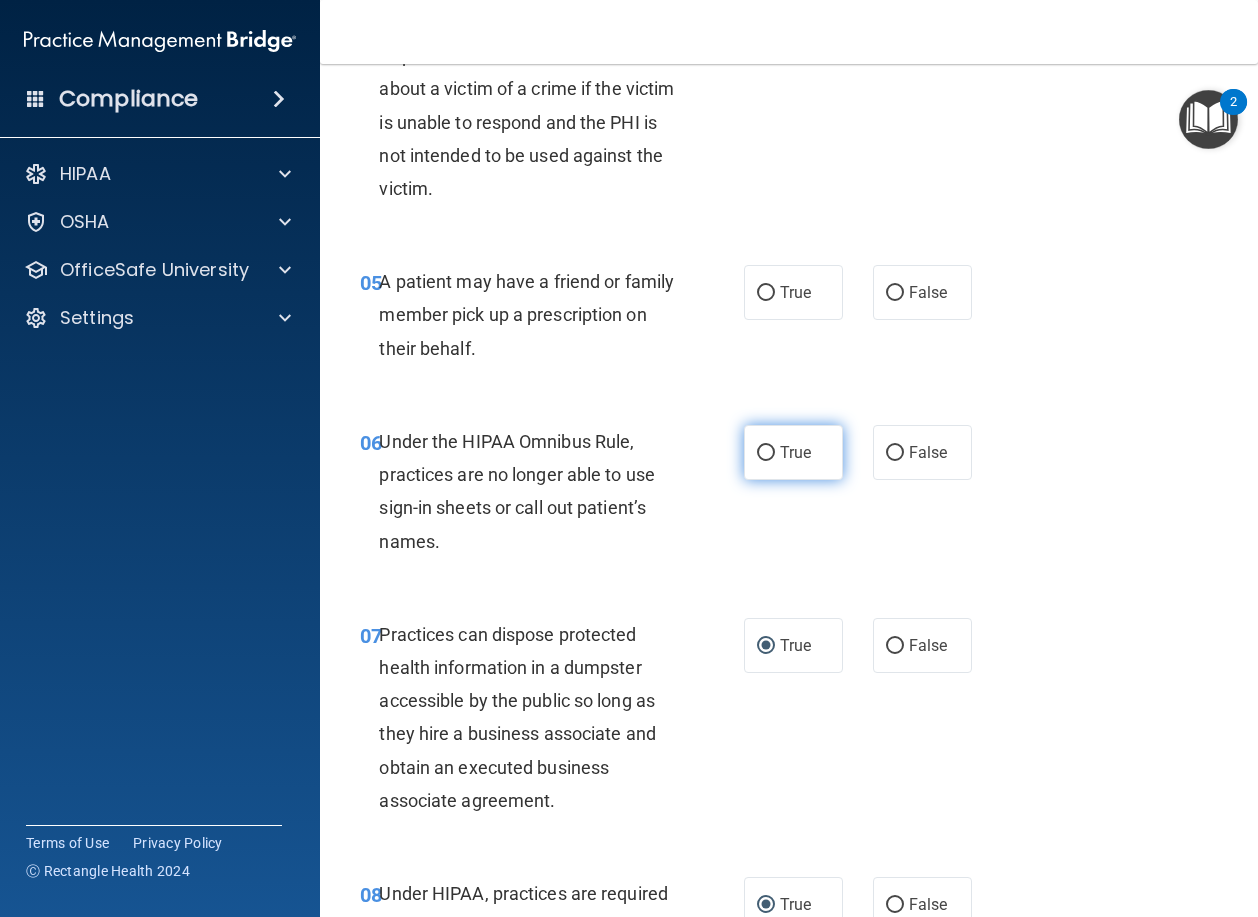 click on "True" at bounding box center [766, 453] 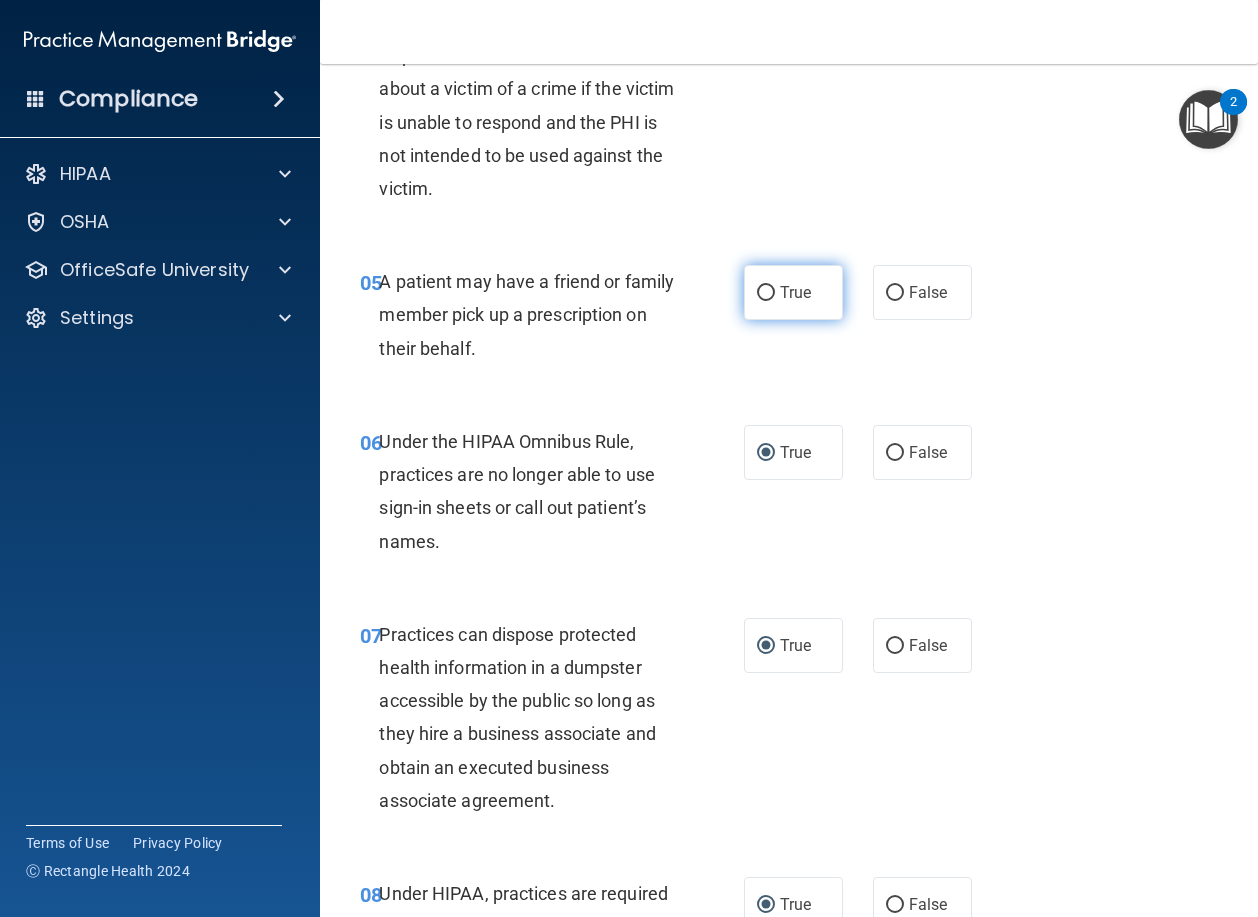 click on "True" at bounding box center [766, 293] 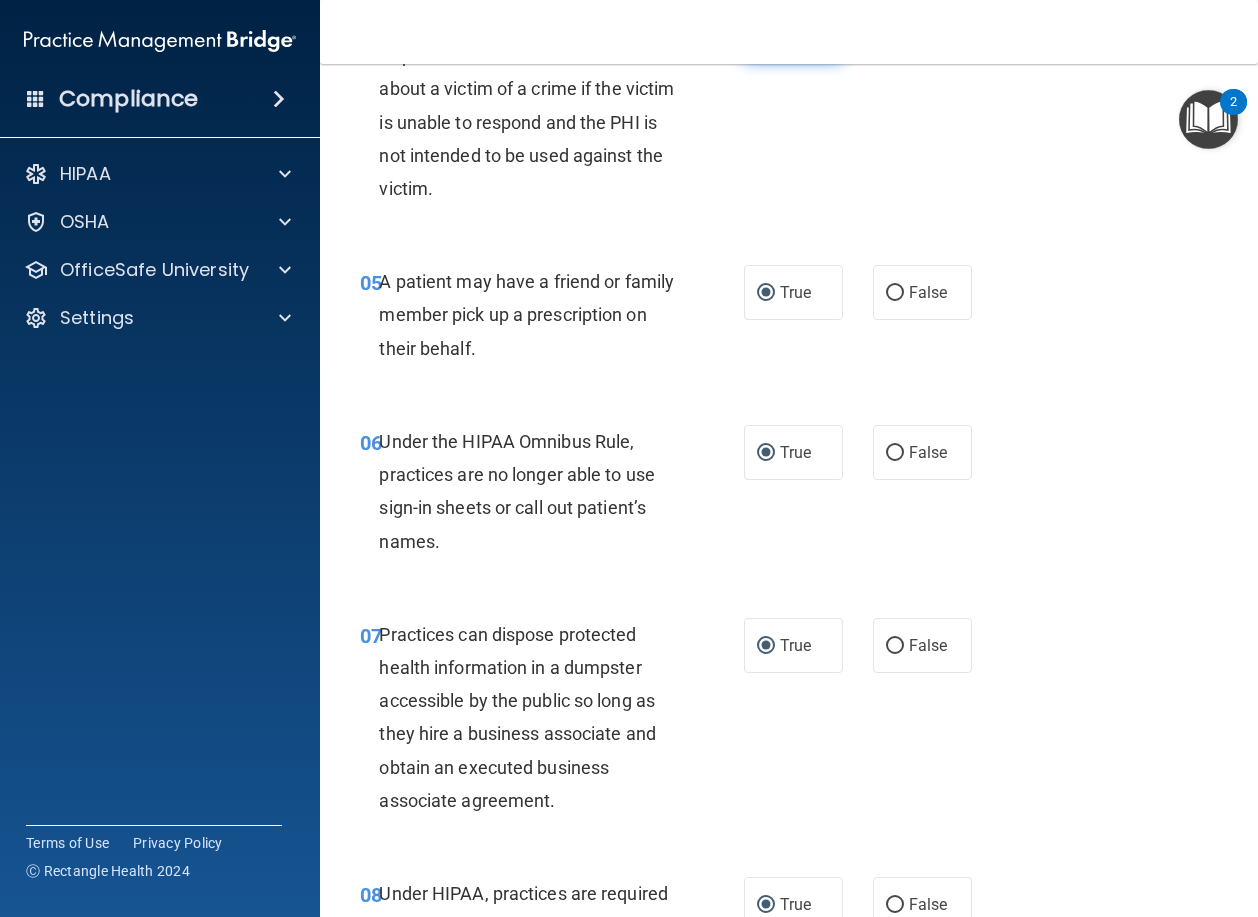 click on "True" at bounding box center [766, 34] 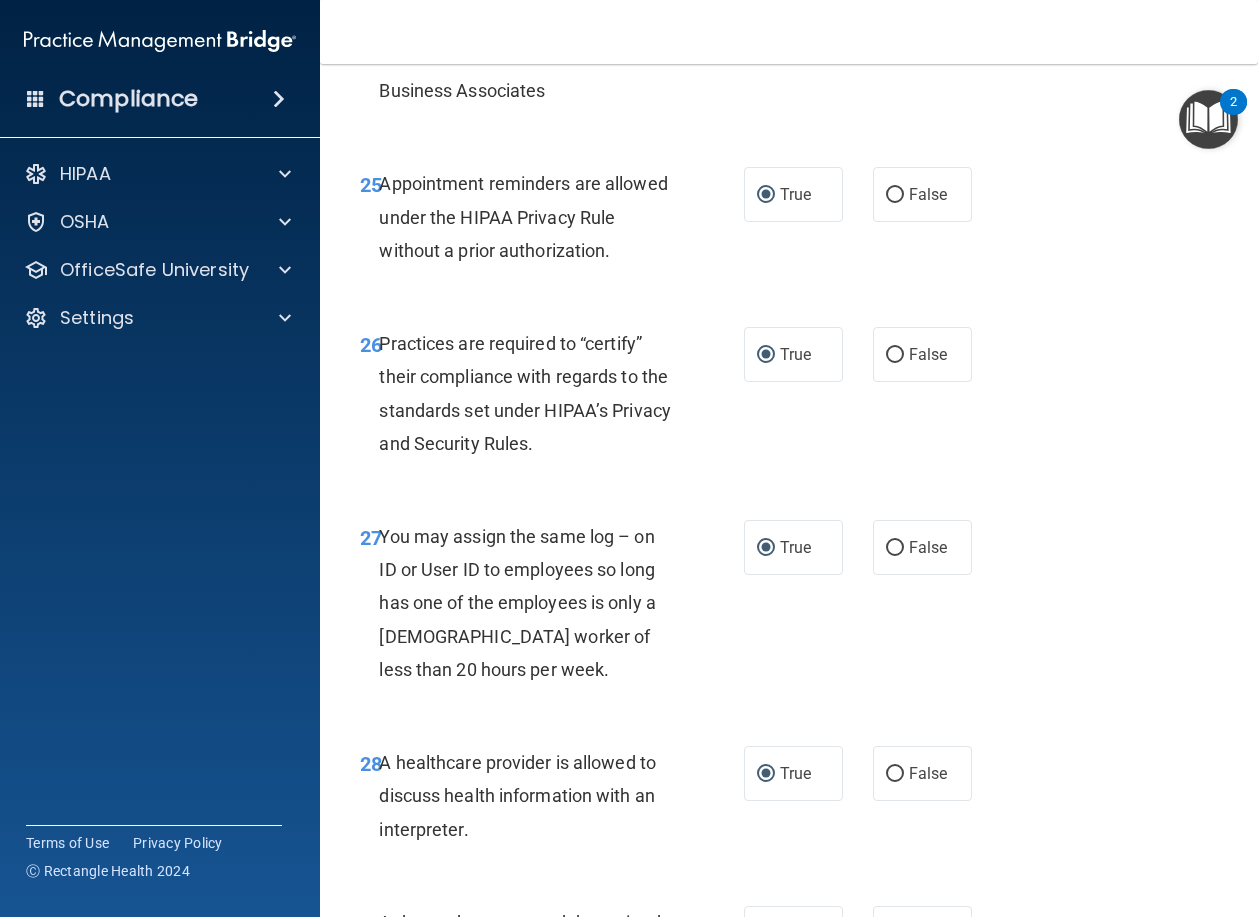 scroll, scrollTop: 5764, scrollLeft: 0, axis: vertical 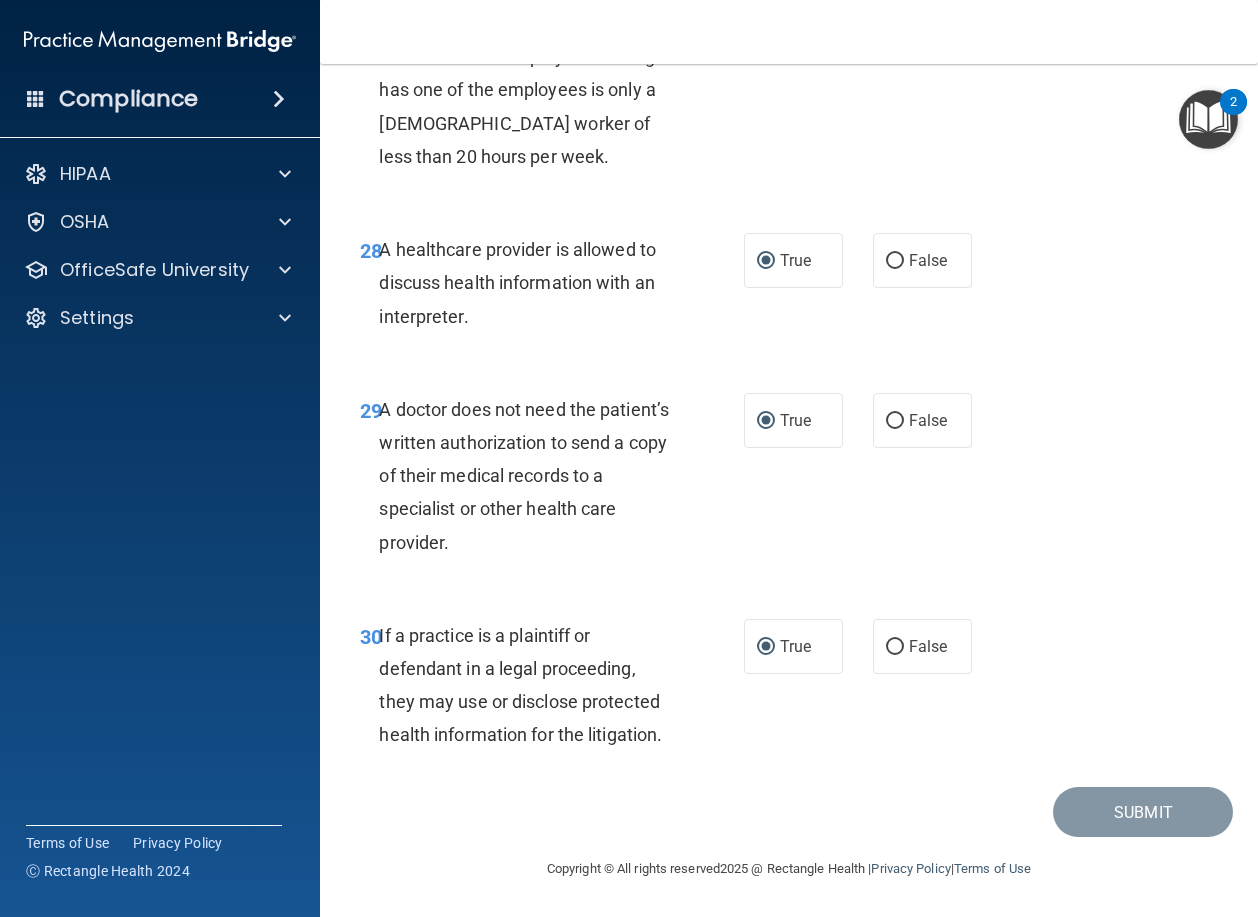 click on "30       If a practice is a plaintiff or defendant in a legal proceeding, they may use or disclose protected health information for the litigation.                 True           False" at bounding box center [789, 690] 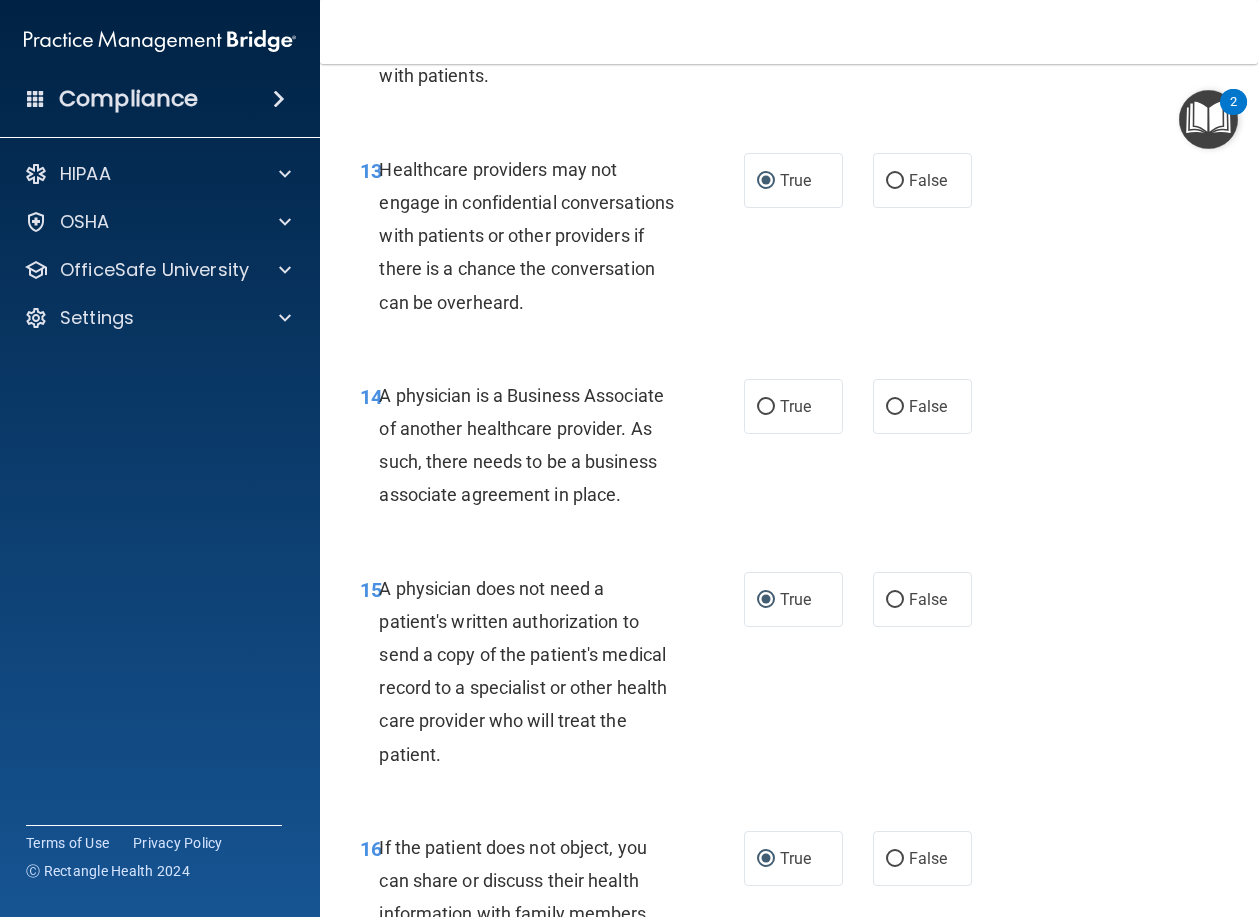 scroll, scrollTop: 2700, scrollLeft: 0, axis: vertical 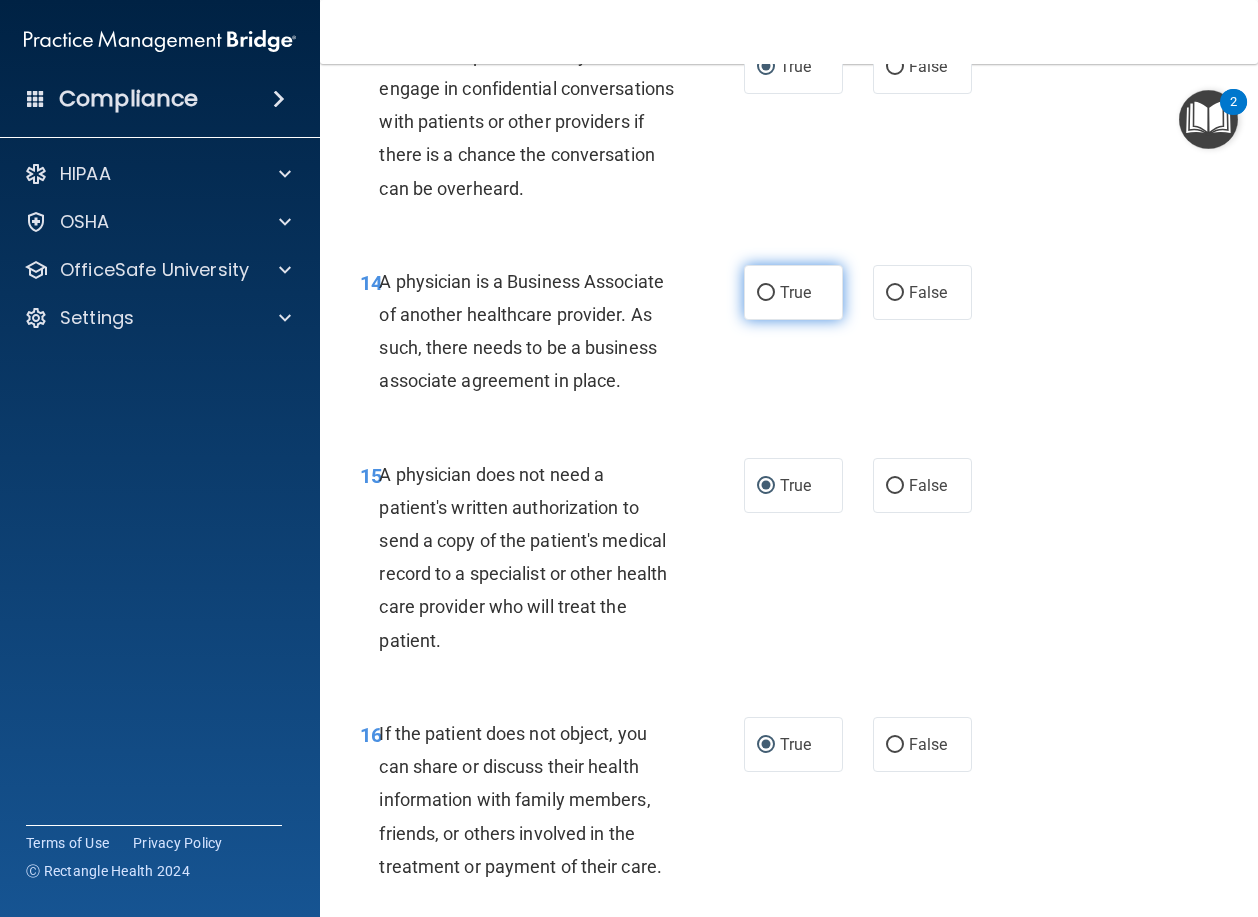 click on "True" at bounding box center [793, 292] 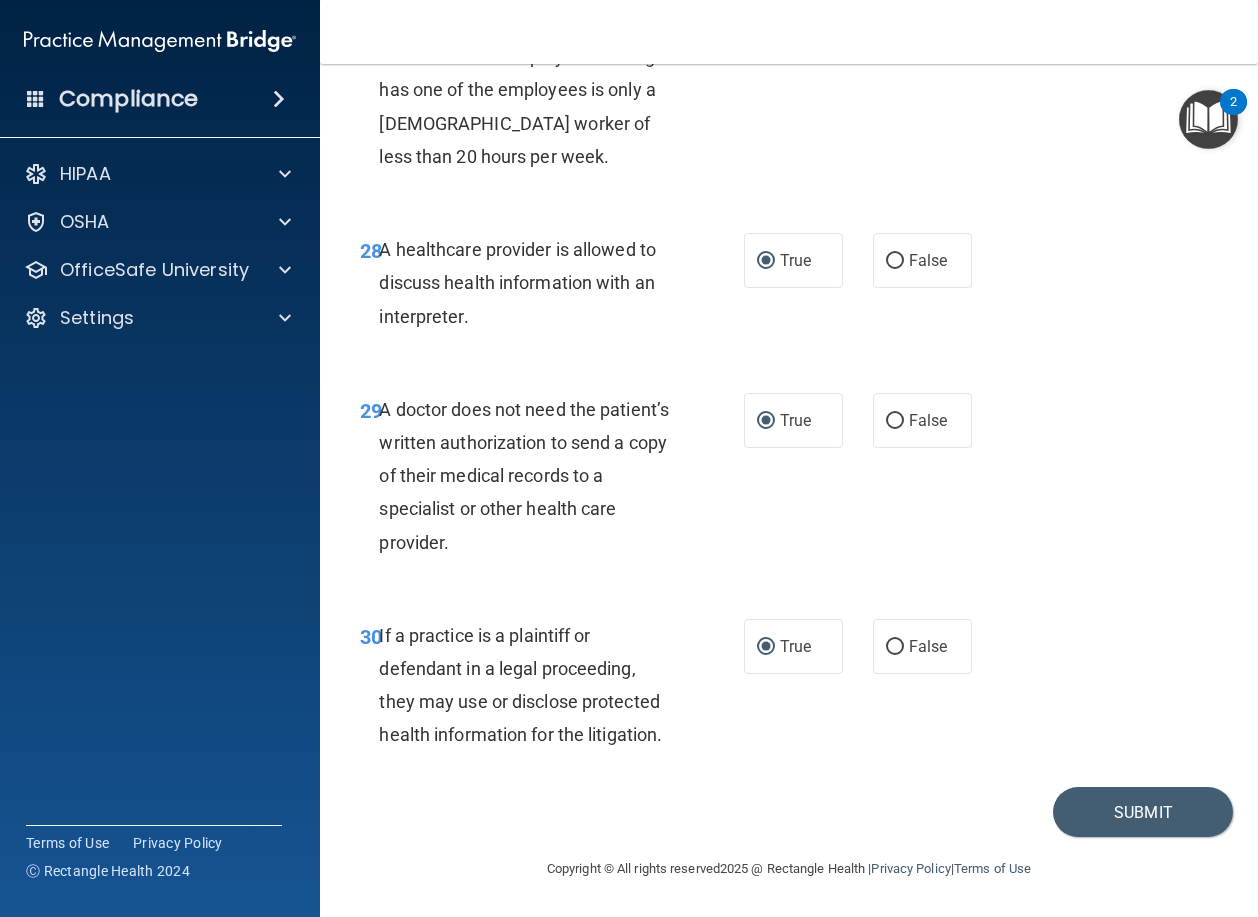 scroll, scrollTop: 5764, scrollLeft: 0, axis: vertical 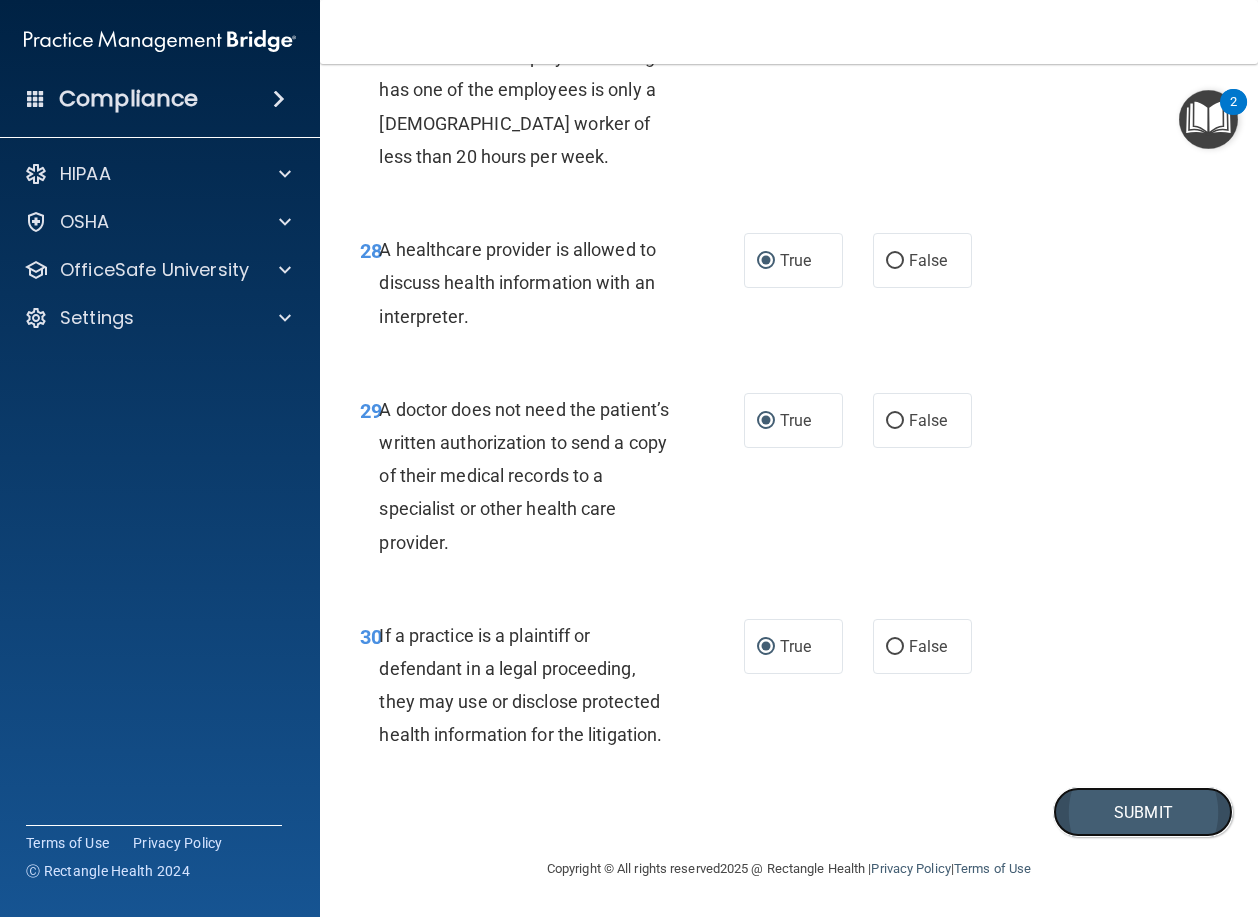 click on "Submit" at bounding box center [1143, 812] 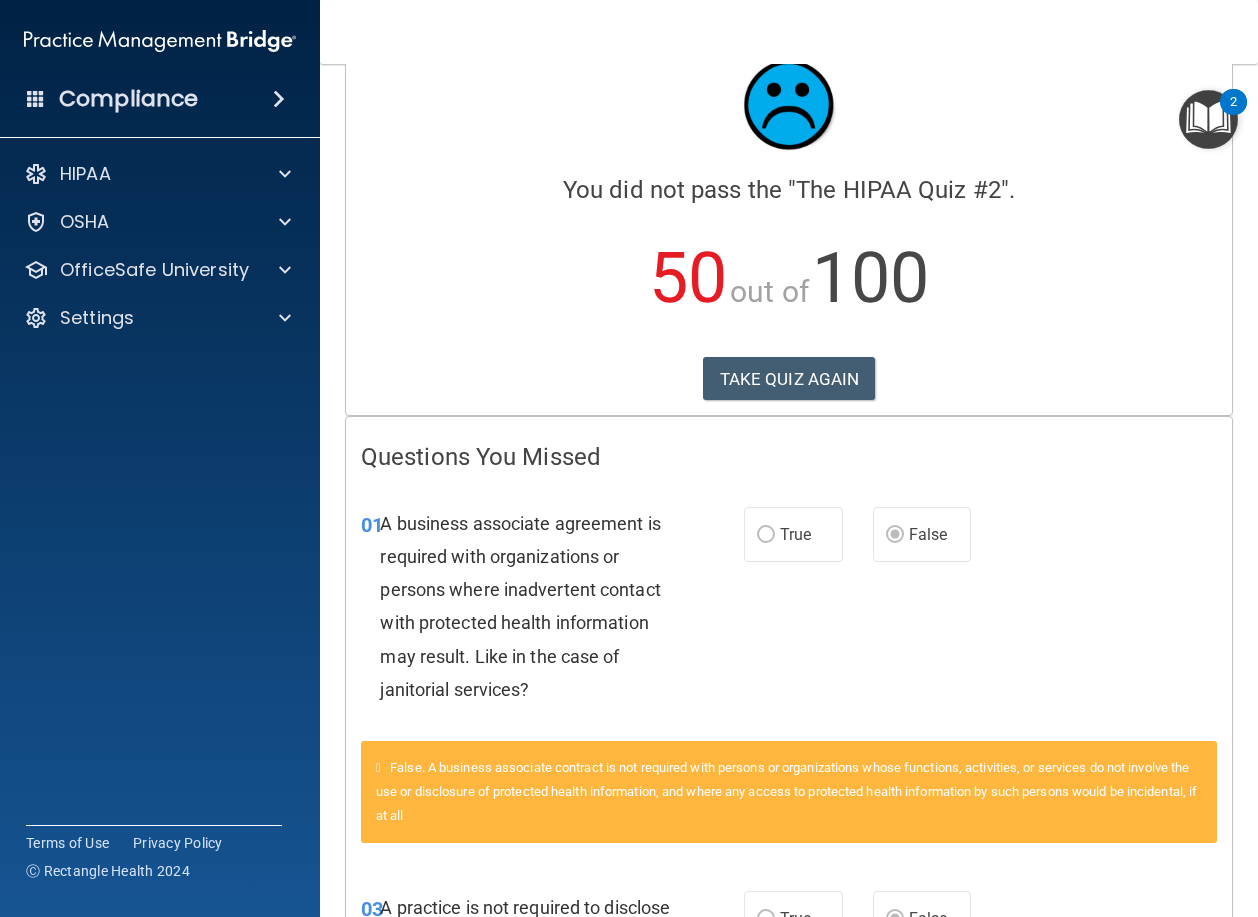 scroll, scrollTop: 0, scrollLeft: 0, axis: both 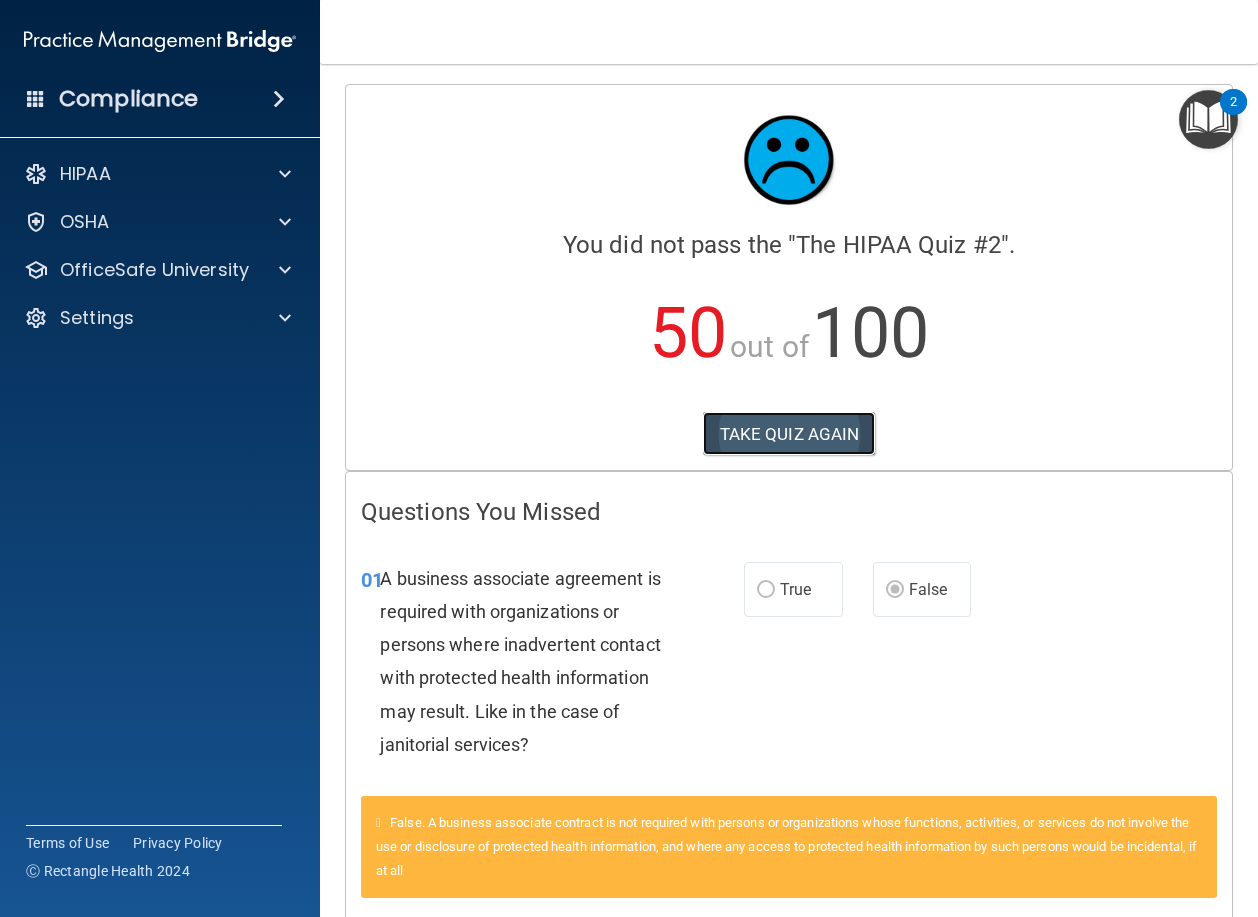 click on "TAKE QUIZ AGAIN" at bounding box center (789, 434) 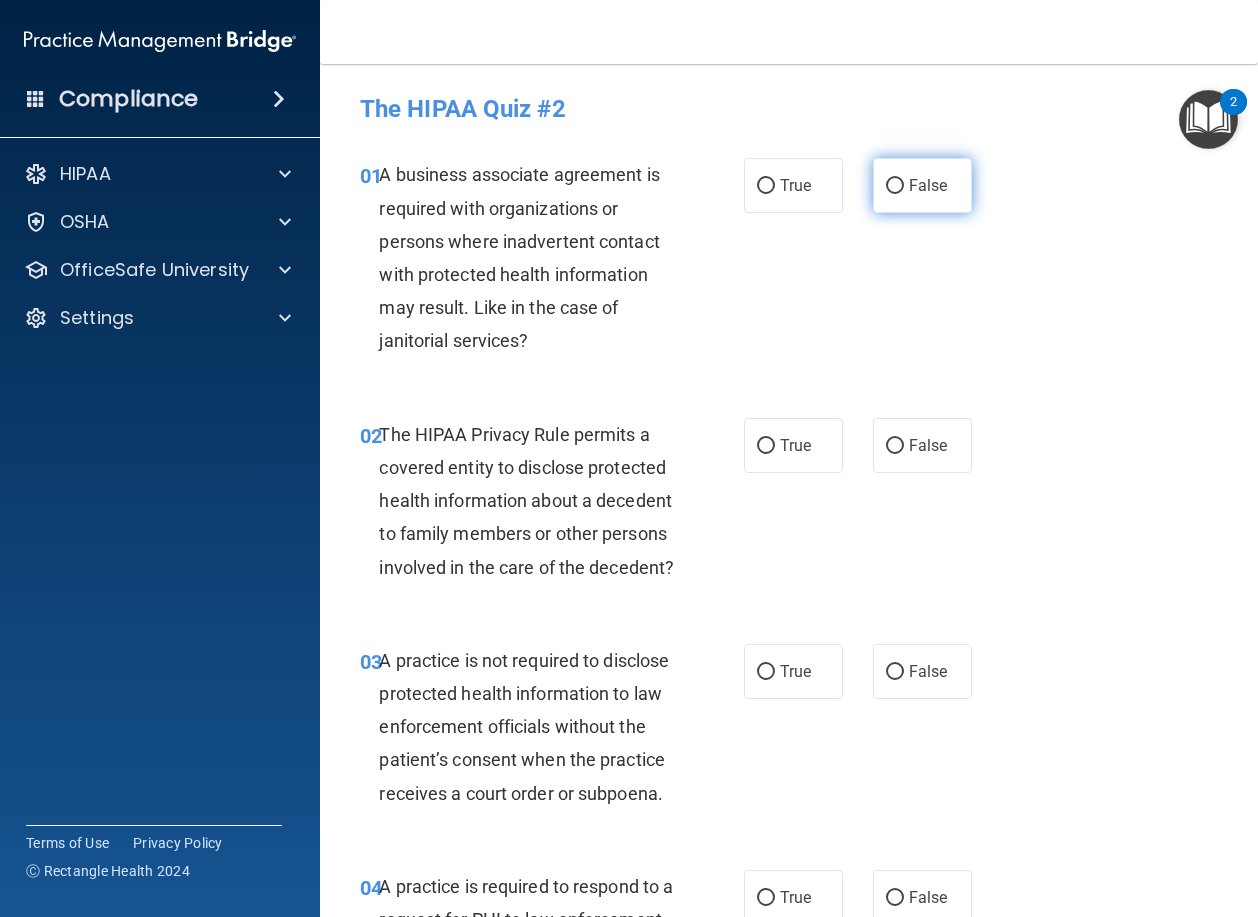 click on "False" at bounding box center (895, 186) 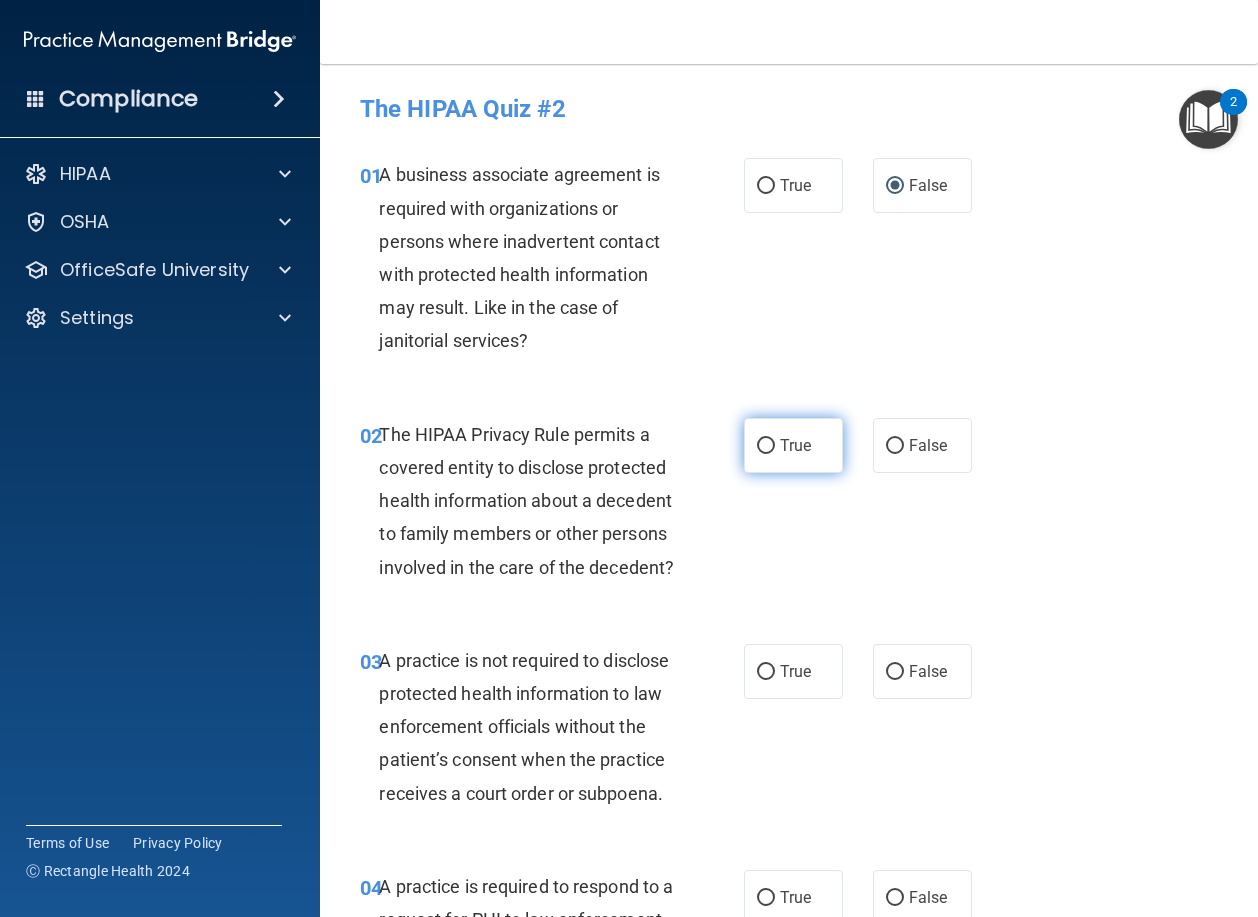 click on "True" at bounding box center (766, 446) 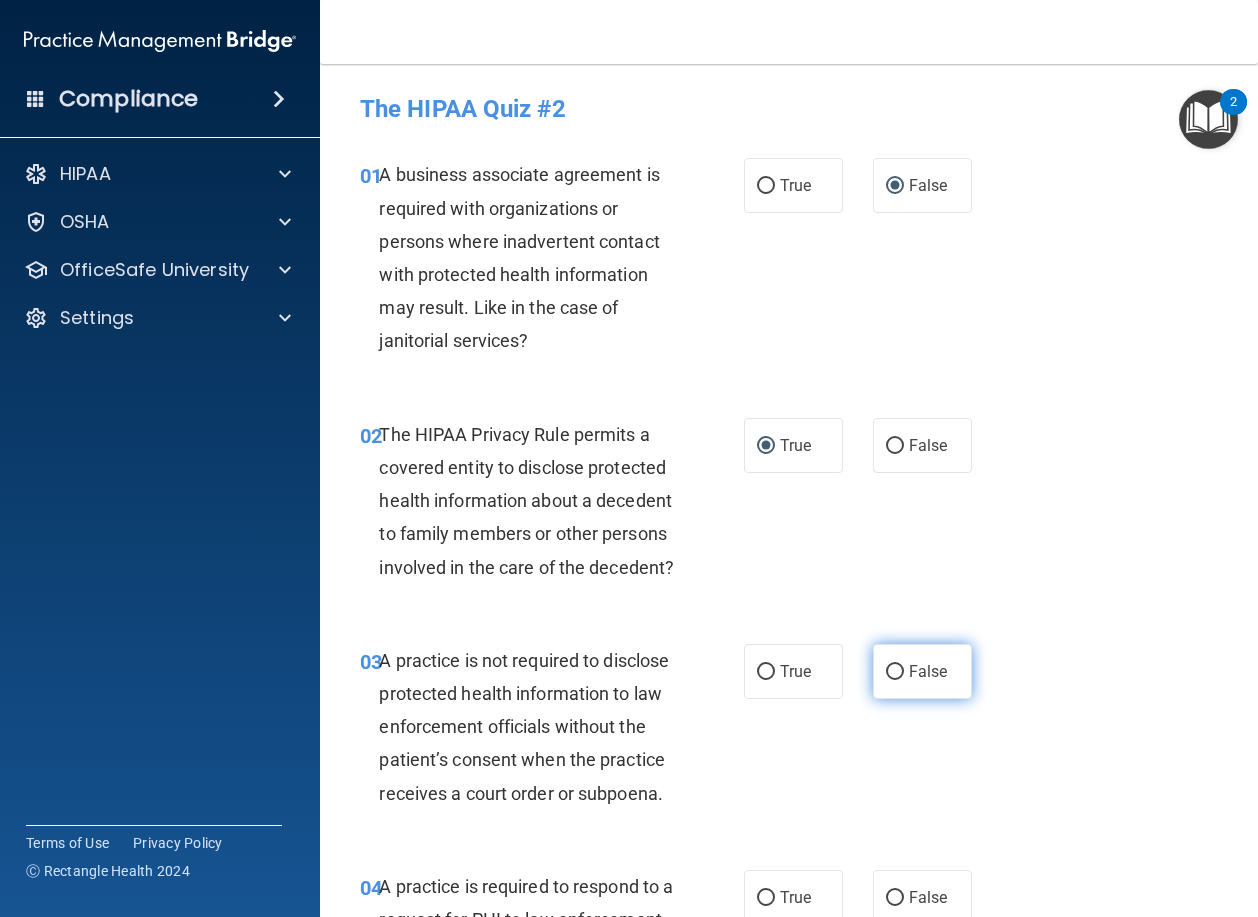 click on "False" at bounding box center [895, 672] 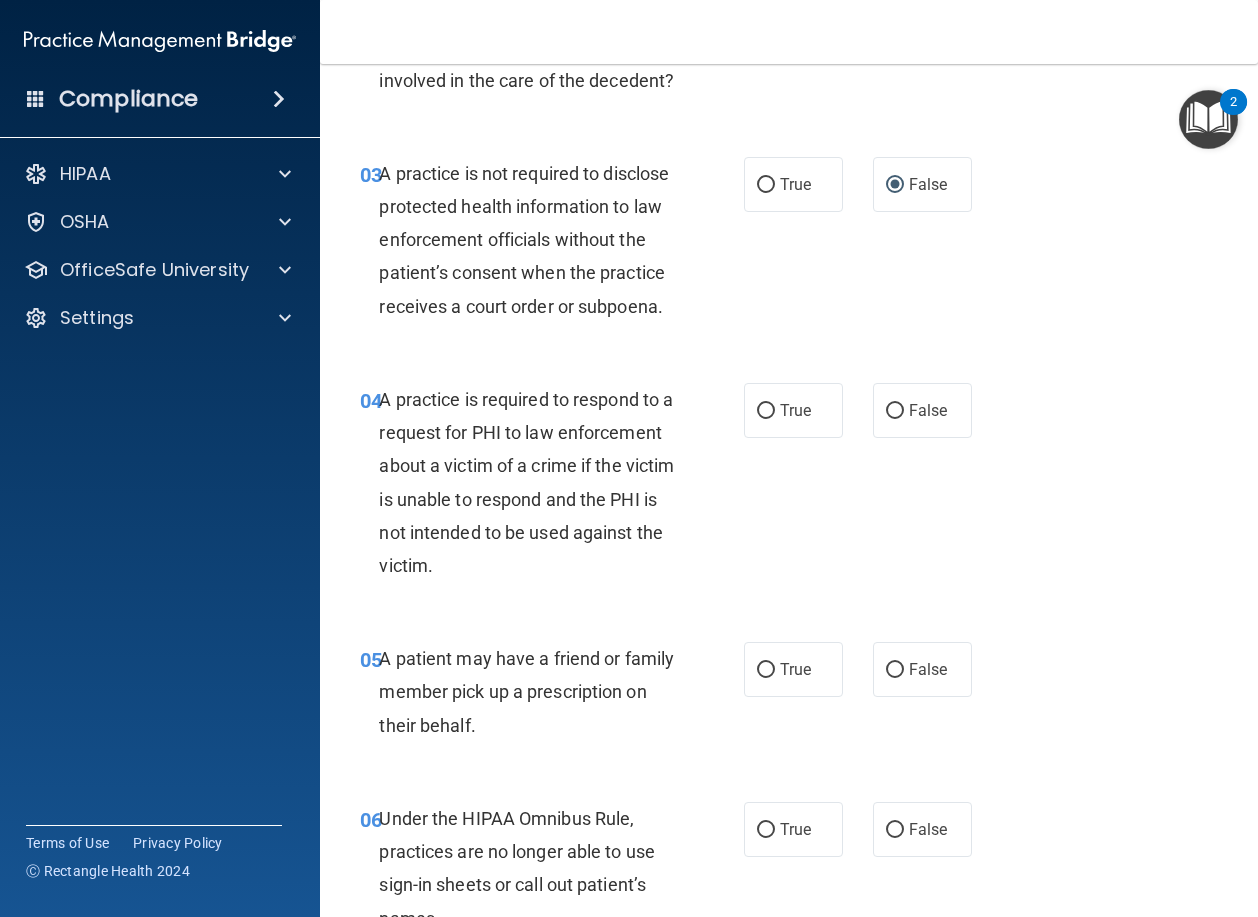 scroll, scrollTop: 500, scrollLeft: 0, axis: vertical 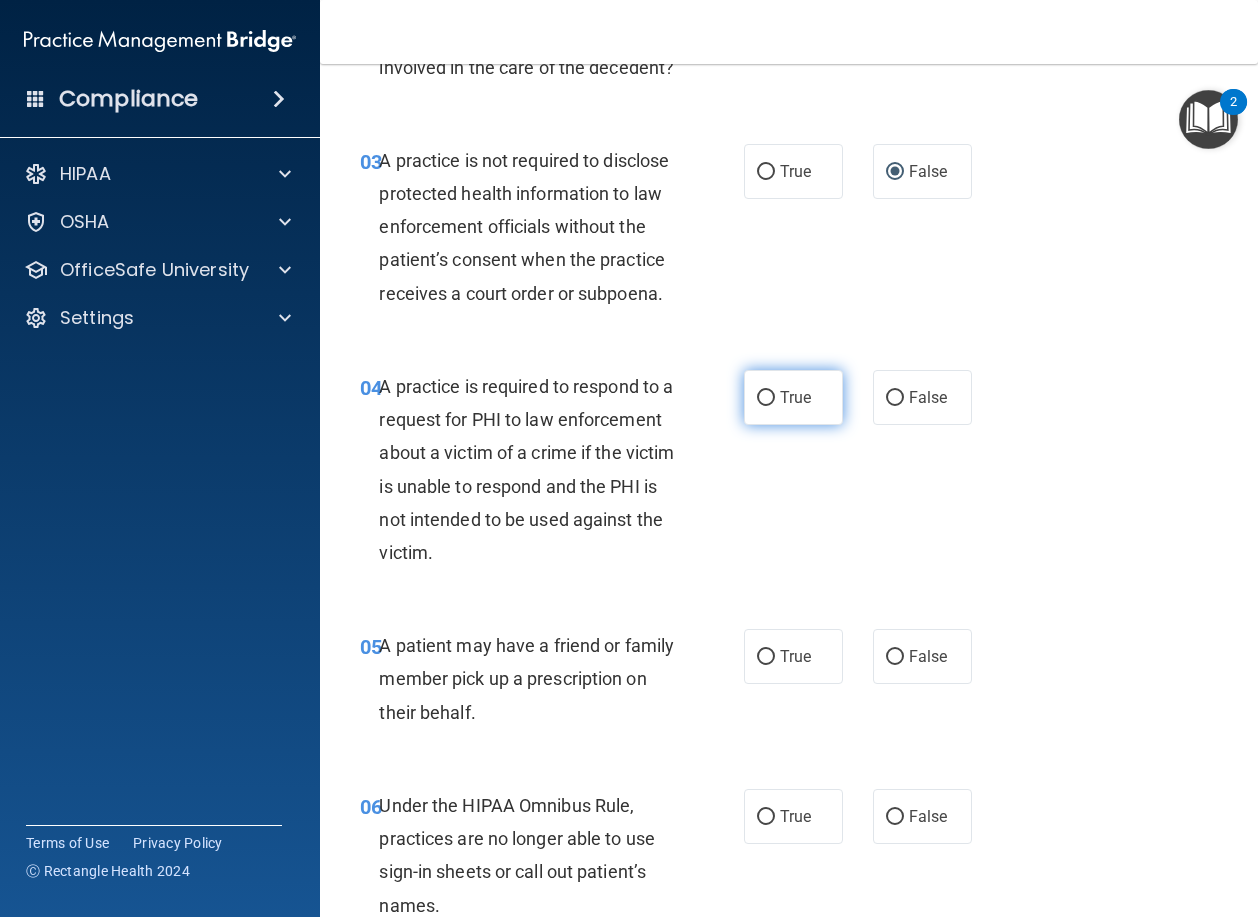 click on "True" at bounding box center (766, 398) 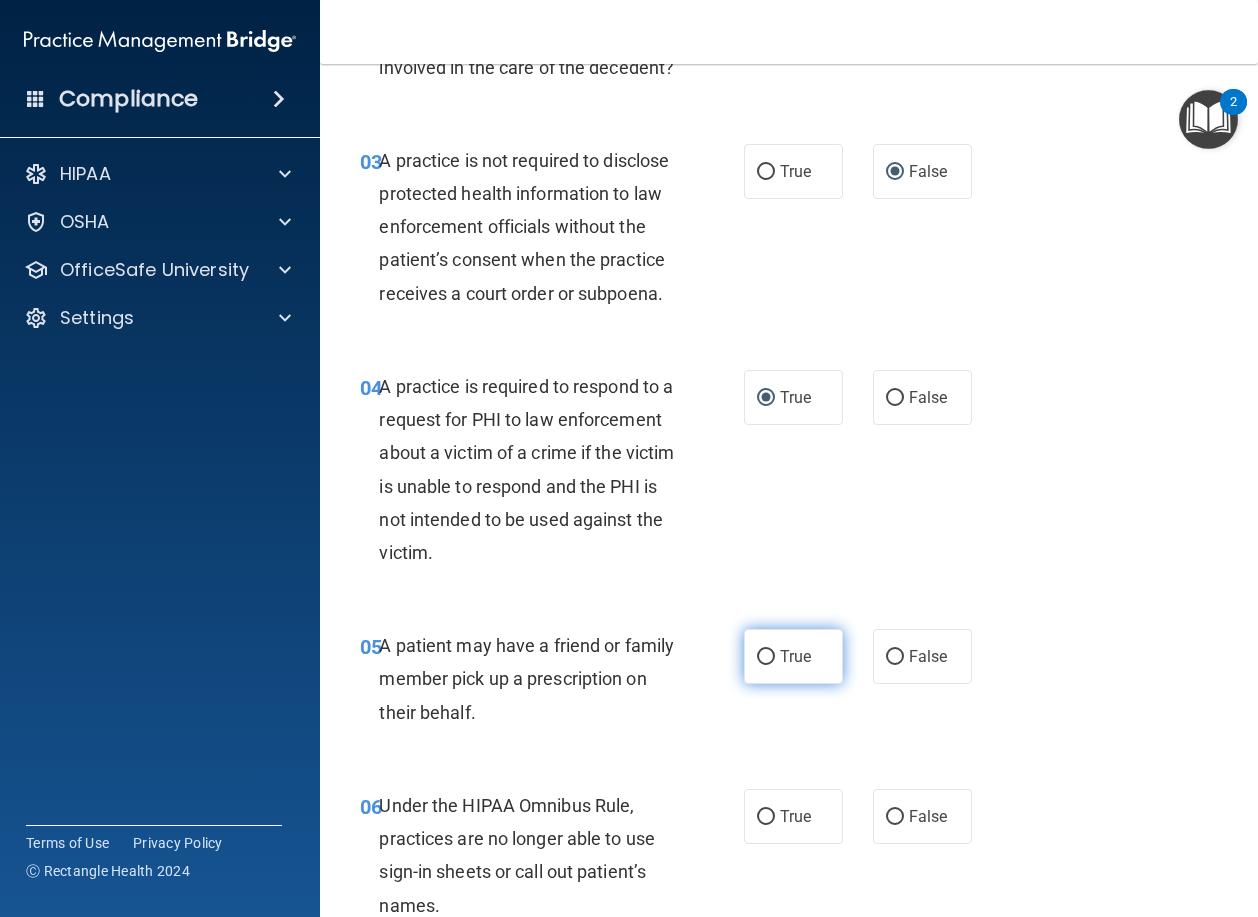 click on "True" at bounding box center (766, 657) 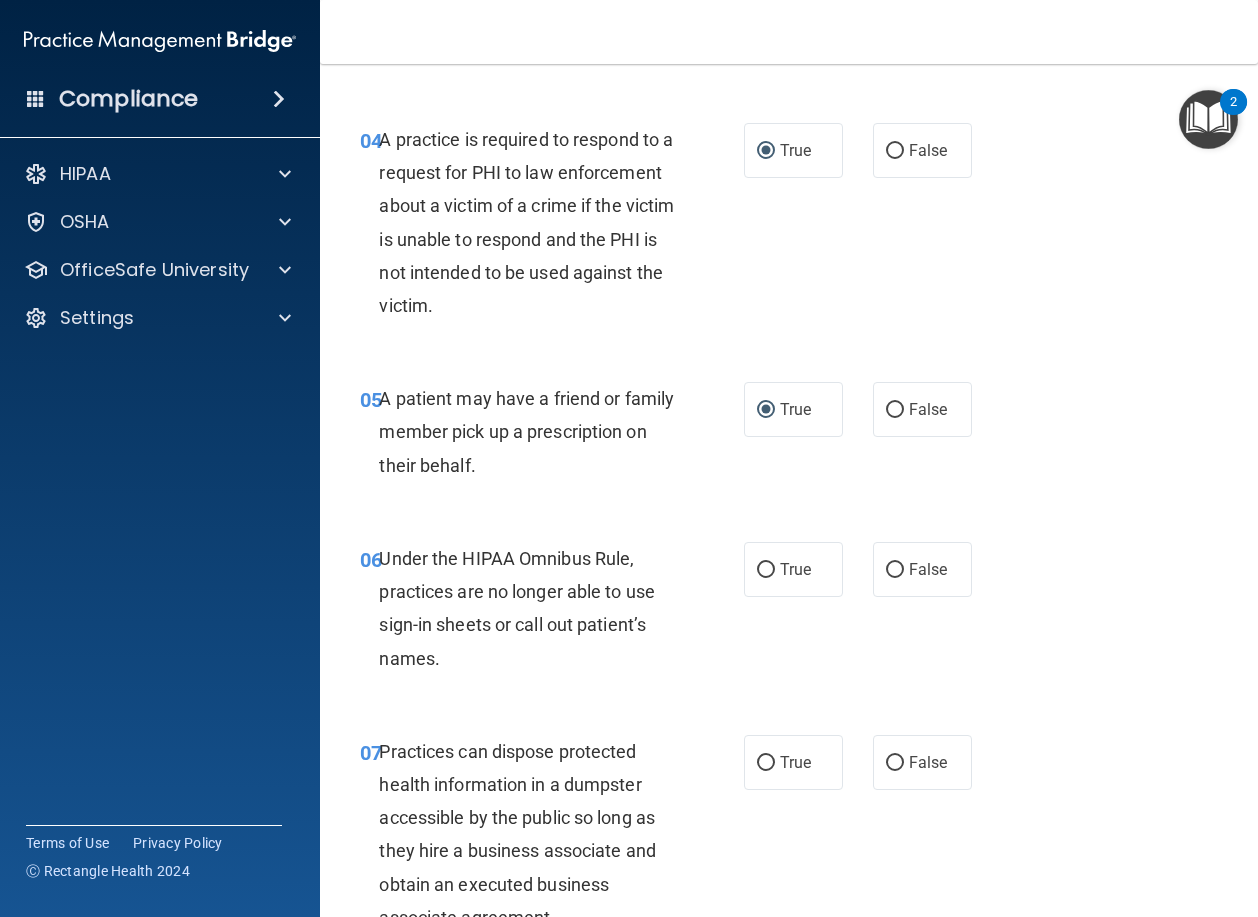 scroll, scrollTop: 800, scrollLeft: 0, axis: vertical 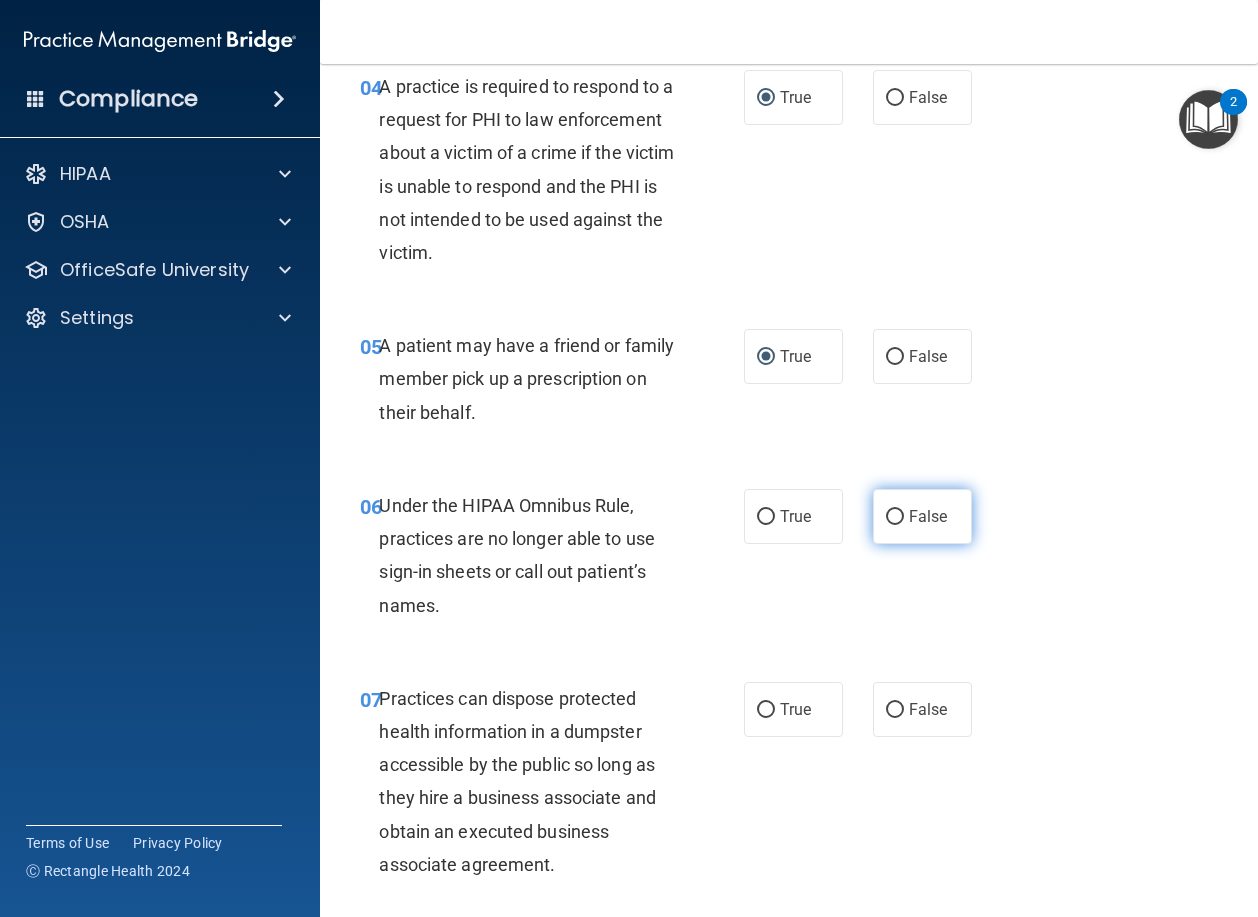 click on "False" at bounding box center [895, 517] 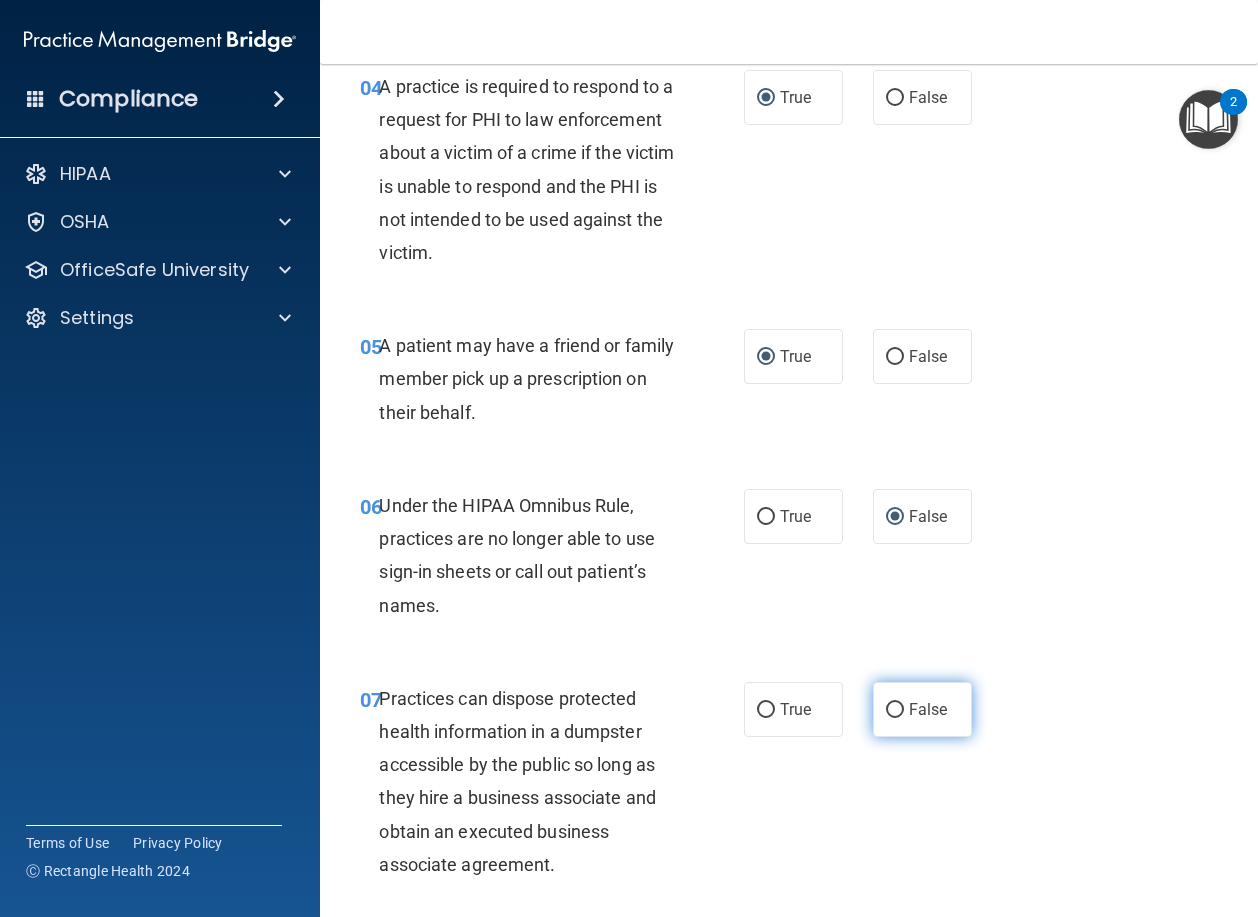 click on "False" at bounding box center (895, 710) 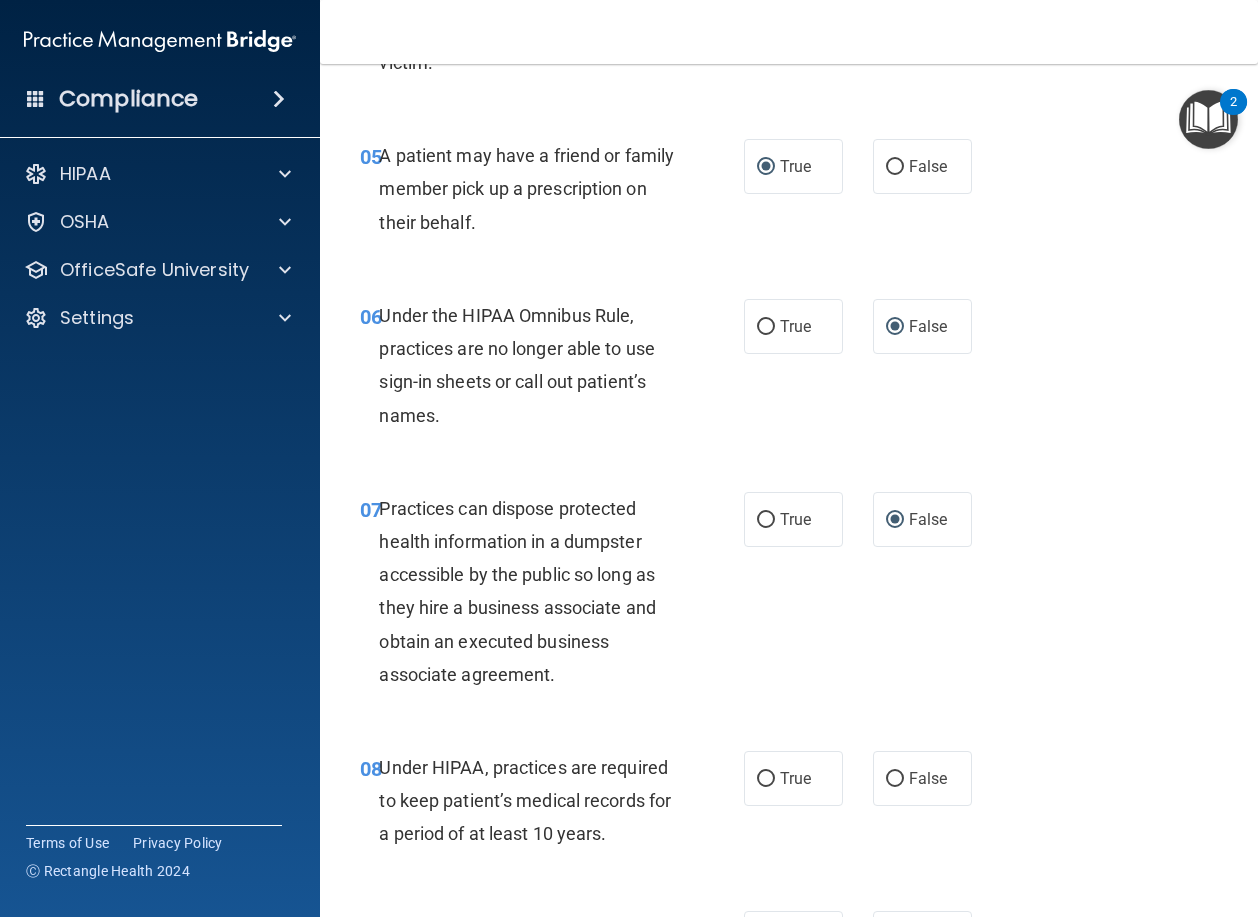 scroll, scrollTop: 1100, scrollLeft: 0, axis: vertical 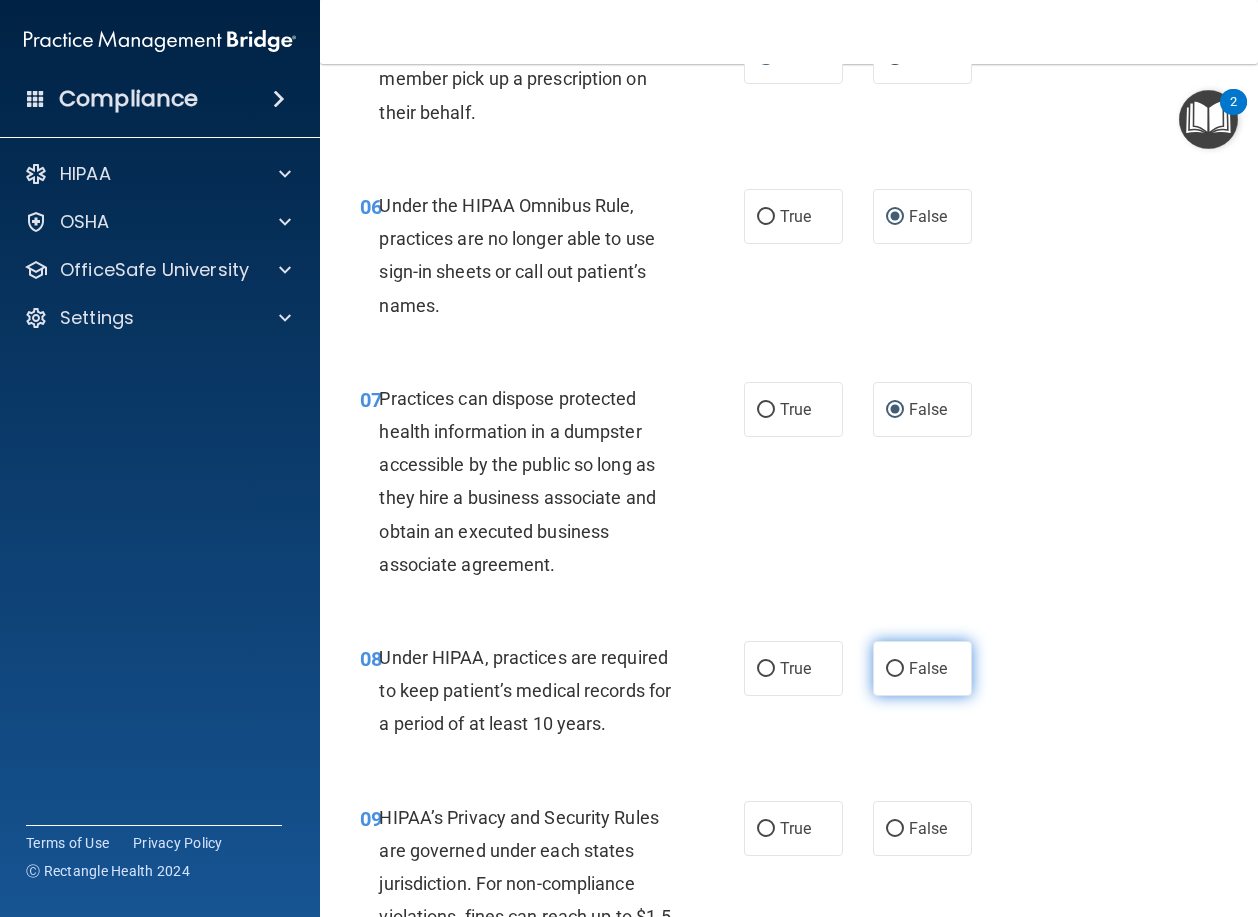 click on "False" at bounding box center [895, 669] 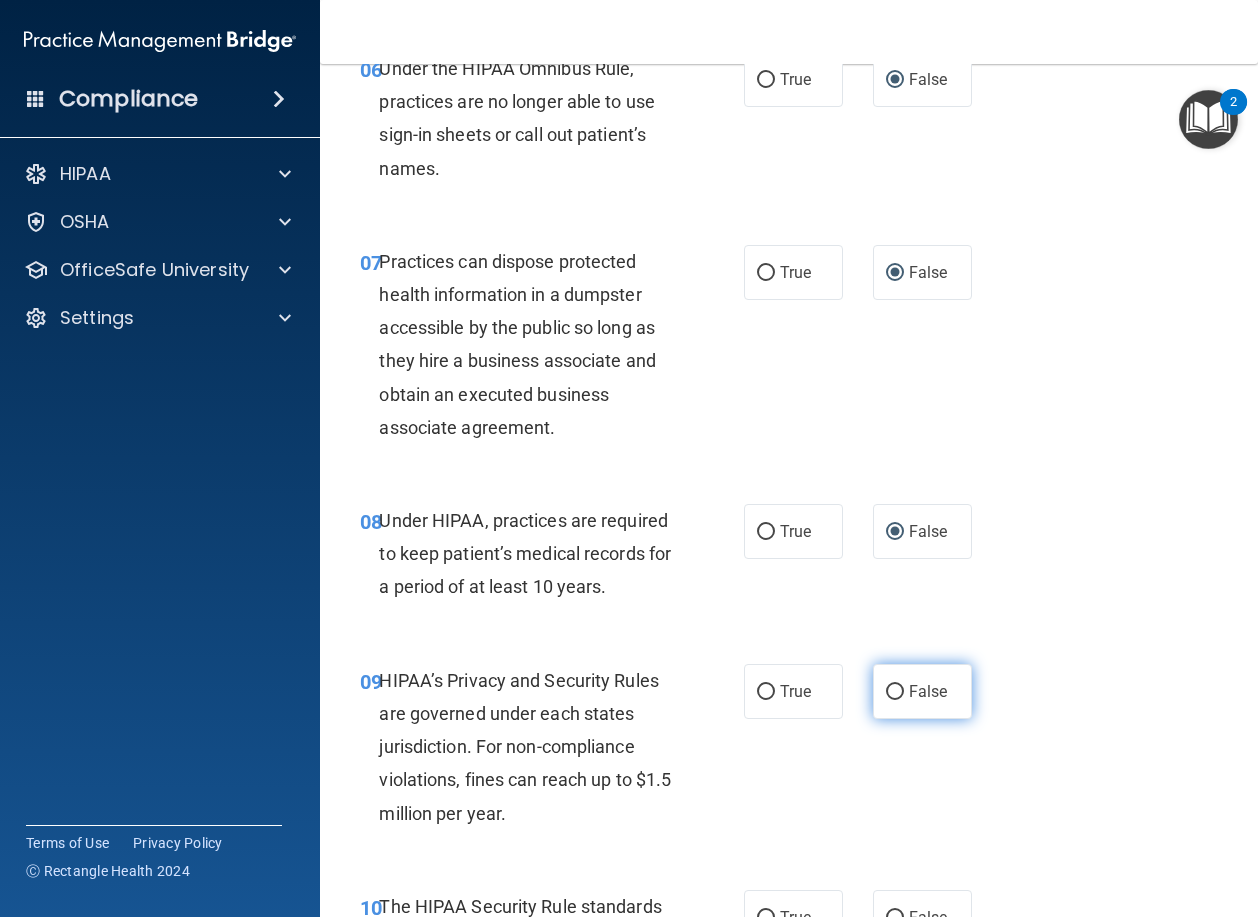scroll, scrollTop: 1300, scrollLeft: 0, axis: vertical 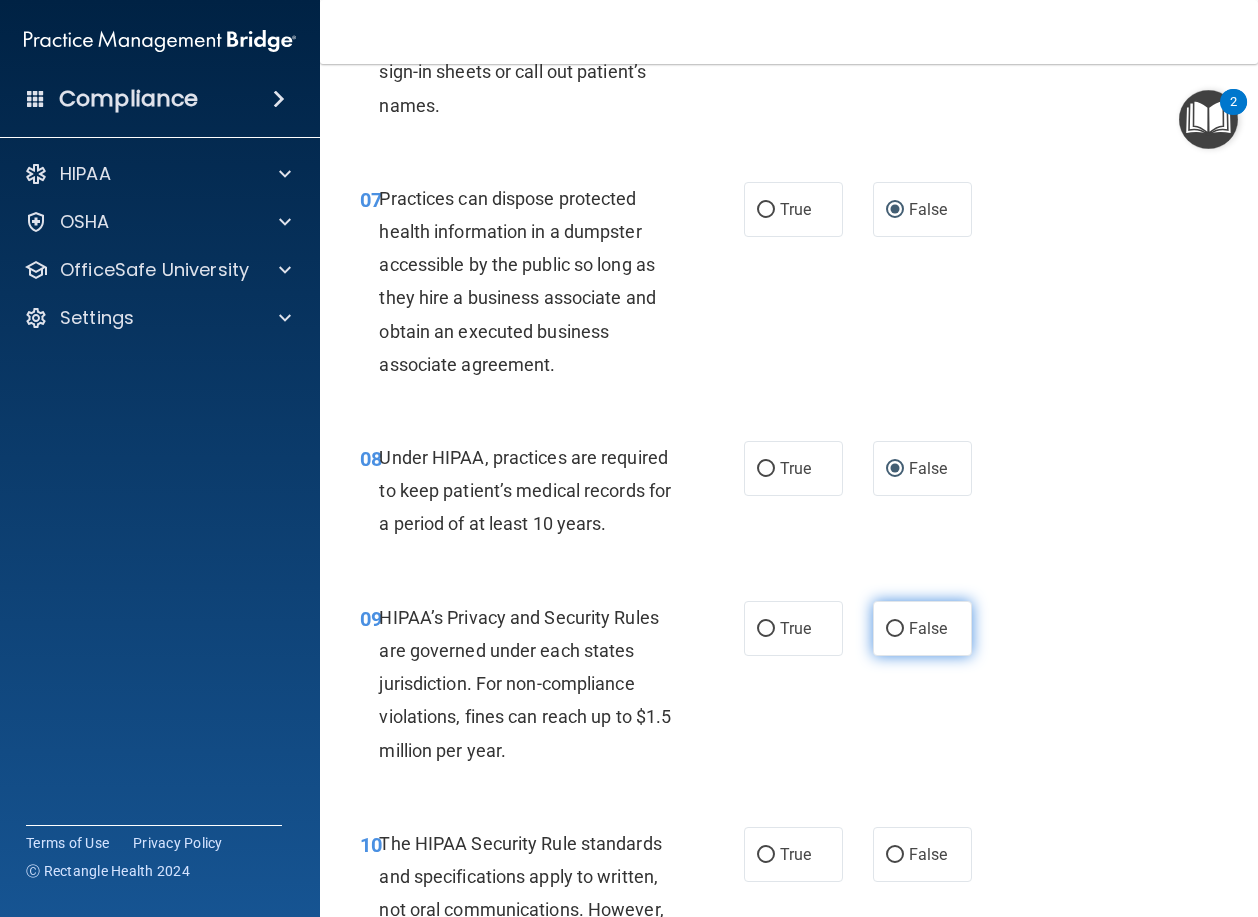 click on "False" at bounding box center (895, 629) 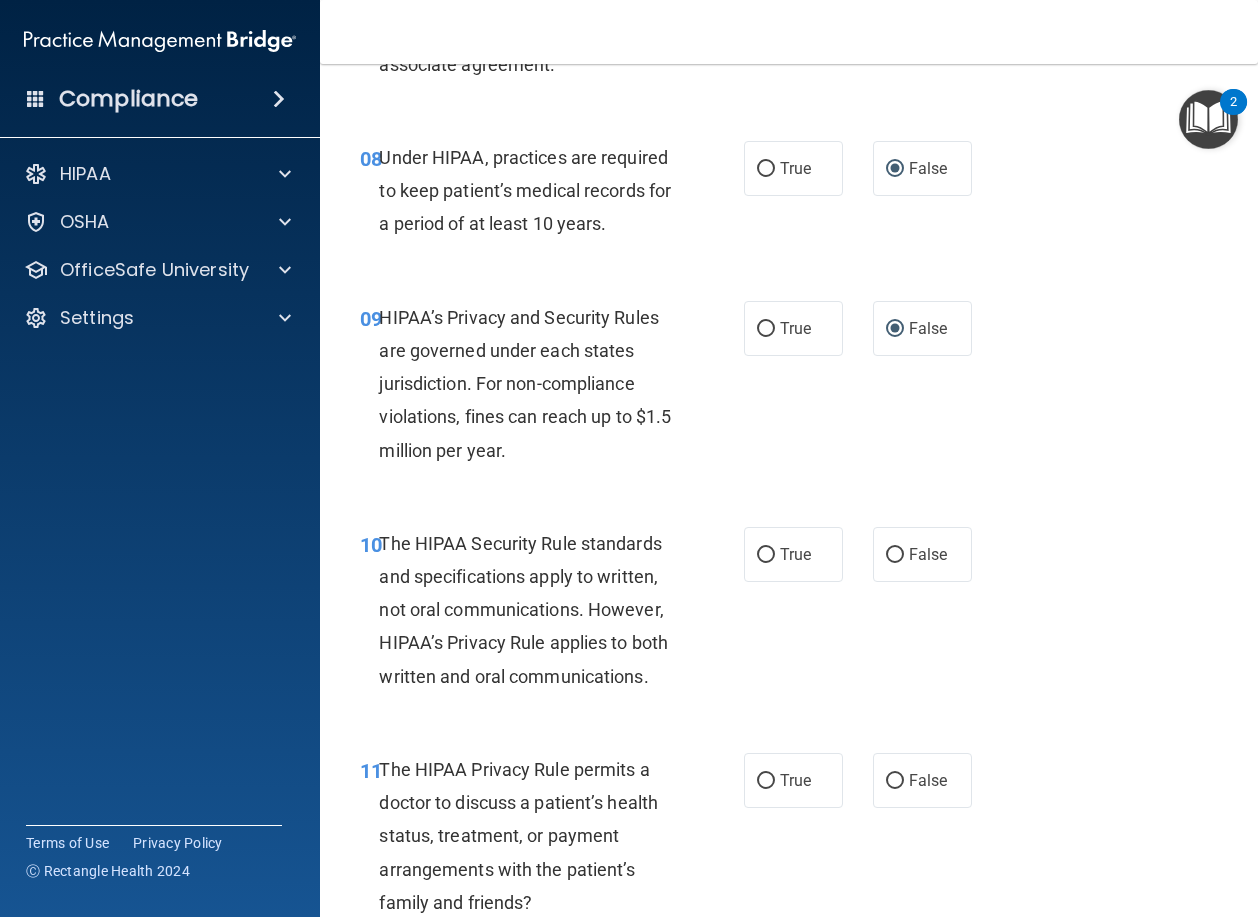 scroll, scrollTop: 1700, scrollLeft: 0, axis: vertical 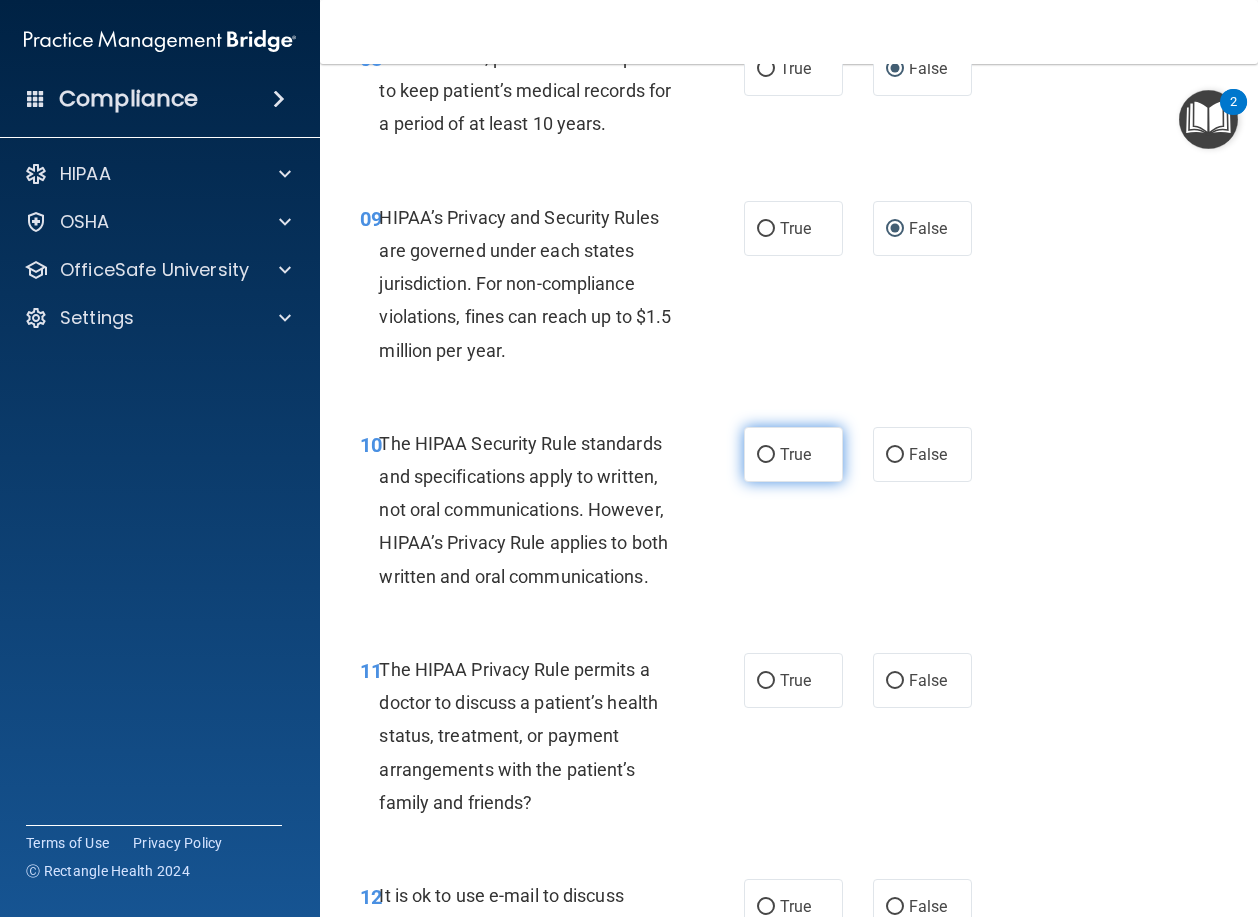 drag, startPoint x: 760, startPoint y: 515, endPoint x: 764, endPoint y: 545, distance: 30.265491 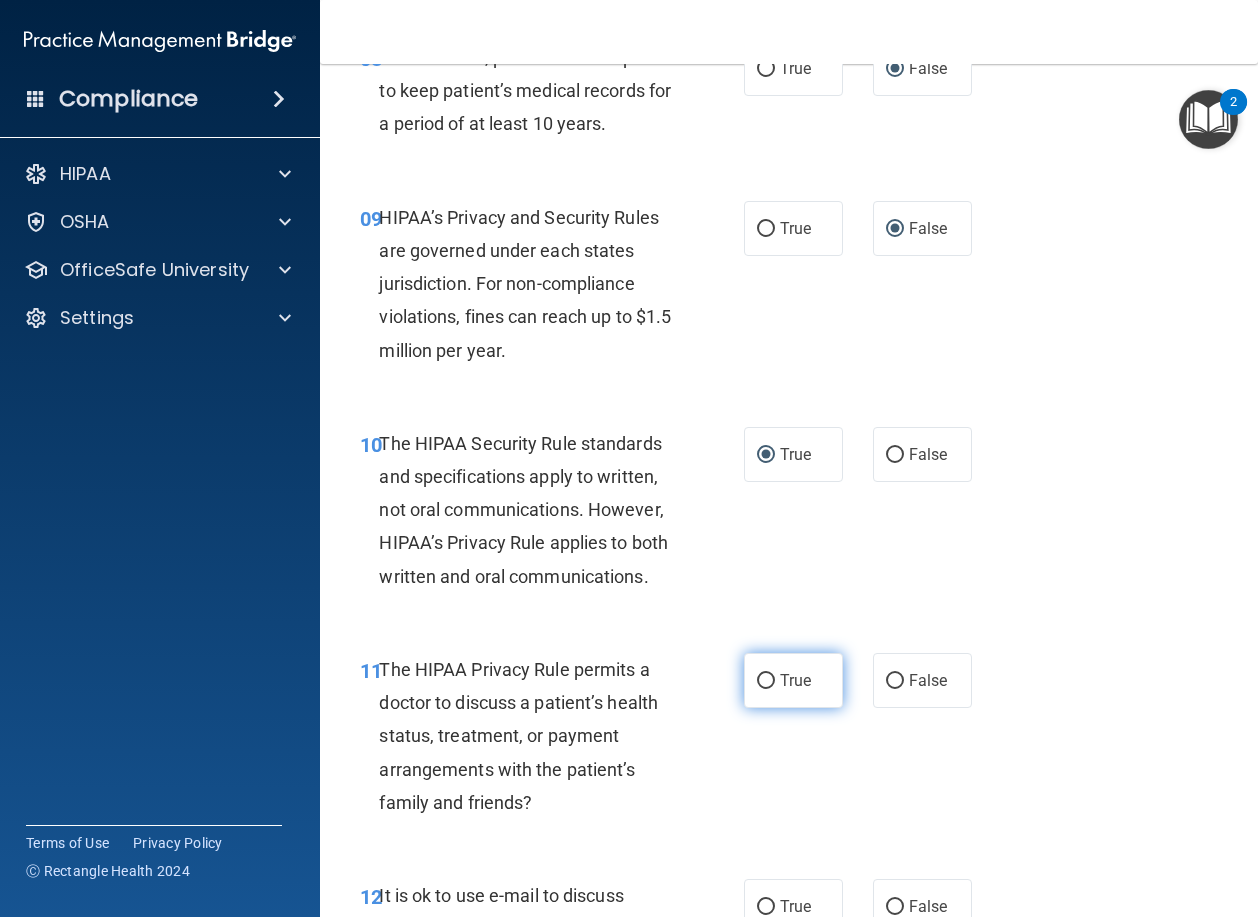 click on "True" at bounding box center (766, 681) 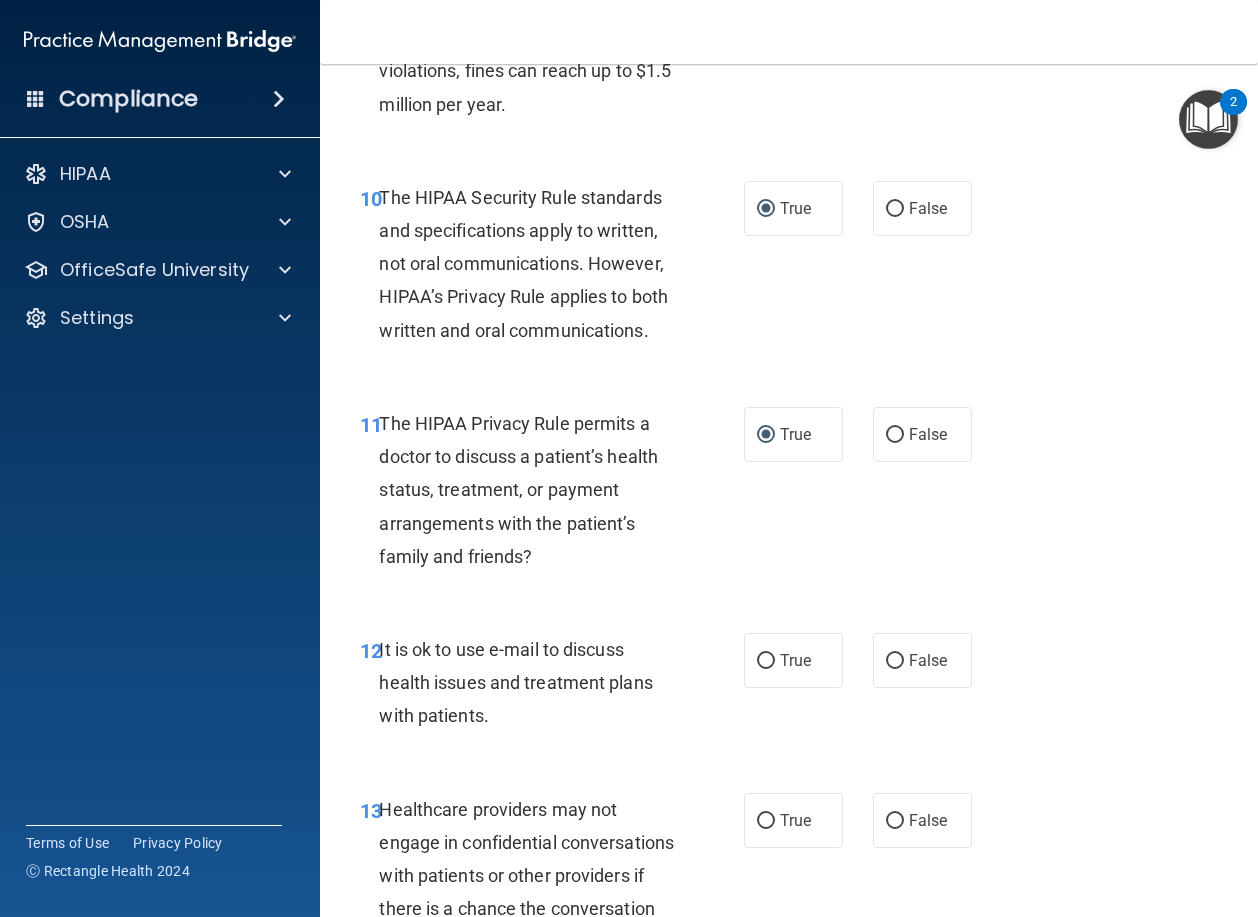 scroll, scrollTop: 2000, scrollLeft: 0, axis: vertical 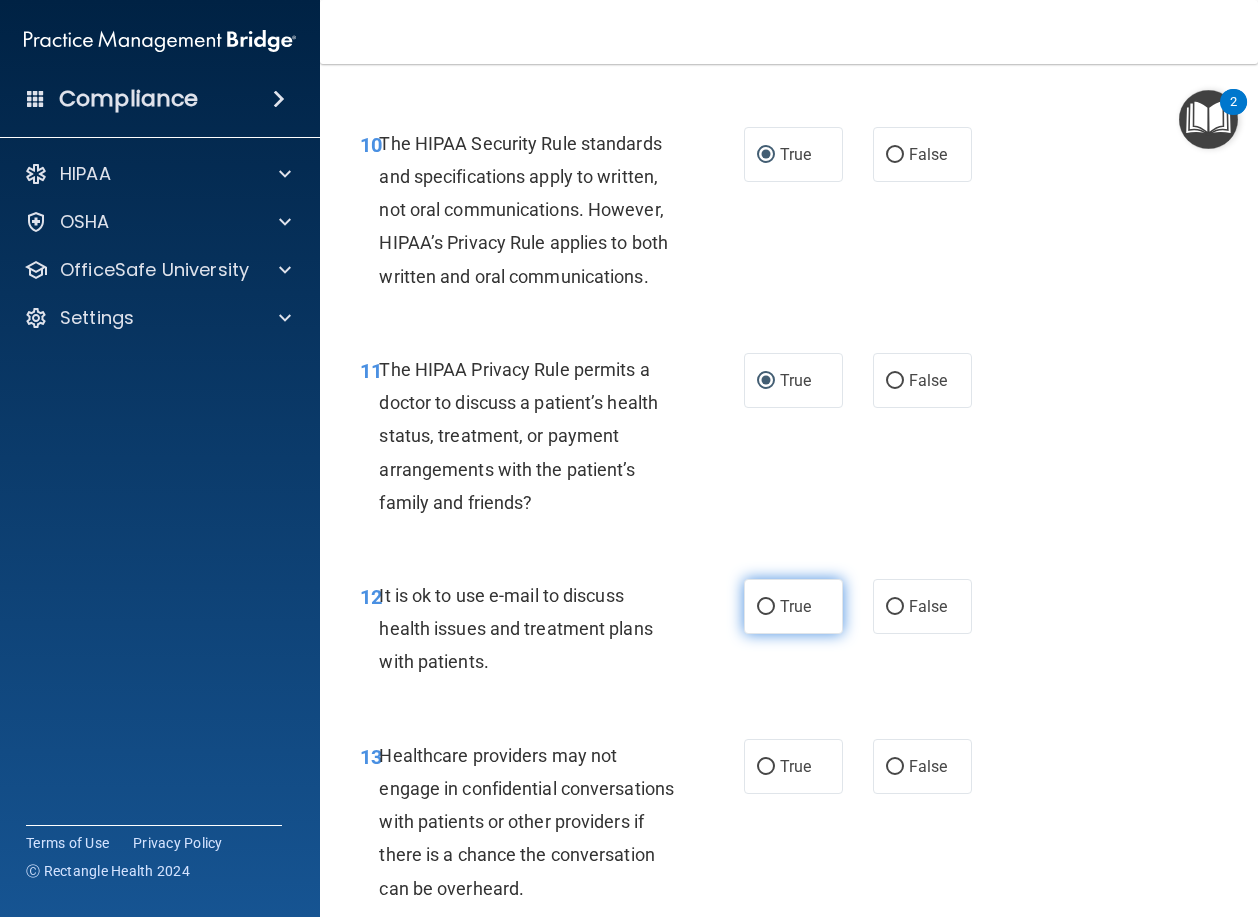click on "True" at bounding box center [766, 607] 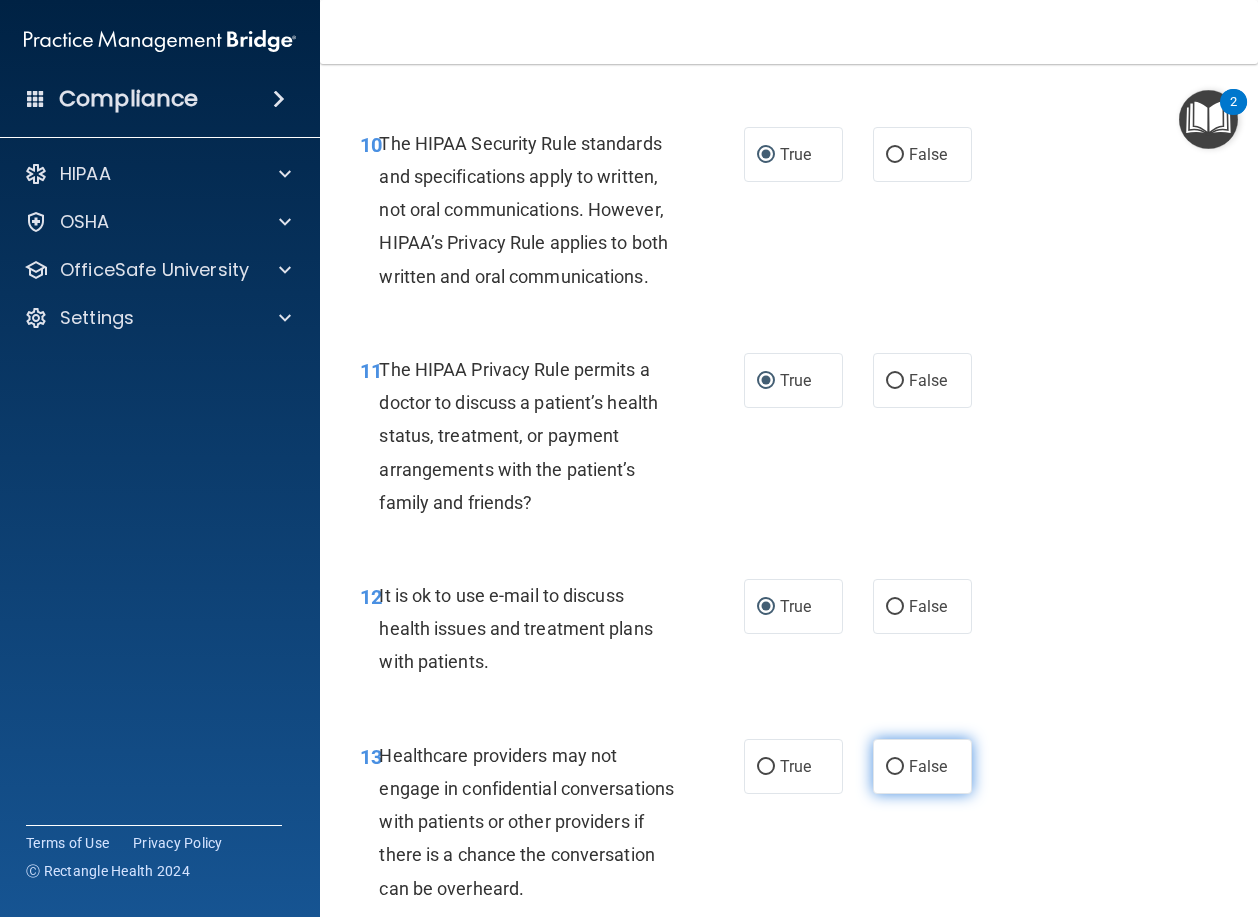 click on "False" at bounding box center (895, 767) 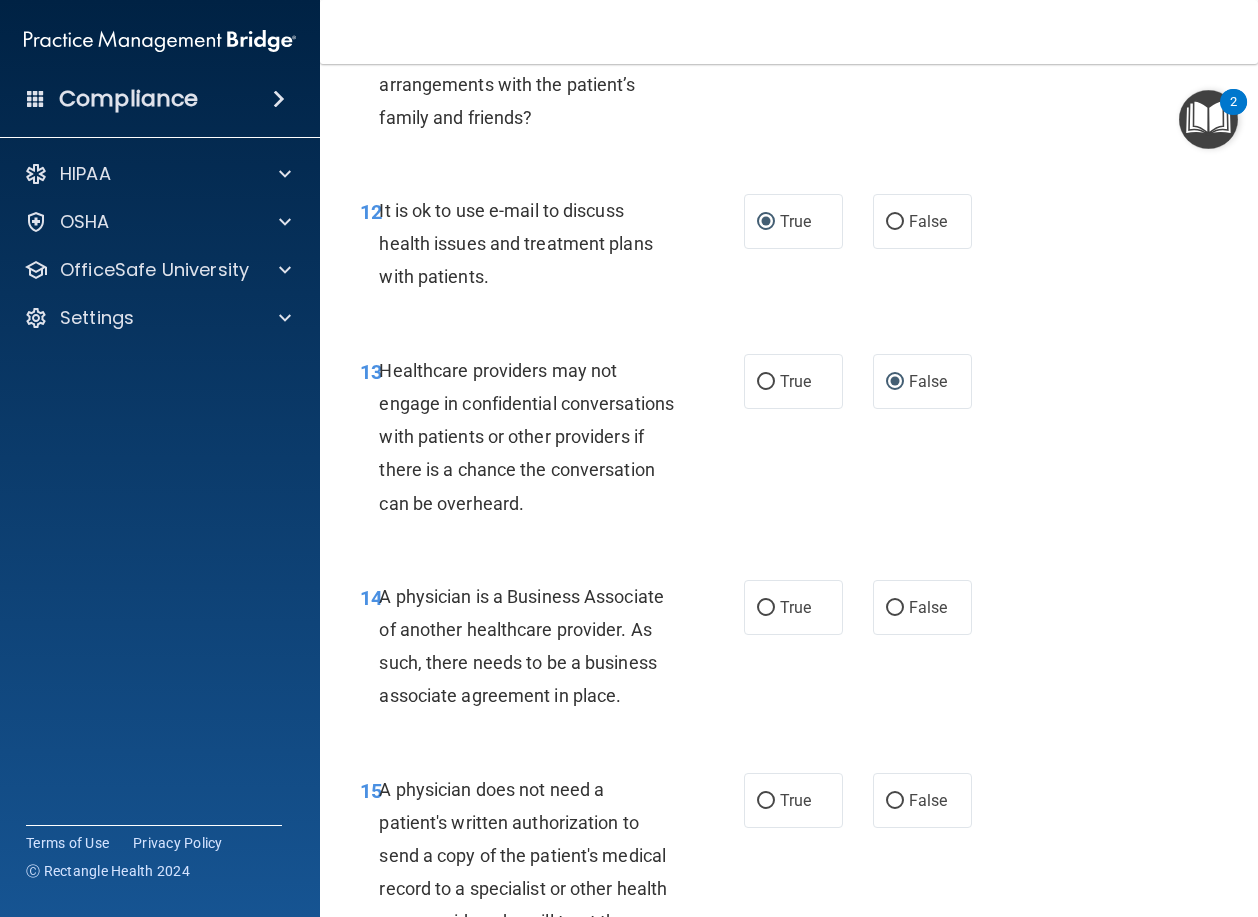 scroll, scrollTop: 2400, scrollLeft: 0, axis: vertical 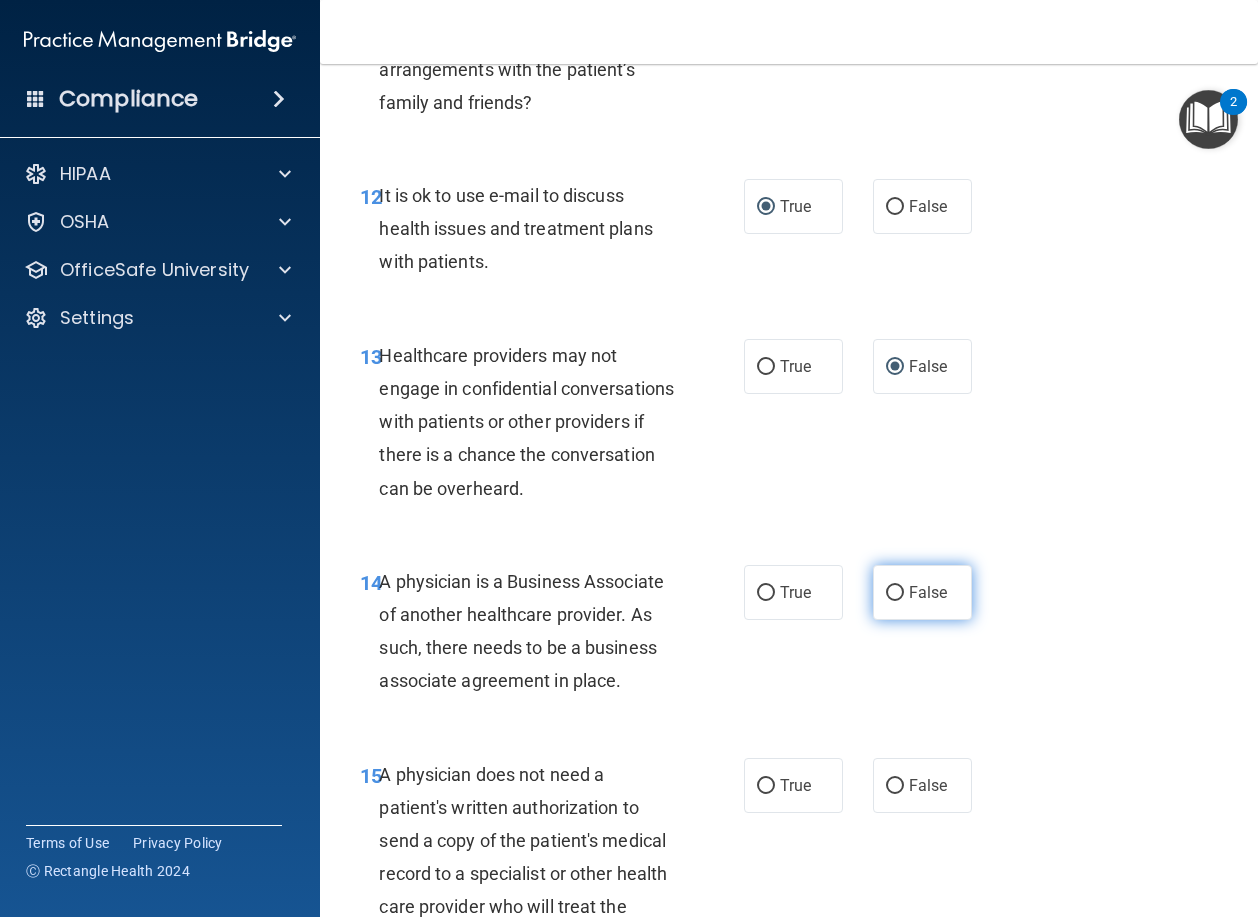 click on "False" at bounding box center [895, 593] 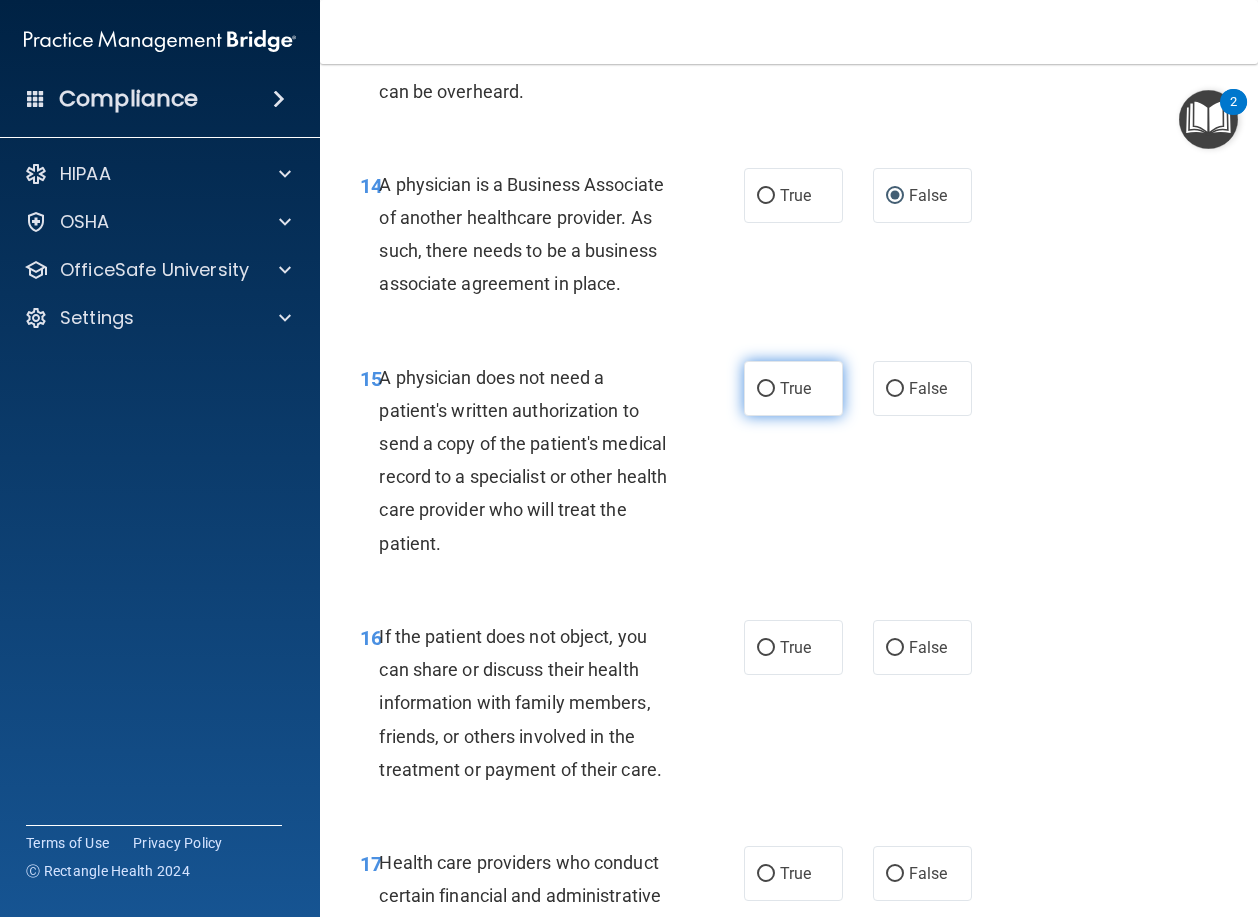 scroll, scrollTop: 2800, scrollLeft: 0, axis: vertical 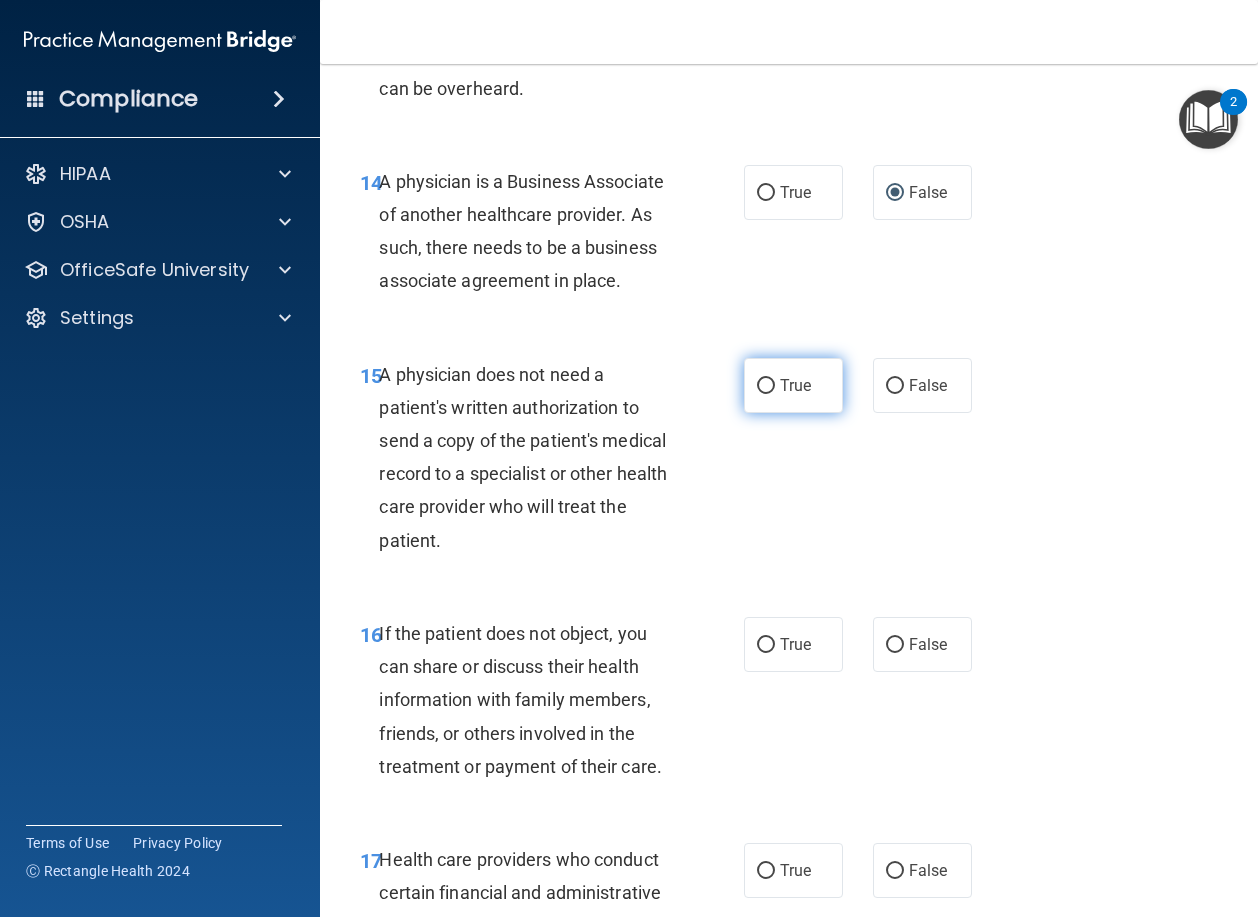 click on "True" at bounding box center (766, 386) 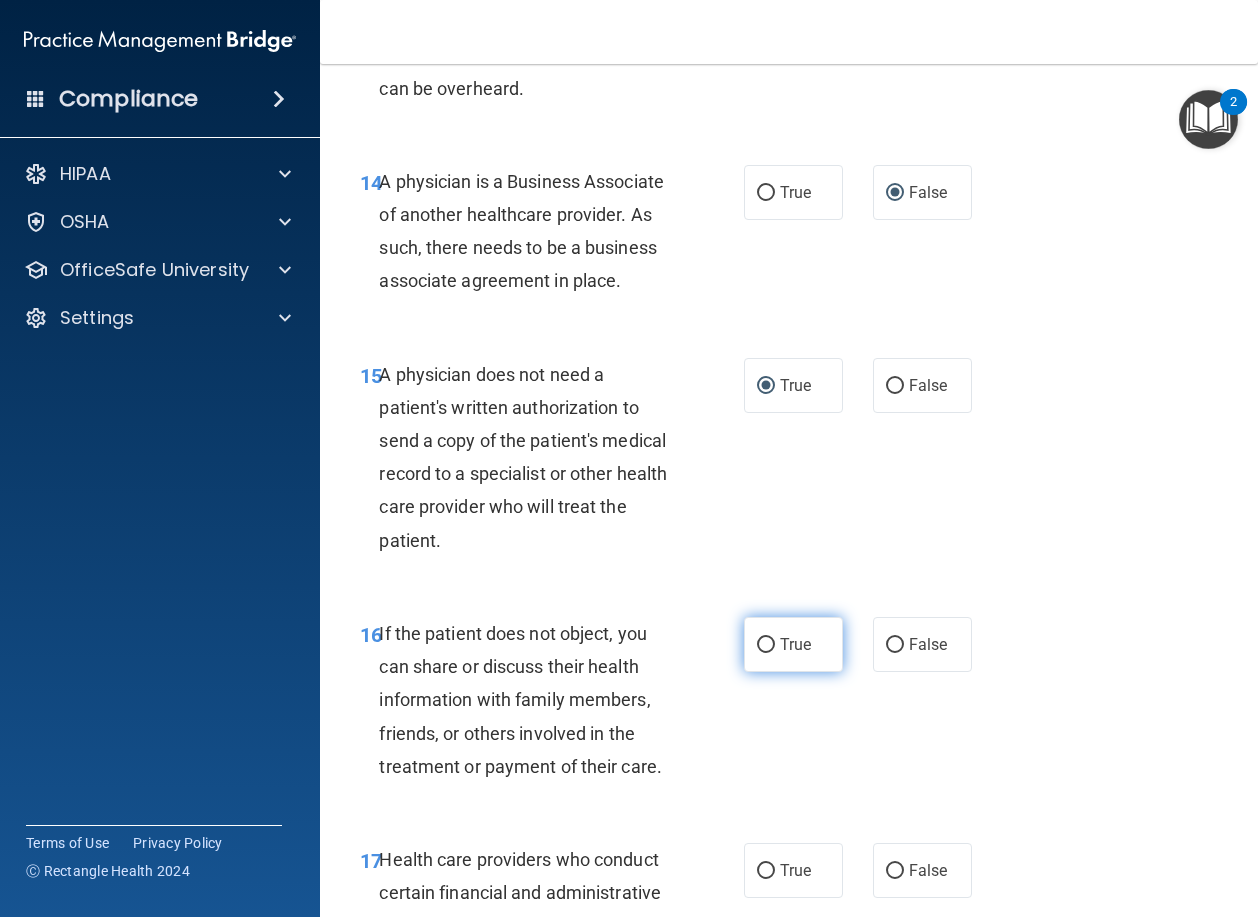 click on "True" at bounding box center [766, 645] 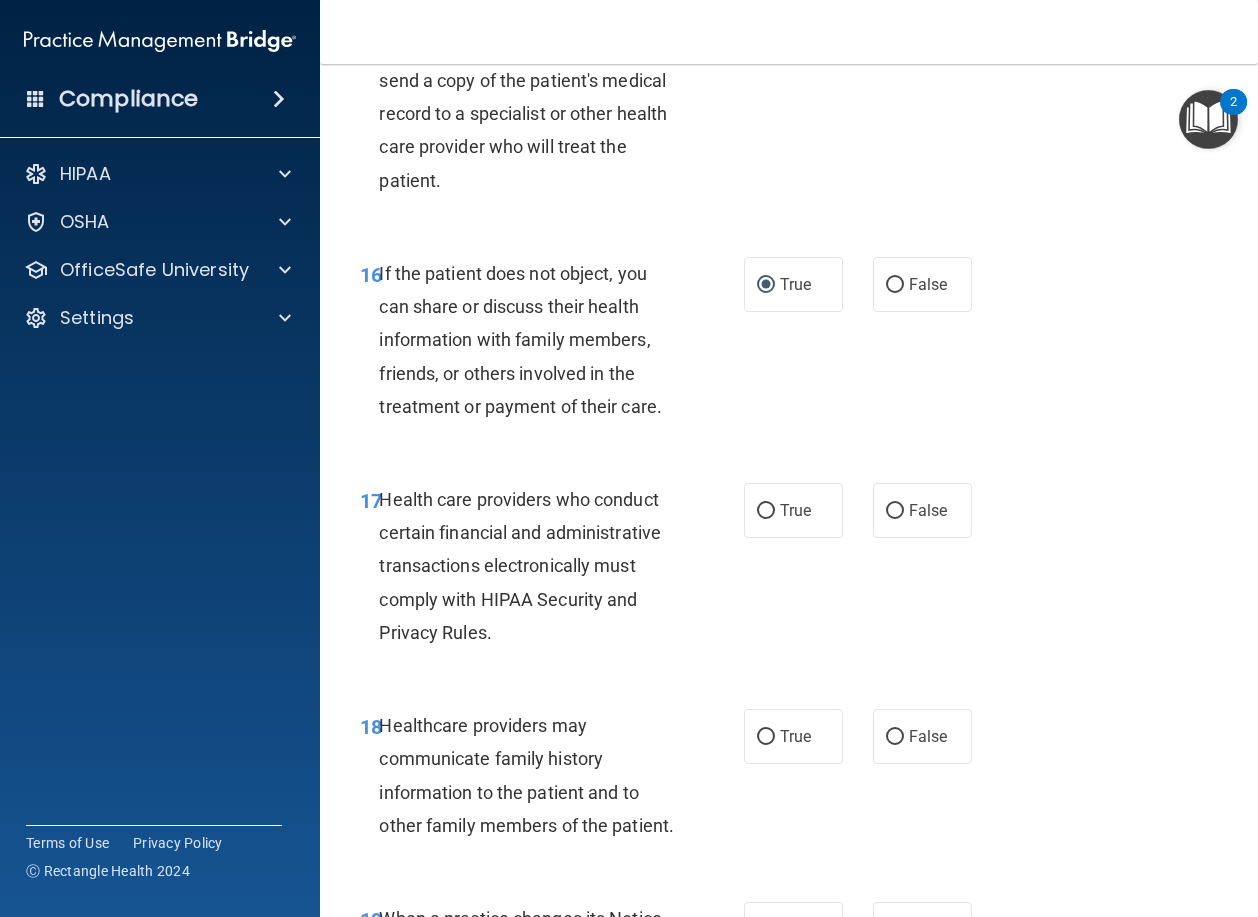 scroll, scrollTop: 3200, scrollLeft: 0, axis: vertical 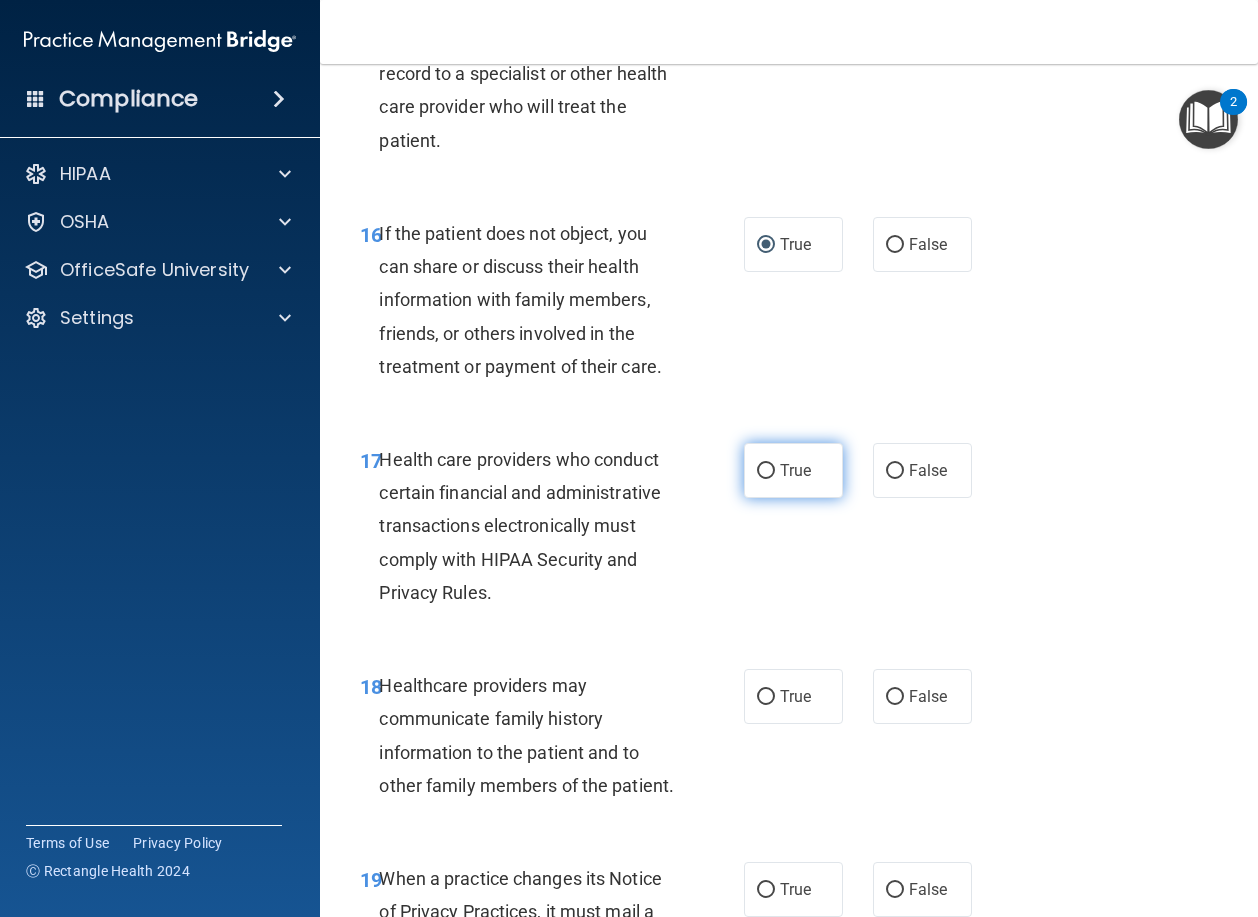 click on "True" at bounding box center [766, 471] 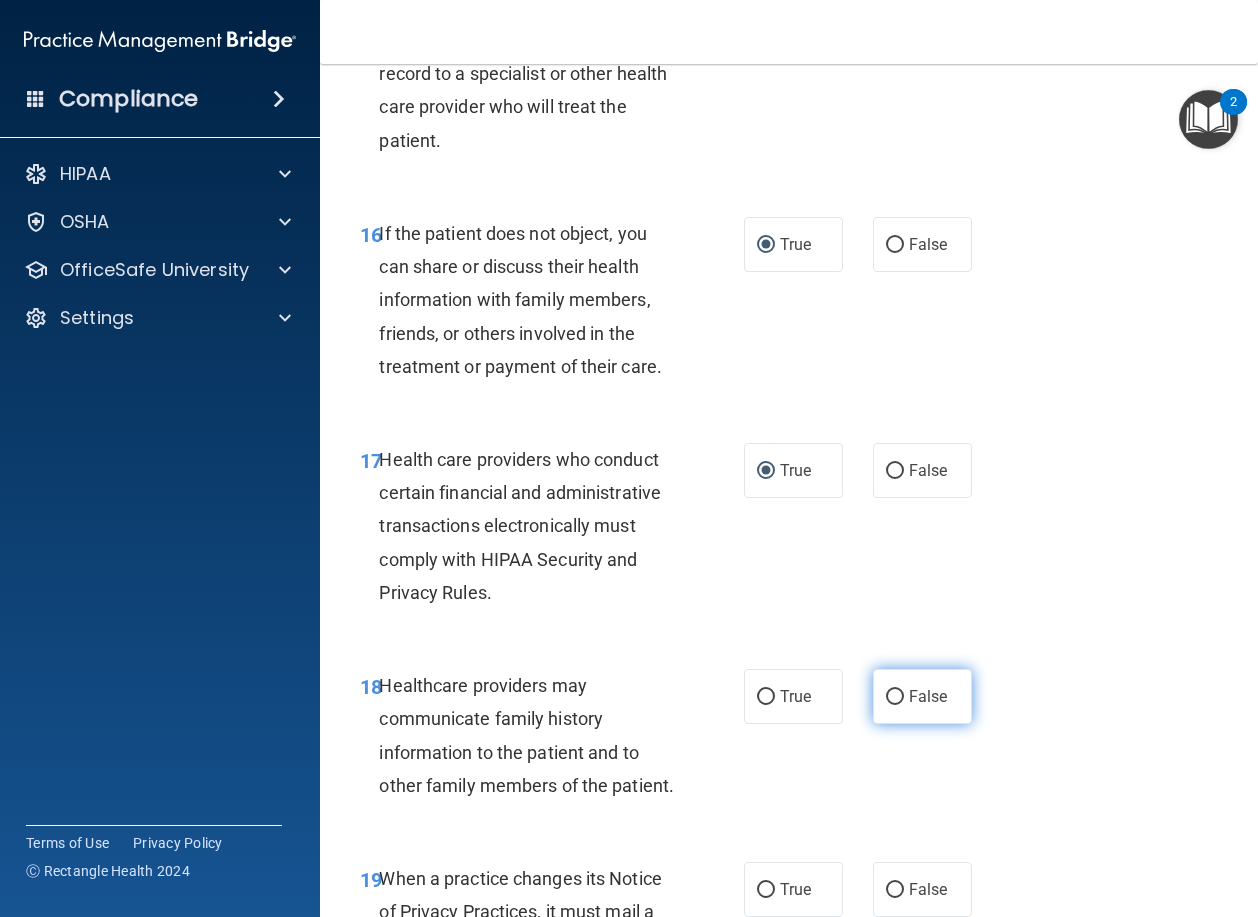 click on "False" at bounding box center (895, 697) 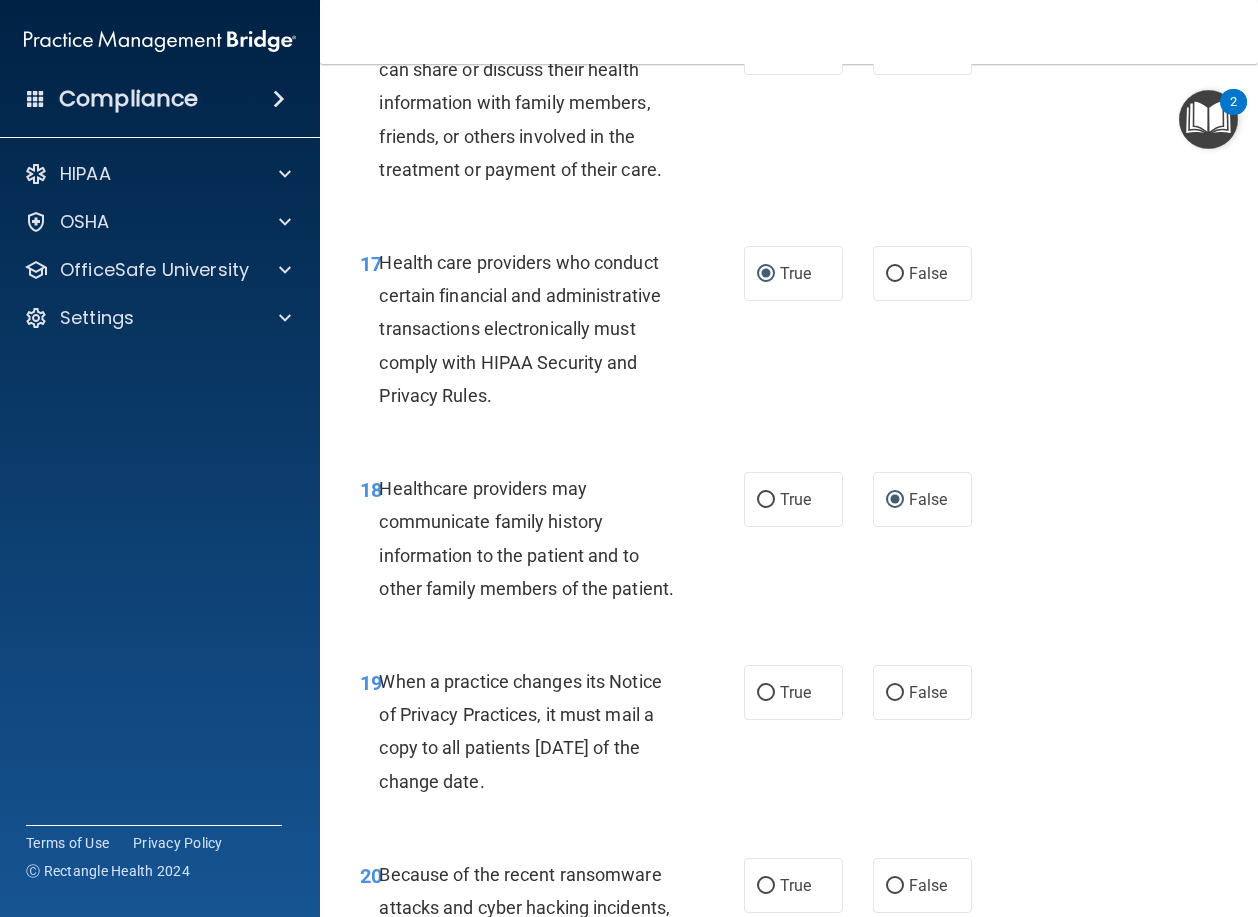 scroll, scrollTop: 3500, scrollLeft: 0, axis: vertical 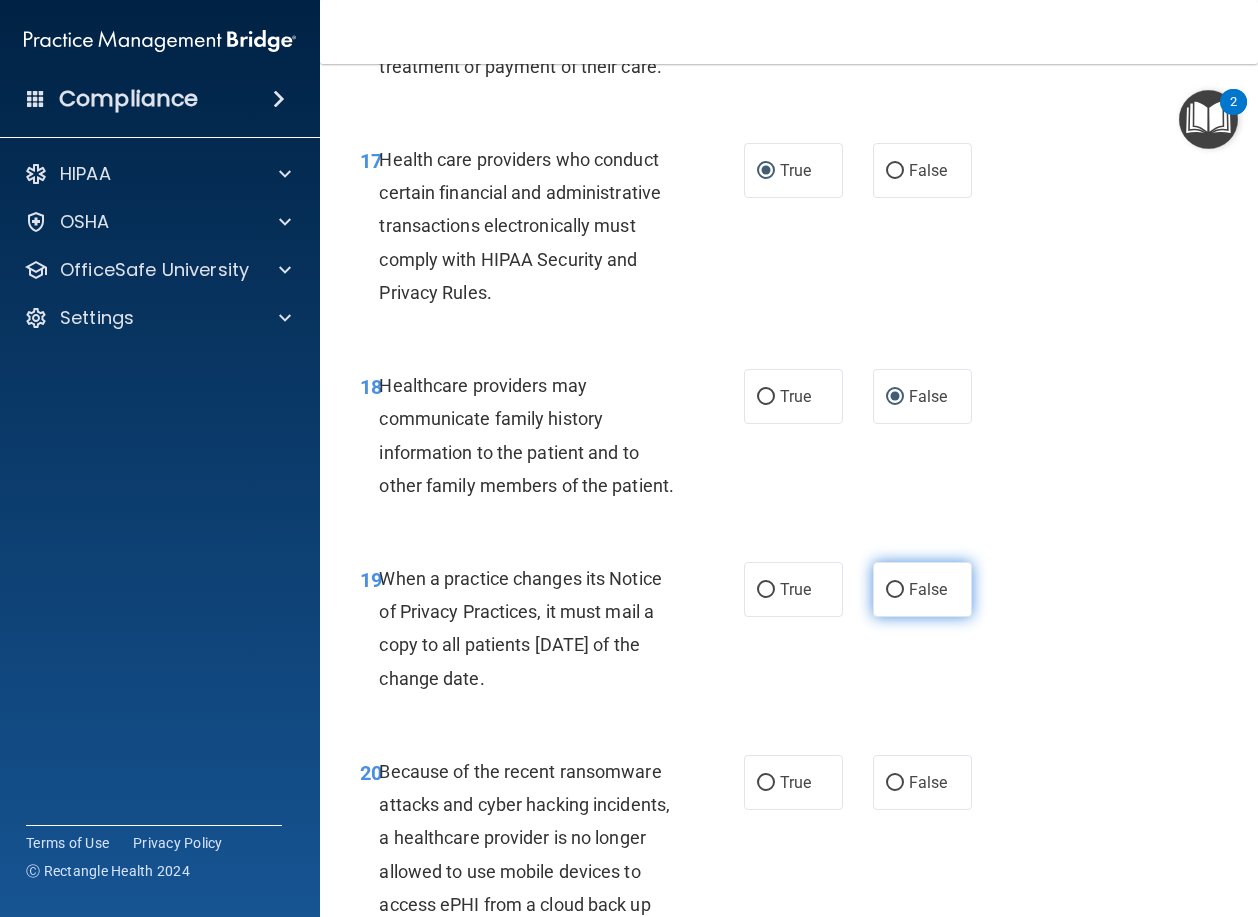 click on "False" at bounding box center [895, 590] 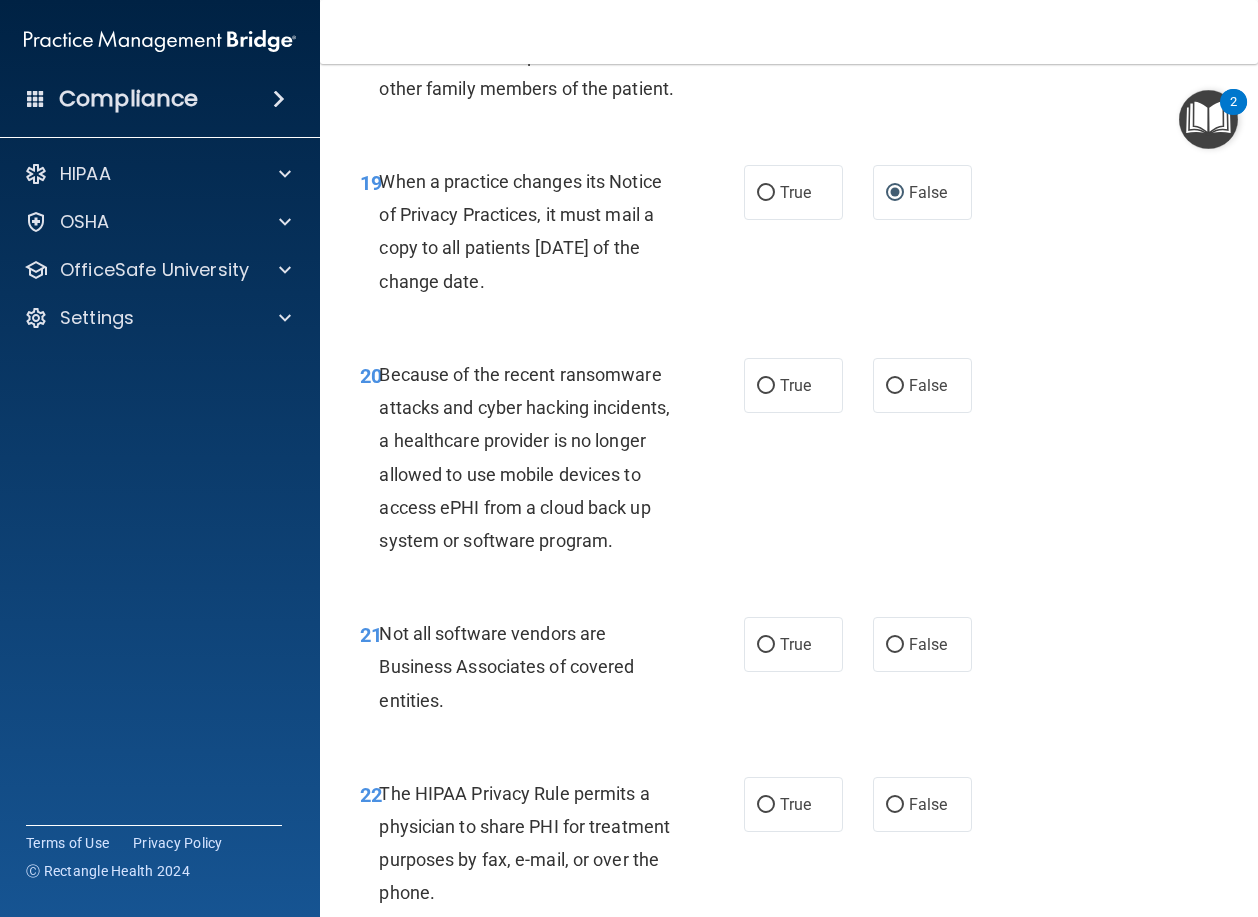 scroll, scrollTop: 3900, scrollLeft: 0, axis: vertical 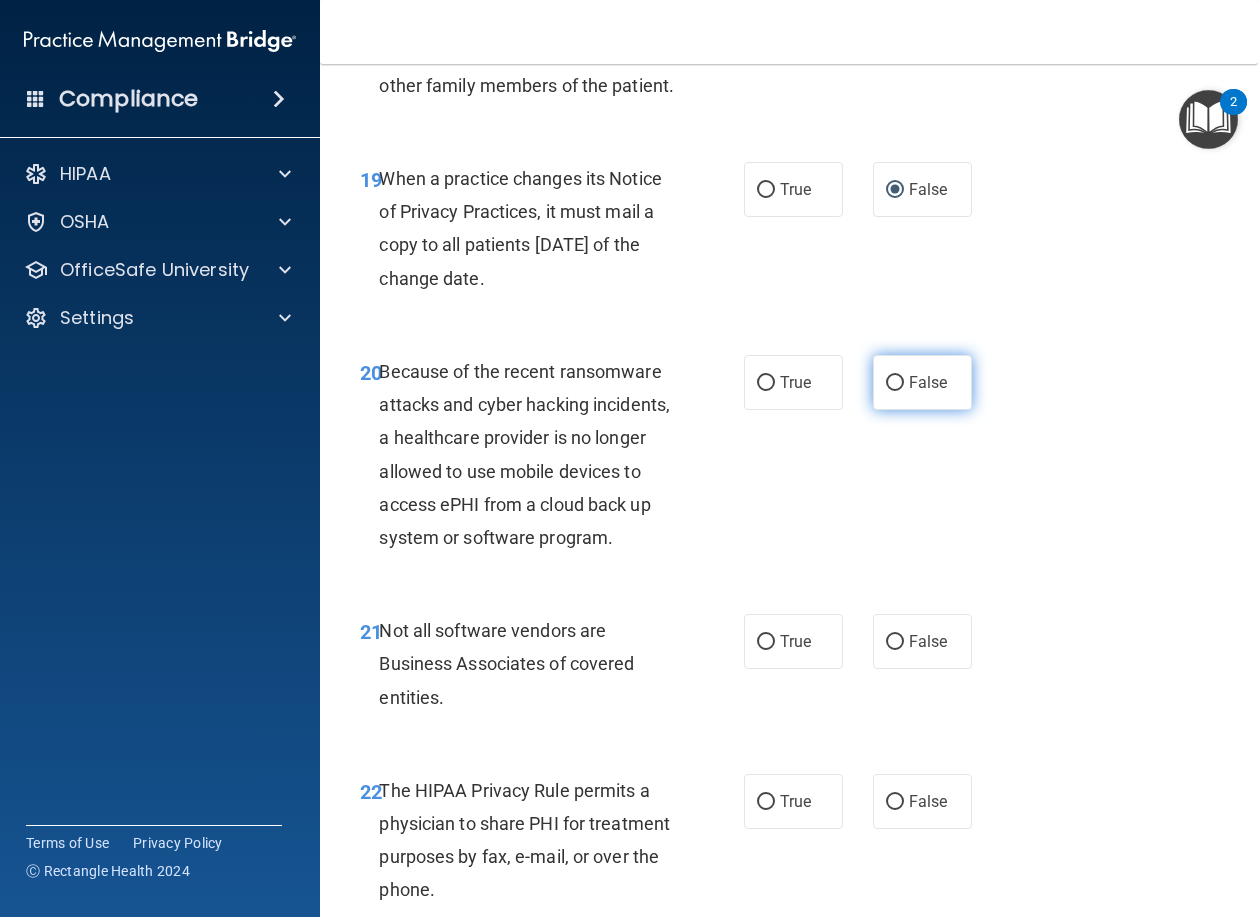 click on "False" at bounding box center (895, 383) 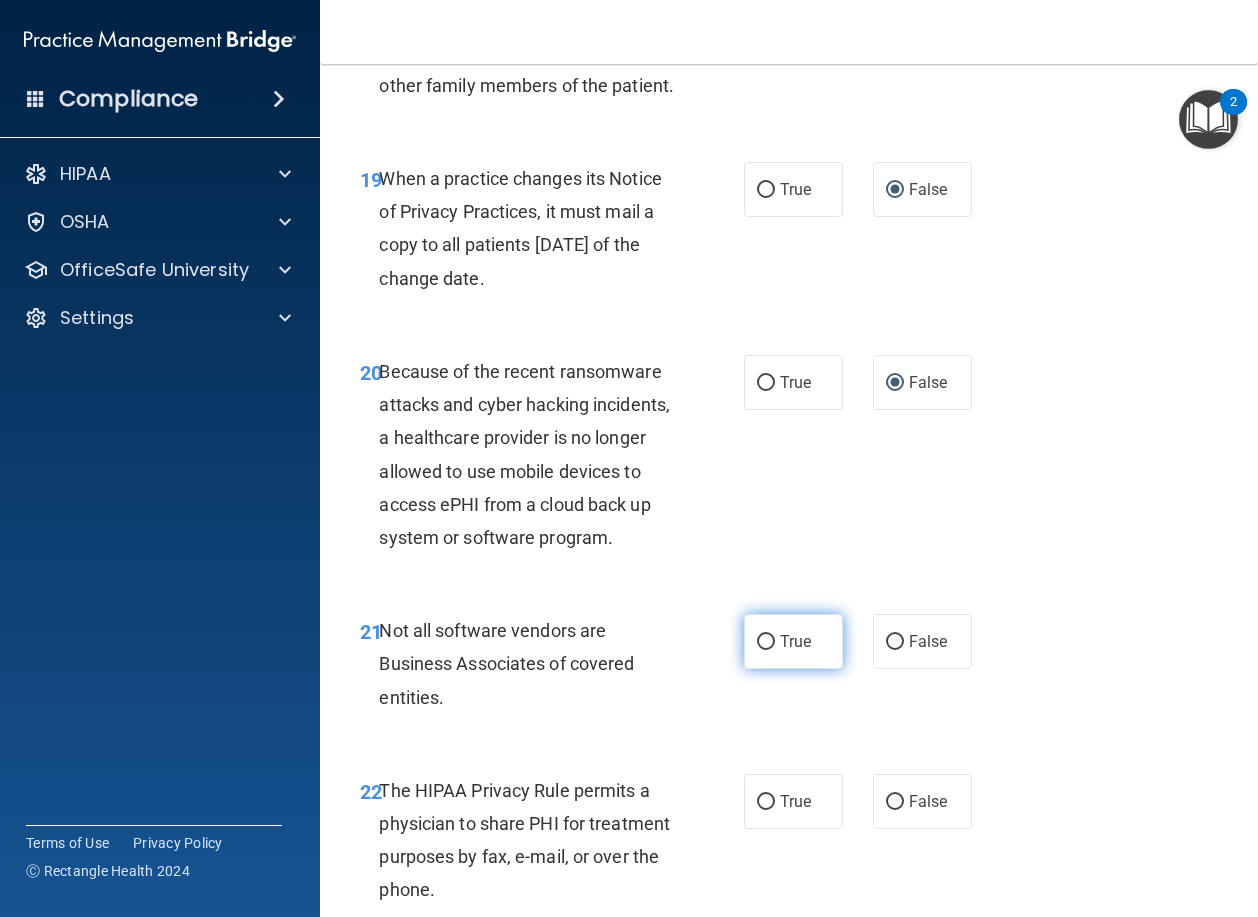 drag, startPoint x: 759, startPoint y: 813, endPoint x: 771, endPoint y: 806, distance: 13.892444 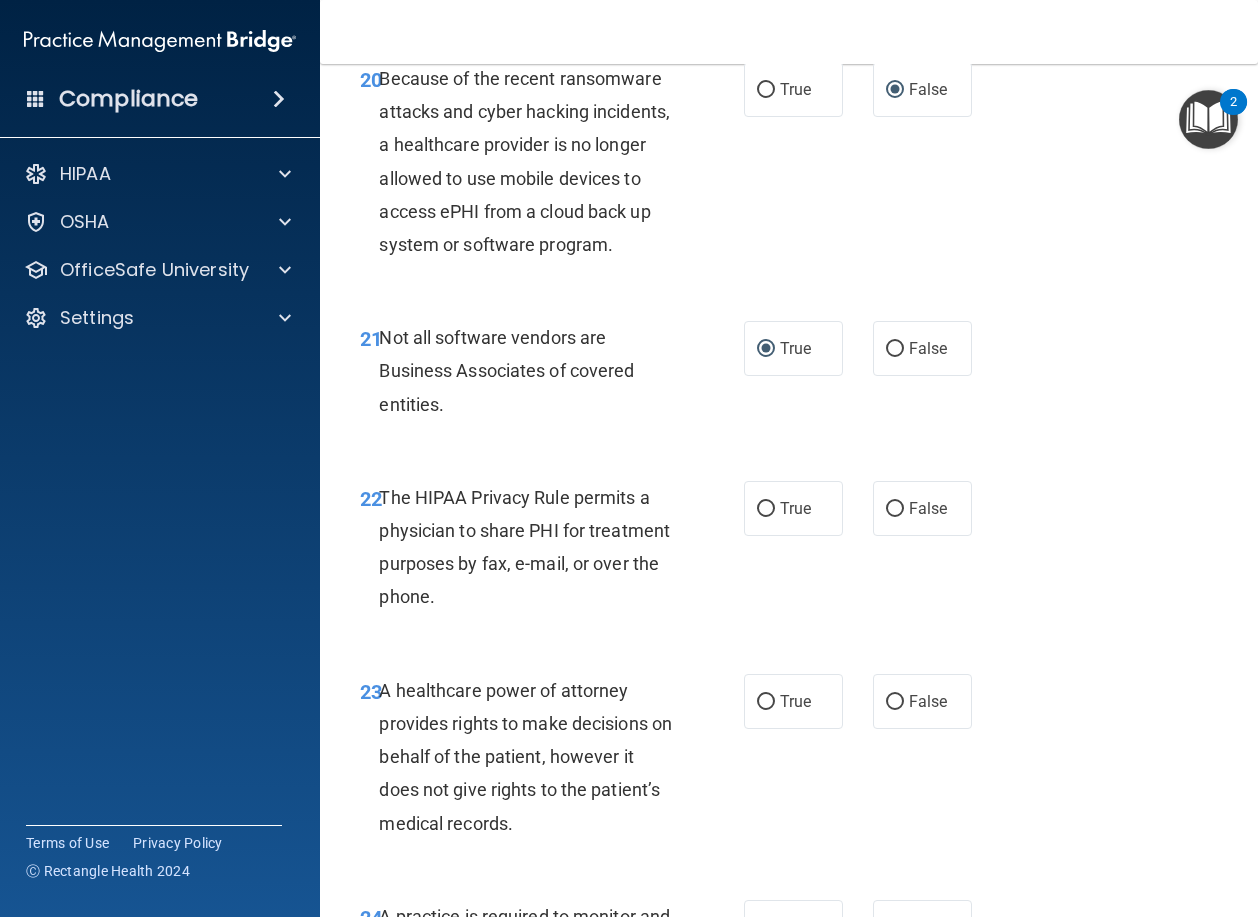 scroll, scrollTop: 4200, scrollLeft: 0, axis: vertical 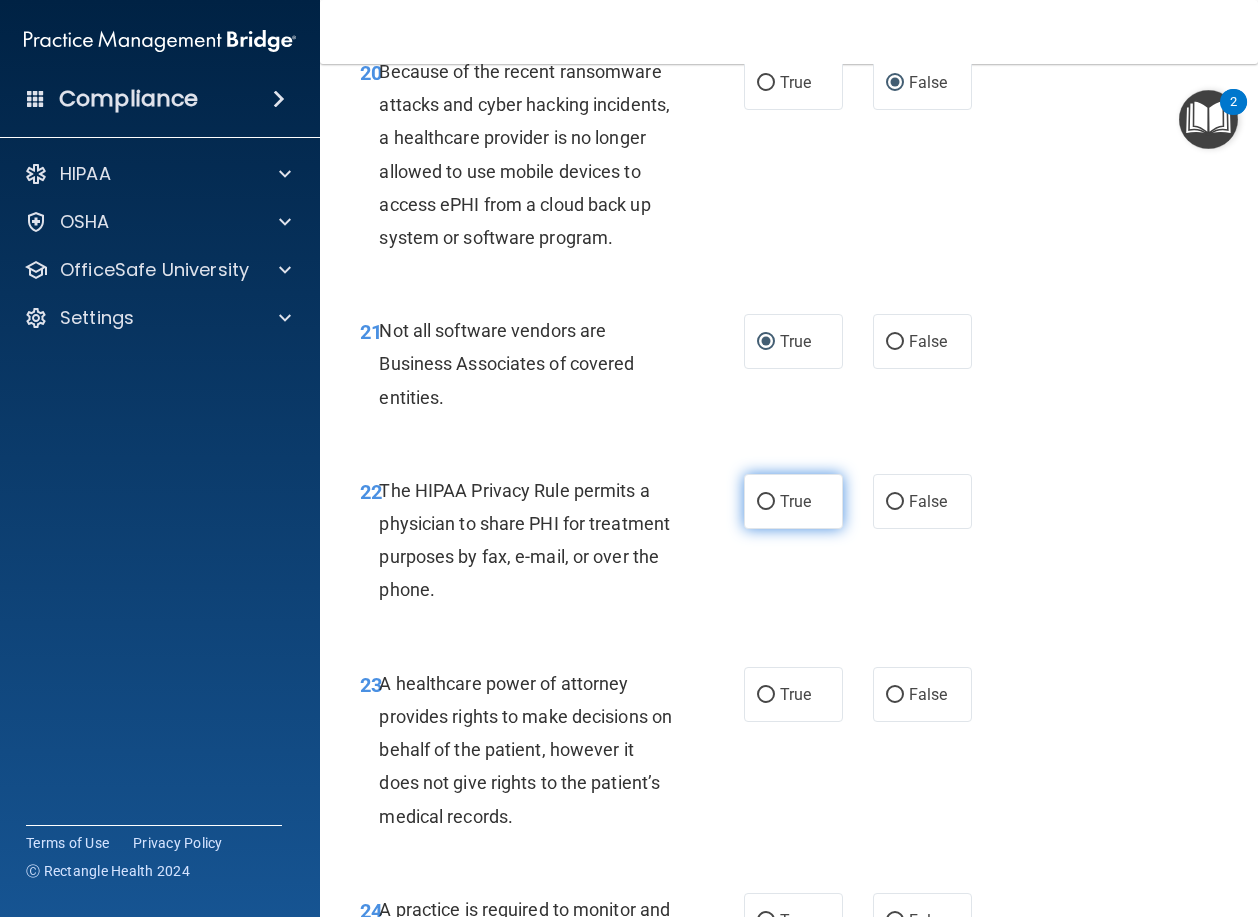 drag, startPoint x: 754, startPoint y: 666, endPoint x: 846, endPoint y: 702, distance: 98.79271 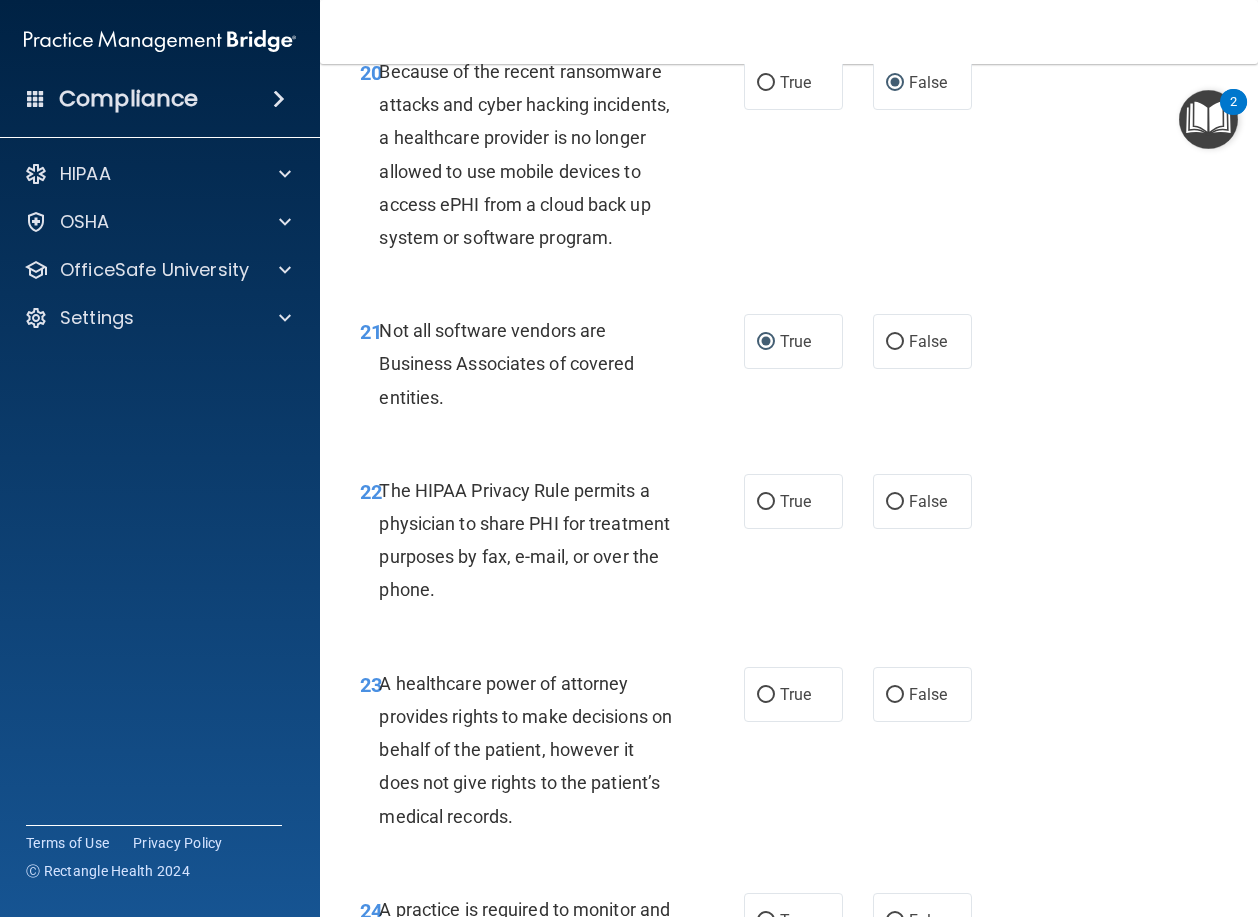 radio on "true" 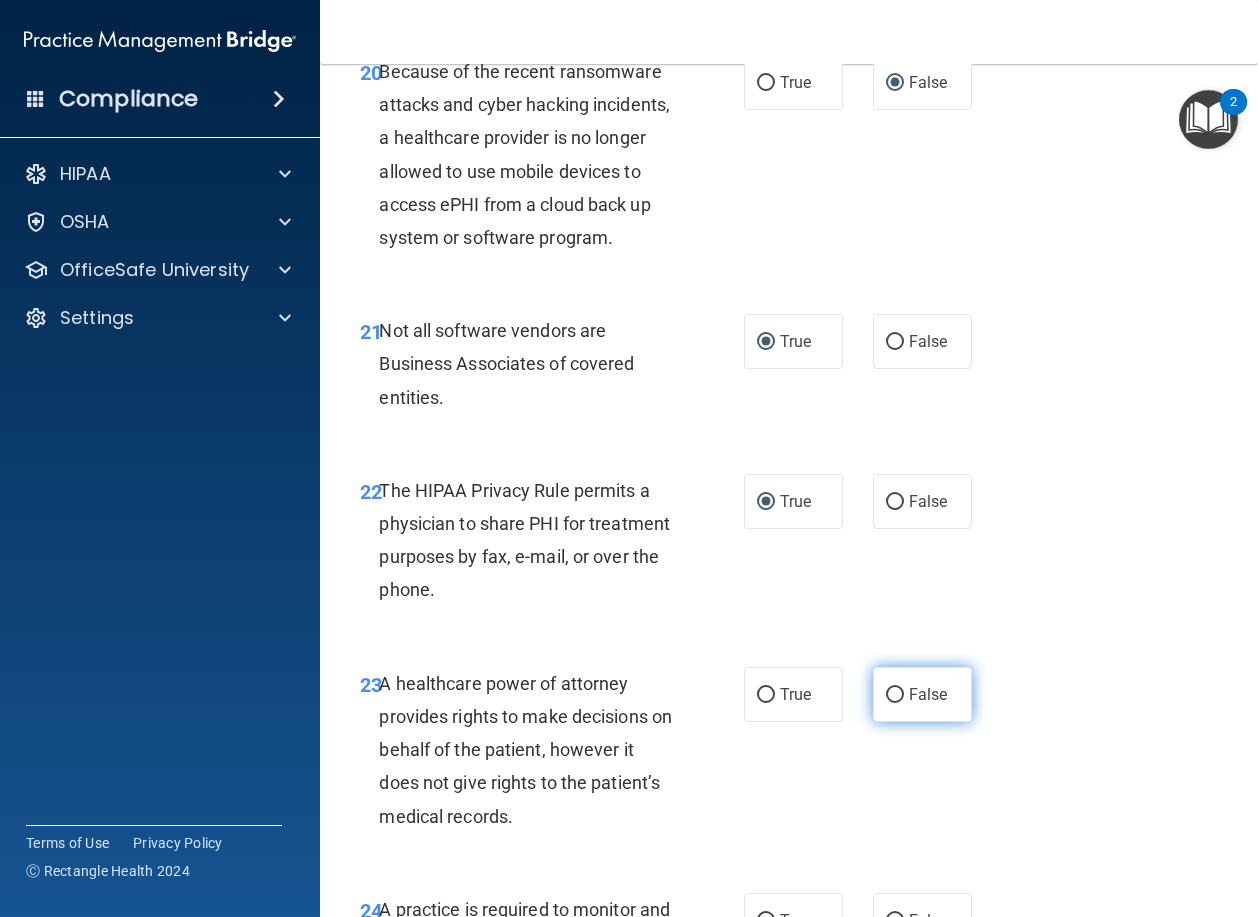 click on "False" at bounding box center (895, 695) 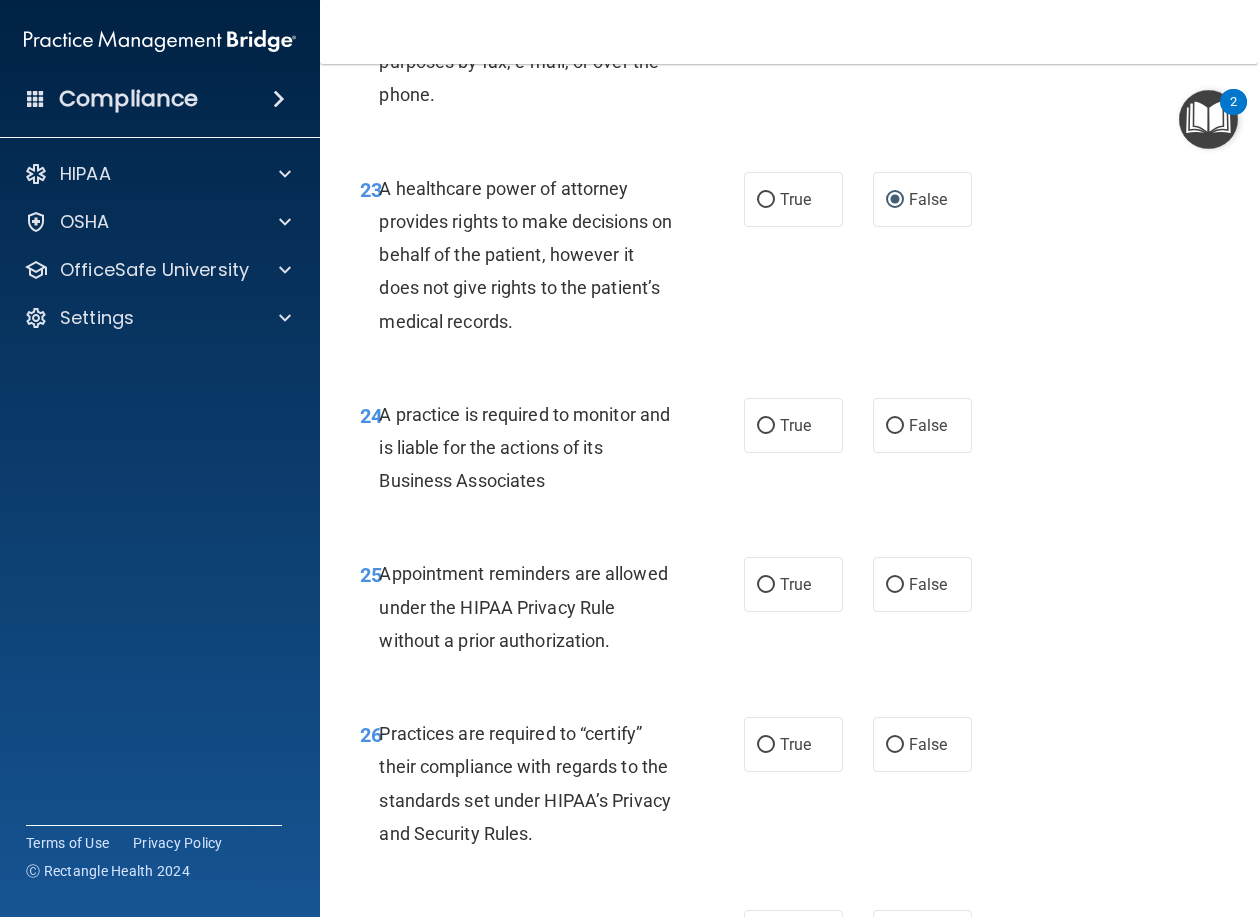 scroll, scrollTop: 4700, scrollLeft: 0, axis: vertical 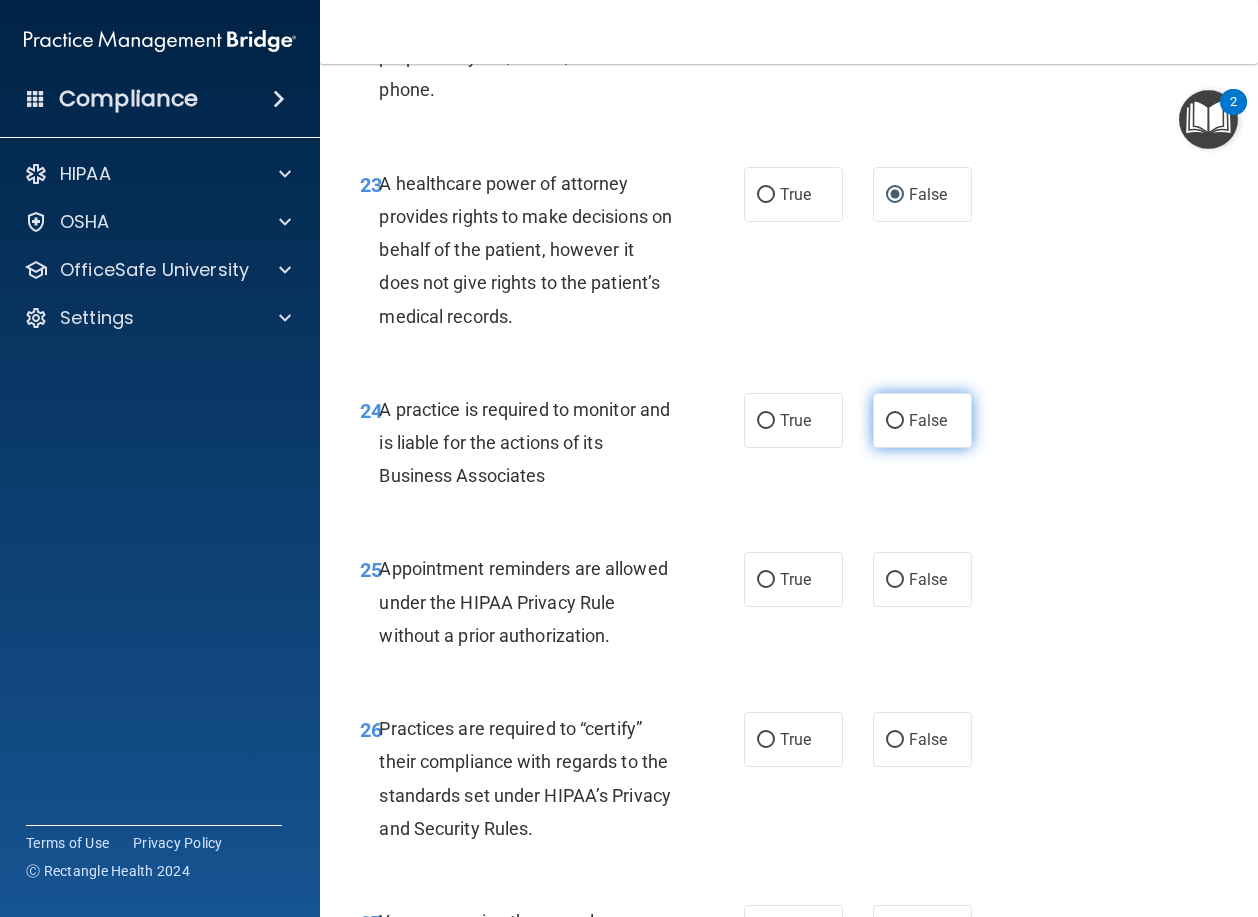 click on "False" at bounding box center [895, 421] 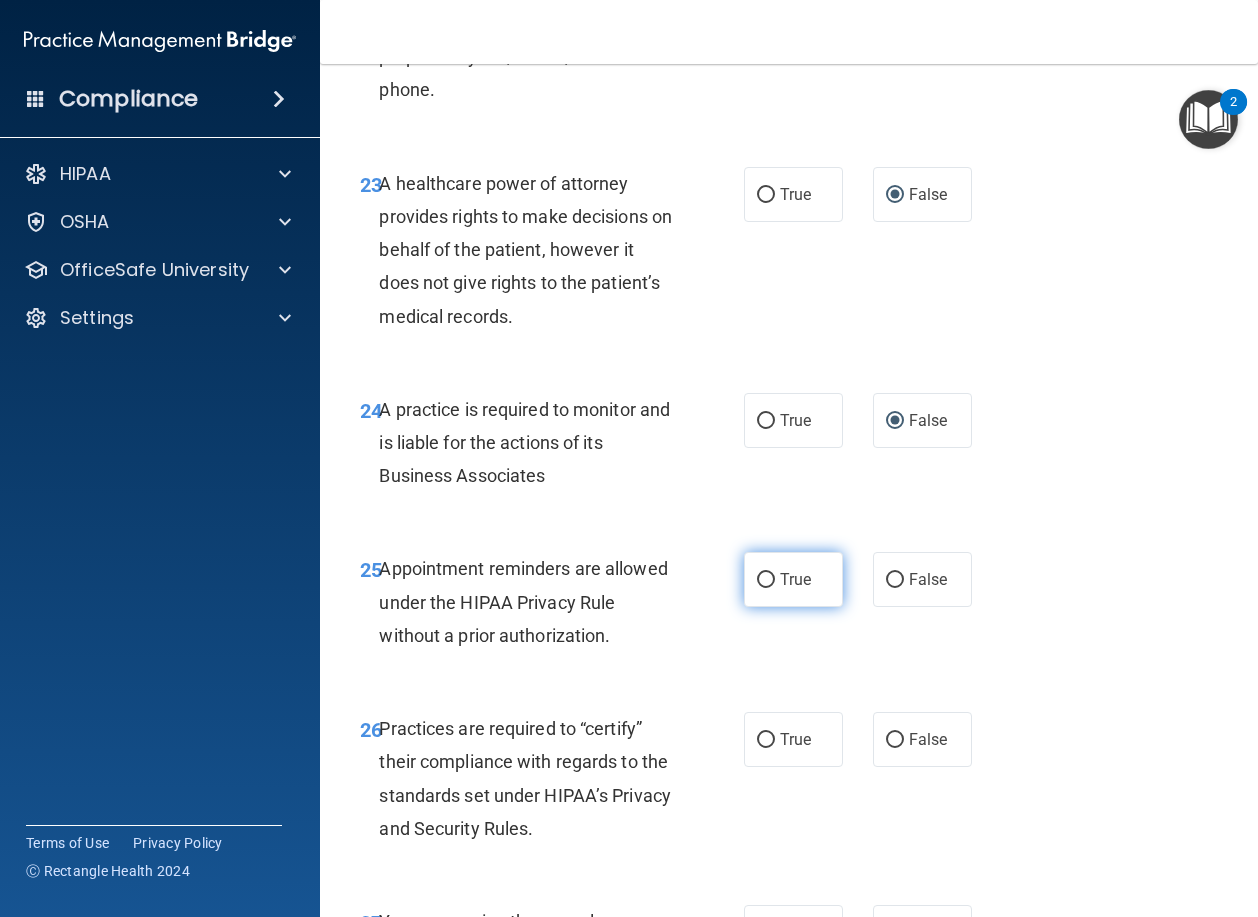 click on "True" at bounding box center (766, 580) 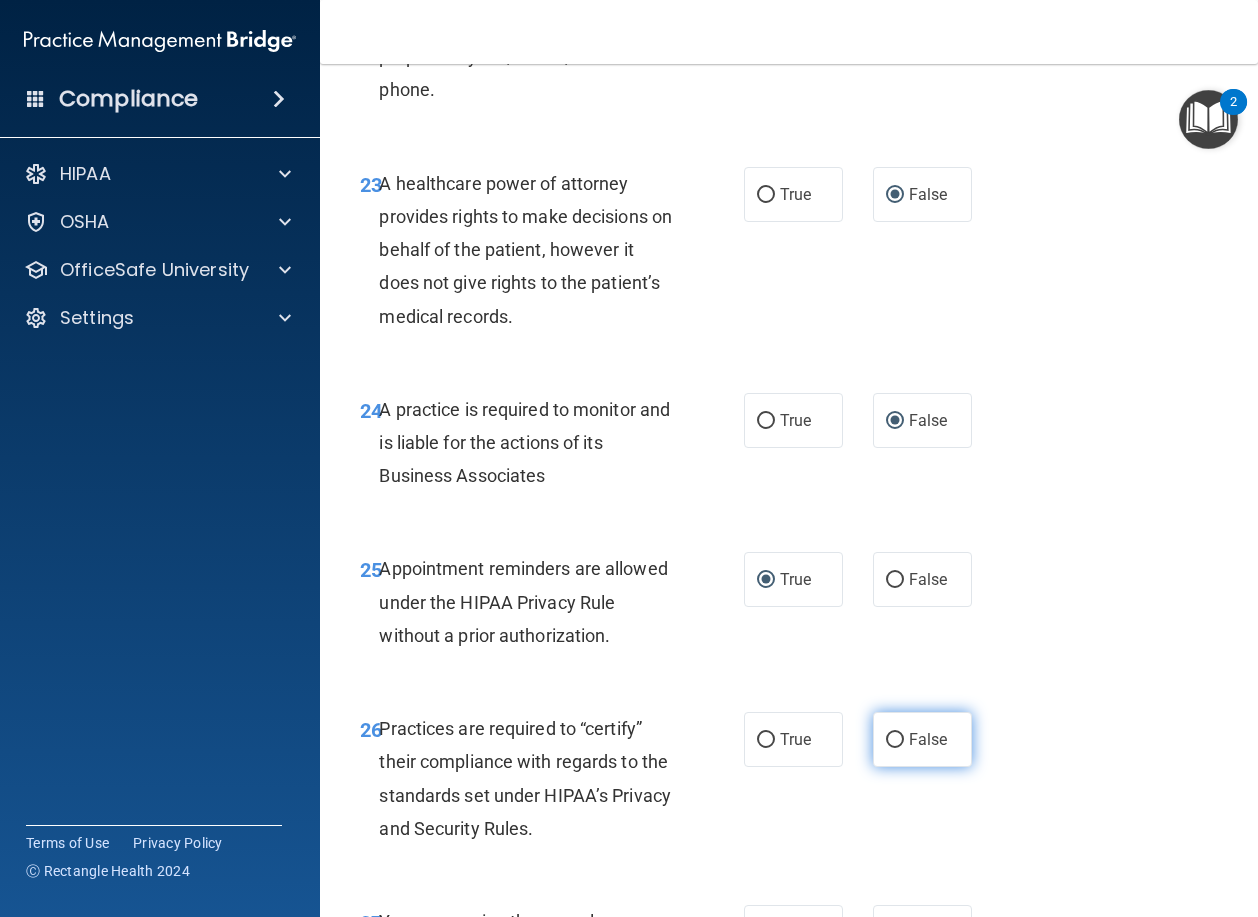 click on "False" at bounding box center (895, 740) 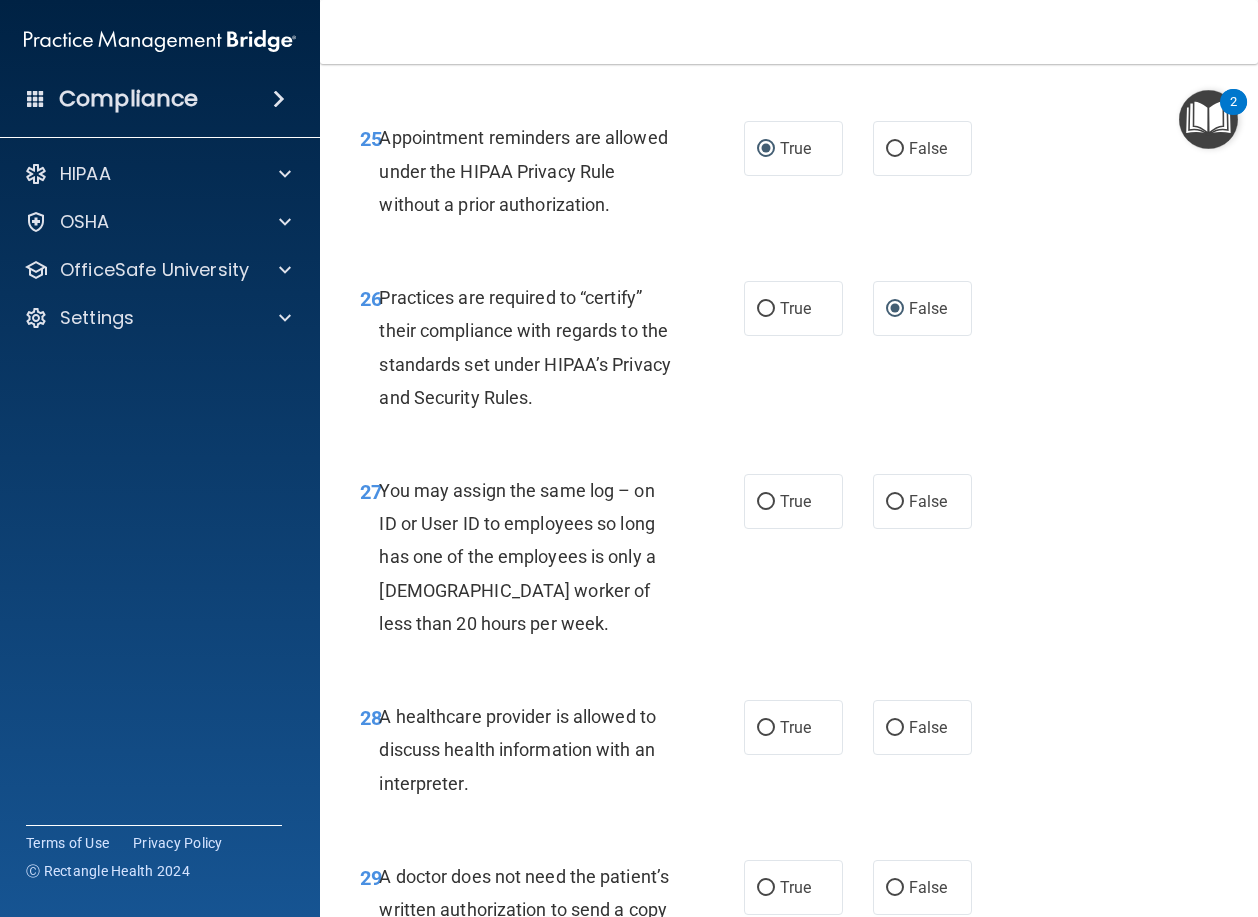 scroll, scrollTop: 5200, scrollLeft: 0, axis: vertical 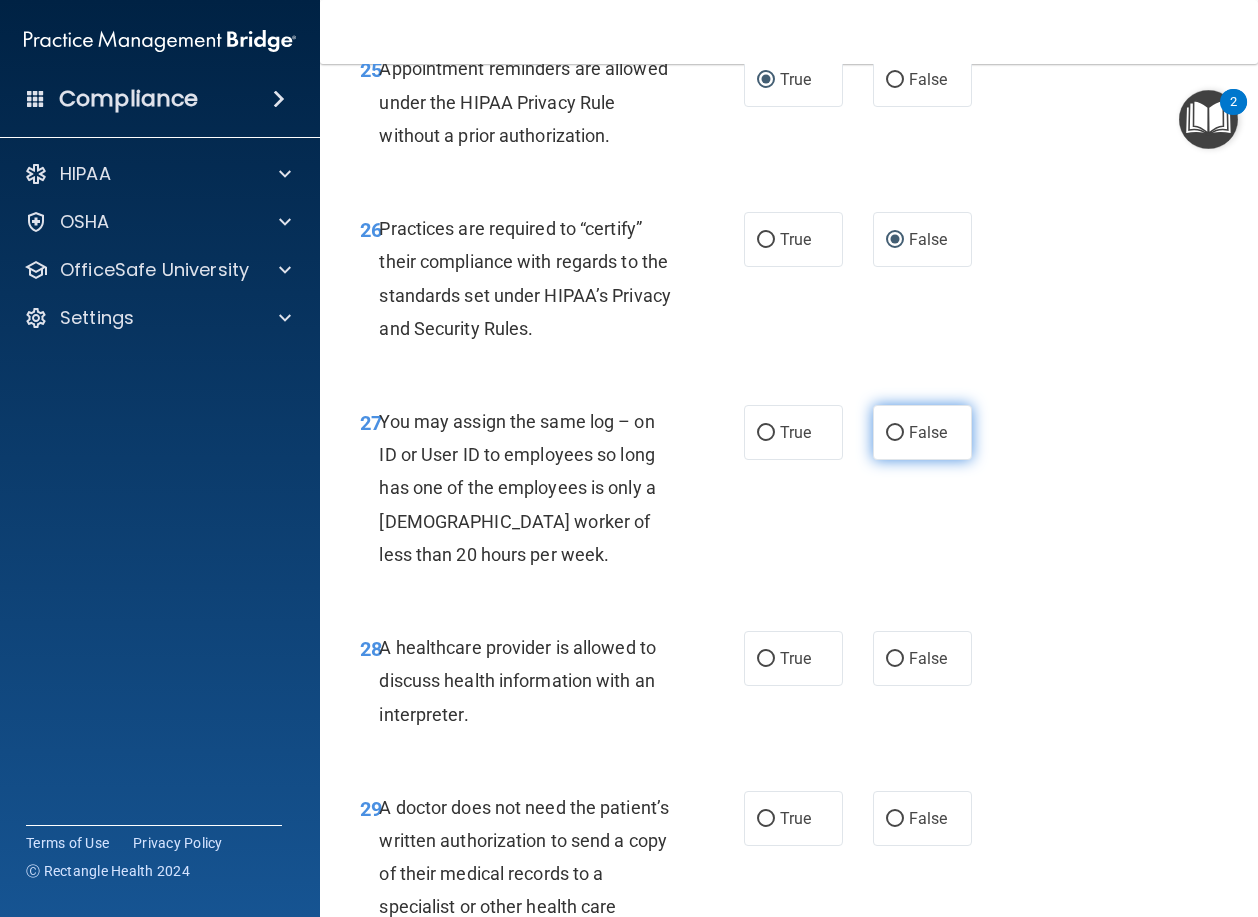click on "False" at bounding box center (895, 433) 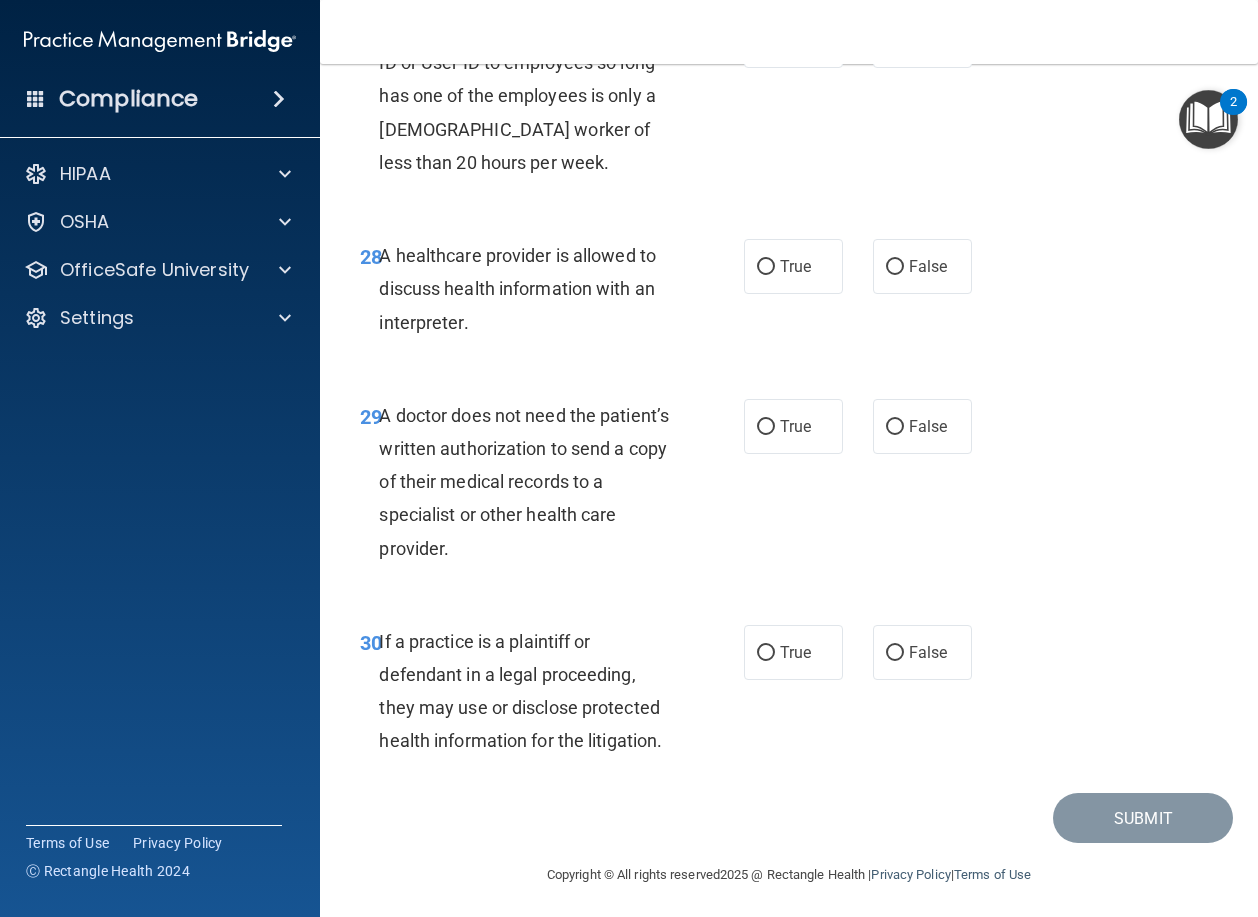 scroll, scrollTop: 5600, scrollLeft: 0, axis: vertical 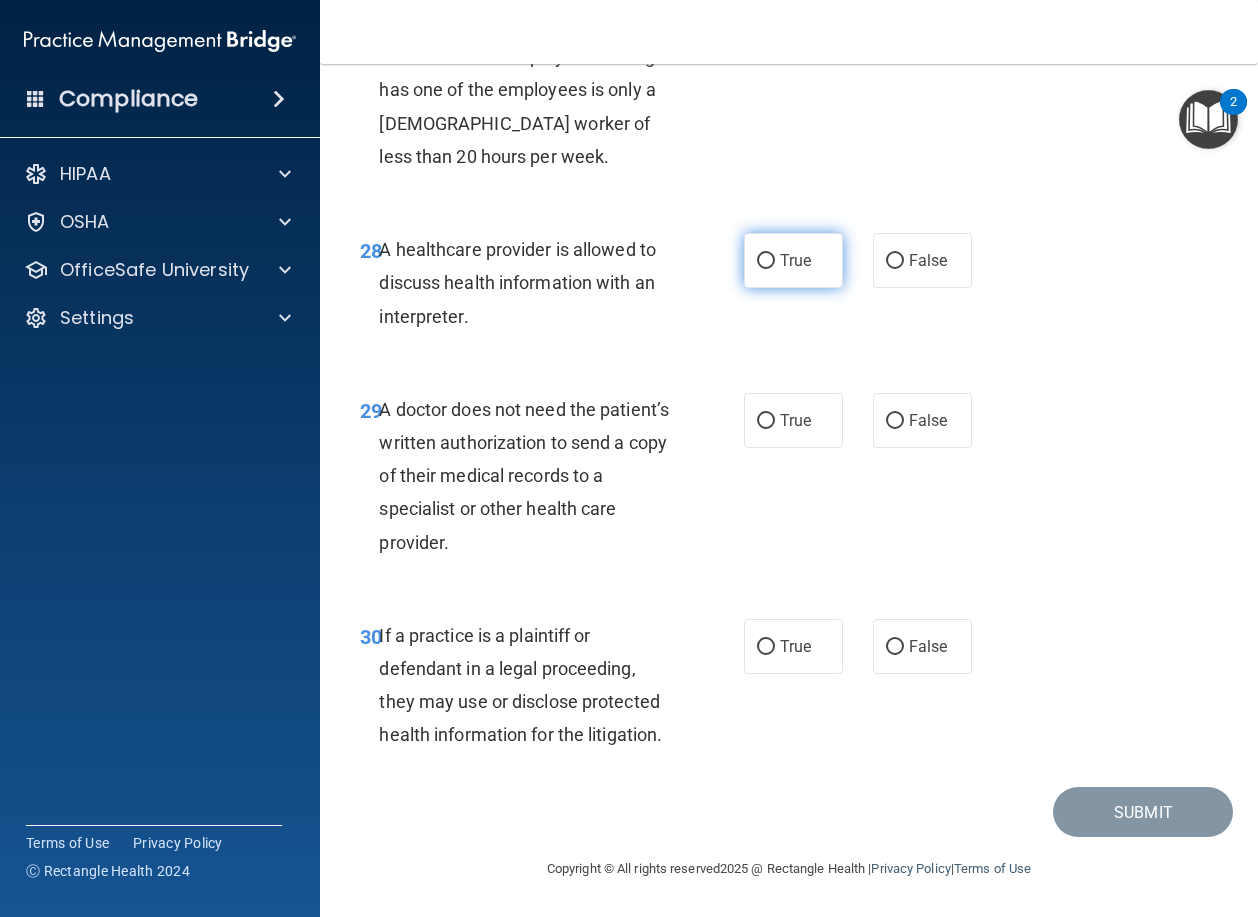 click on "True" at bounding box center (766, 261) 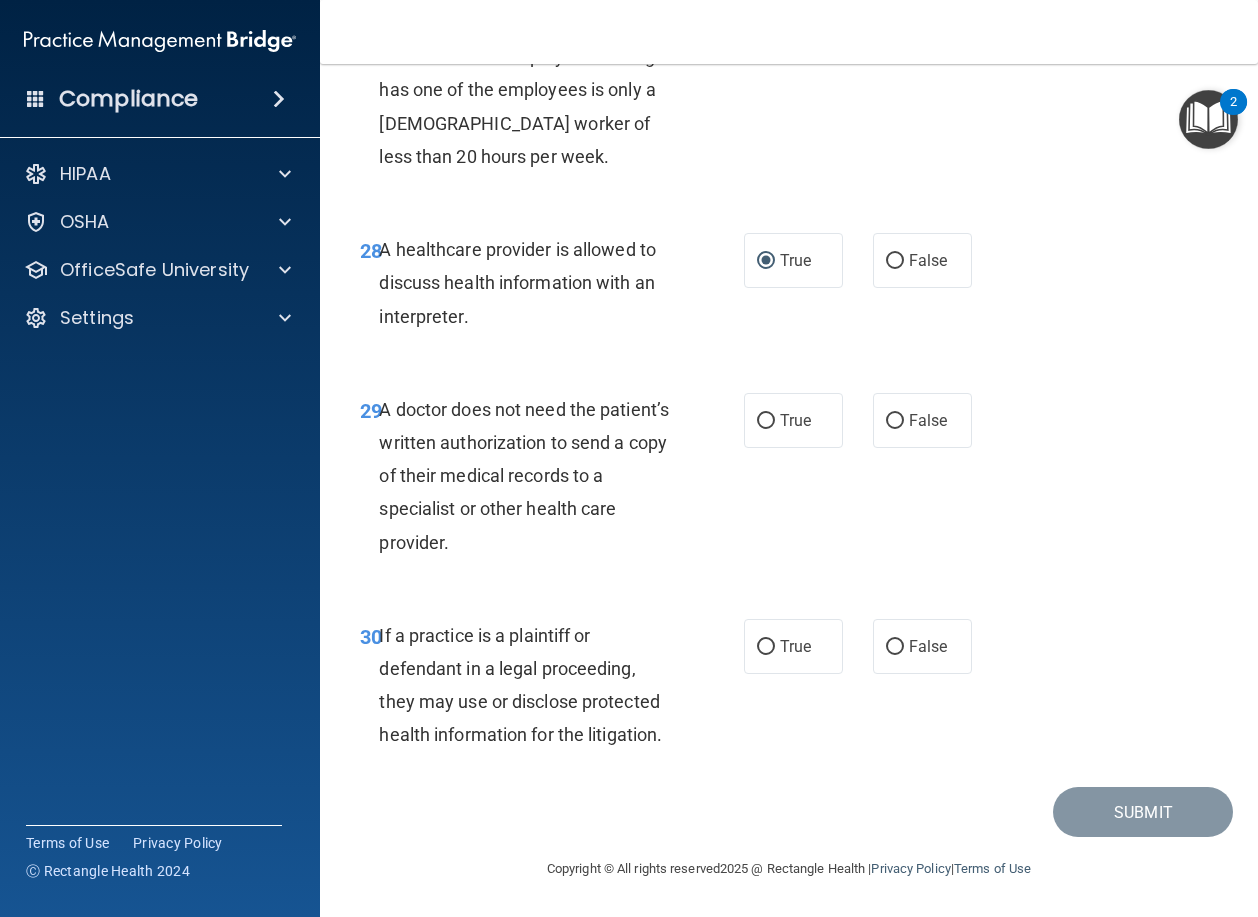 drag, startPoint x: 759, startPoint y: 583, endPoint x: 792, endPoint y: 695, distance: 116.76044 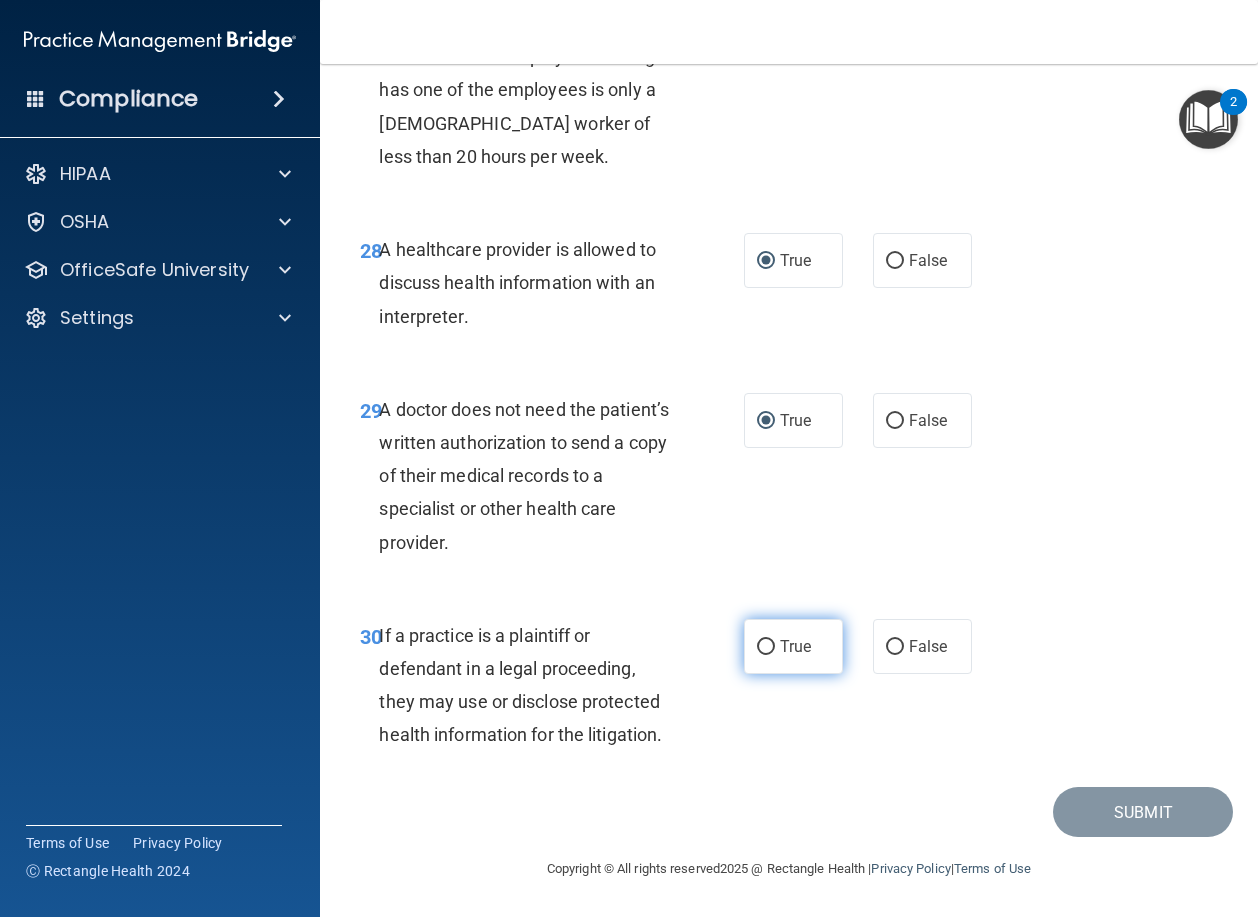 drag, startPoint x: 753, startPoint y: 811, endPoint x: 788, endPoint y: 806, distance: 35.35534 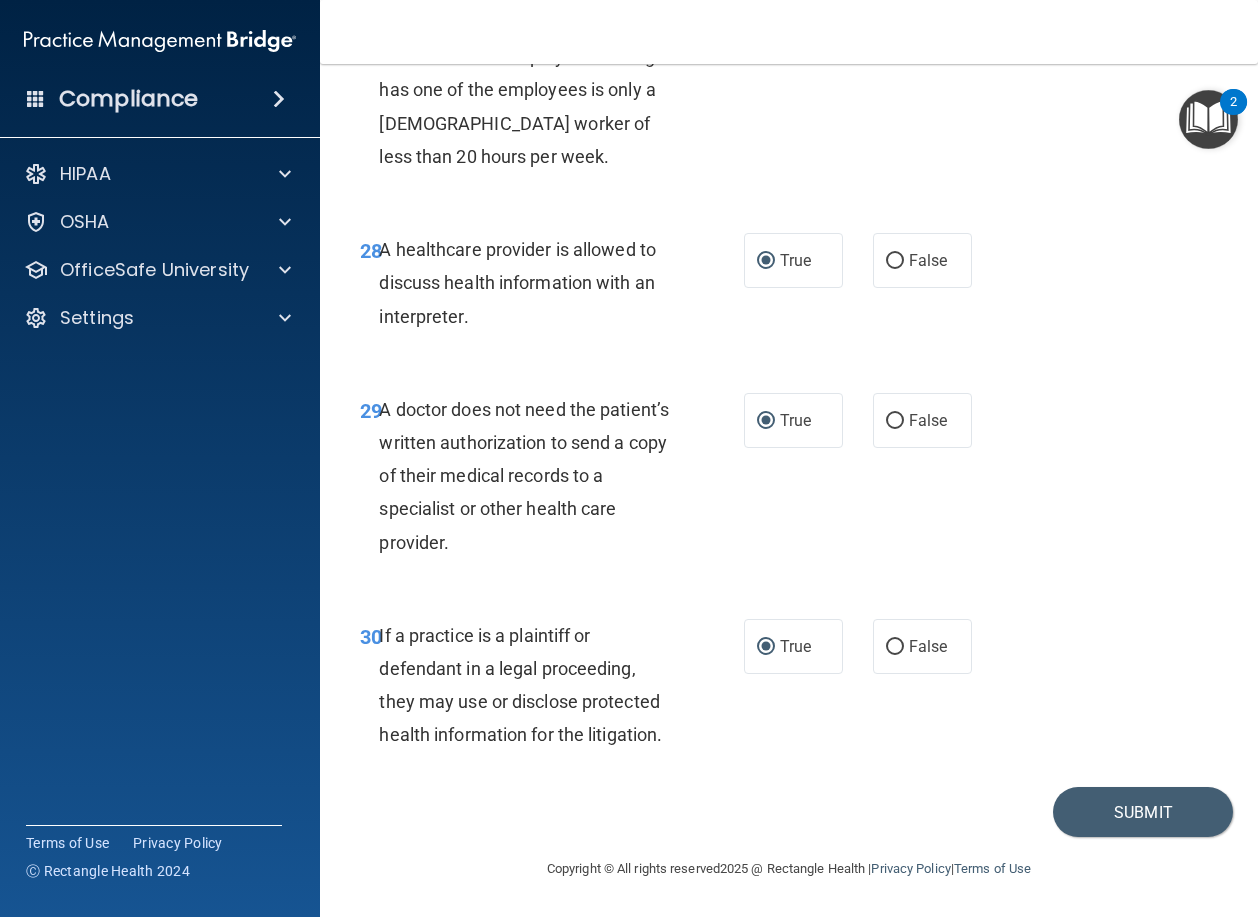 scroll, scrollTop: 5764, scrollLeft: 0, axis: vertical 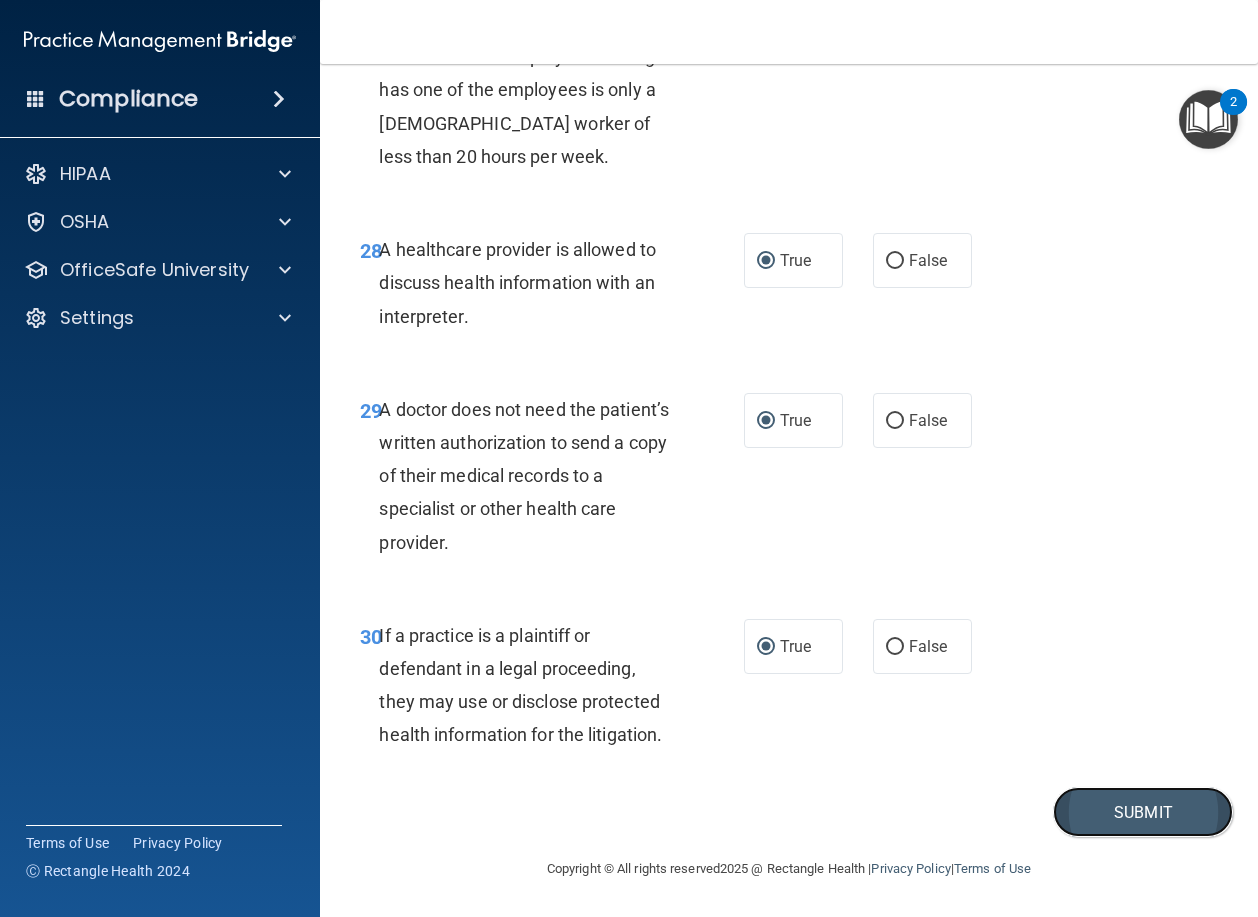 click on "Submit" at bounding box center [1143, 812] 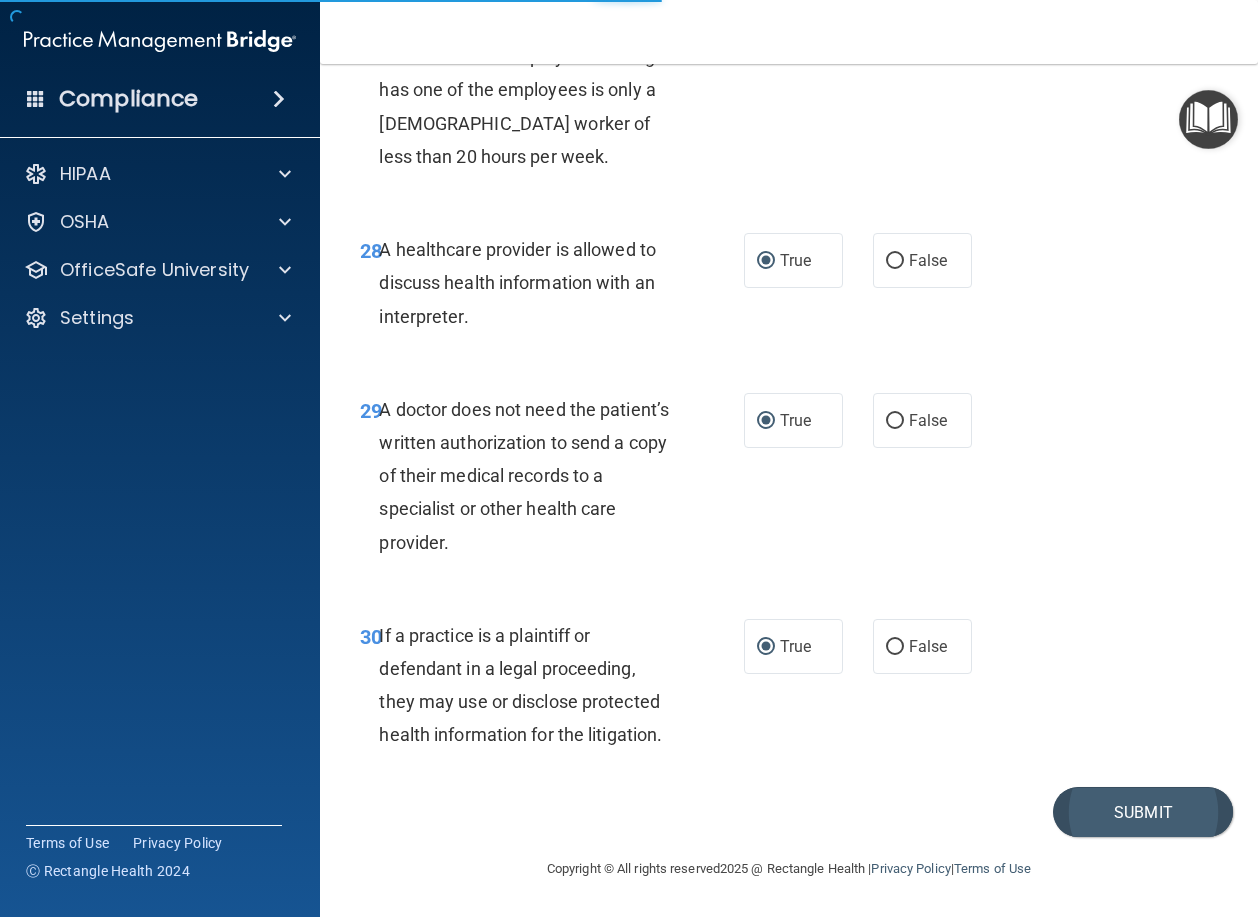 scroll, scrollTop: 0, scrollLeft: 0, axis: both 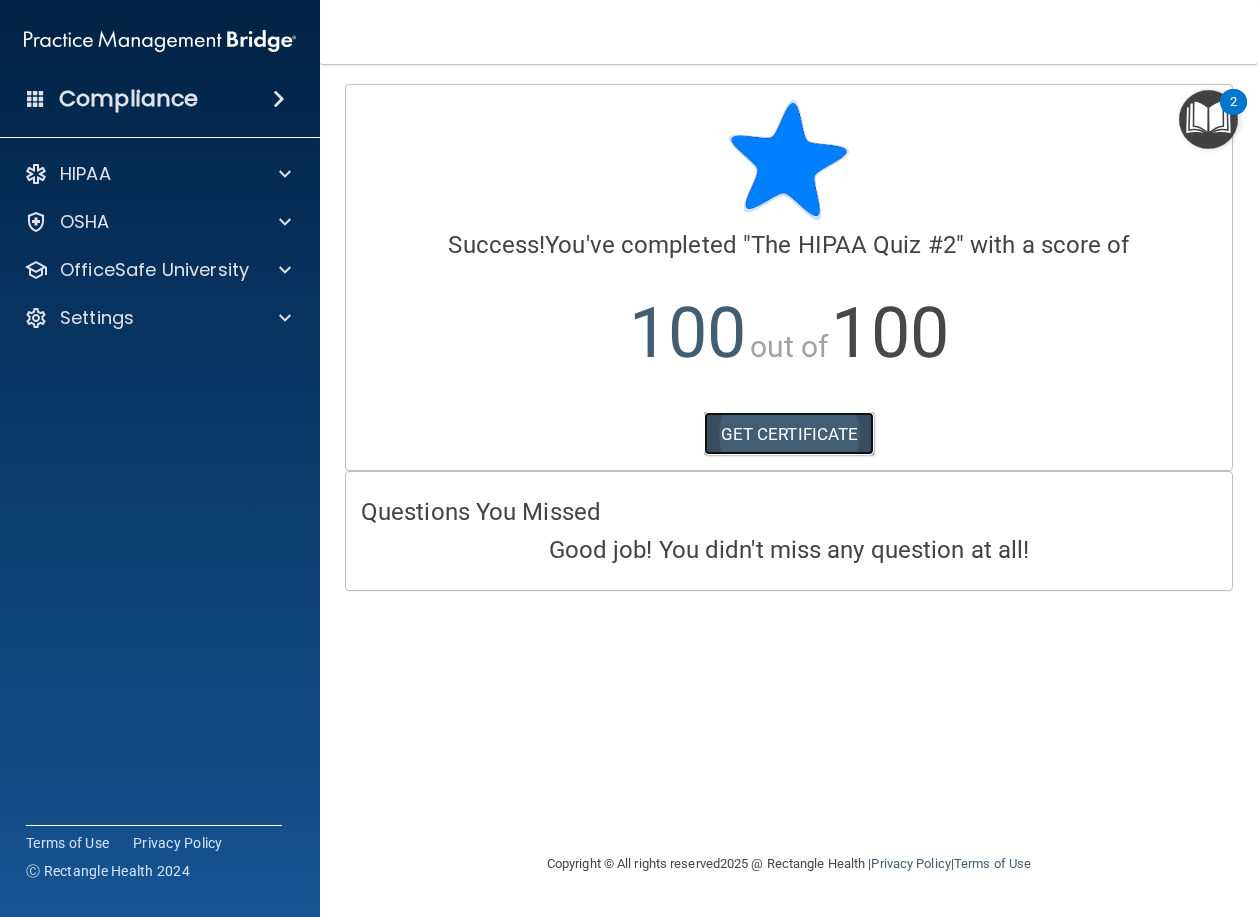 click on "GET CERTIFICATE" at bounding box center [789, 434] 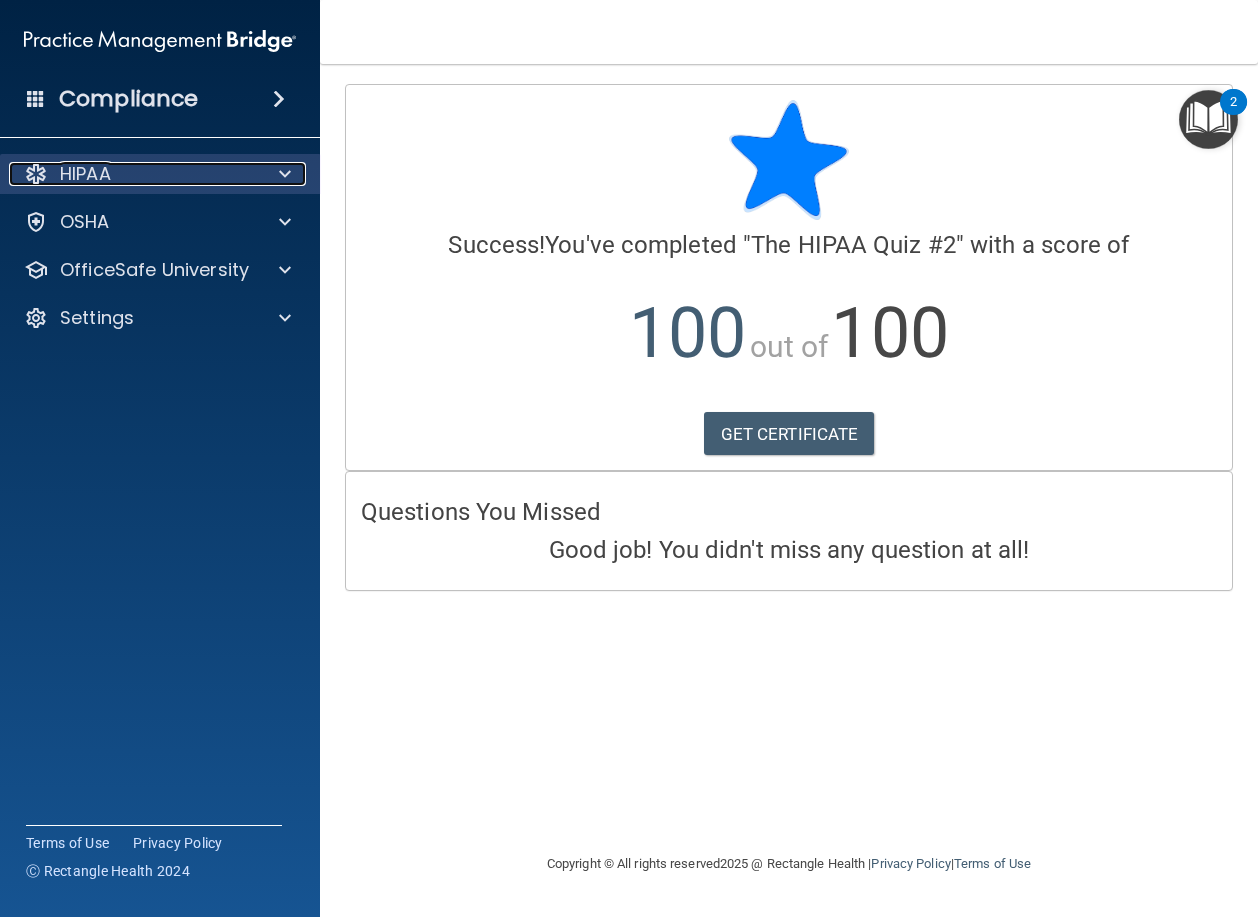 click at bounding box center (285, 174) 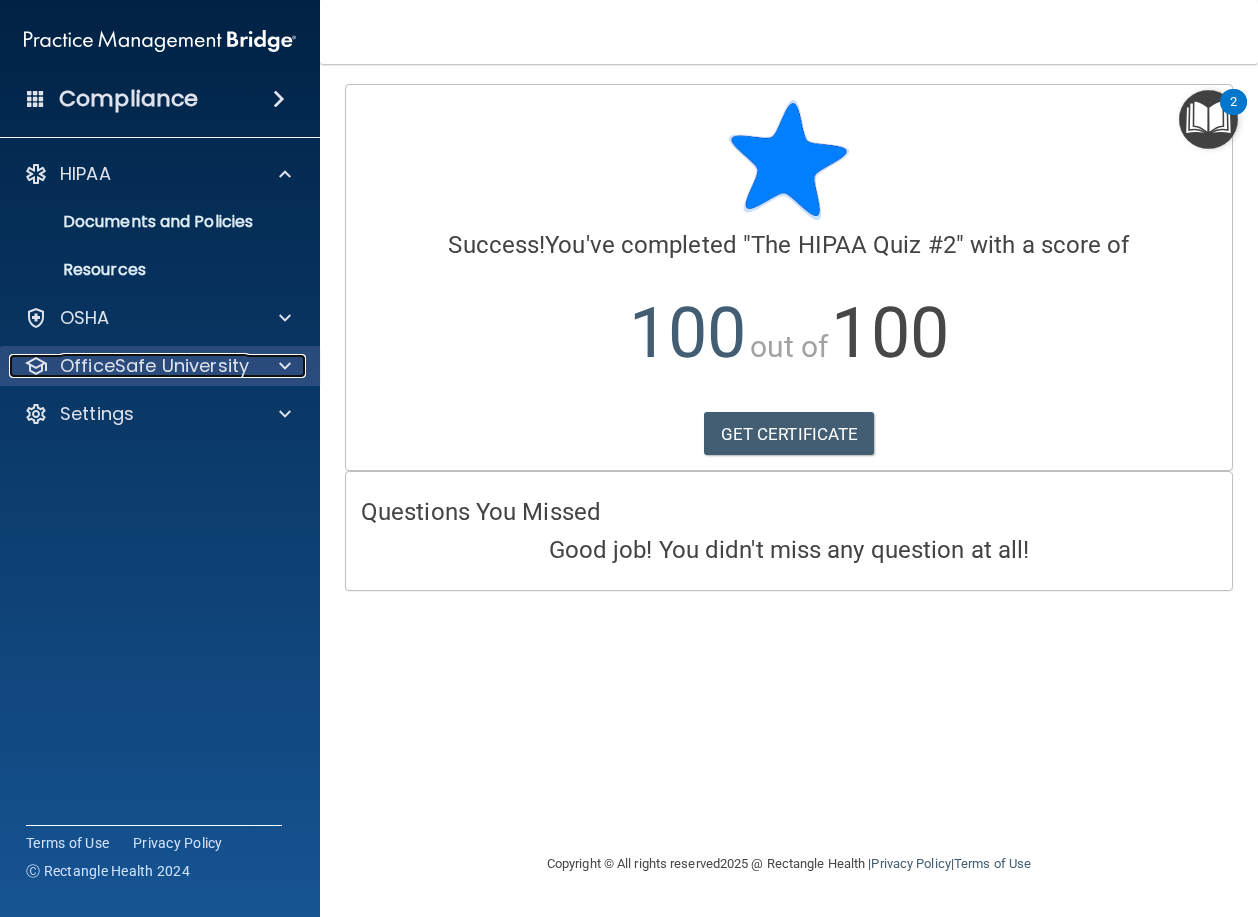 click at bounding box center (285, 366) 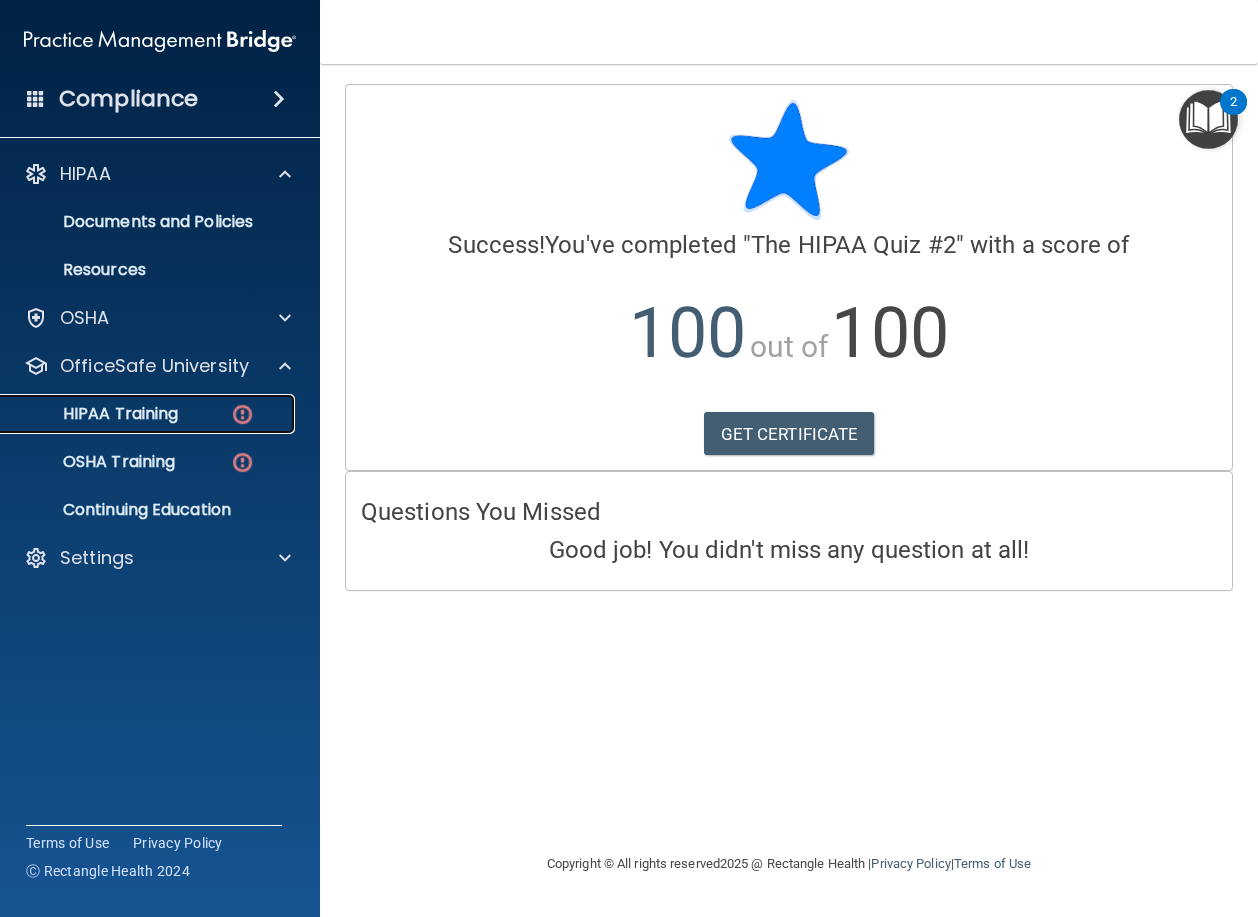 click at bounding box center (242, 414) 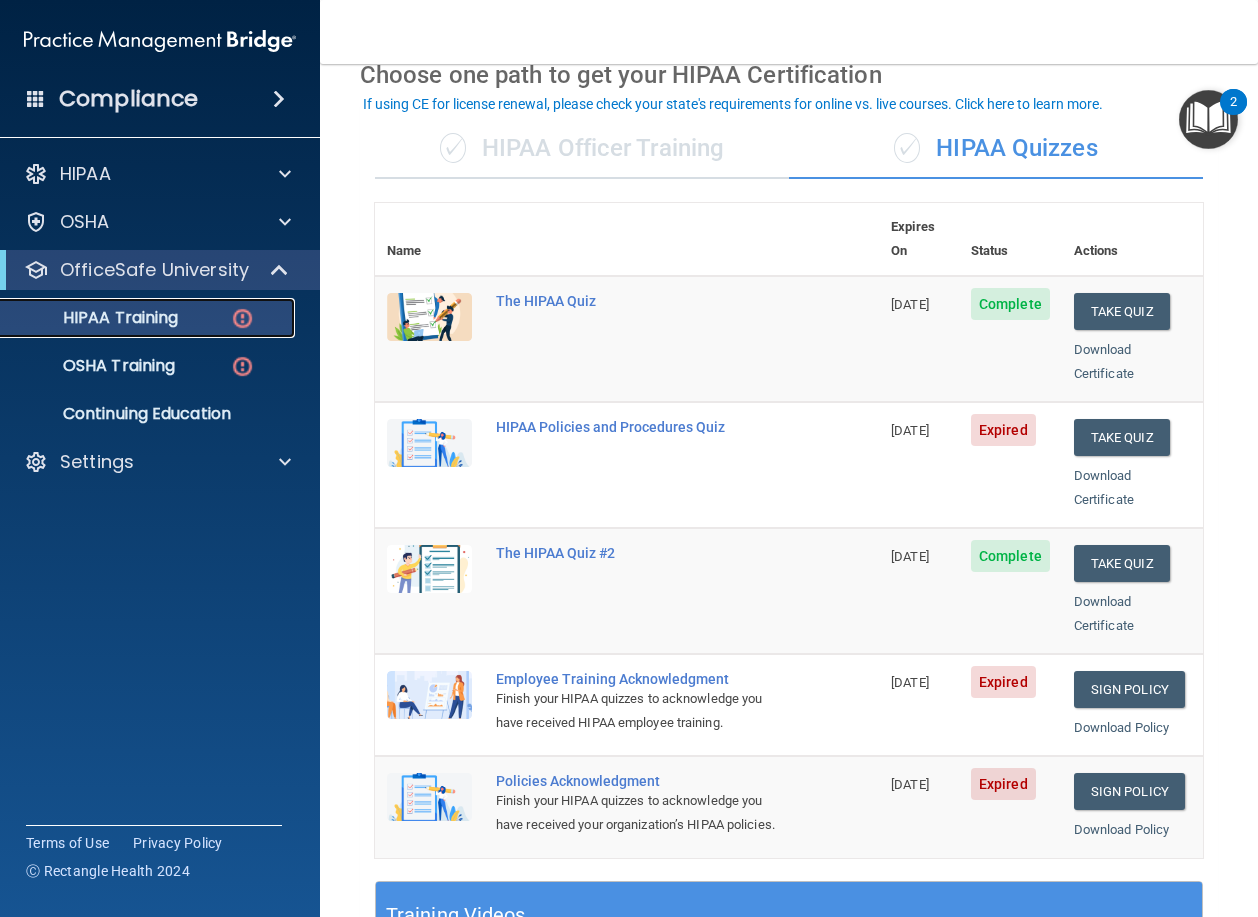 scroll, scrollTop: 200, scrollLeft: 0, axis: vertical 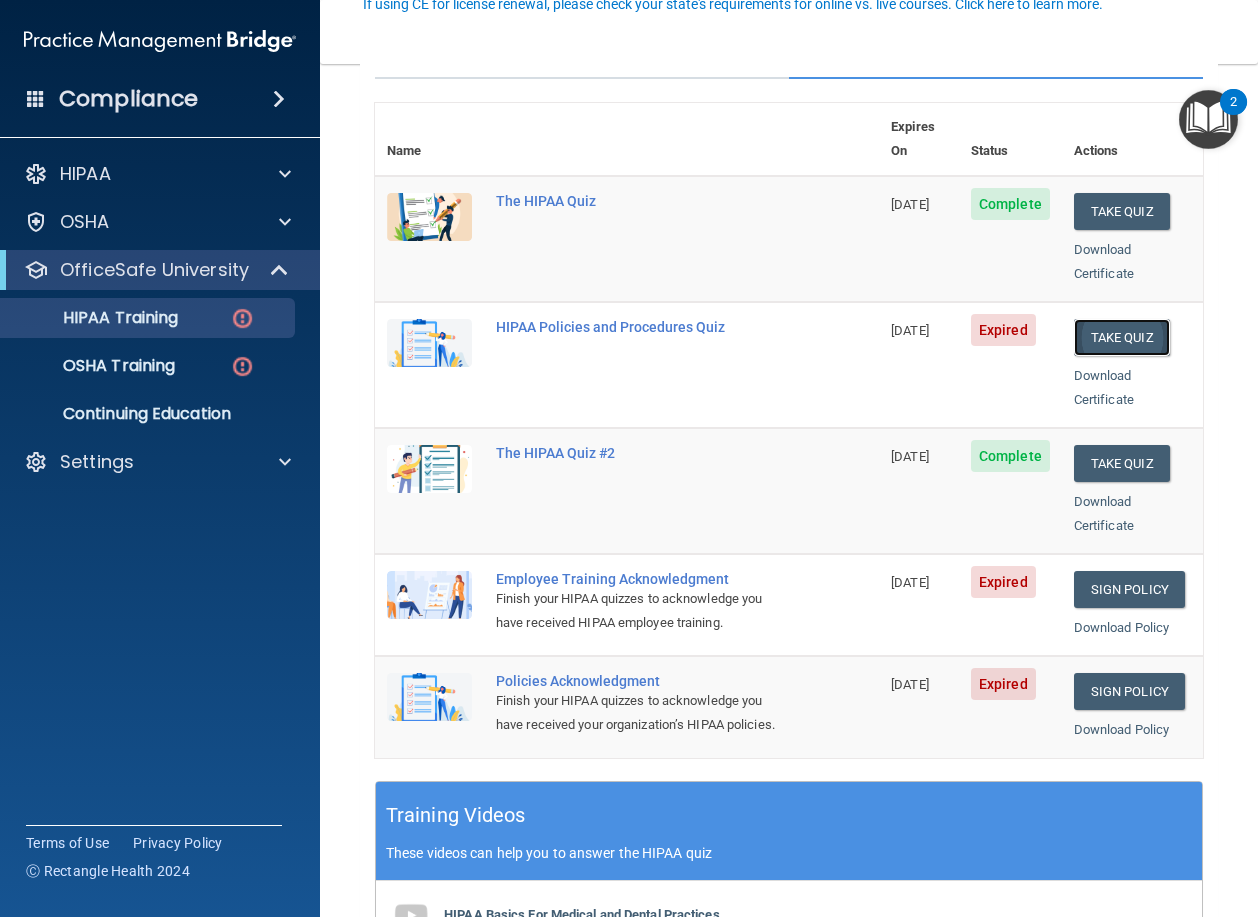 click on "Take Quiz" at bounding box center (1122, 337) 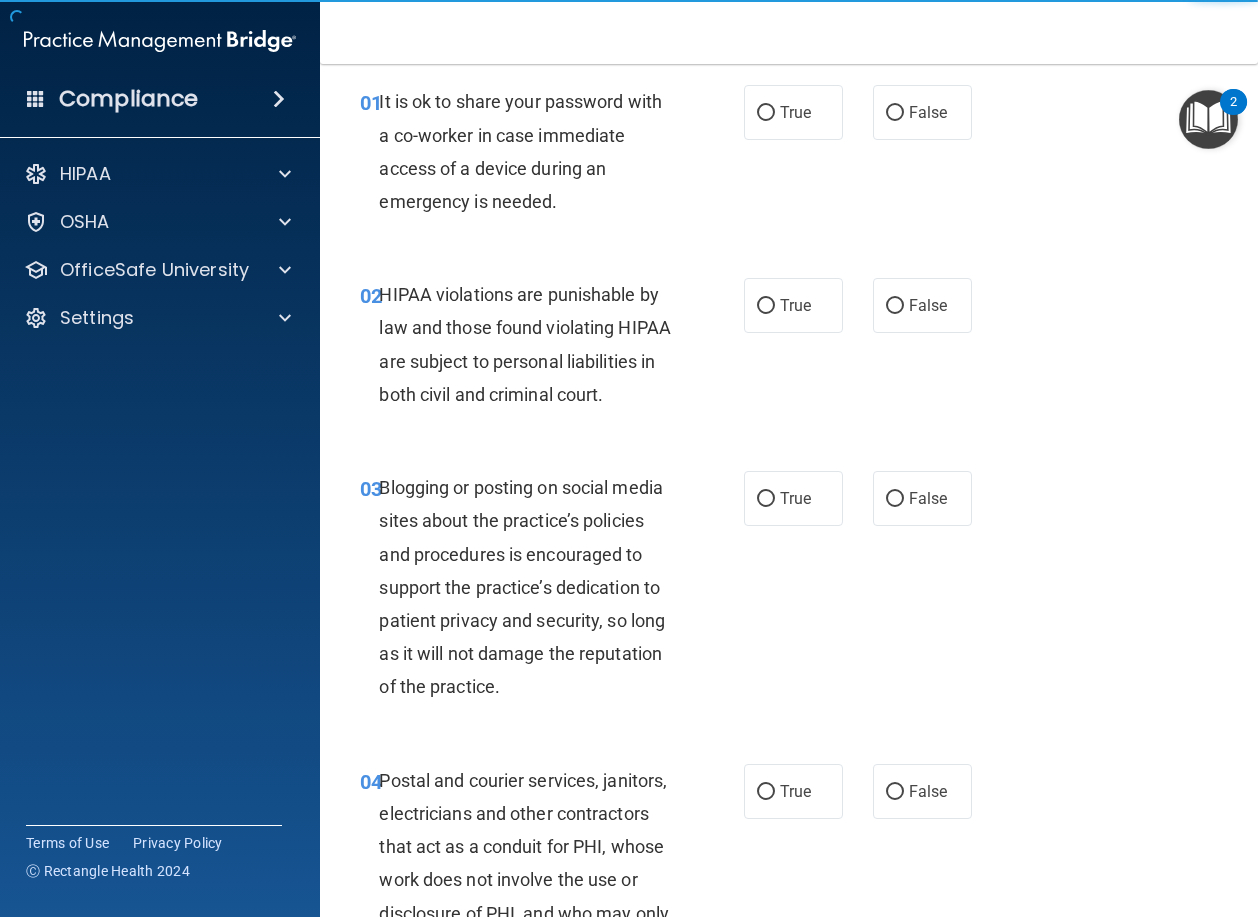 scroll, scrollTop: 0, scrollLeft: 0, axis: both 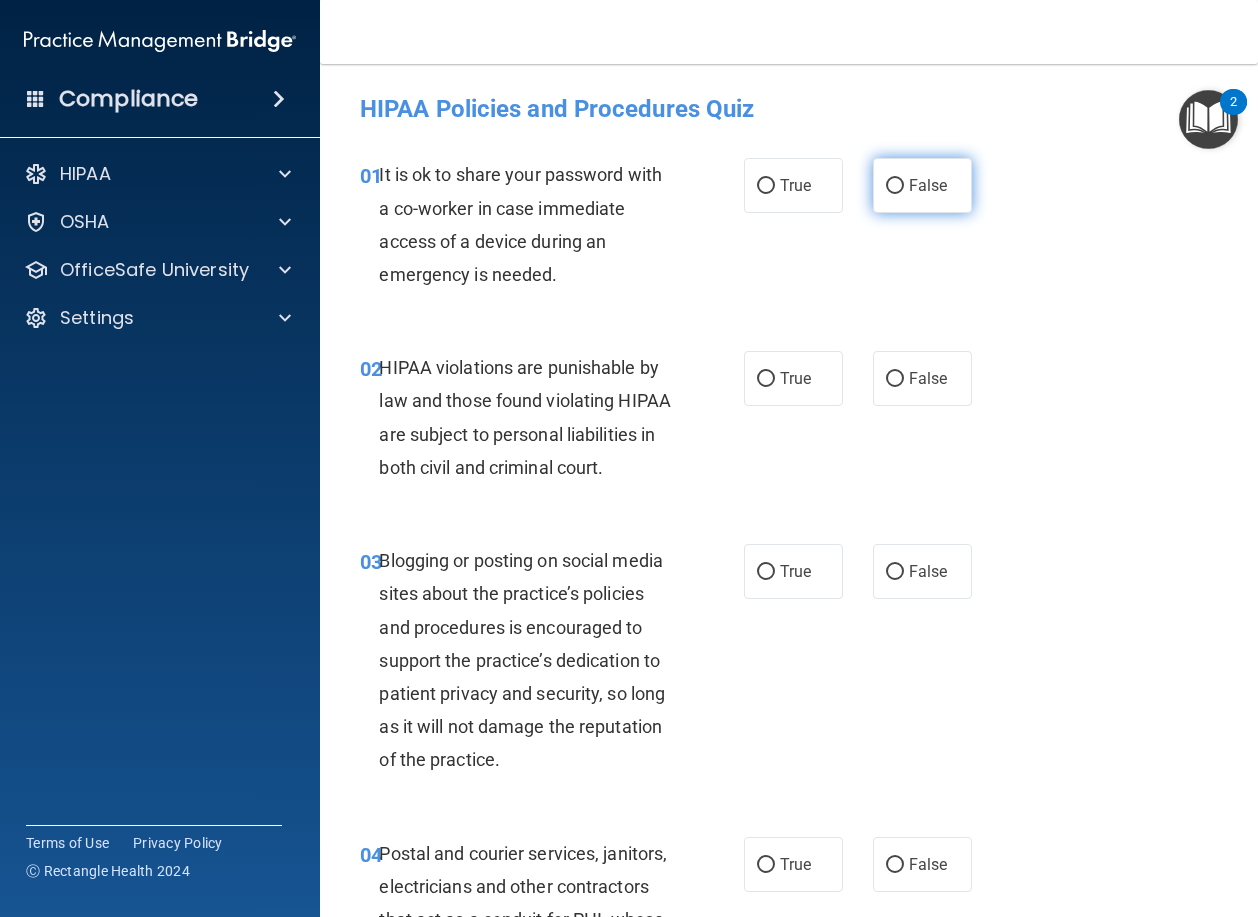 click on "False" at bounding box center (895, 186) 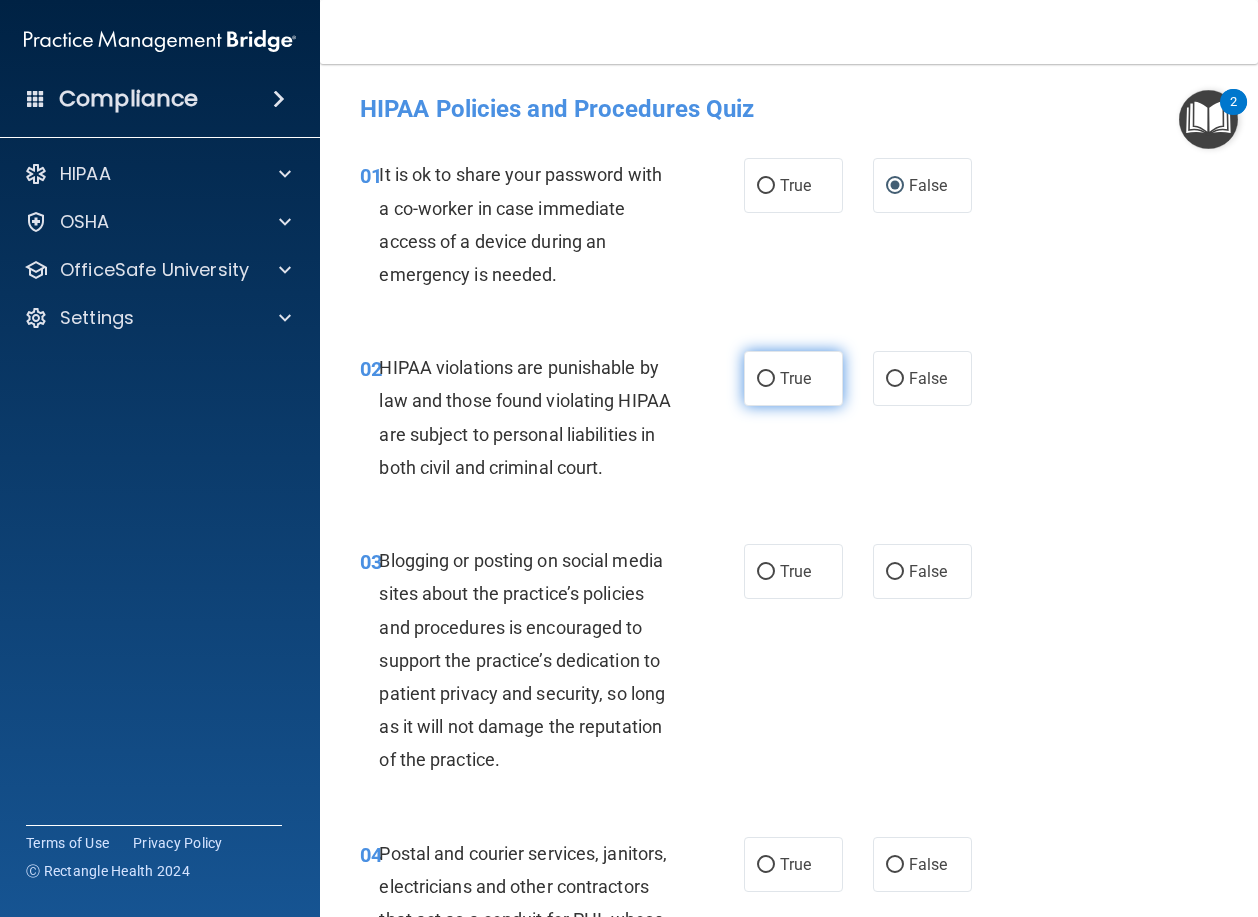 click on "True" at bounding box center (766, 379) 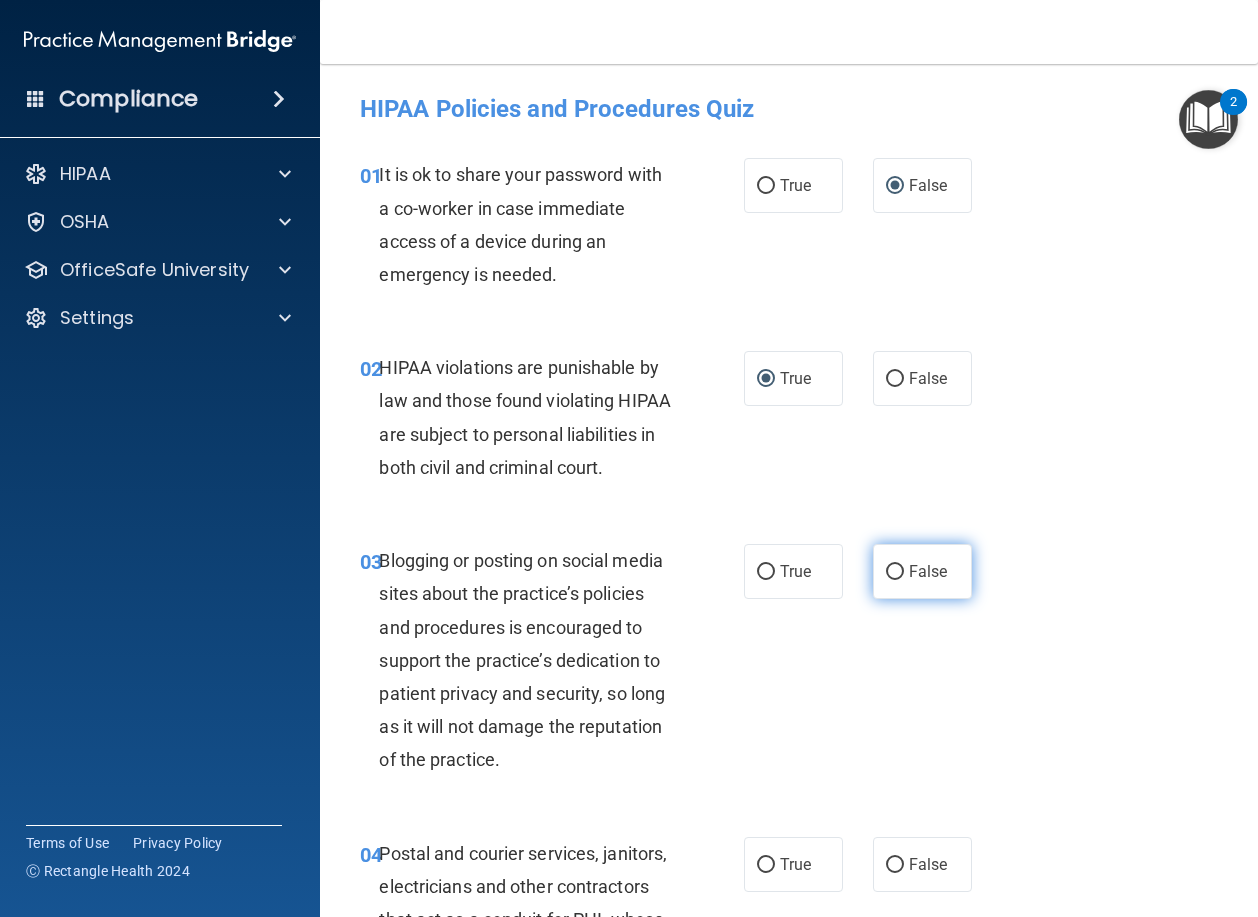 click on "False" at bounding box center [895, 572] 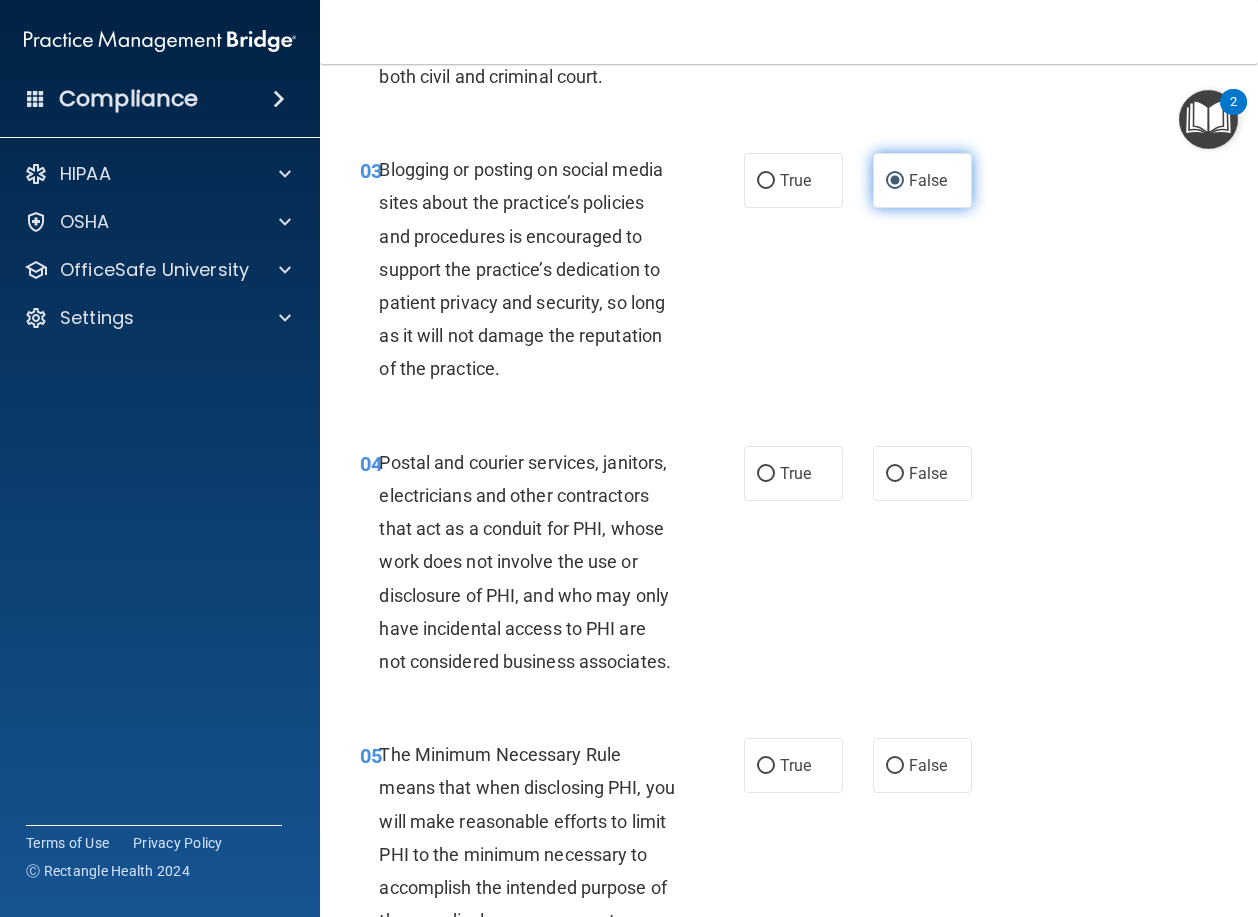scroll, scrollTop: 400, scrollLeft: 0, axis: vertical 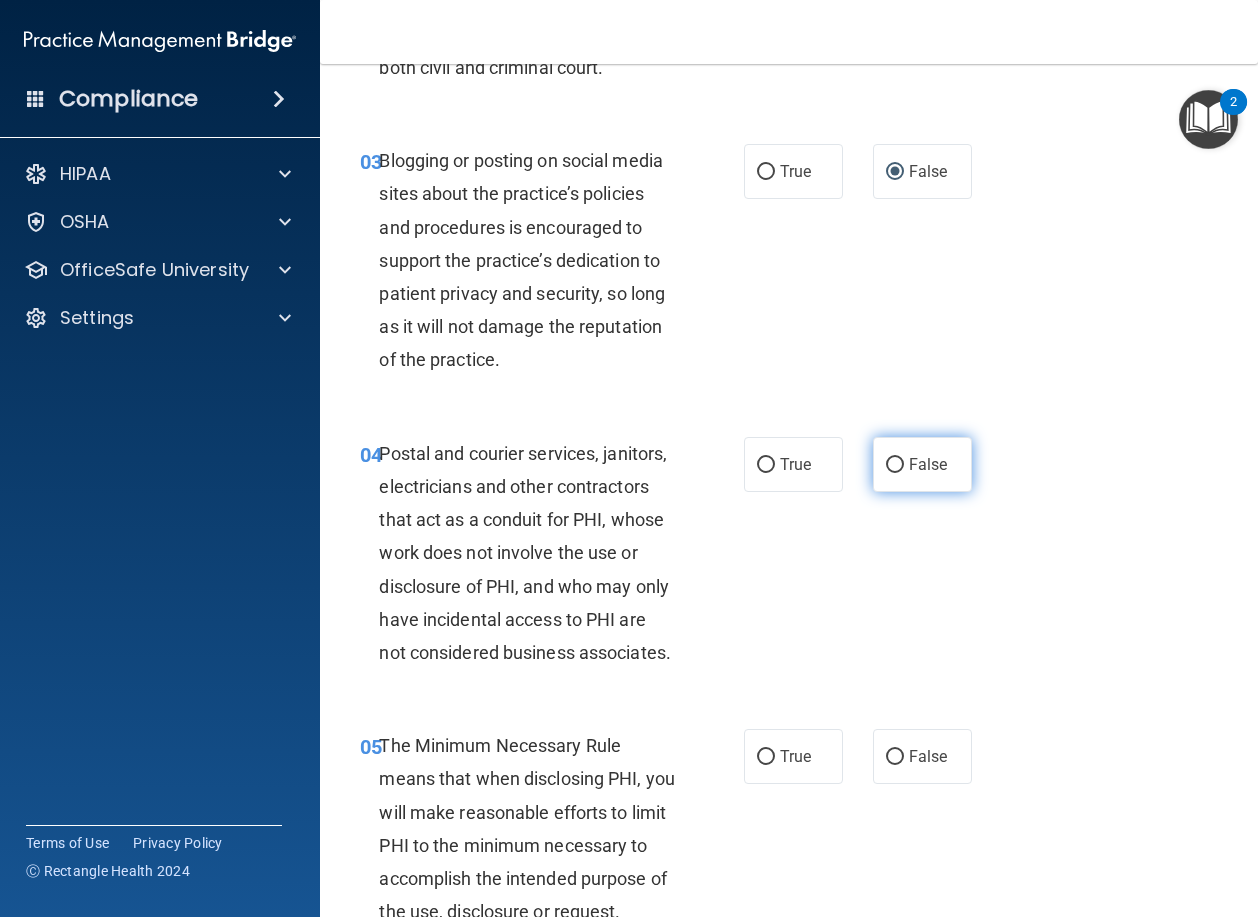 click on "False" at bounding box center (922, 464) 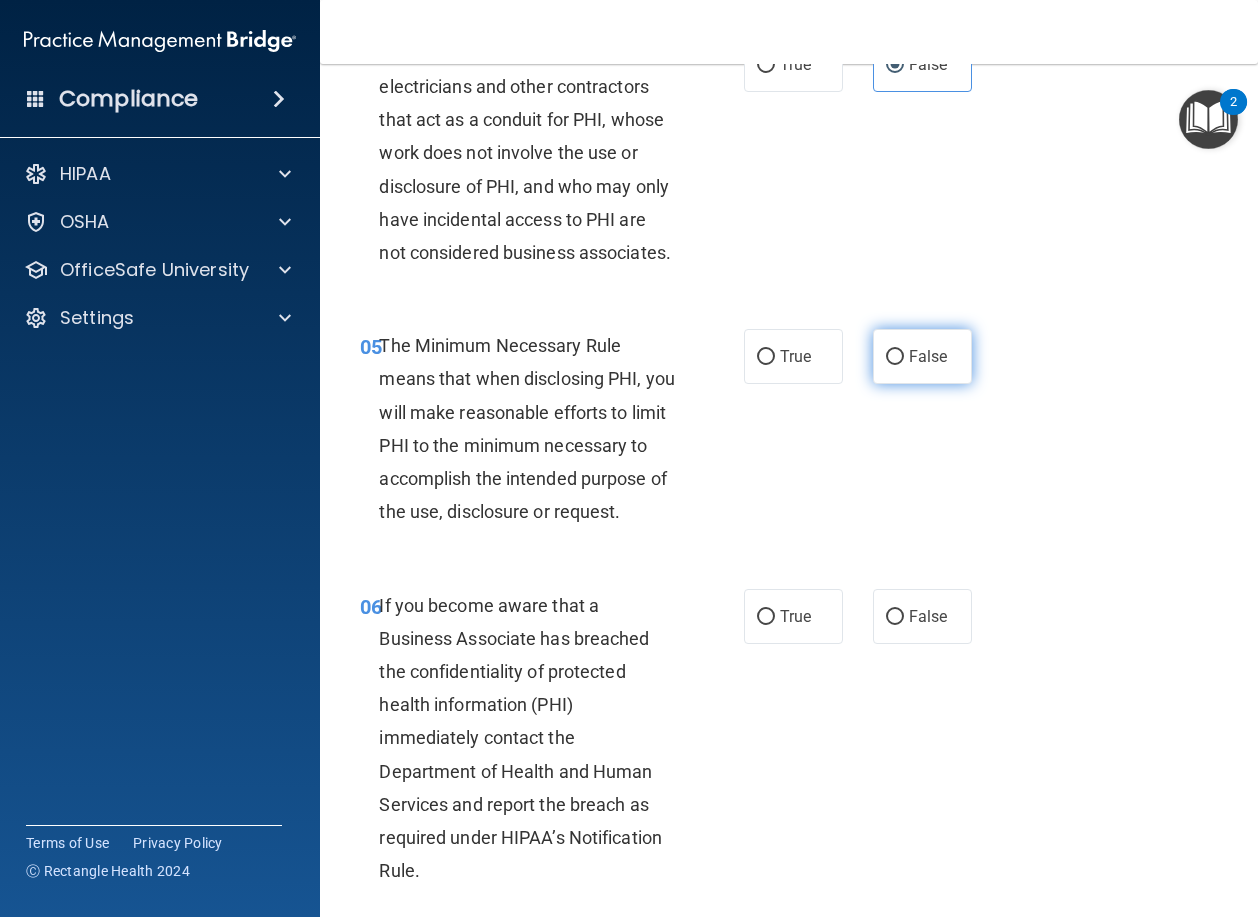 scroll, scrollTop: 200, scrollLeft: 0, axis: vertical 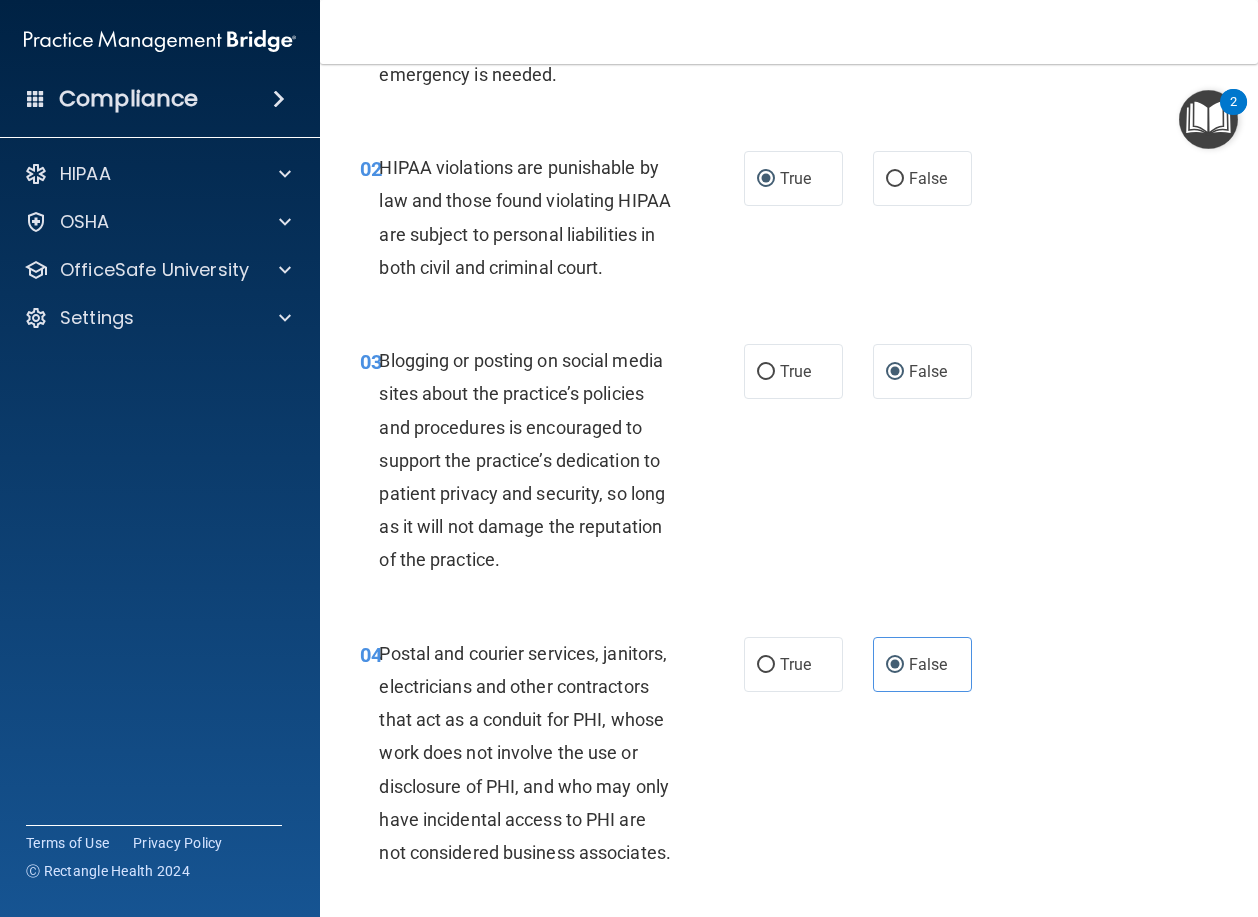 drag, startPoint x: 769, startPoint y: 399, endPoint x: 862, endPoint y: 415, distance: 94.36631 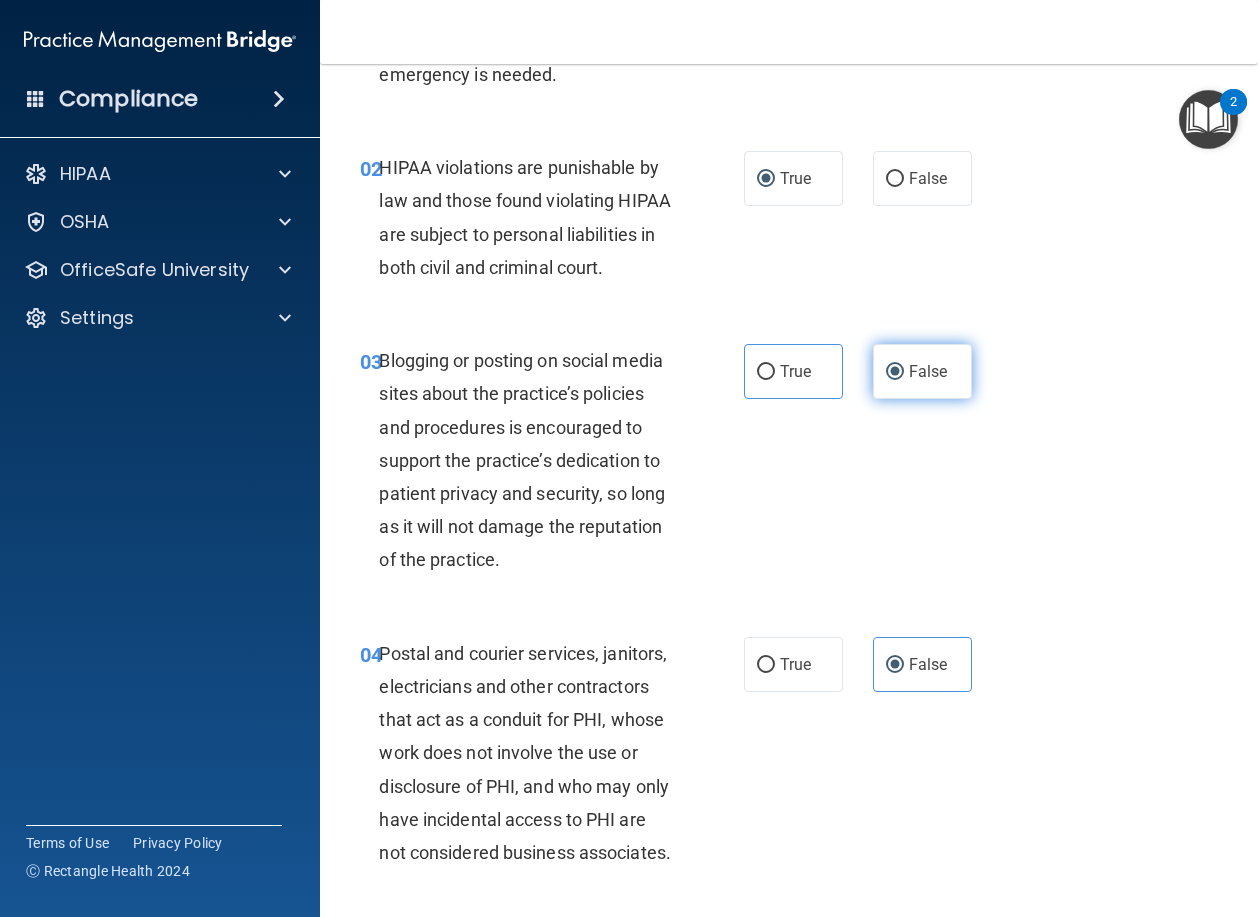 click on "False" at bounding box center (895, 372) 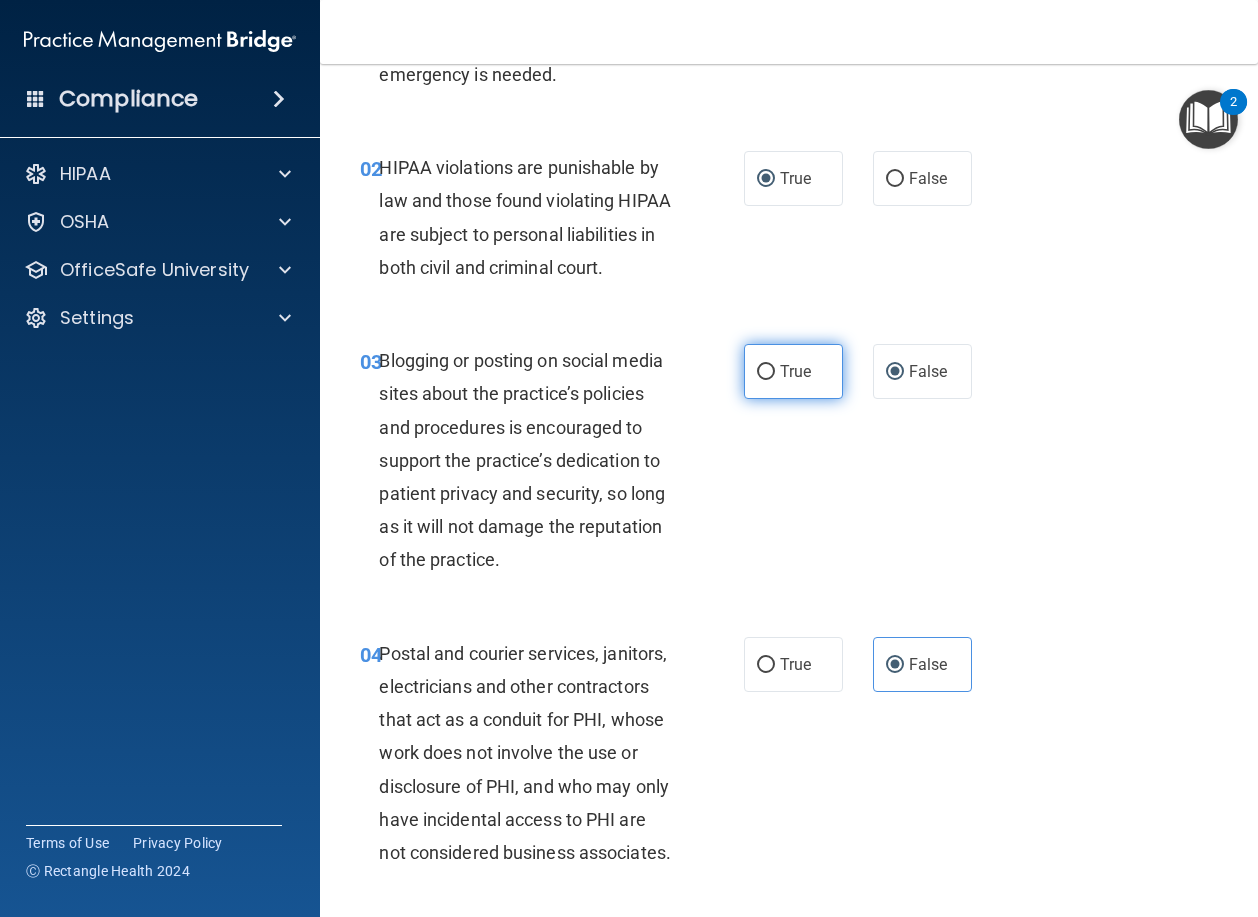 click on "True" at bounding box center (766, 372) 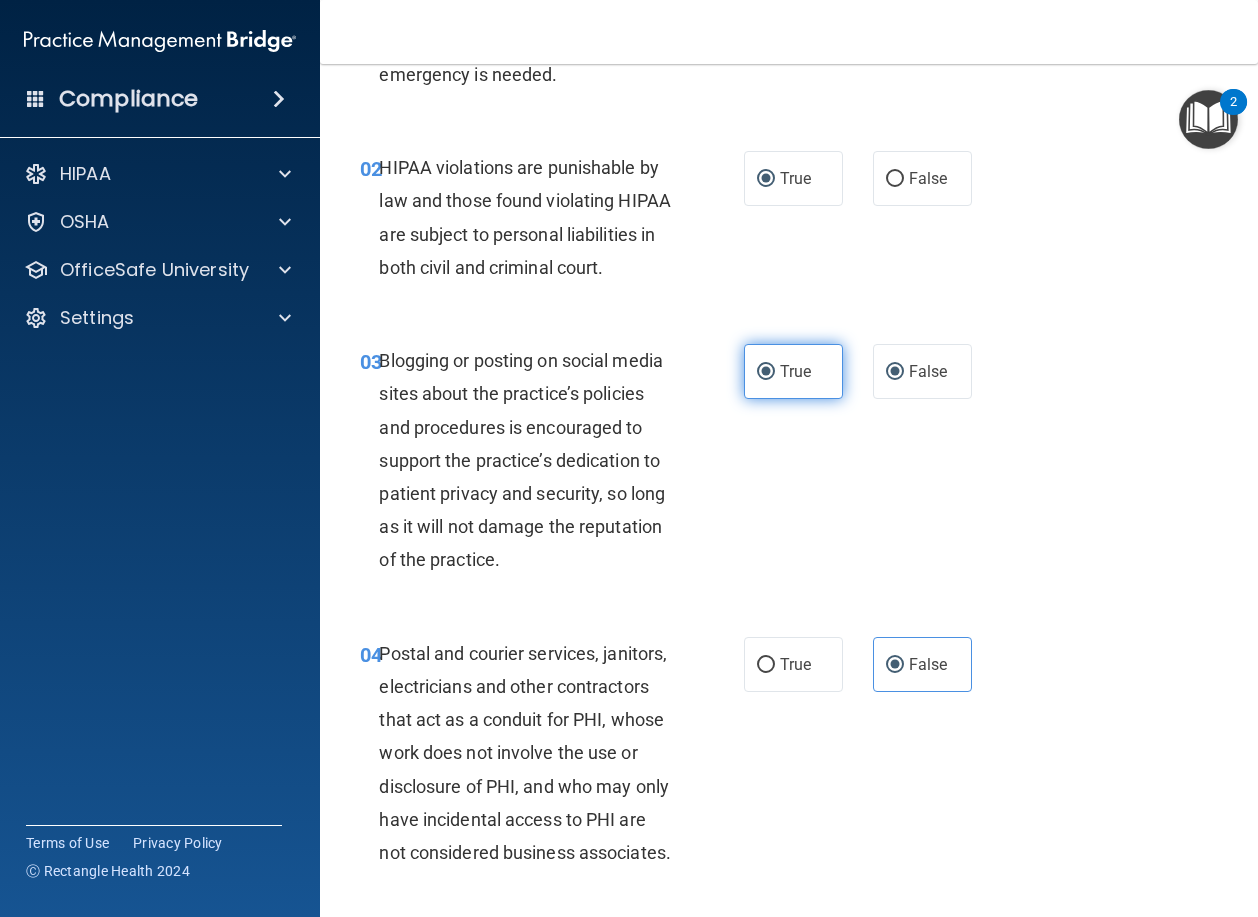 radio on "false" 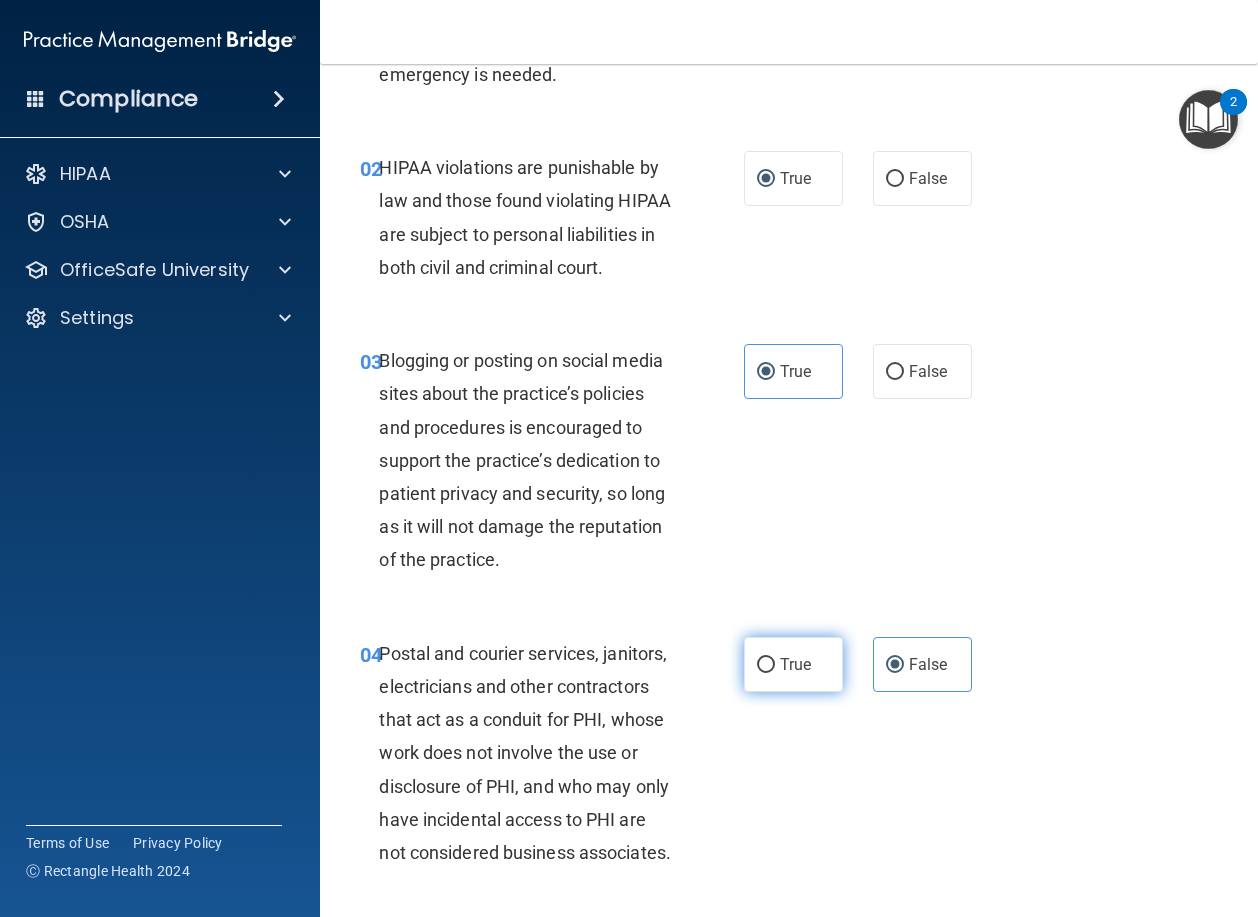 click on "True" at bounding box center (766, 665) 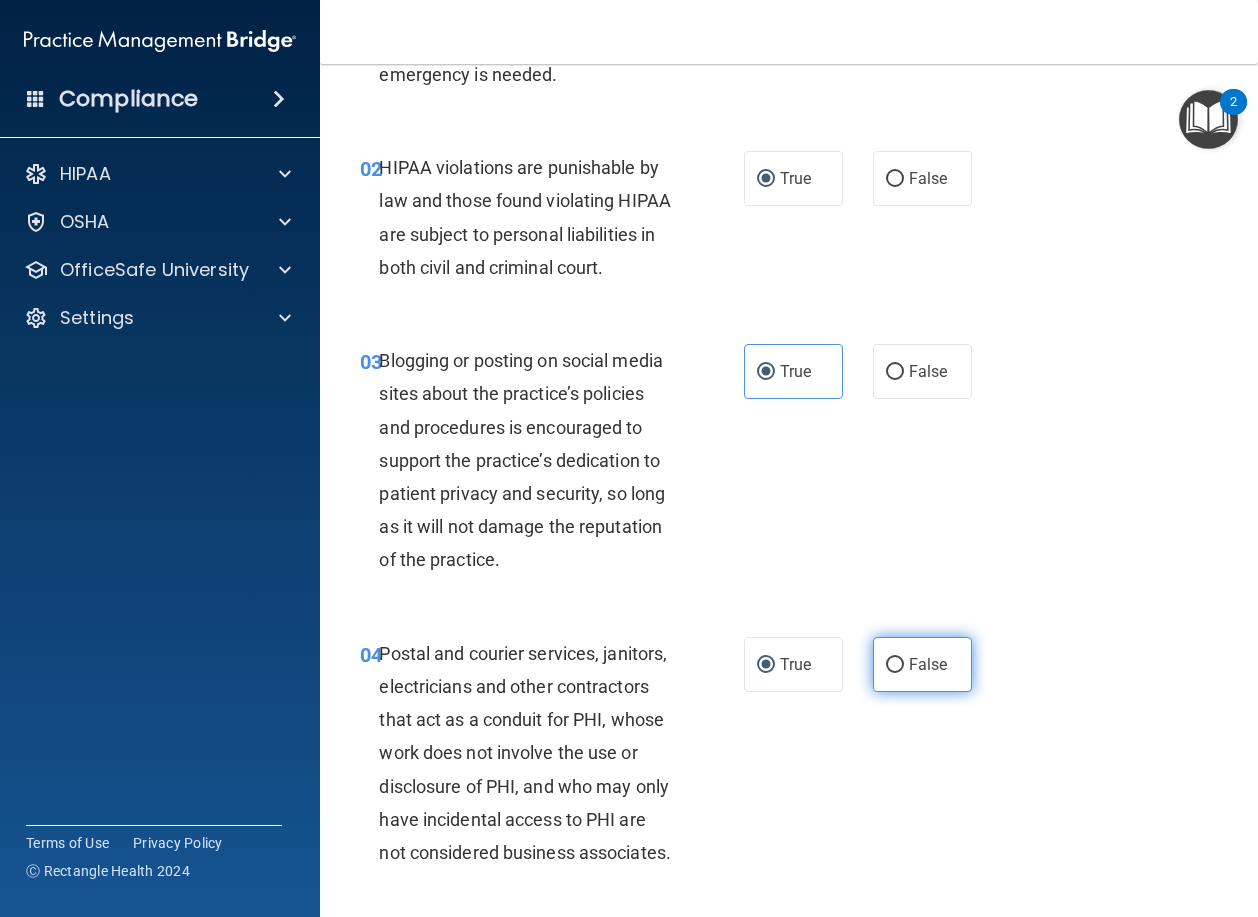 click on "False" at bounding box center (895, 665) 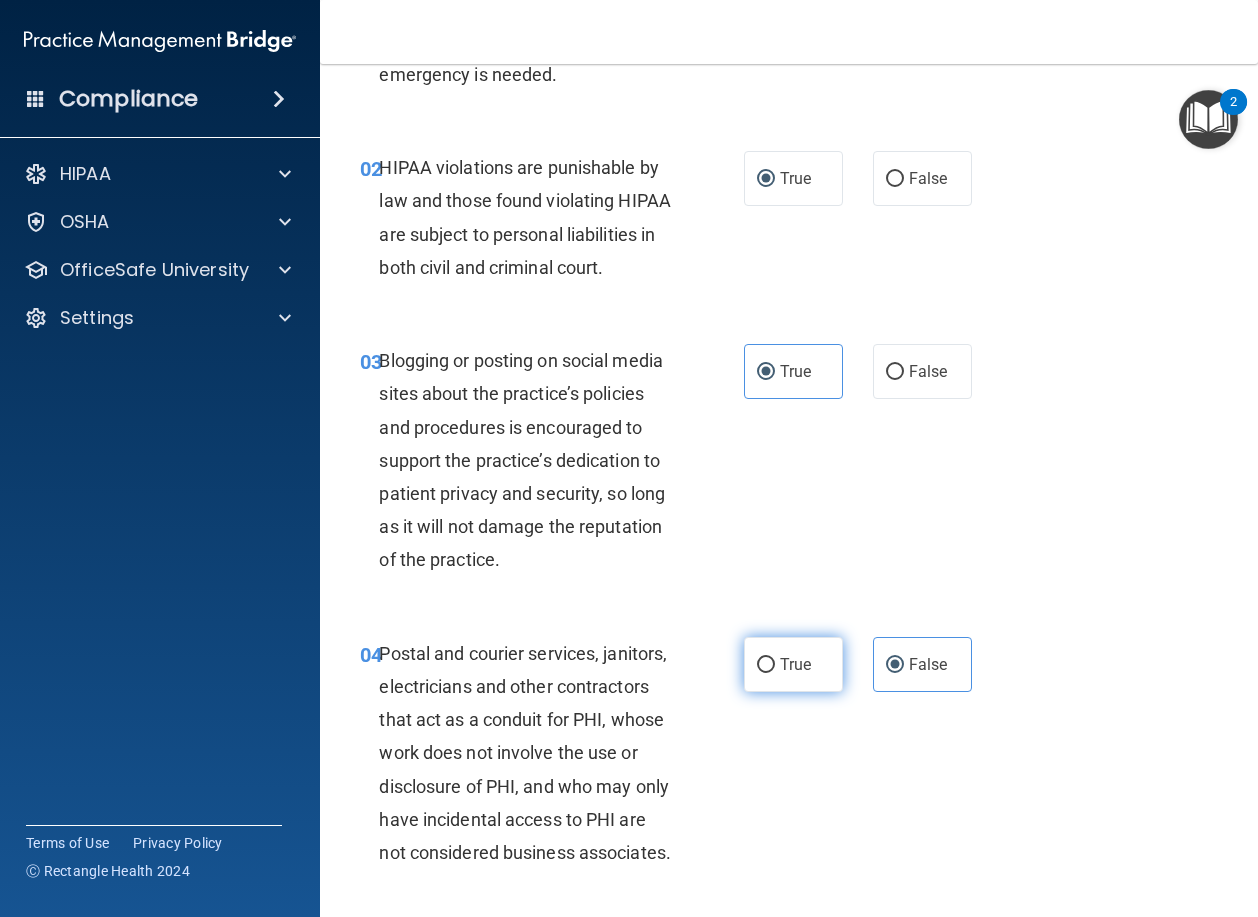 click on "True" at bounding box center (766, 665) 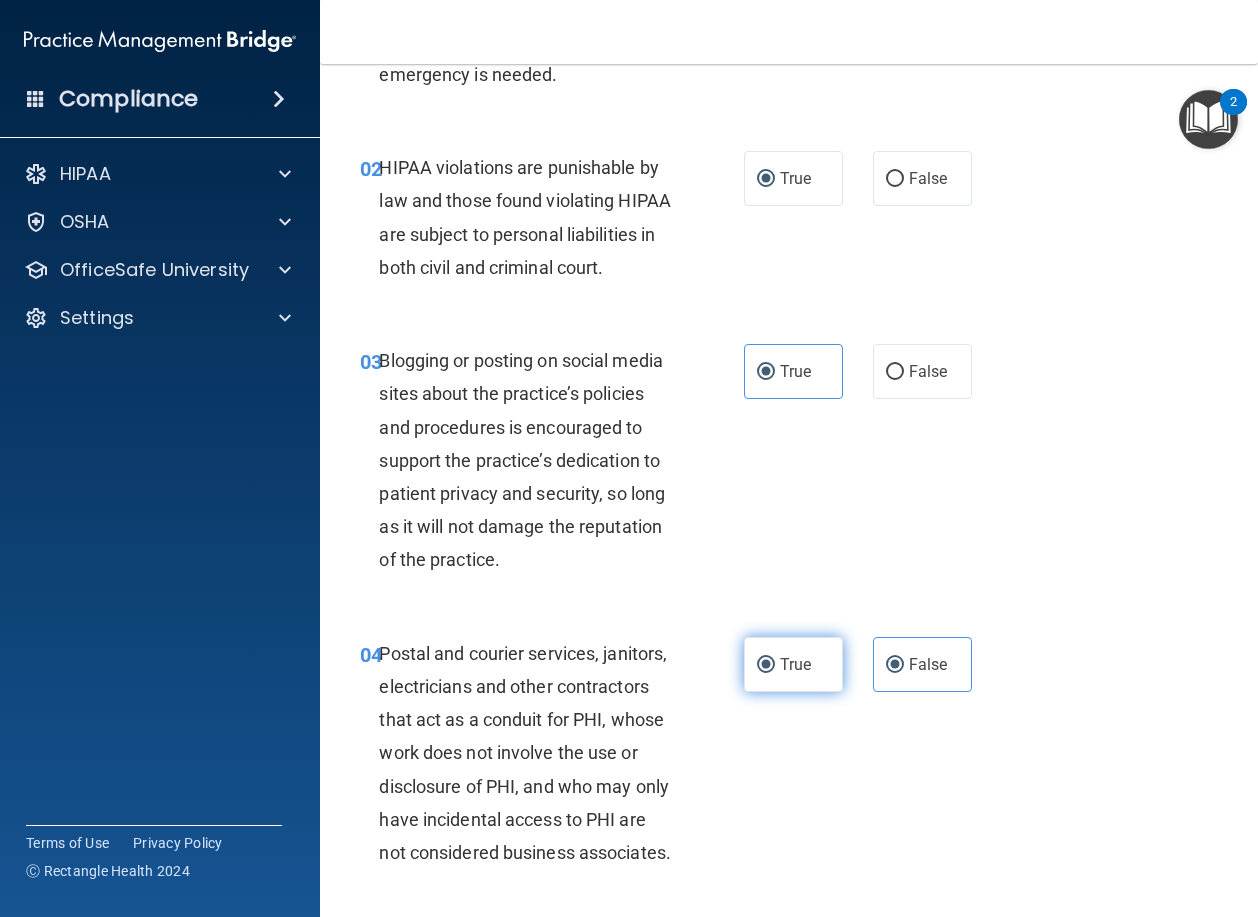 radio on "false" 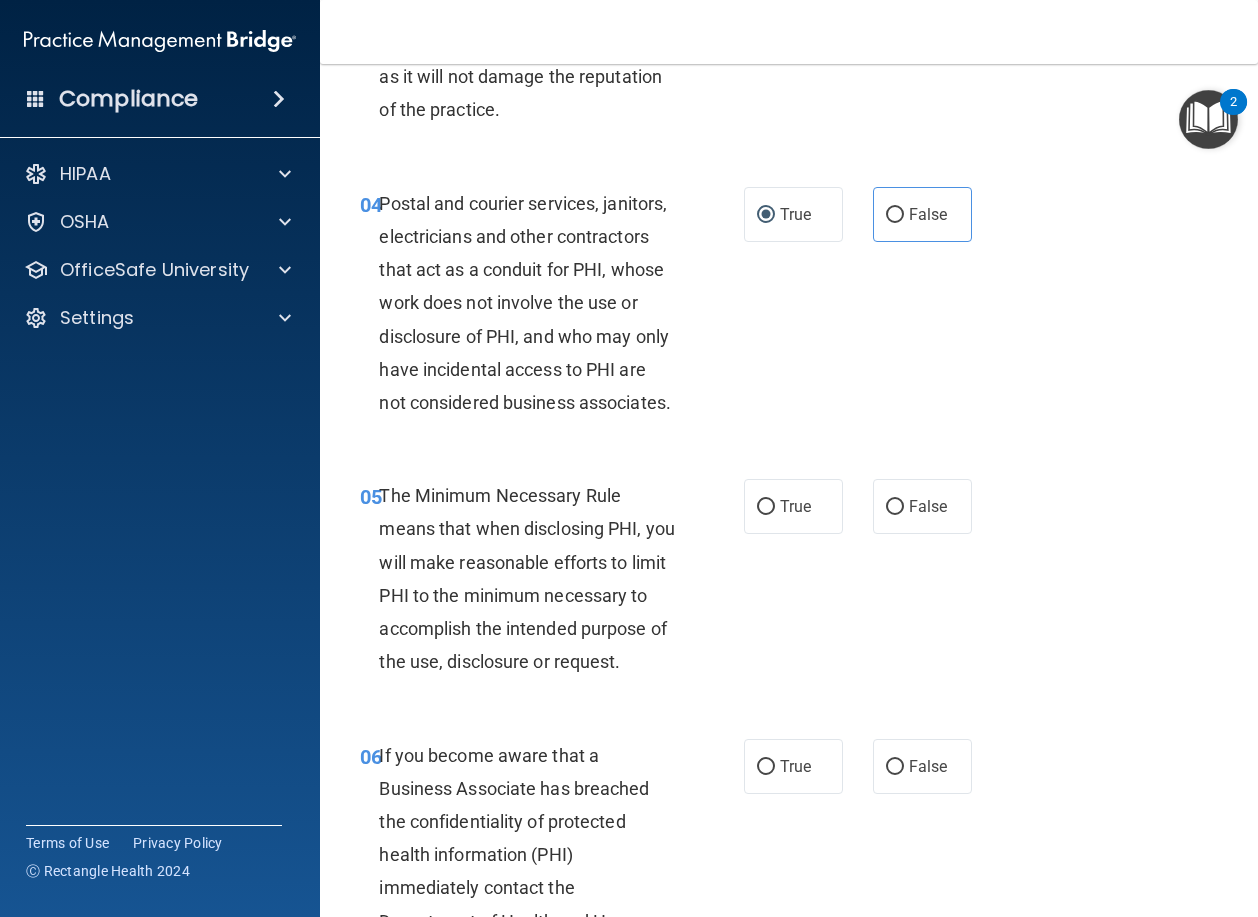 scroll, scrollTop: 700, scrollLeft: 0, axis: vertical 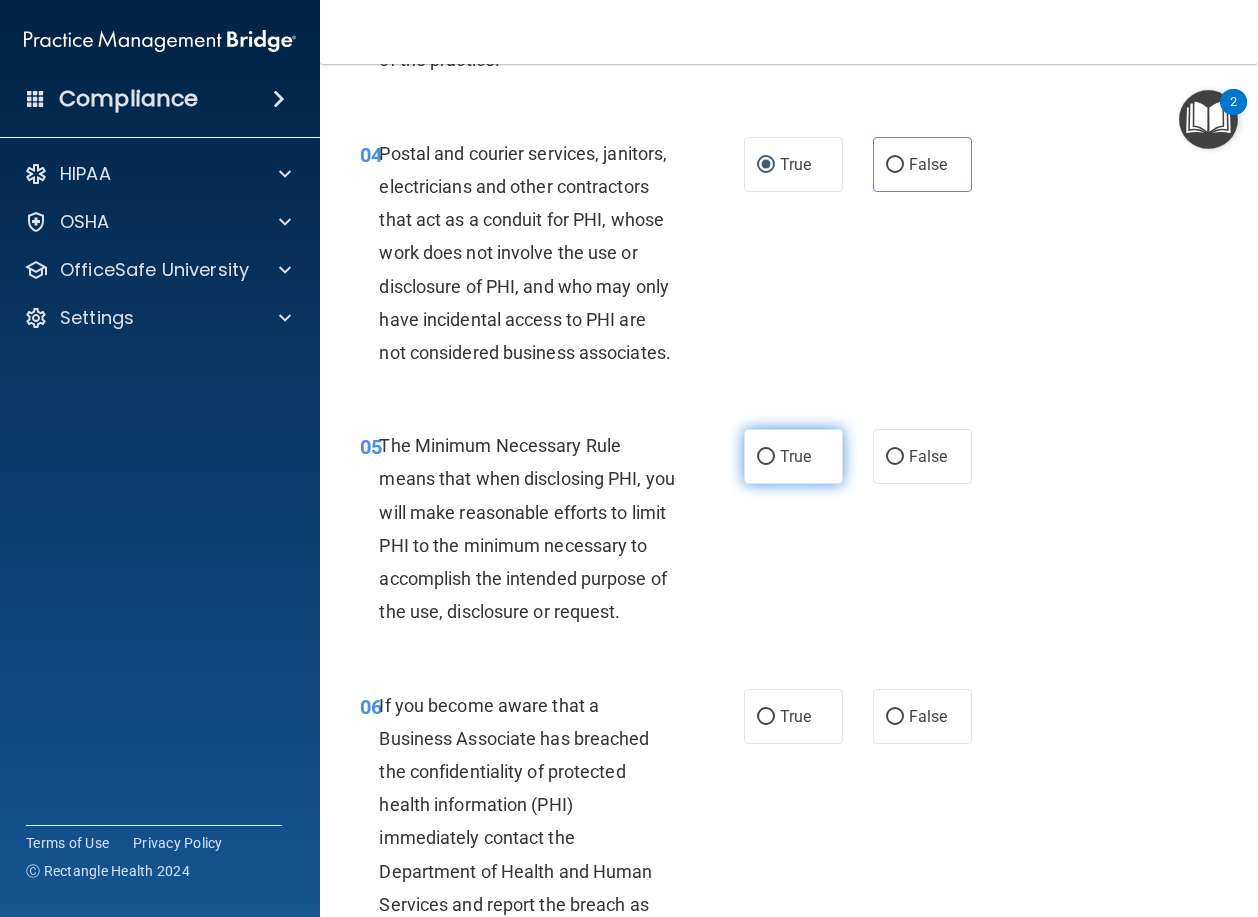 click on "True" at bounding box center (793, 456) 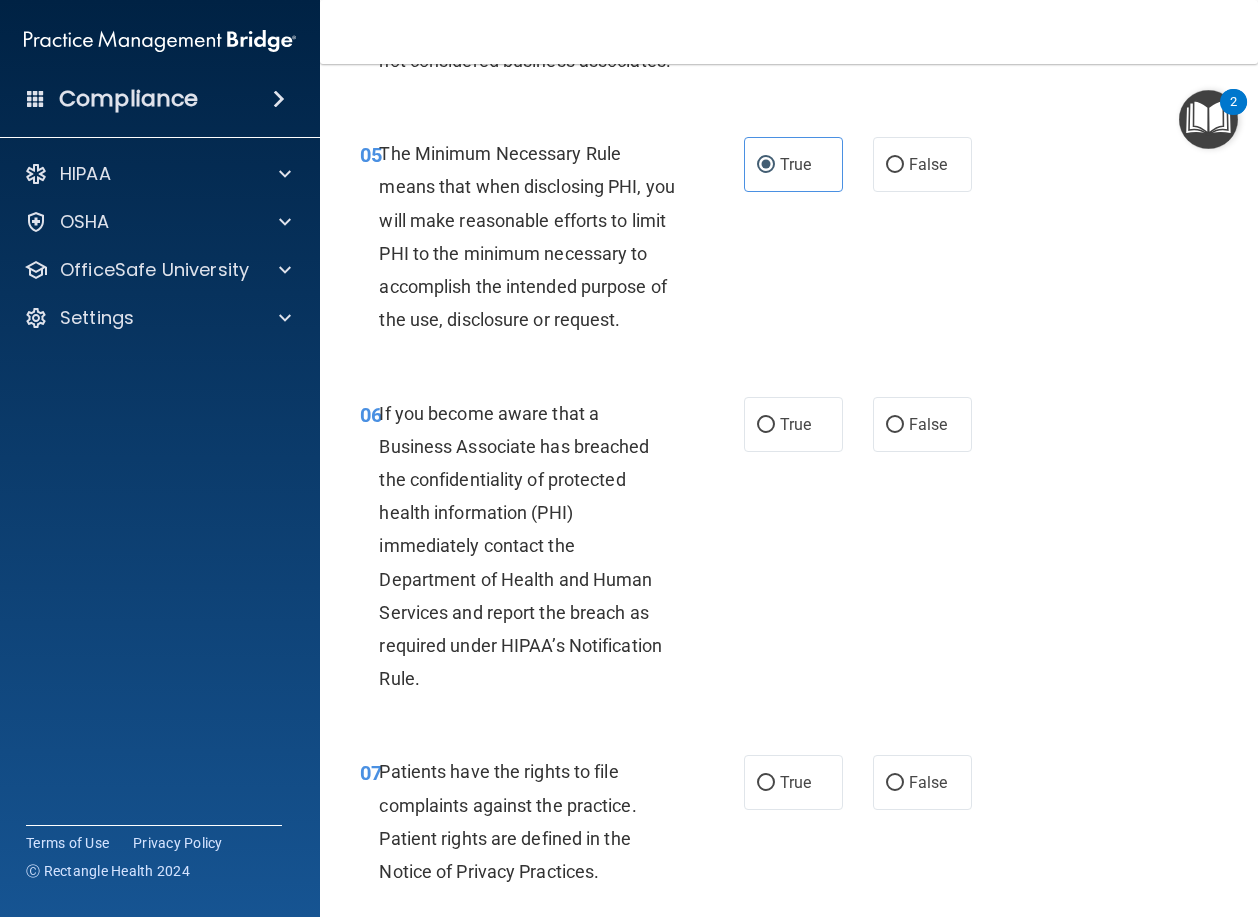 scroll, scrollTop: 1100, scrollLeft: 0, axis: vertical 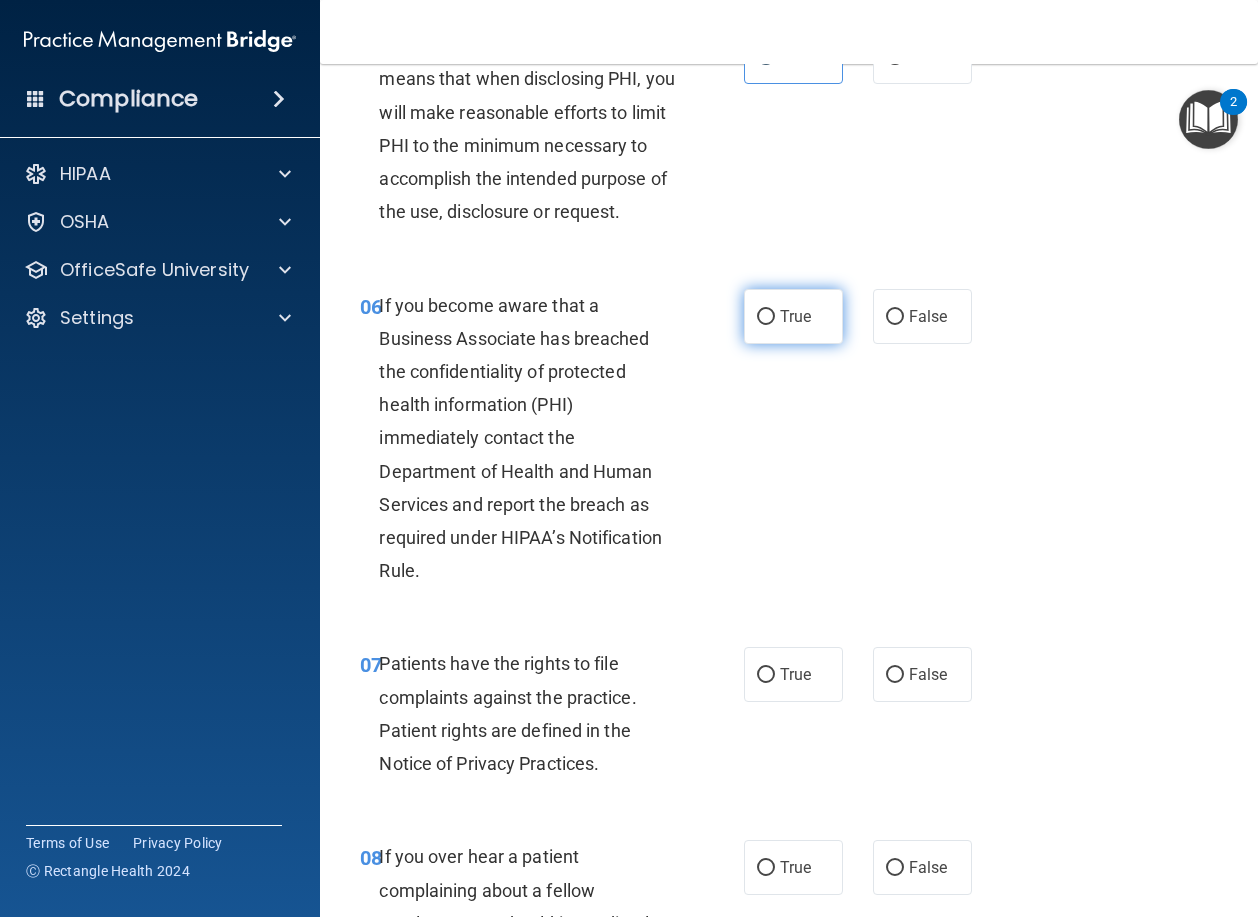click on "True" at bounding box center [766, 317] 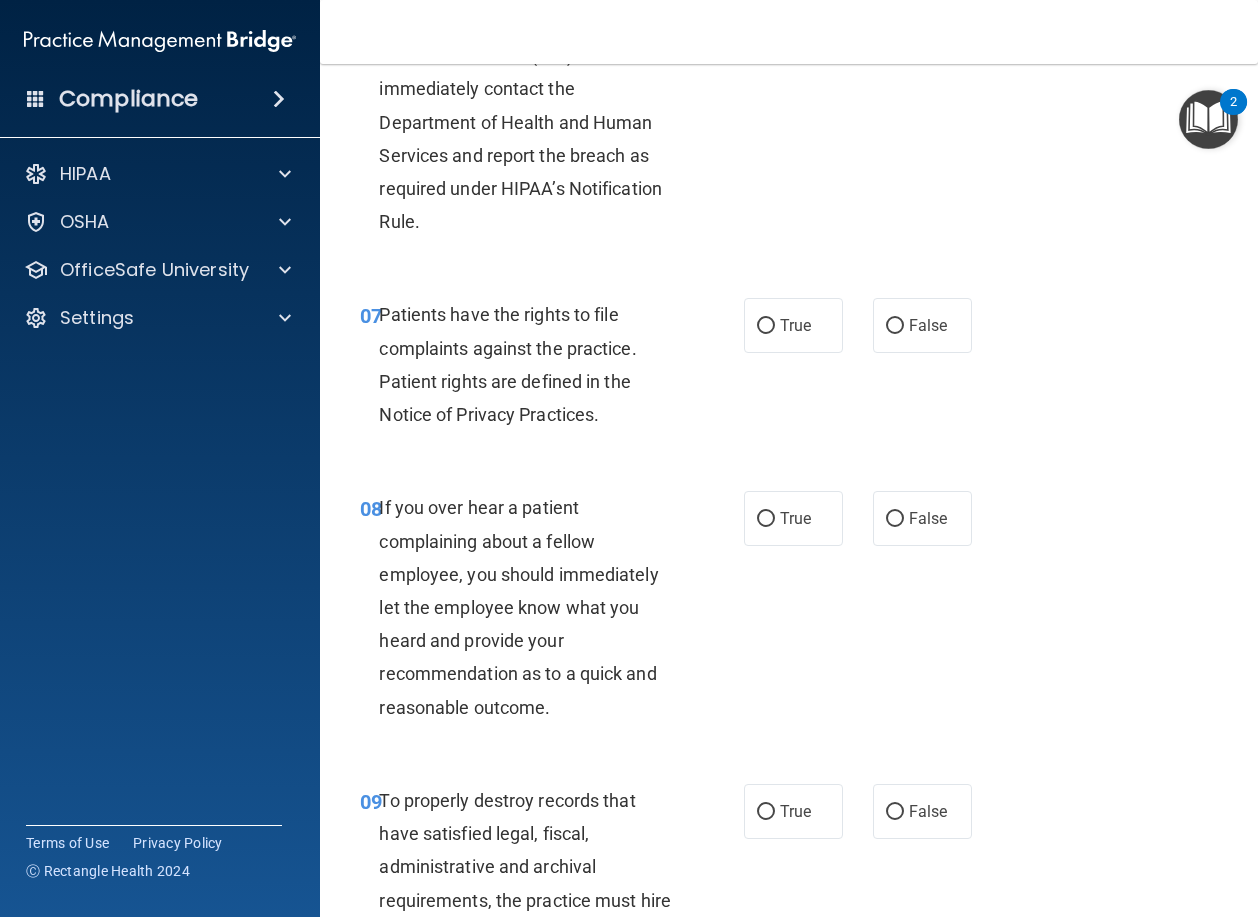 scroll, scrollTop: 1500, scrollLeft: 0, axis: vertical 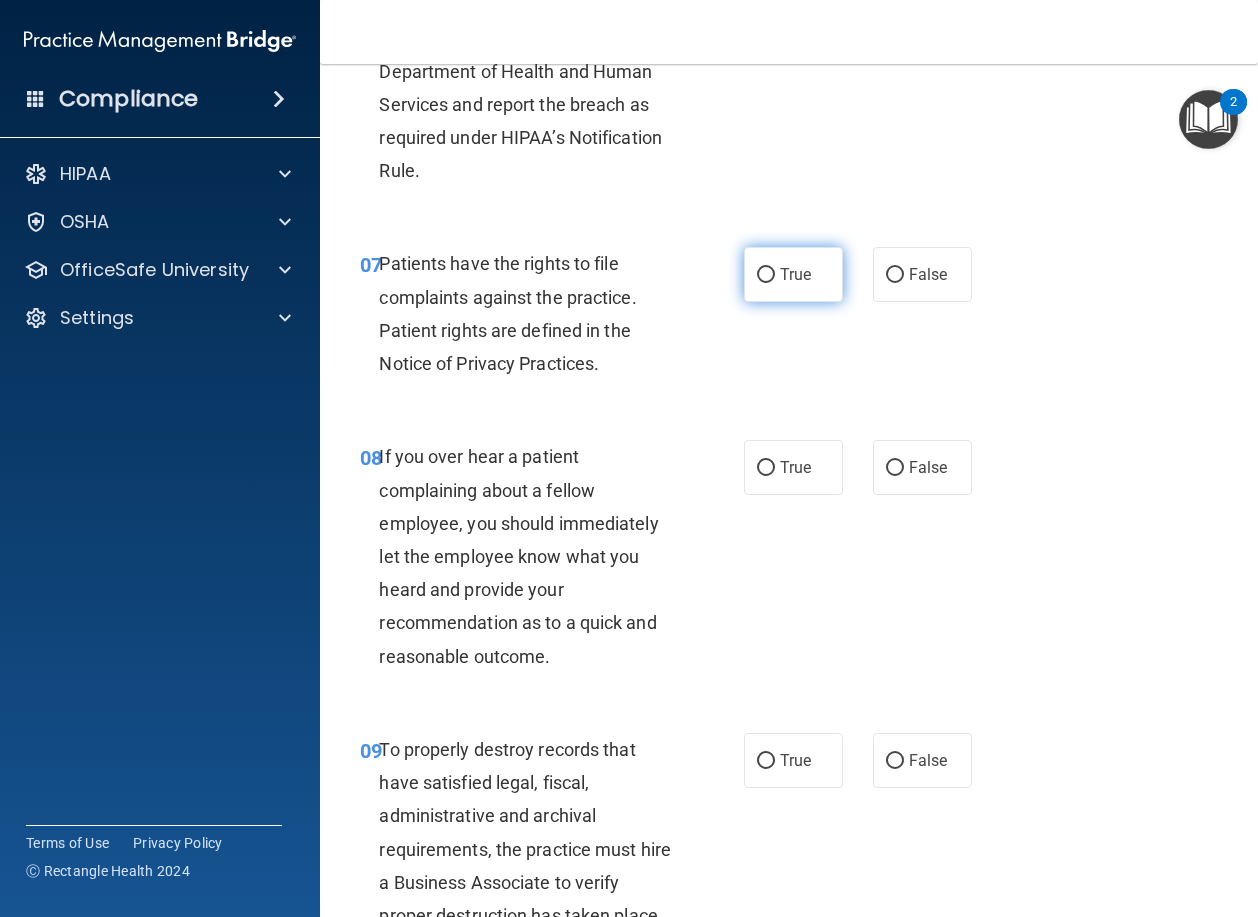 click on "True" at bounding box center (766, 275) 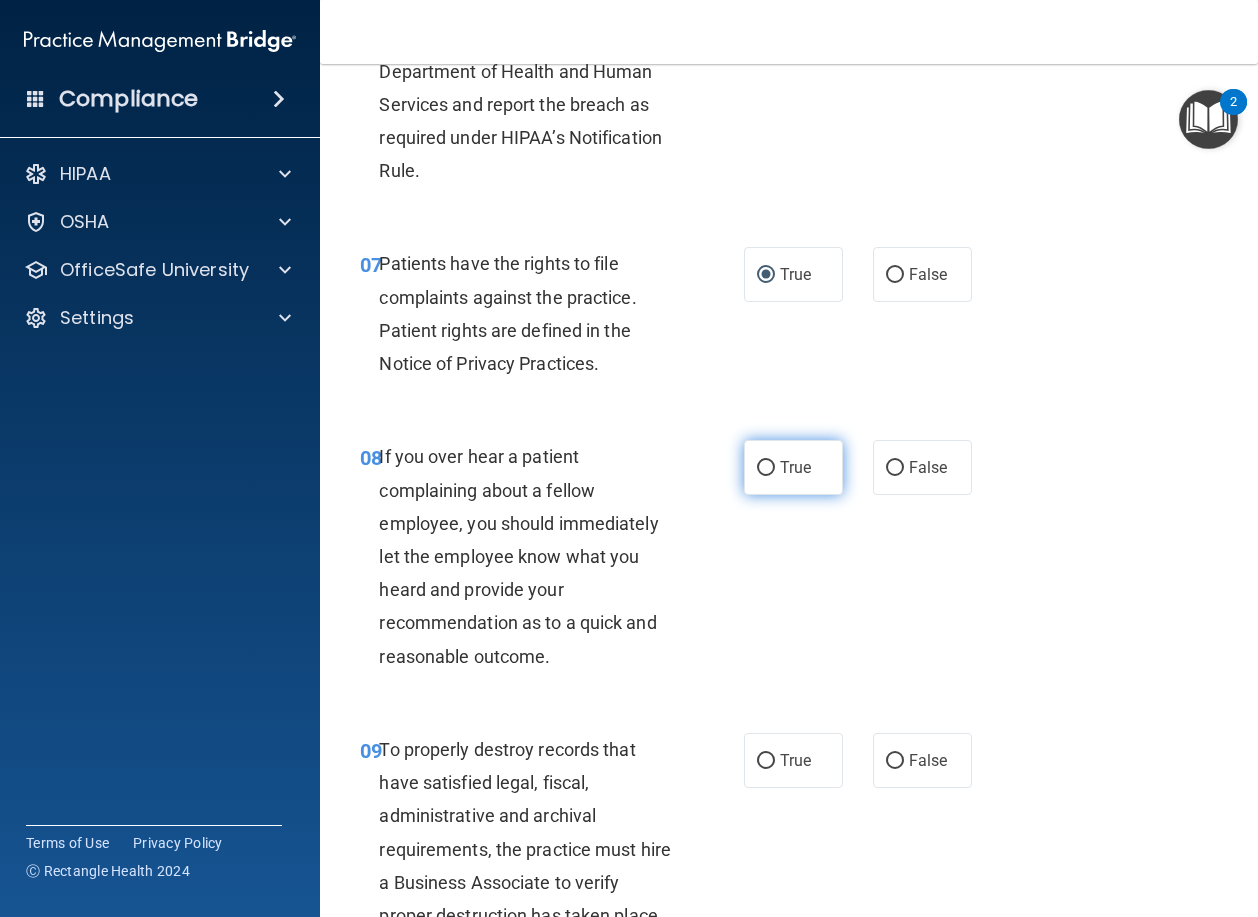 click on "True" at bounding box center [793, 467] 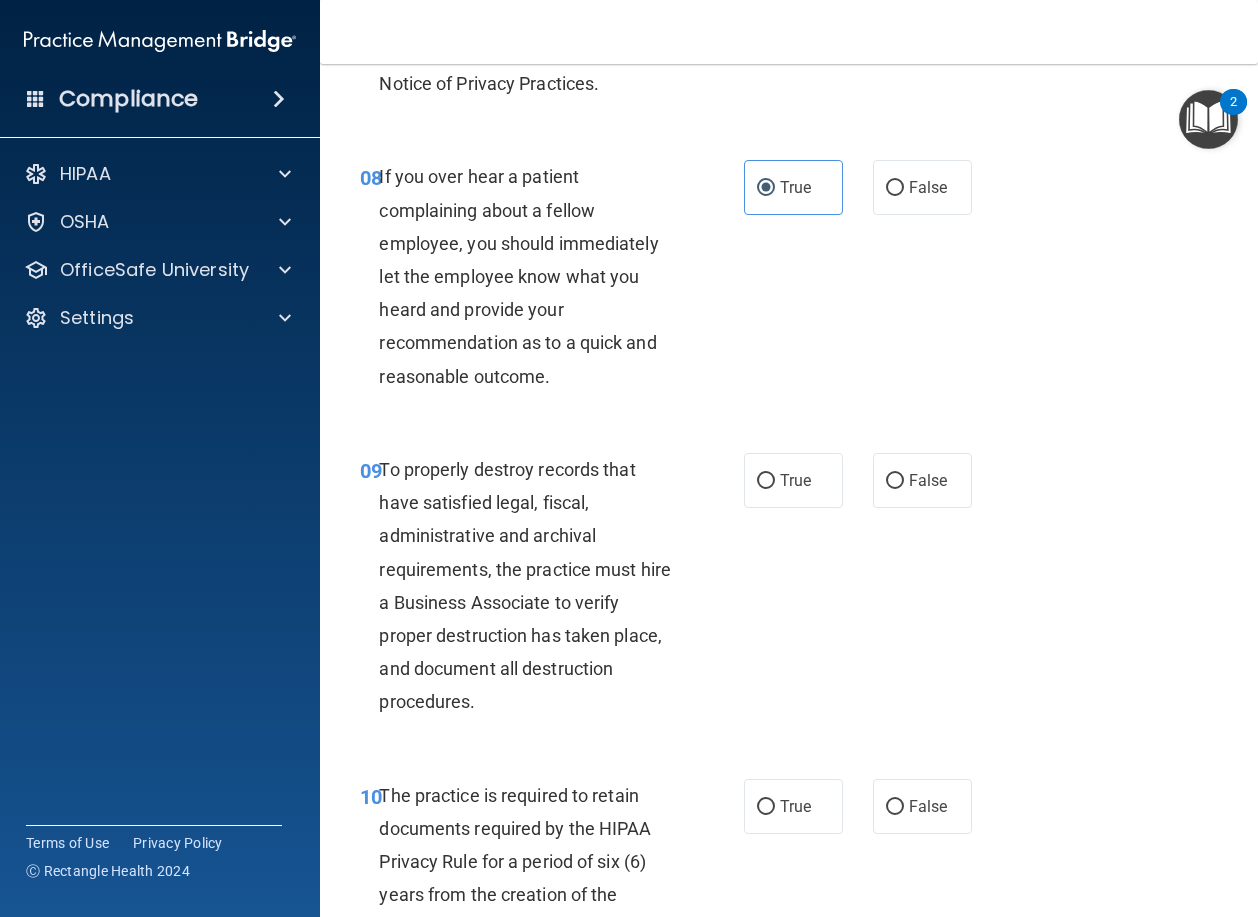 scroll, scrollTop: 2000, scrollLeft: 0, axis: vertical 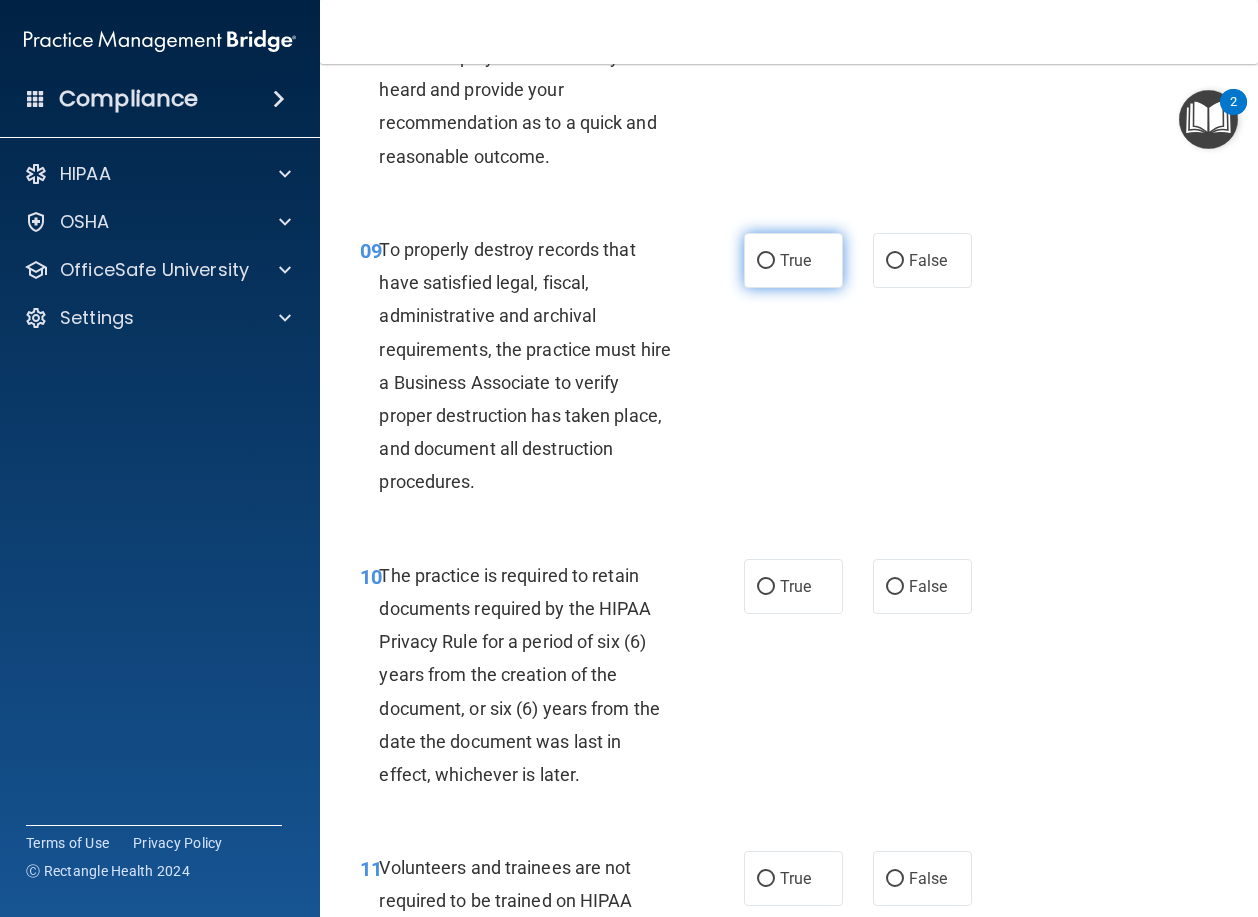 click on "True" at bounding box center (766, 261) 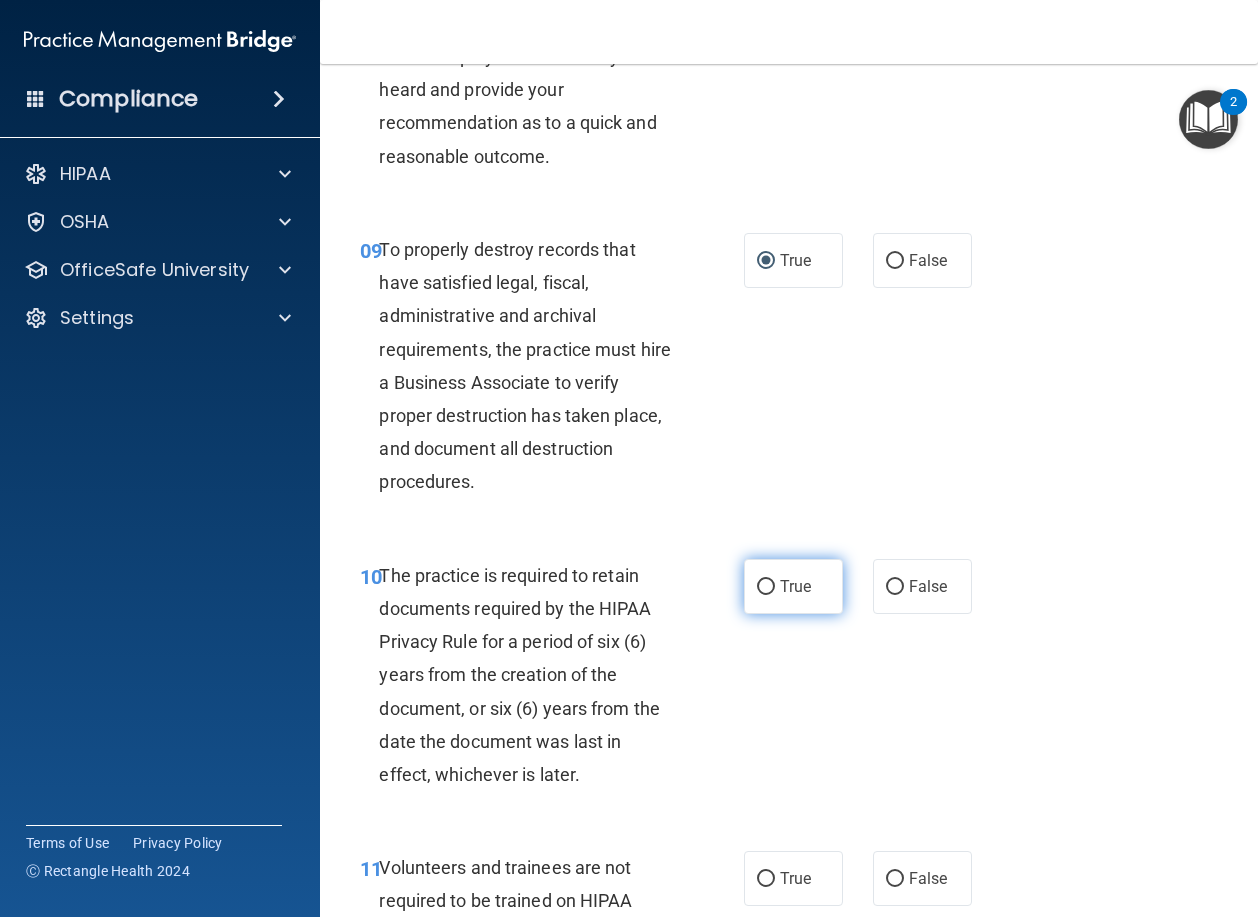 click on "True" at bounding box center (766, 587) 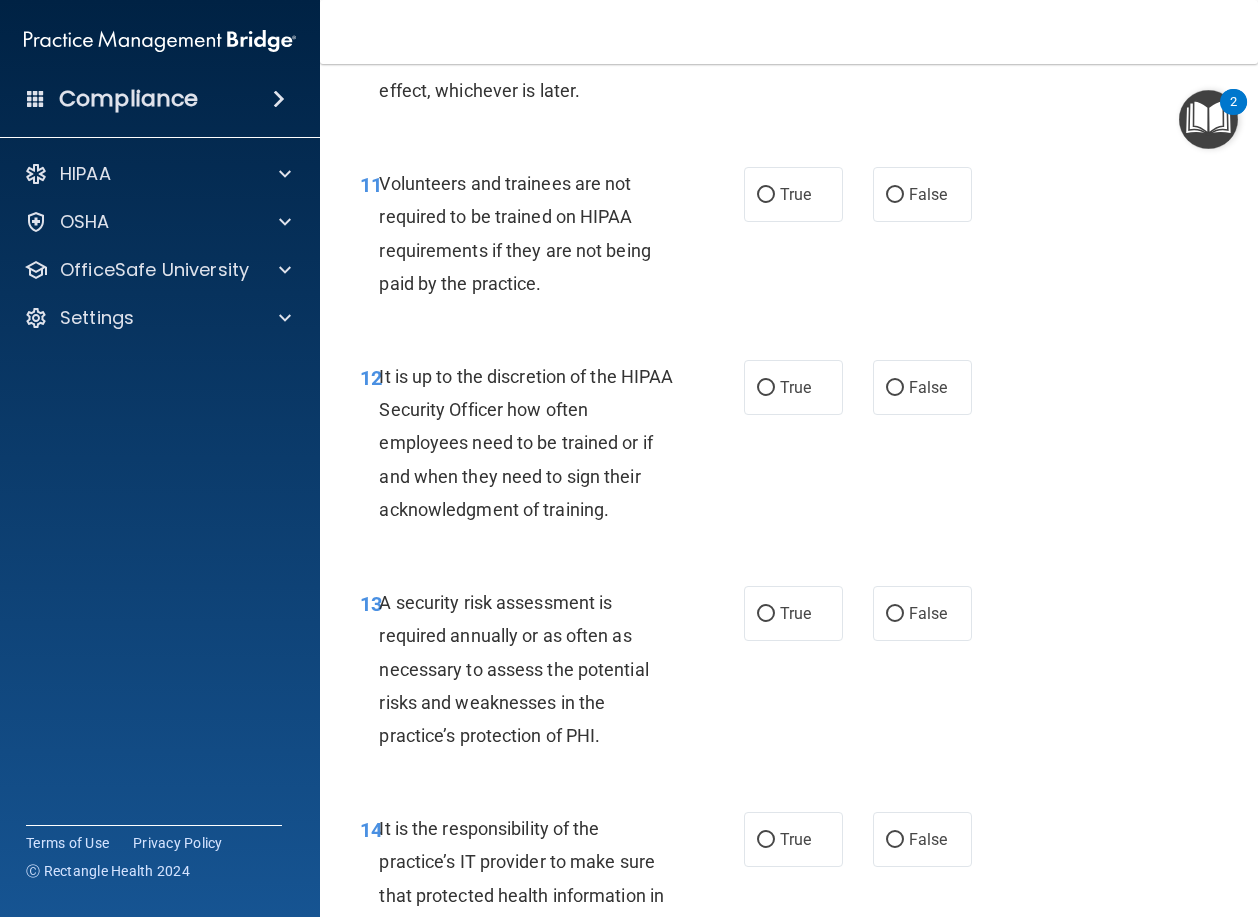 scroll, scrollTop: 2700, scrollLeft: 0, axis: vertical 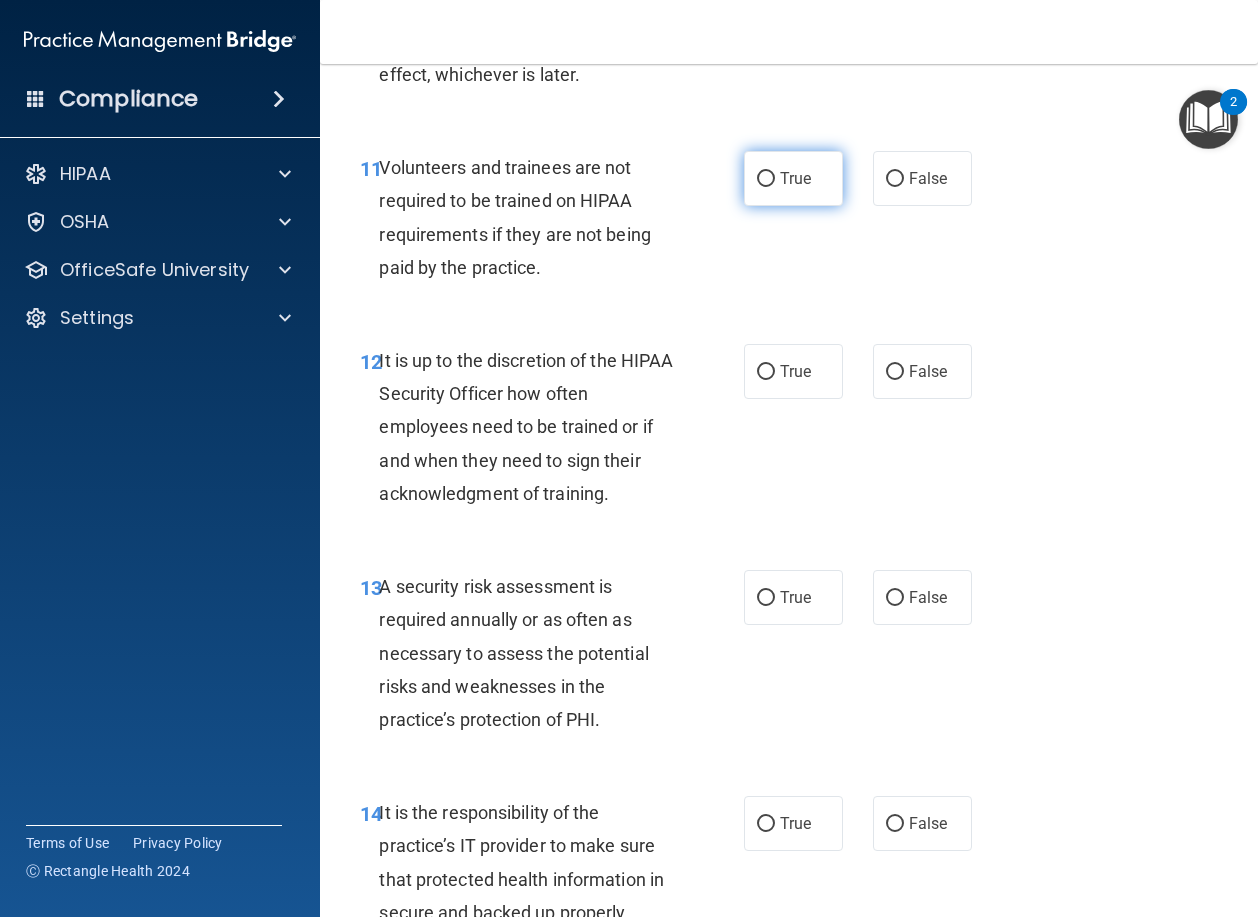 click on "True" at bounding box center (793, 178) 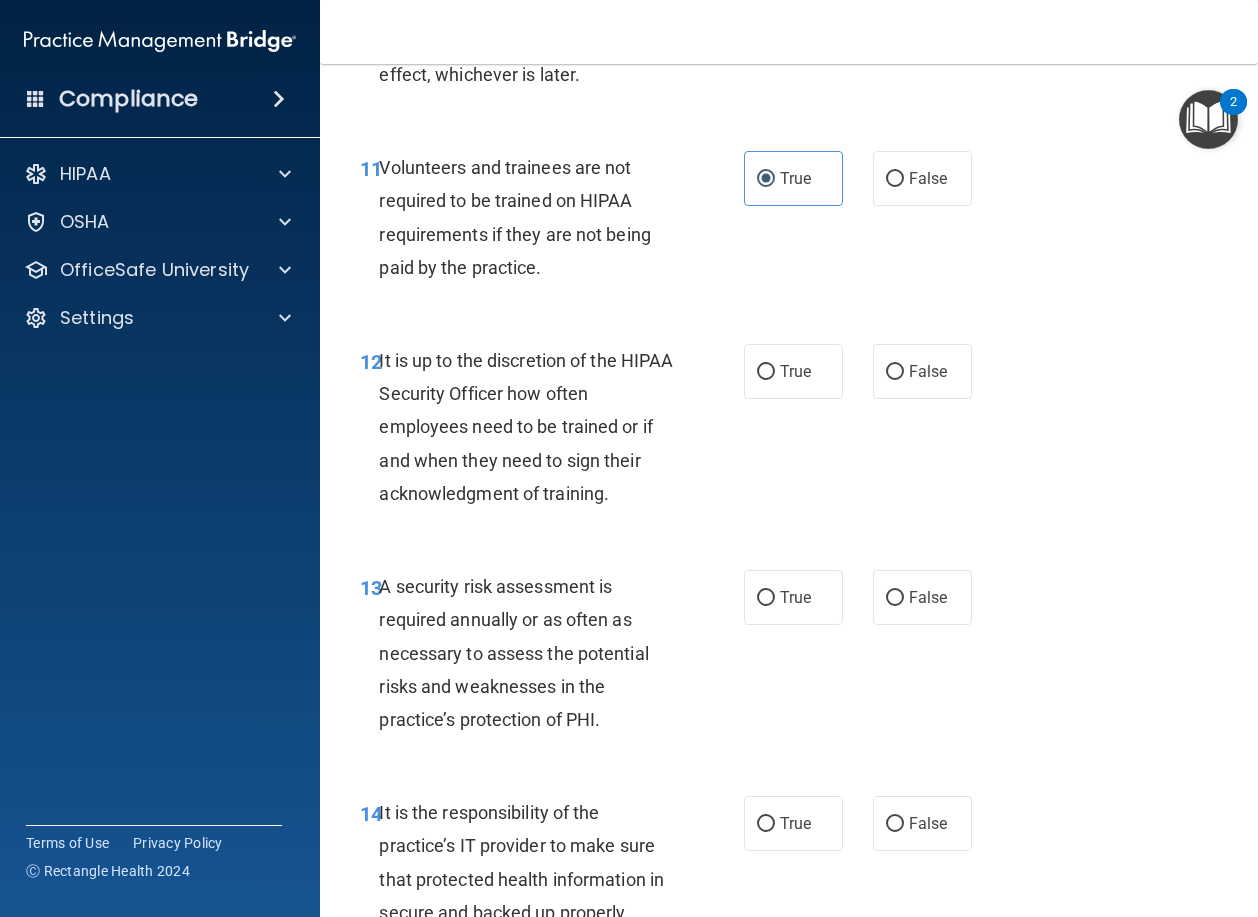 drag, startPoint x: 764, startPoint y: 495, endPoint x: 767, endPoint y: 552, distance: 57.07889 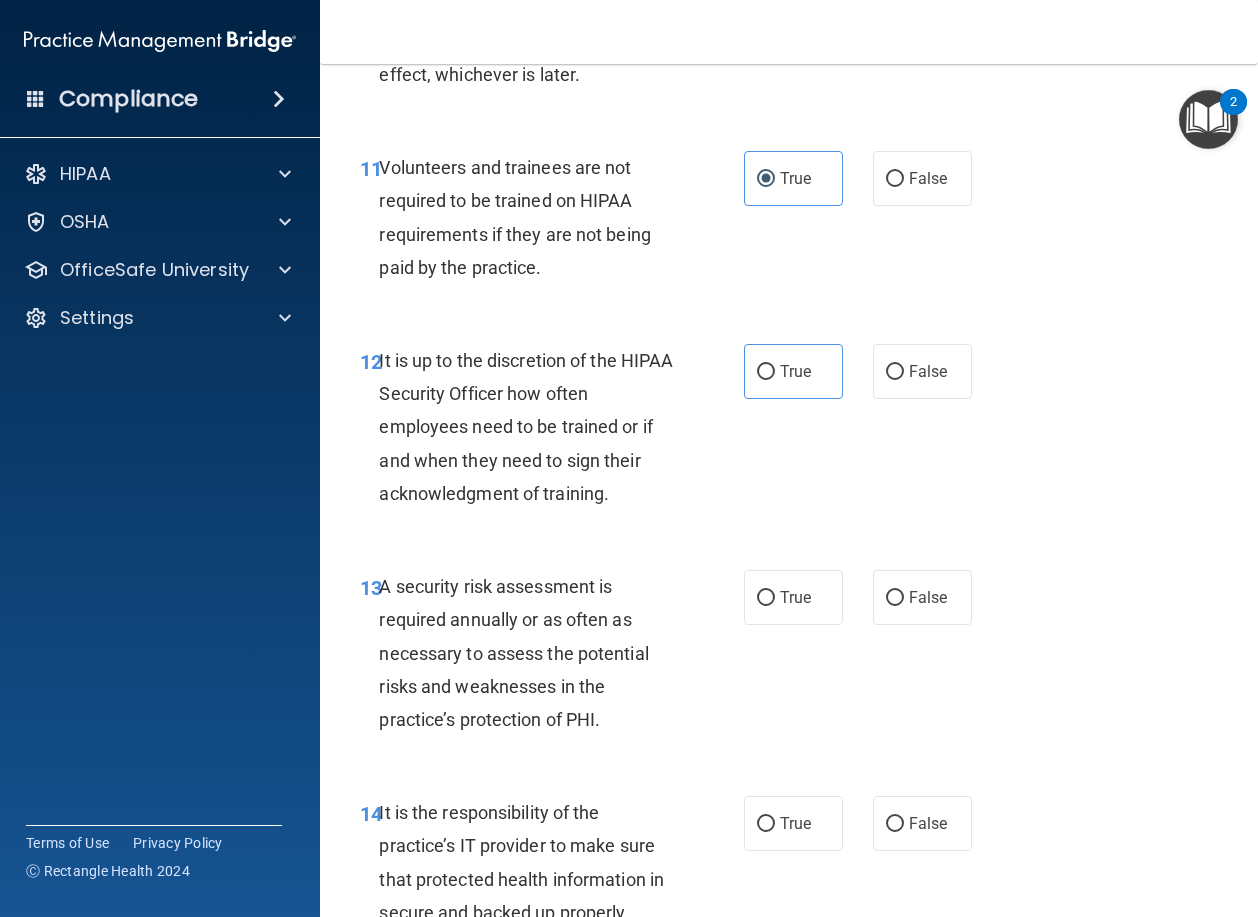 drag, startPoint x: 758, startPoint y: 728, endPoint x: 774, endPoint y: 652, distance: 77.665955 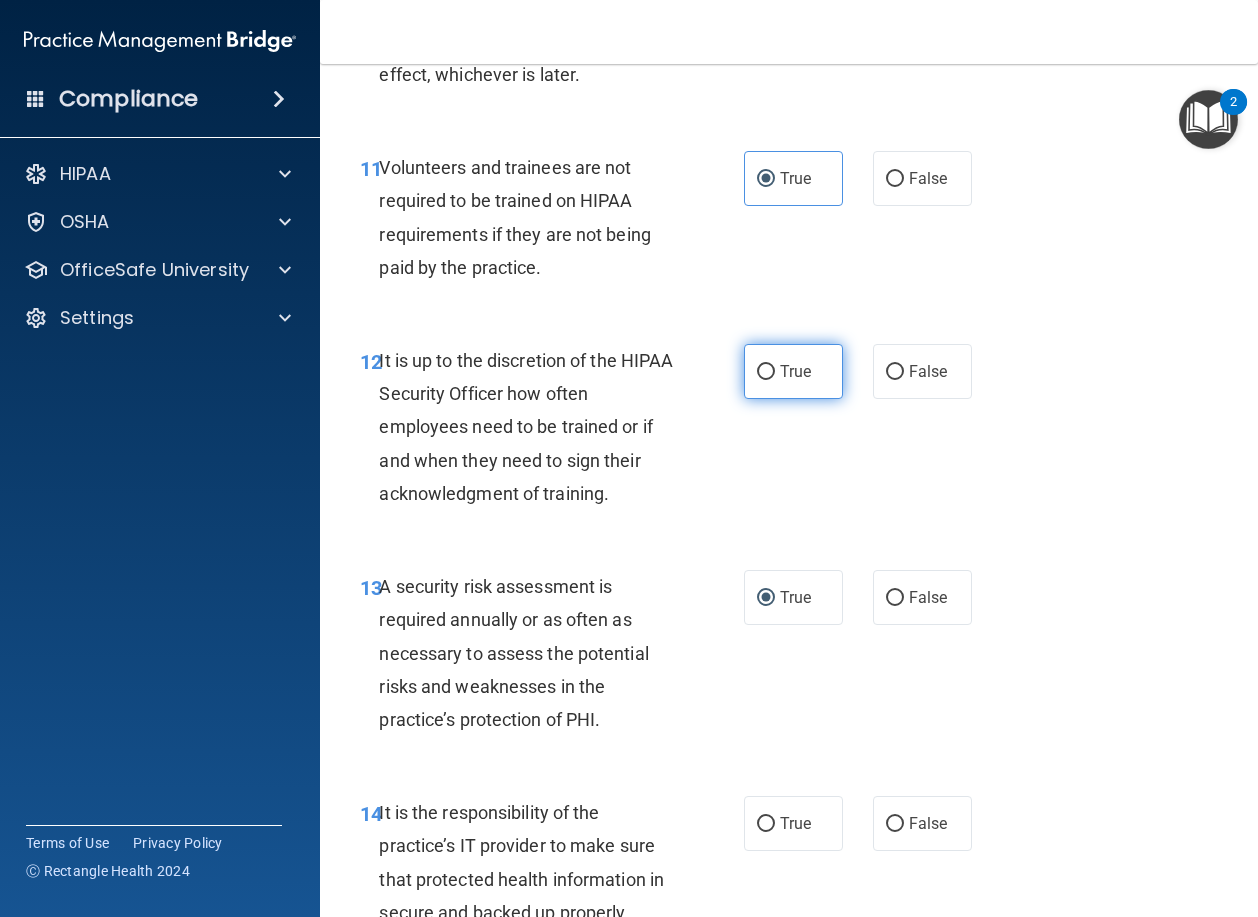 click on "True" at bounding box center (793, 371) 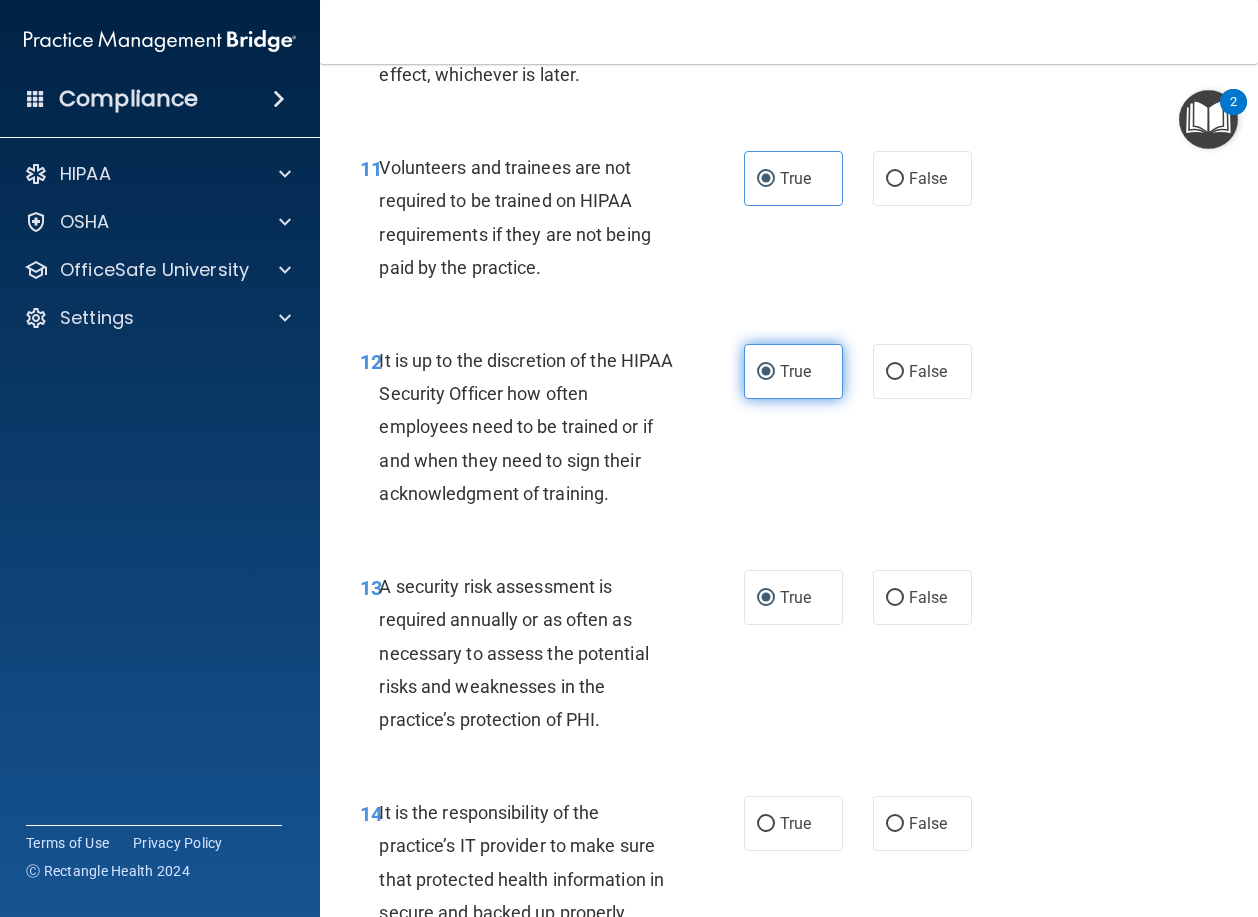 click on "True" at bounding box center [766, 372] 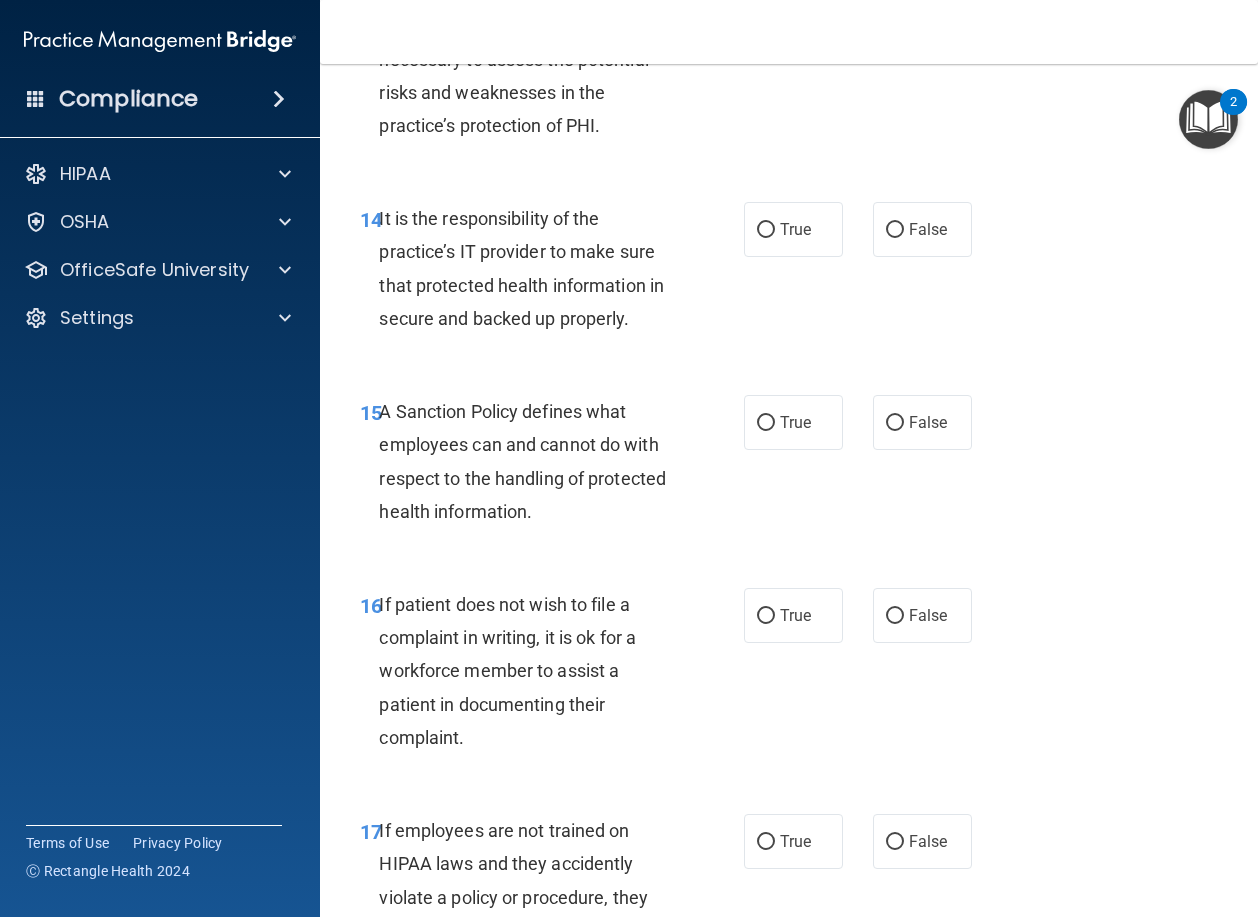 scroll, scrollTop: 3400, scrollLeft: 0, axis: vertical 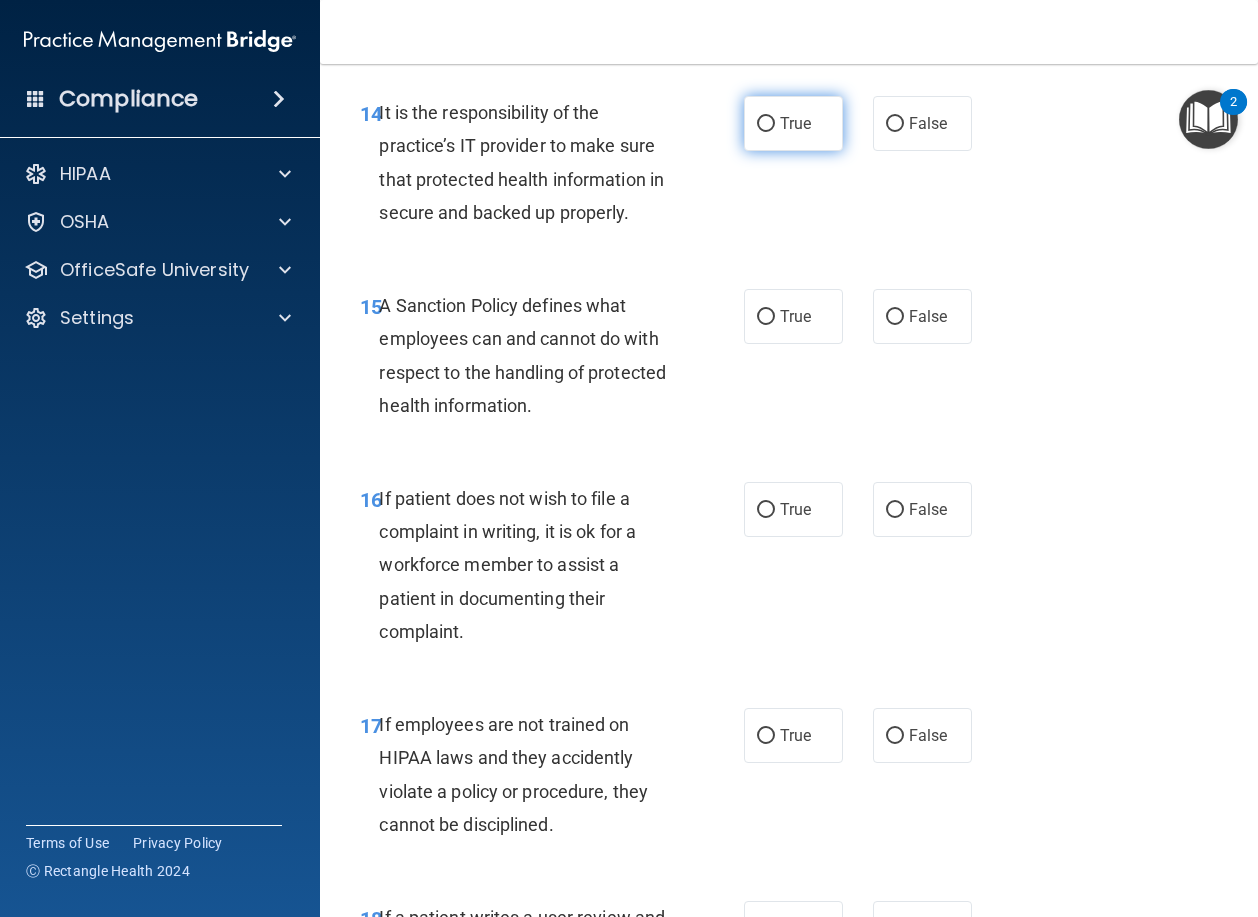 click on "True" at bounding box center [766, 124] 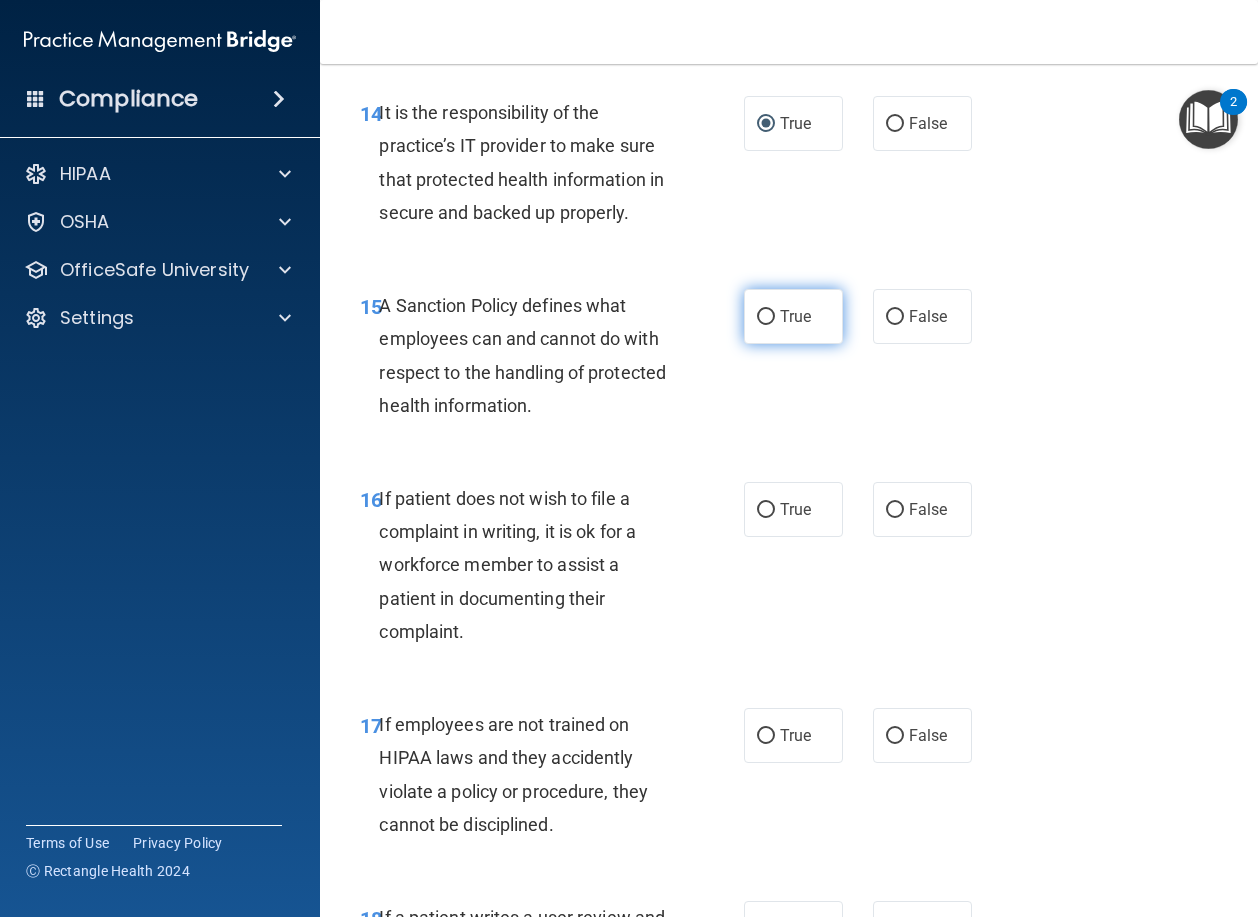 click on "True" at bounding box center [766, 317] 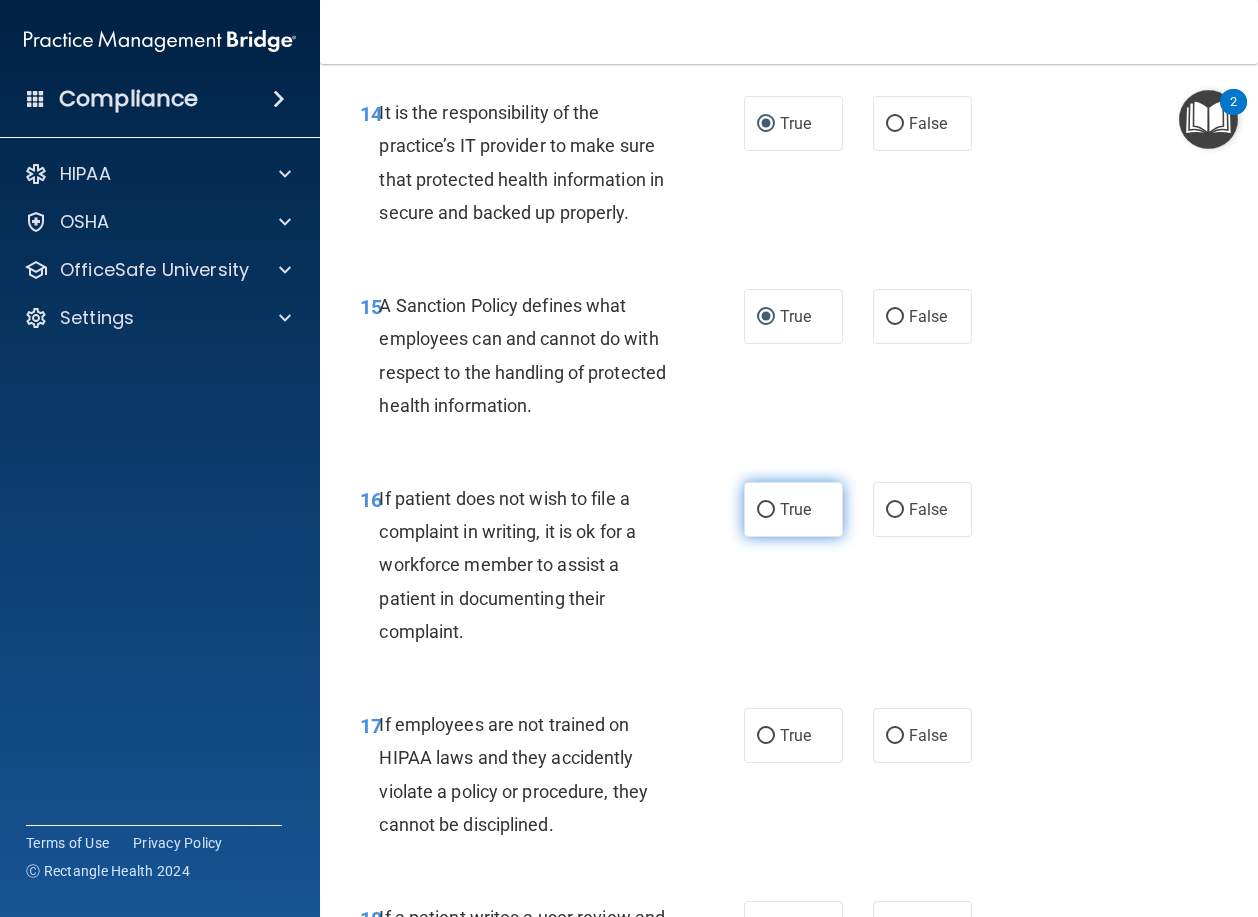 click on "True" at bounding box center [766, 510] 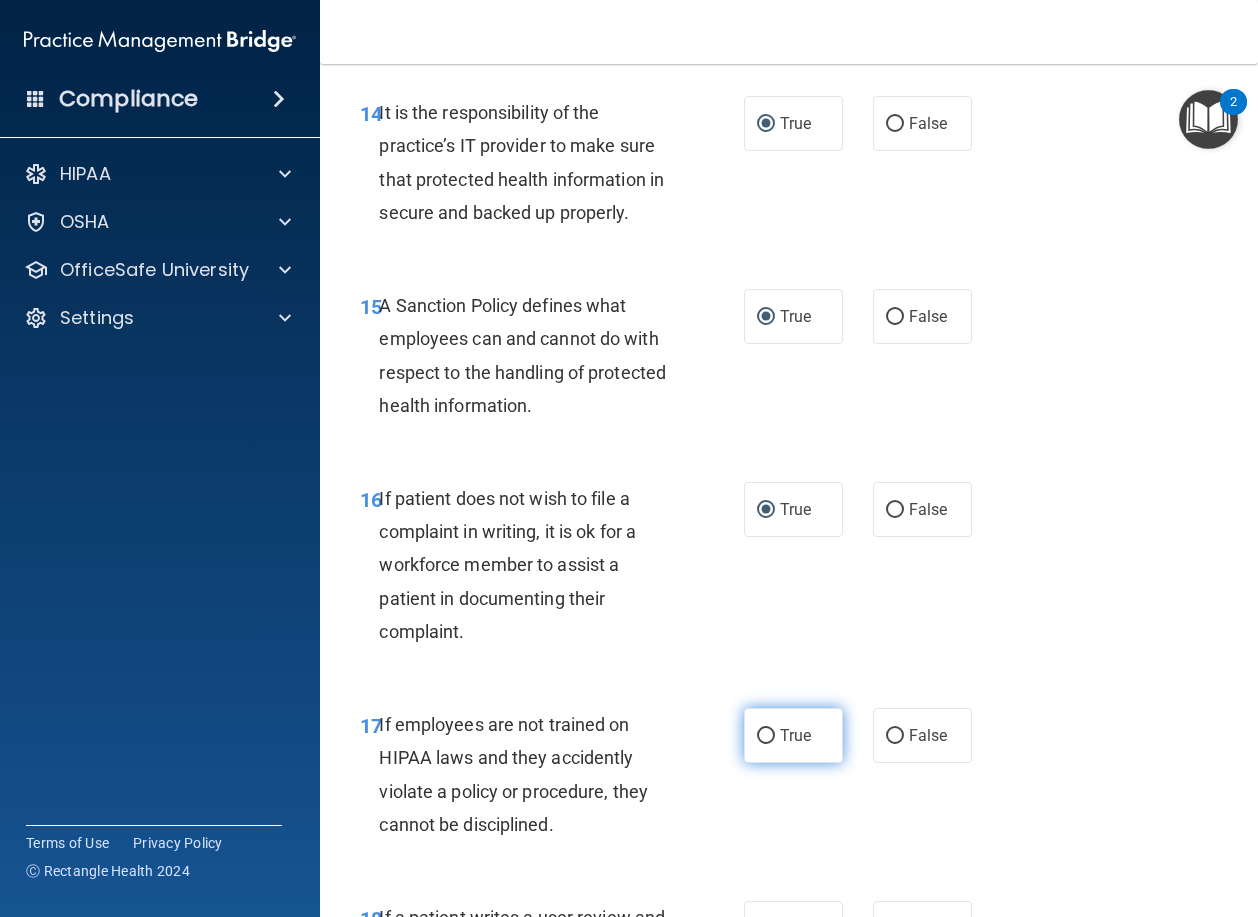 click on "True" at bounding box center [766, 736] 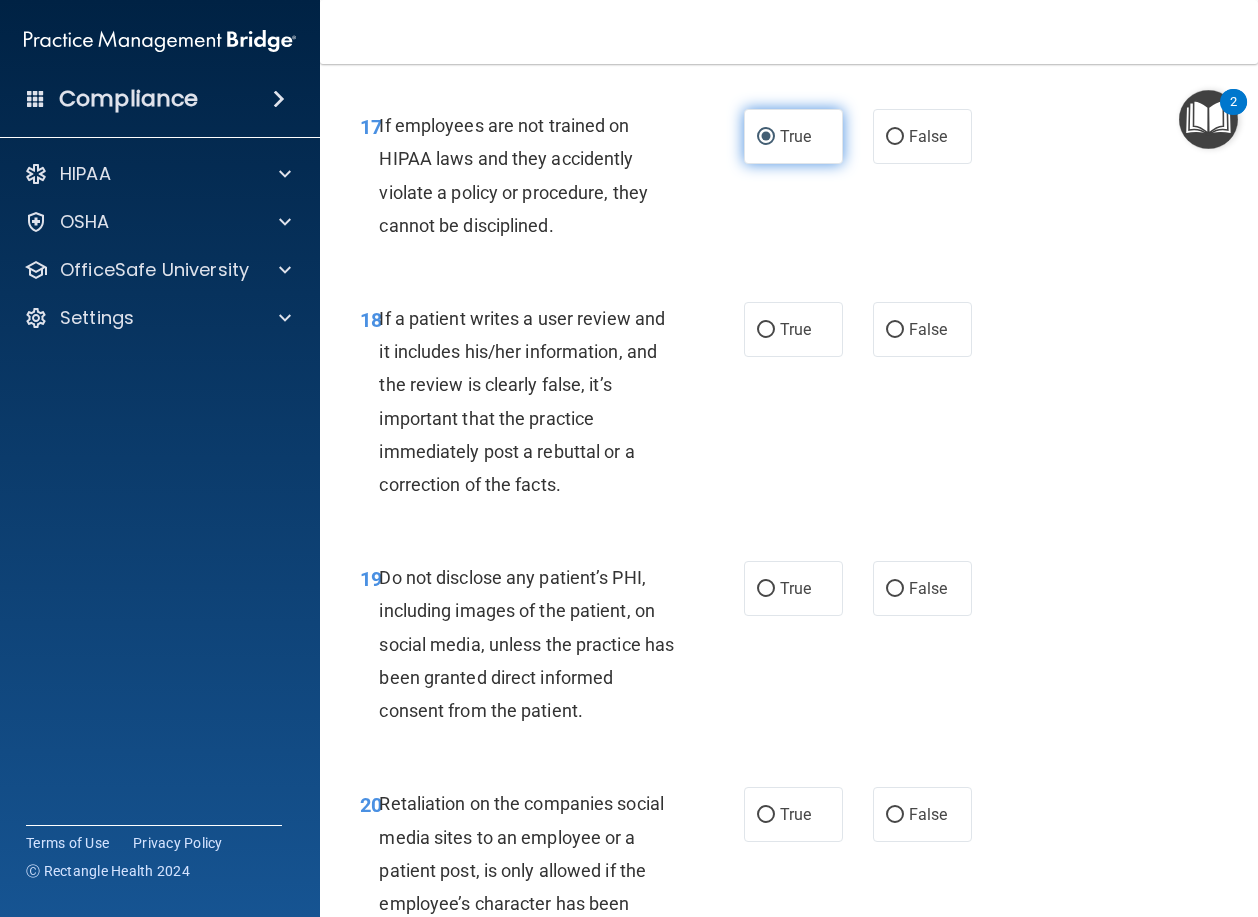 scroll, scrollTop: 4000, scrollLeft: 0, axis: vertical 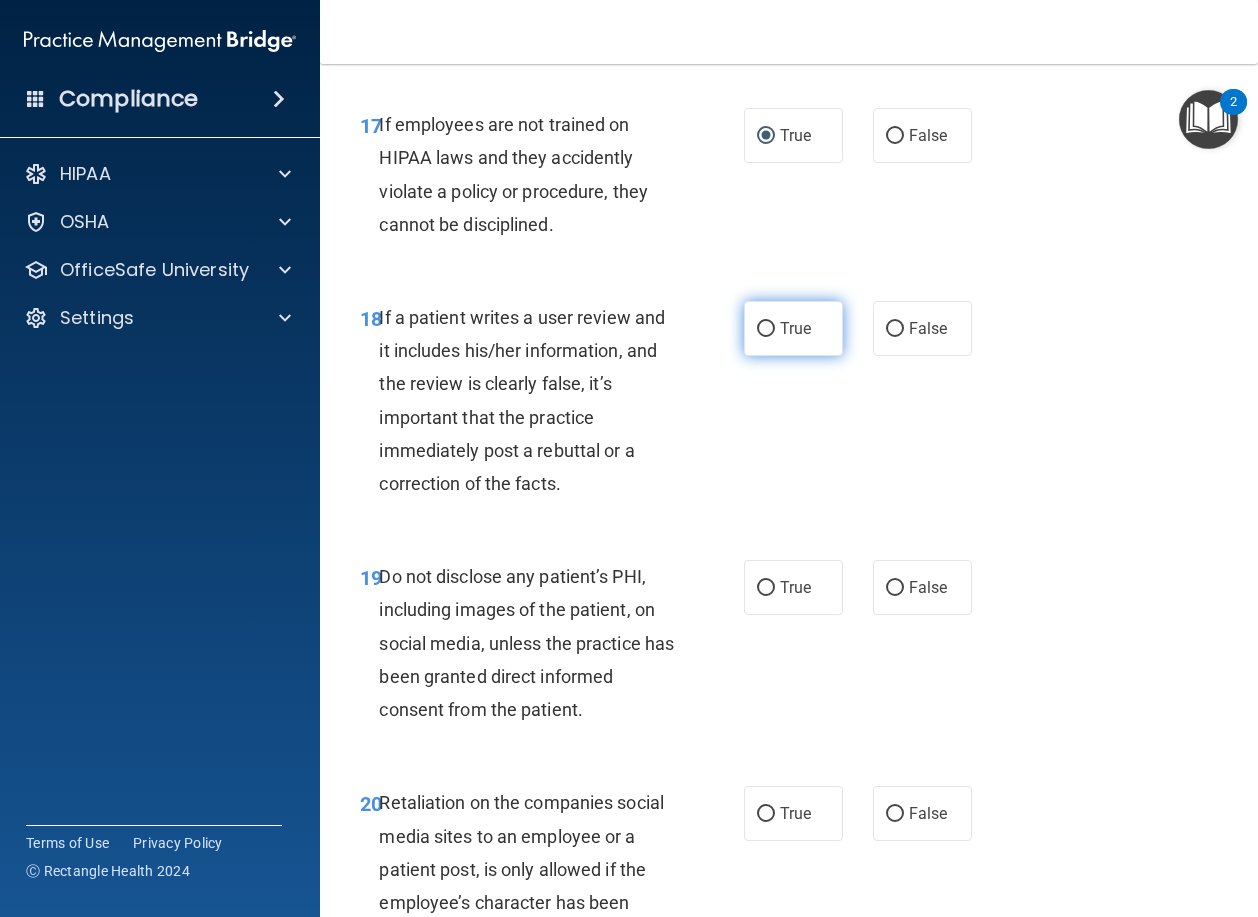 click on "True" at bounding box center (793, 328) 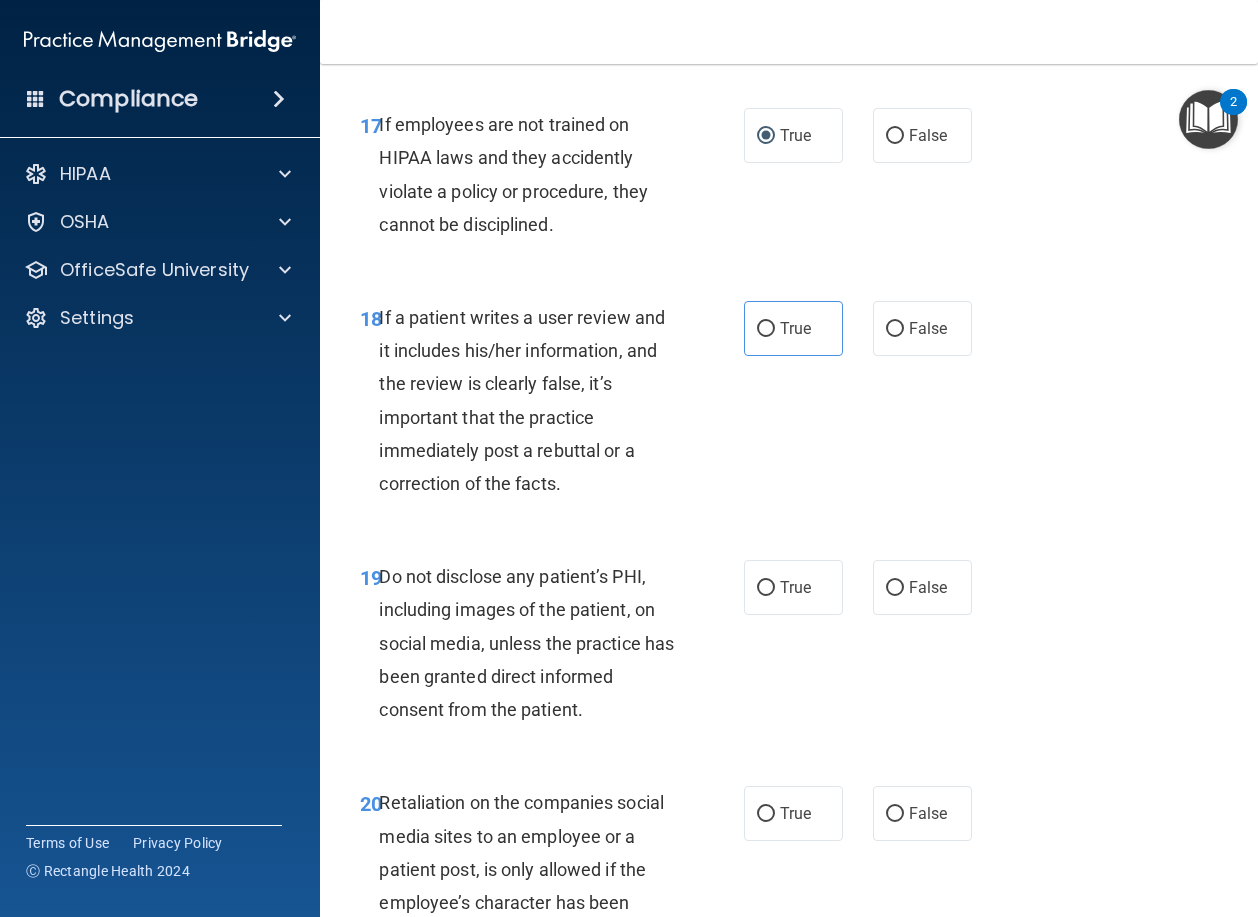 drag, startPoint x: 763, startPoint y: 460, endPoint x: 760, endPoint y: 499, distance: 39.115215 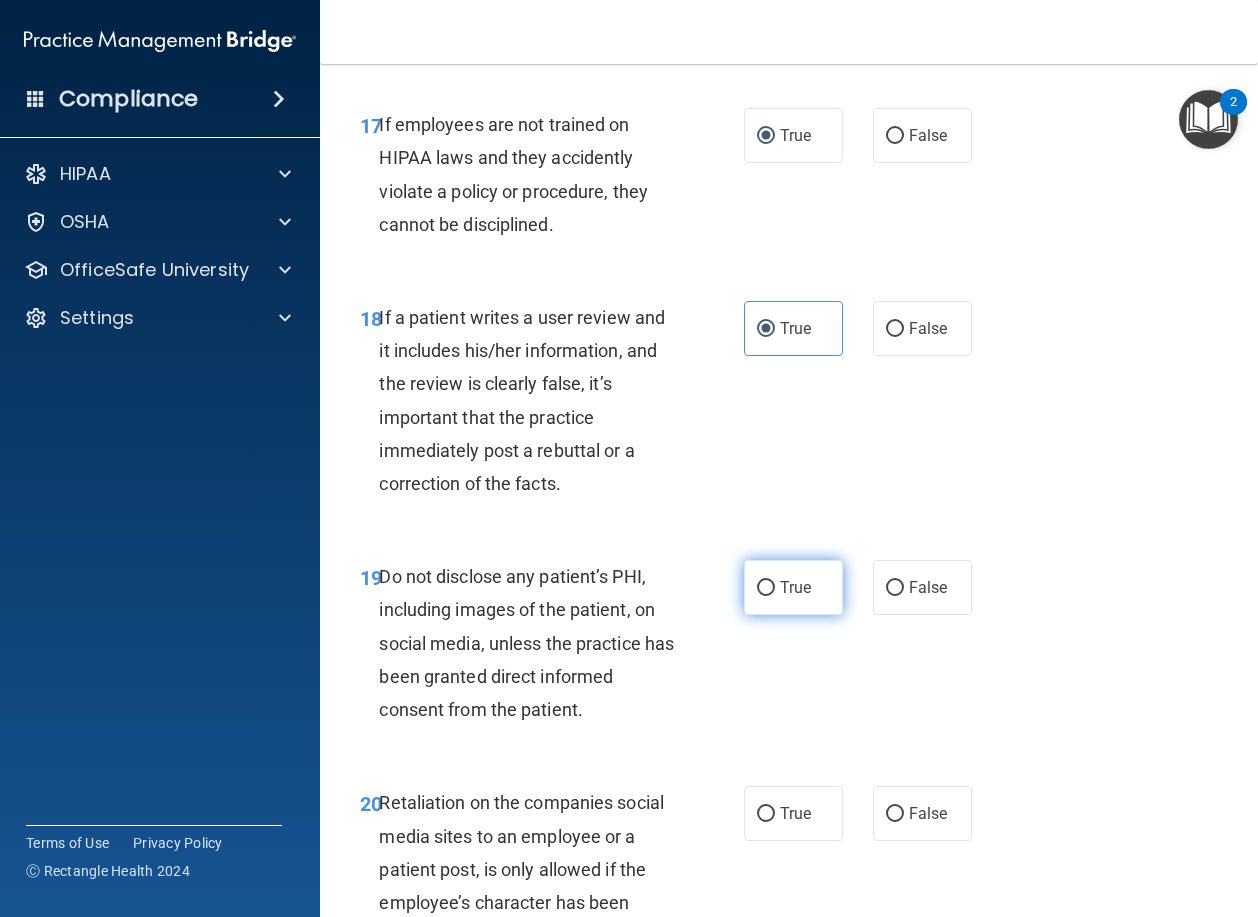 click on "True" at bounding box center [766, 588] 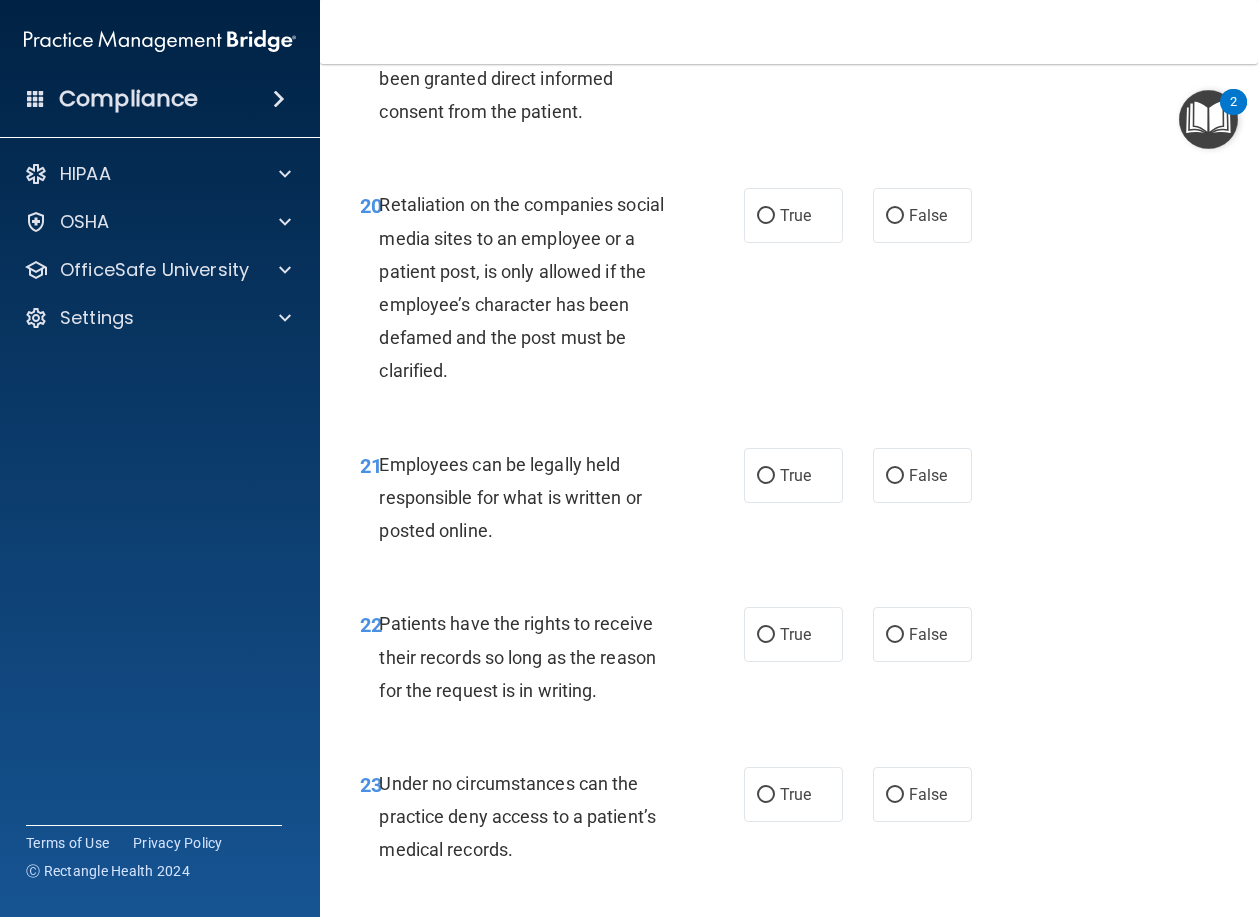 scroll, scrollTop: 4600, scrollLeft: 0, axis: vertical 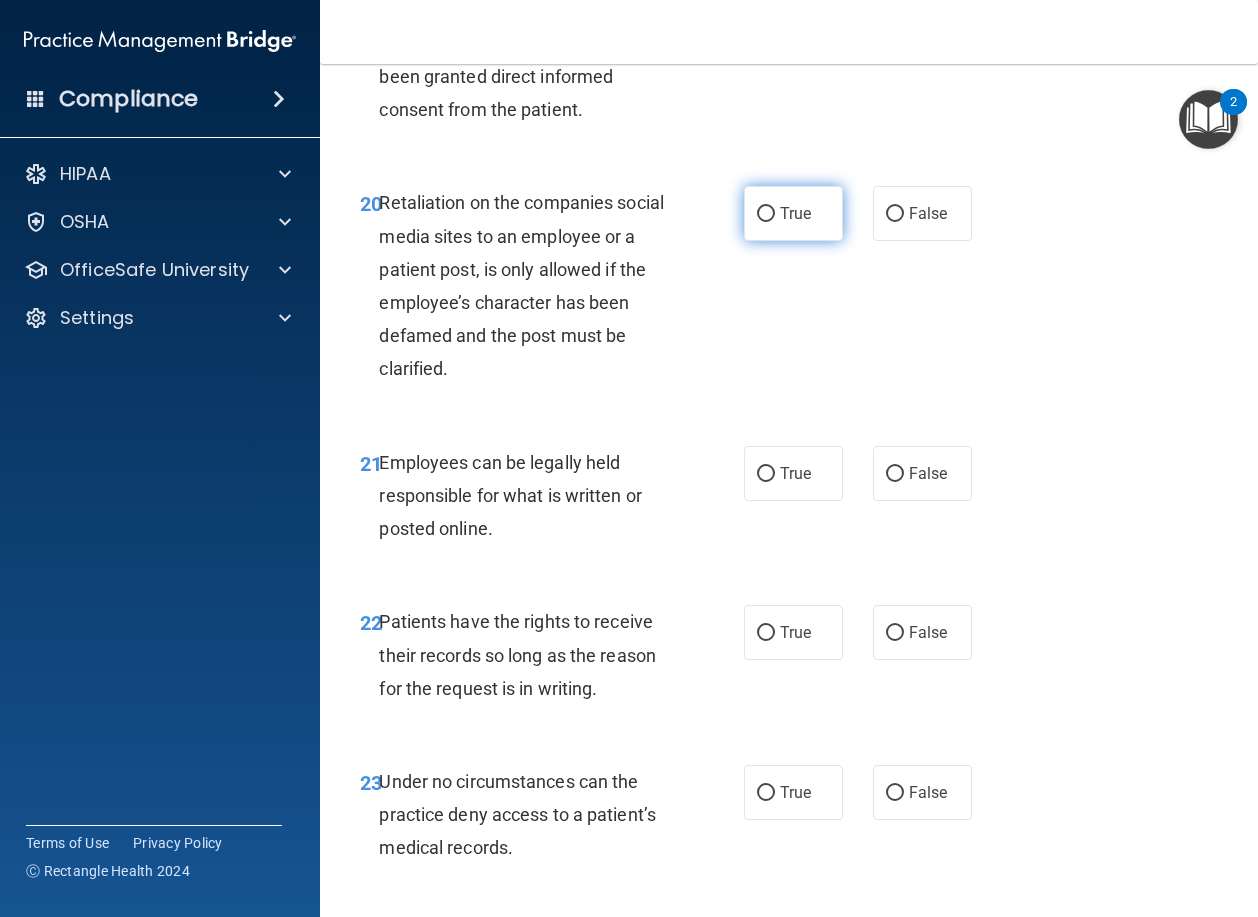 click on "True" at bounding box center (766, 214) 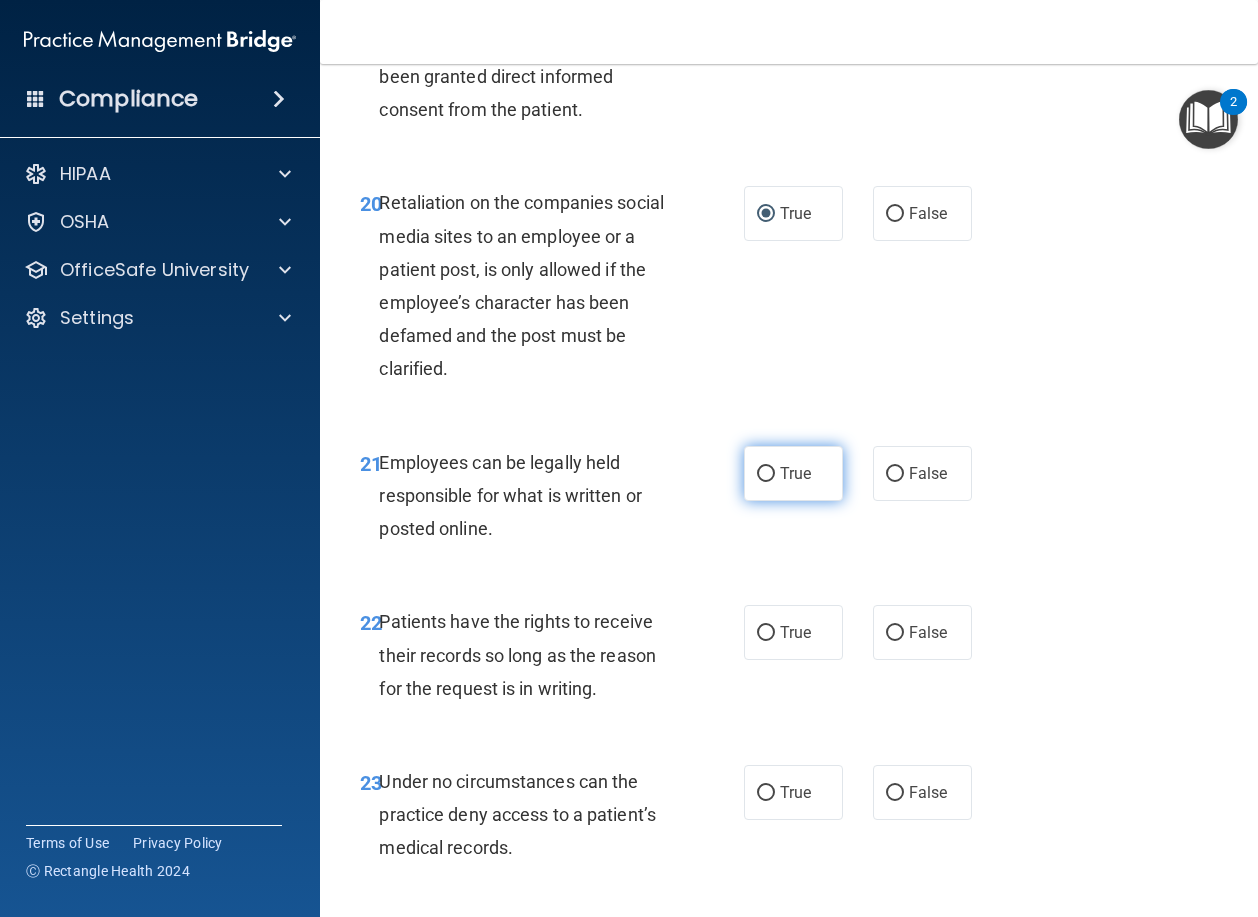 click on "True" at bounding box center [766, 474] 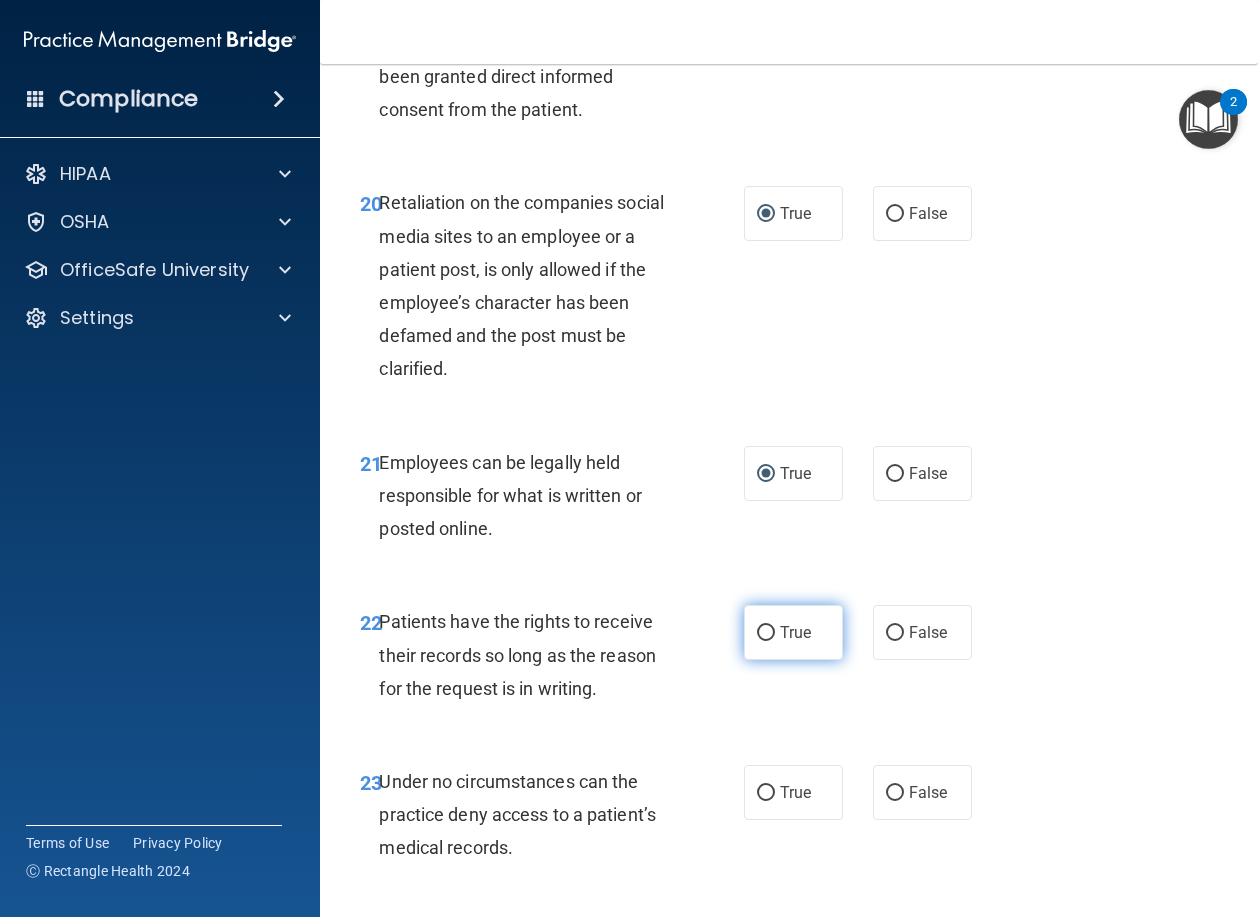 click on "True" at bounding box center [766, 633] 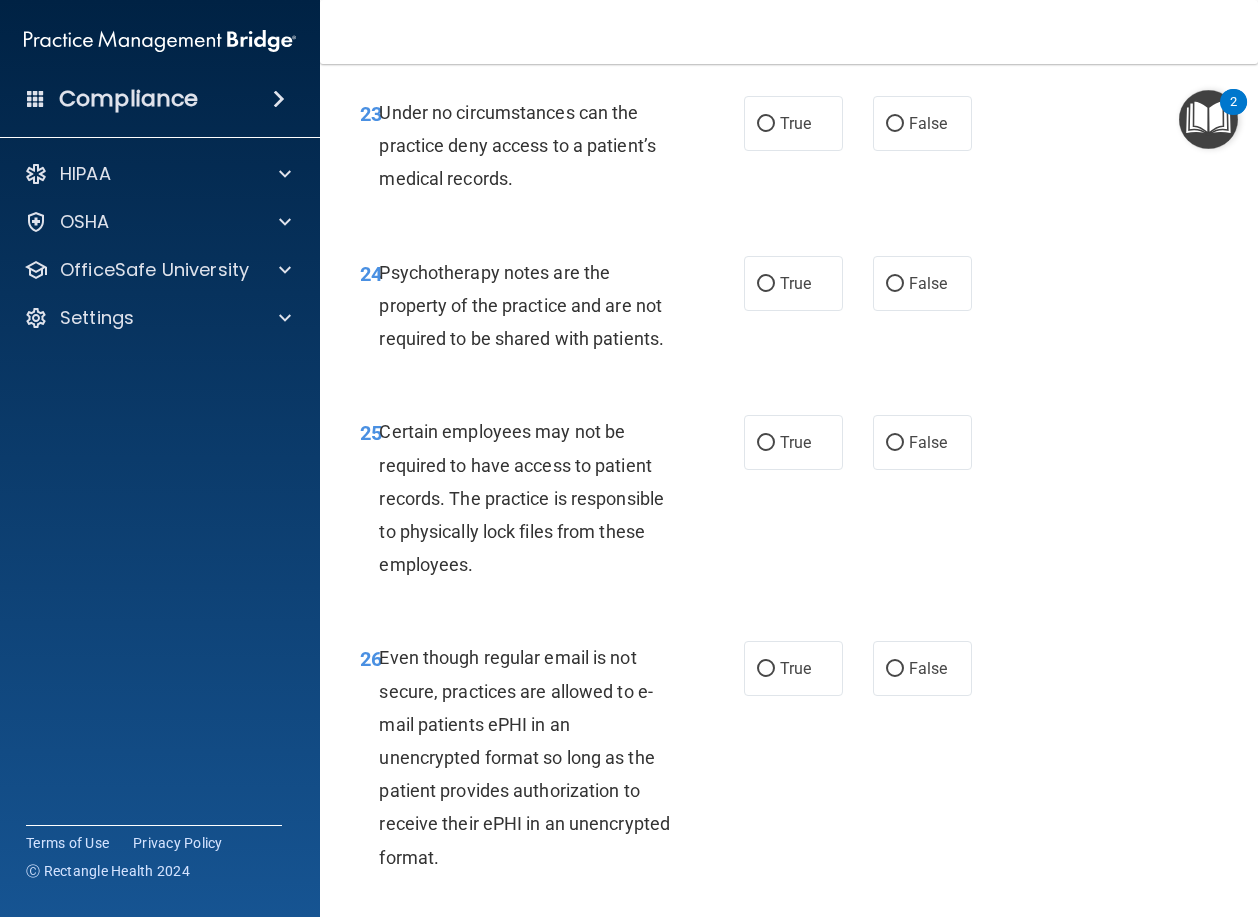 scroll, scrollTop: 5300, scrollLeft: 0, axis: vertical 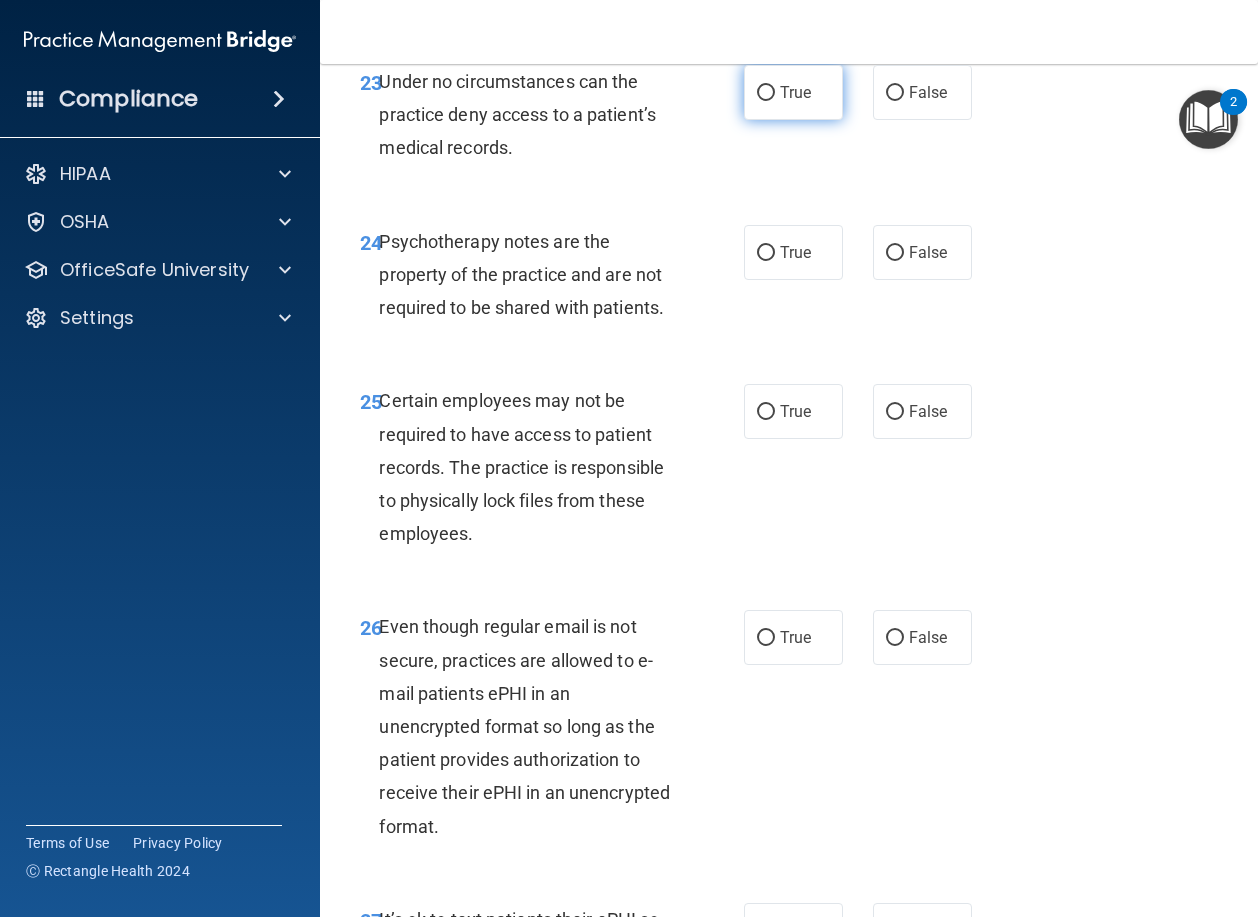click on "True" at bounding box center (766, 93) 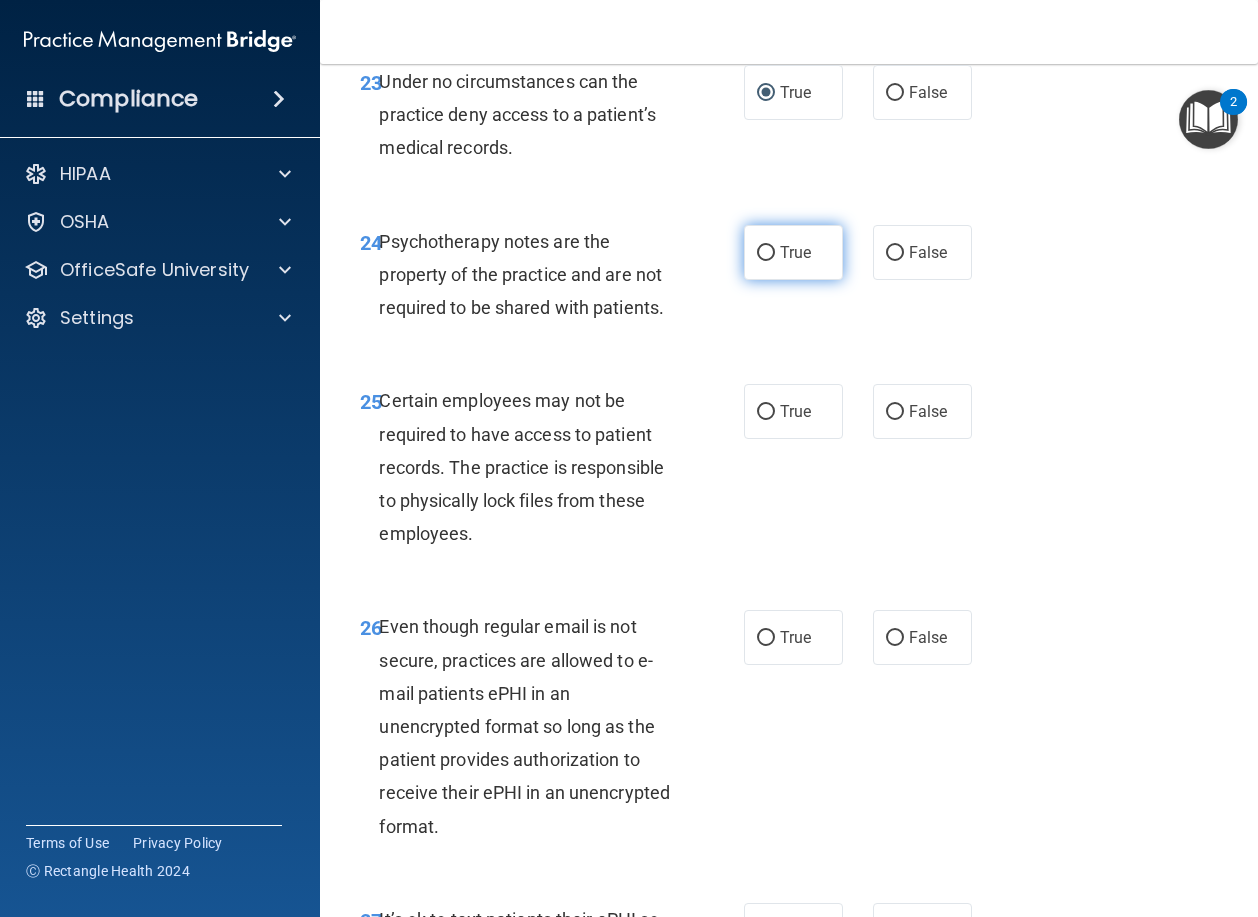 click on "True" at bounding box center (766, 253) 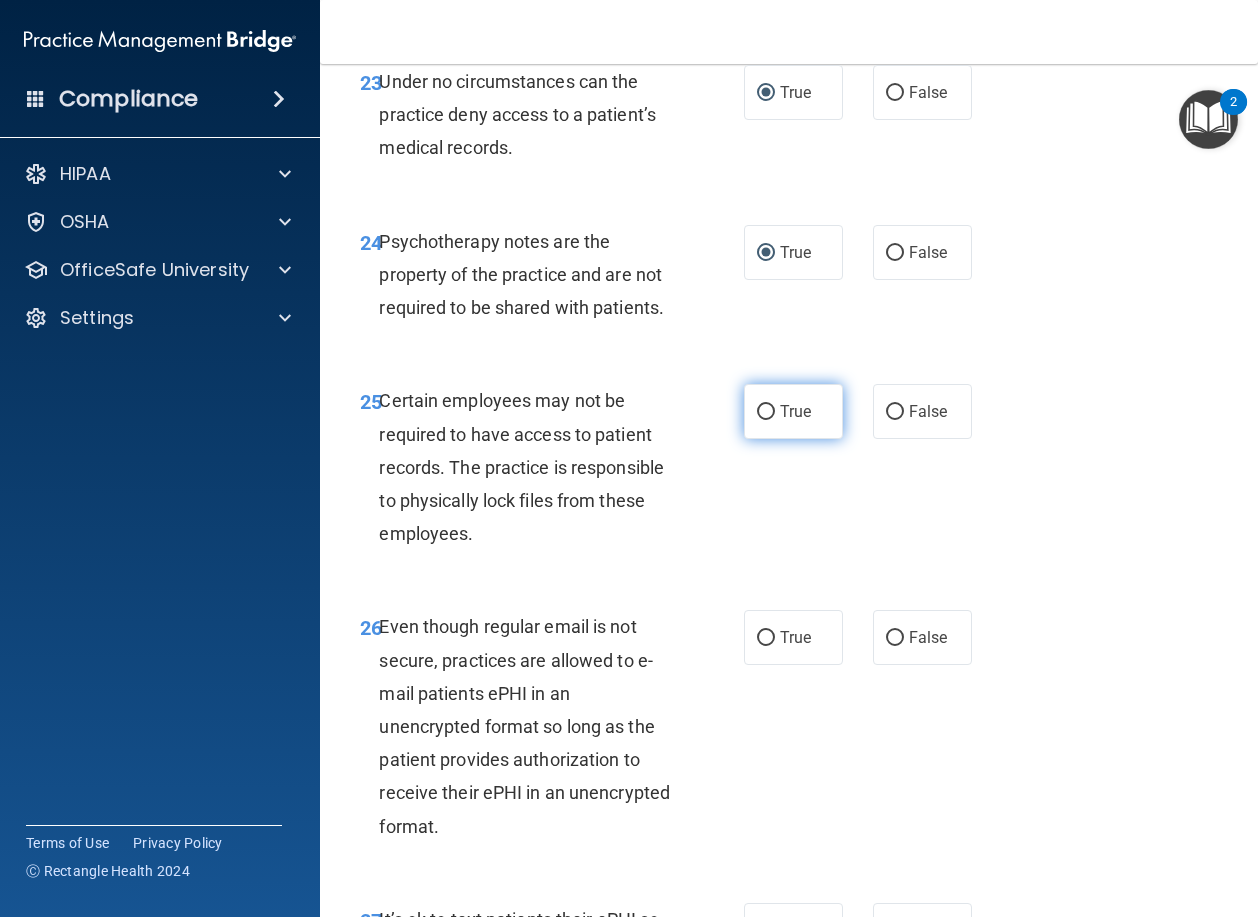 click on "True" at bounding box center (766, 412) 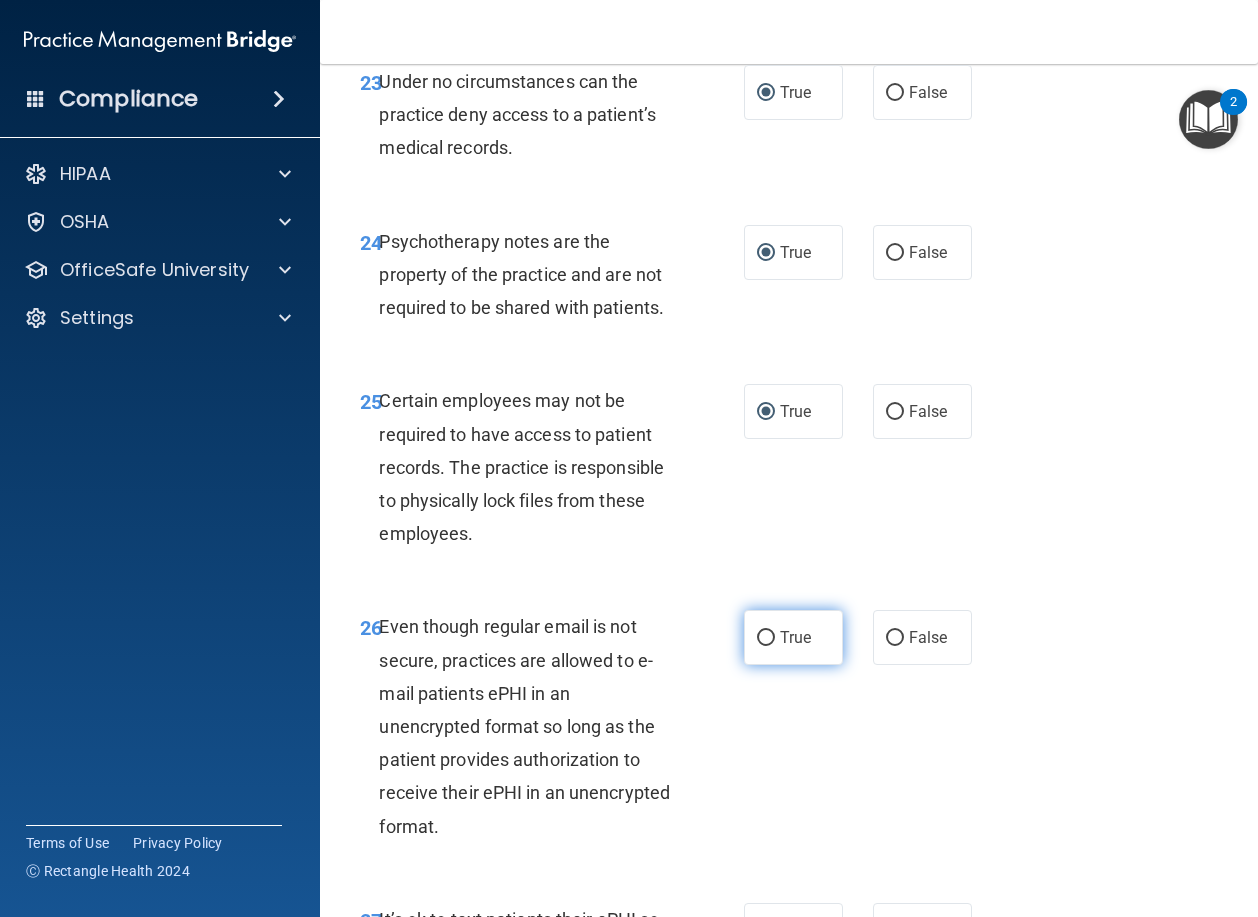 click on "True" at bounding box center [766, 638] 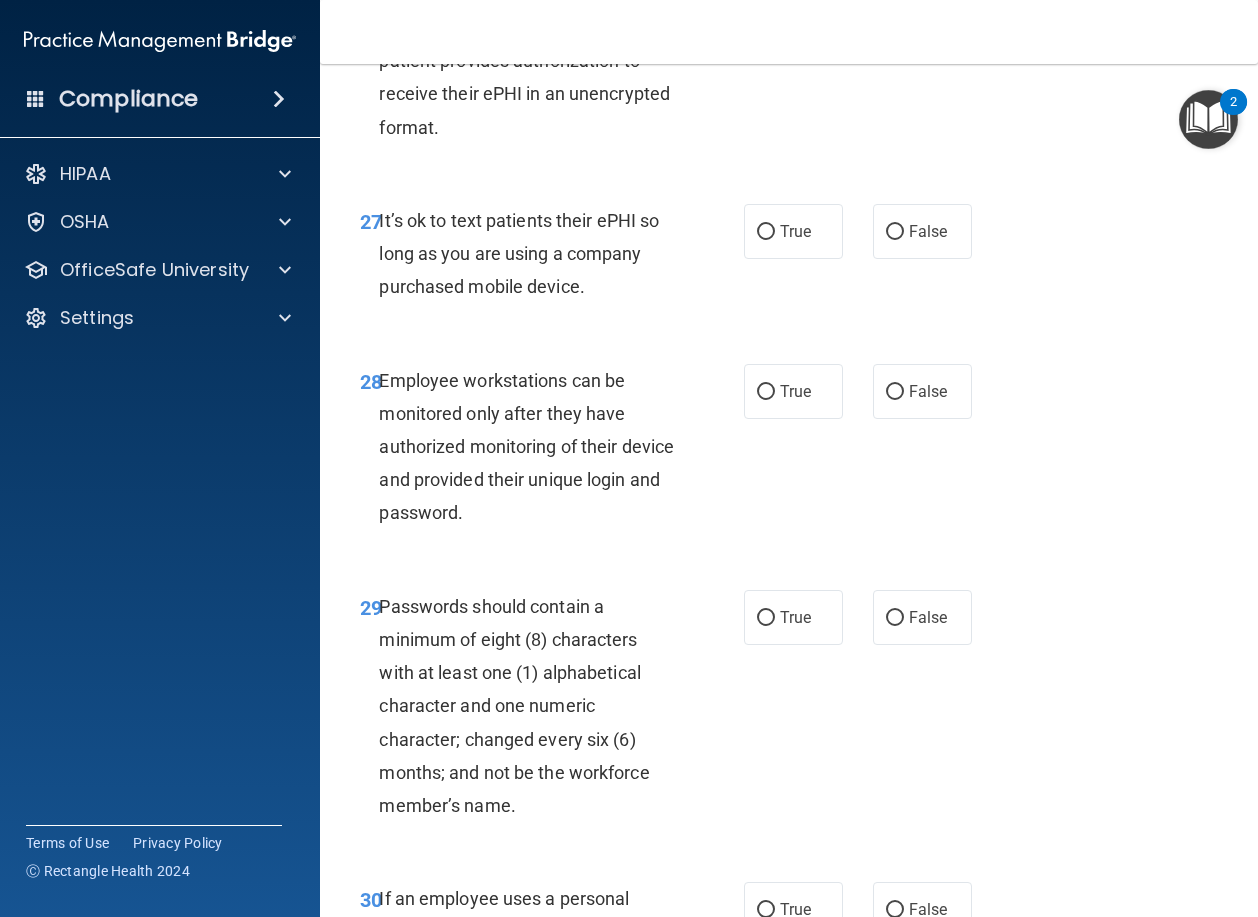 scroll, scrollTop: 6000, scrollLeft: 0, axis: vertical 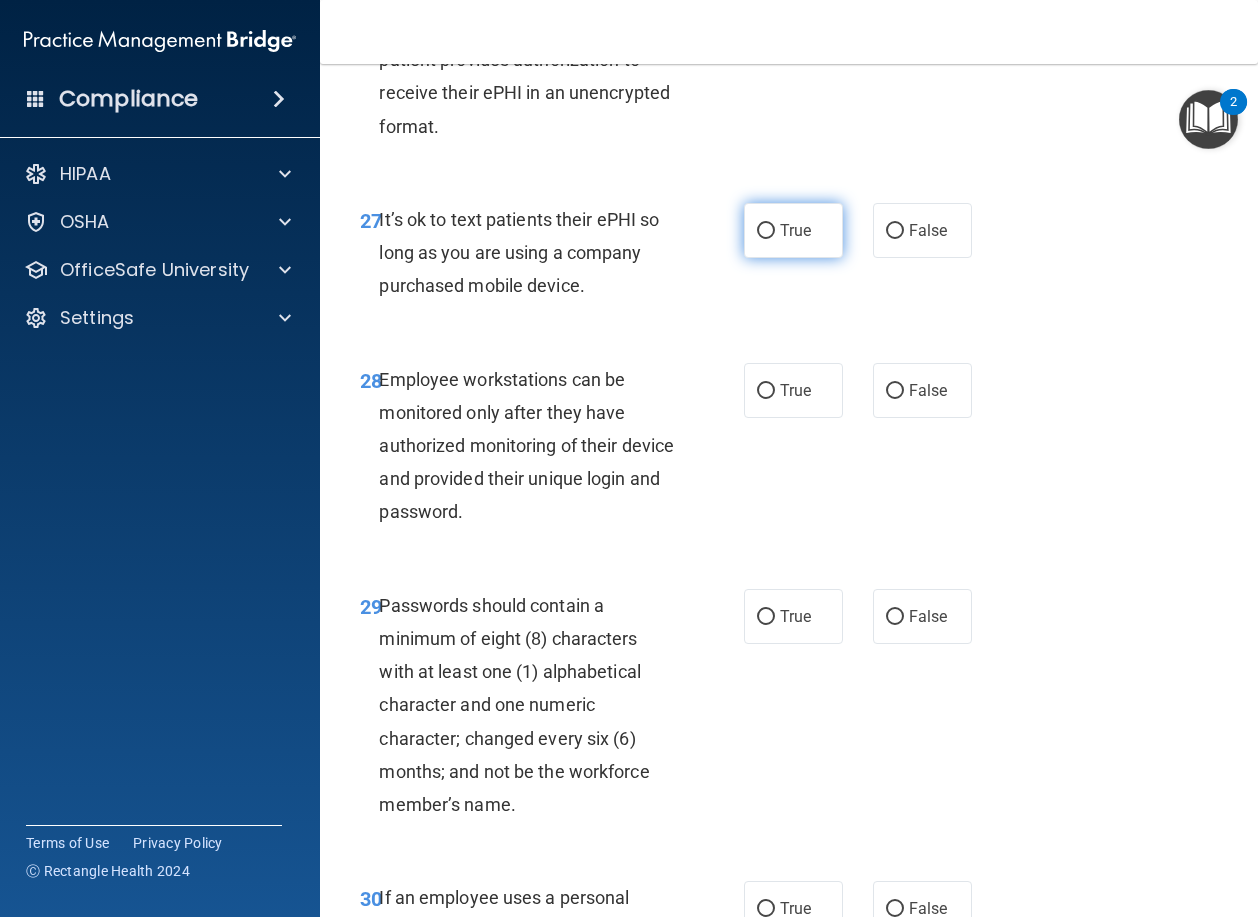 click on "True" at bounding box center (766, 231) 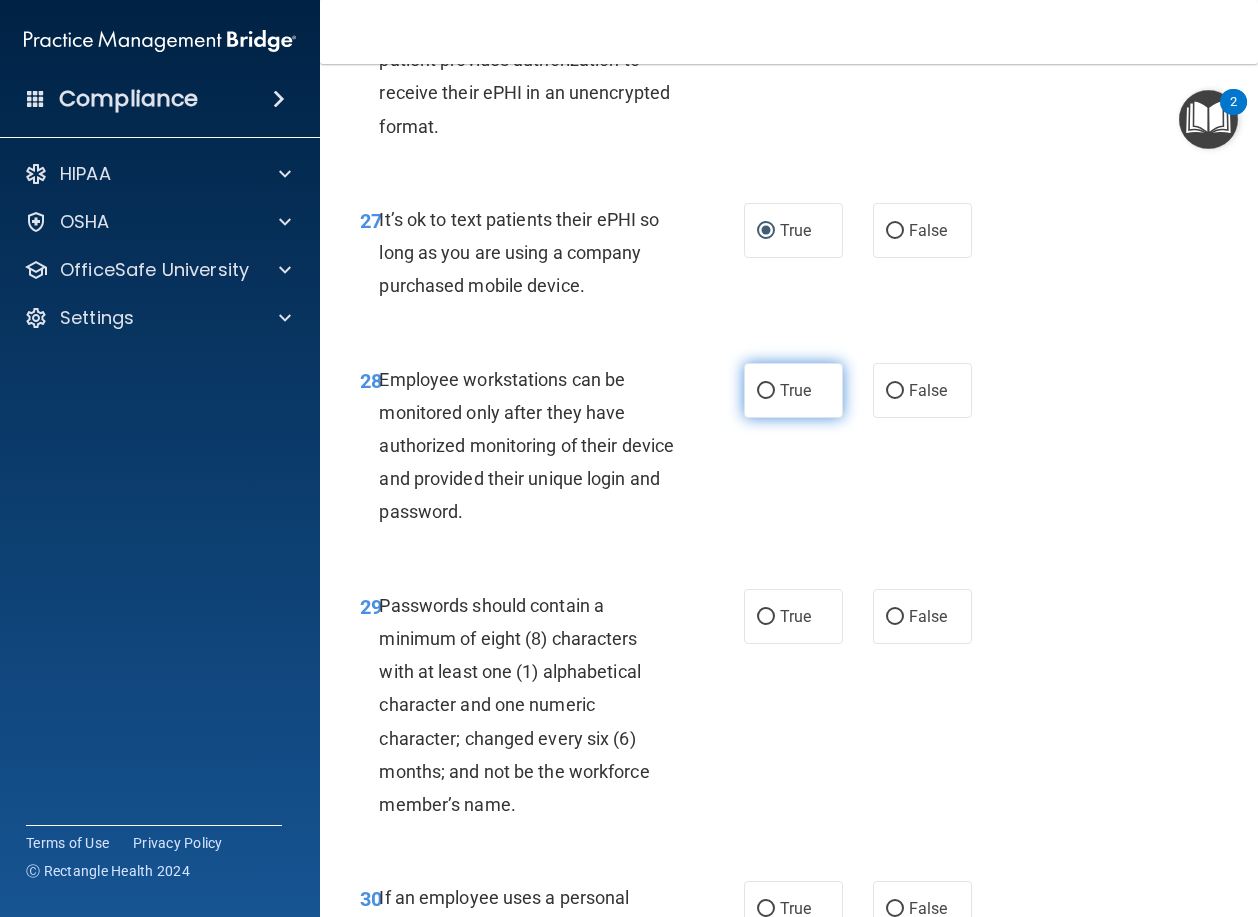 click on "True" at bounding box center [766, 391] 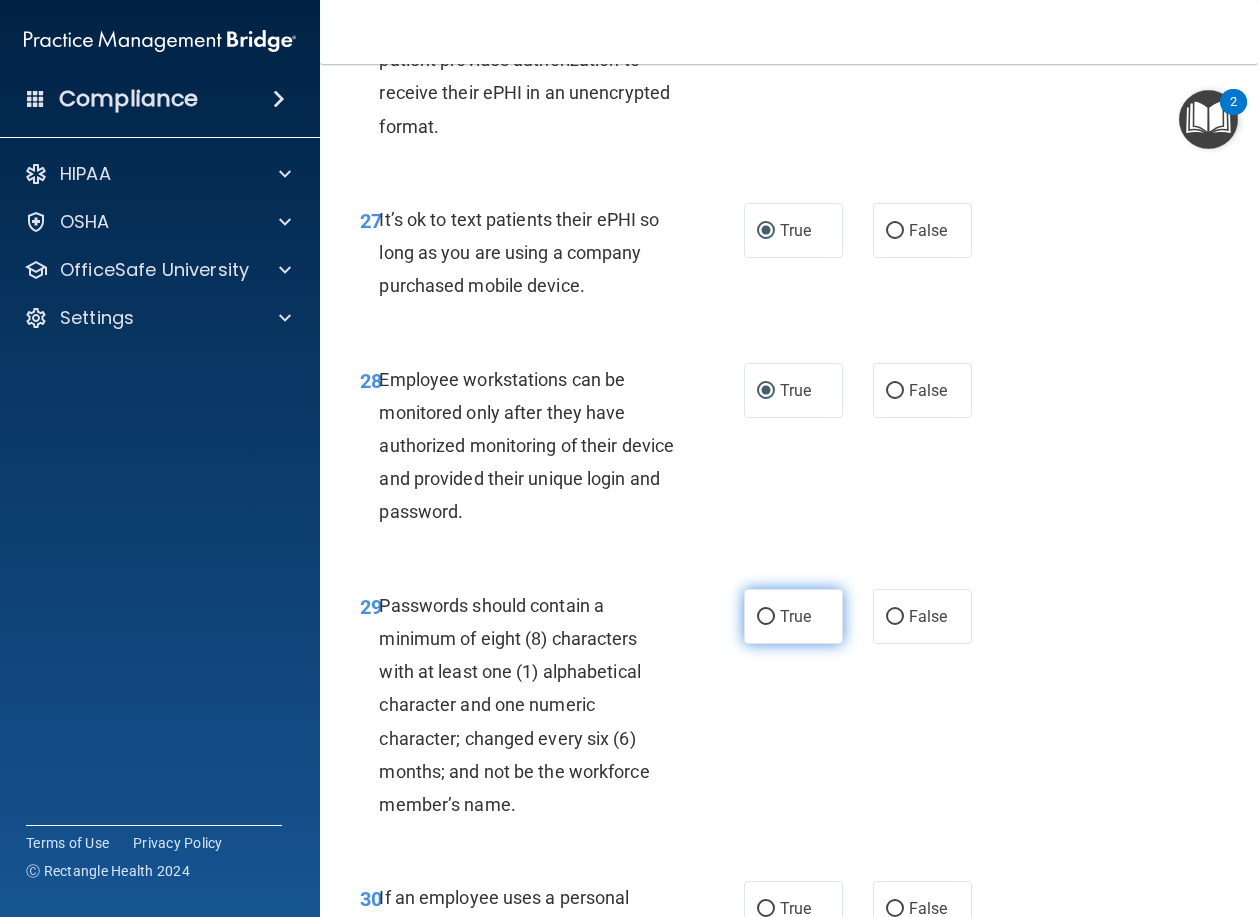 click on "True" at bounding box center [766, 617] 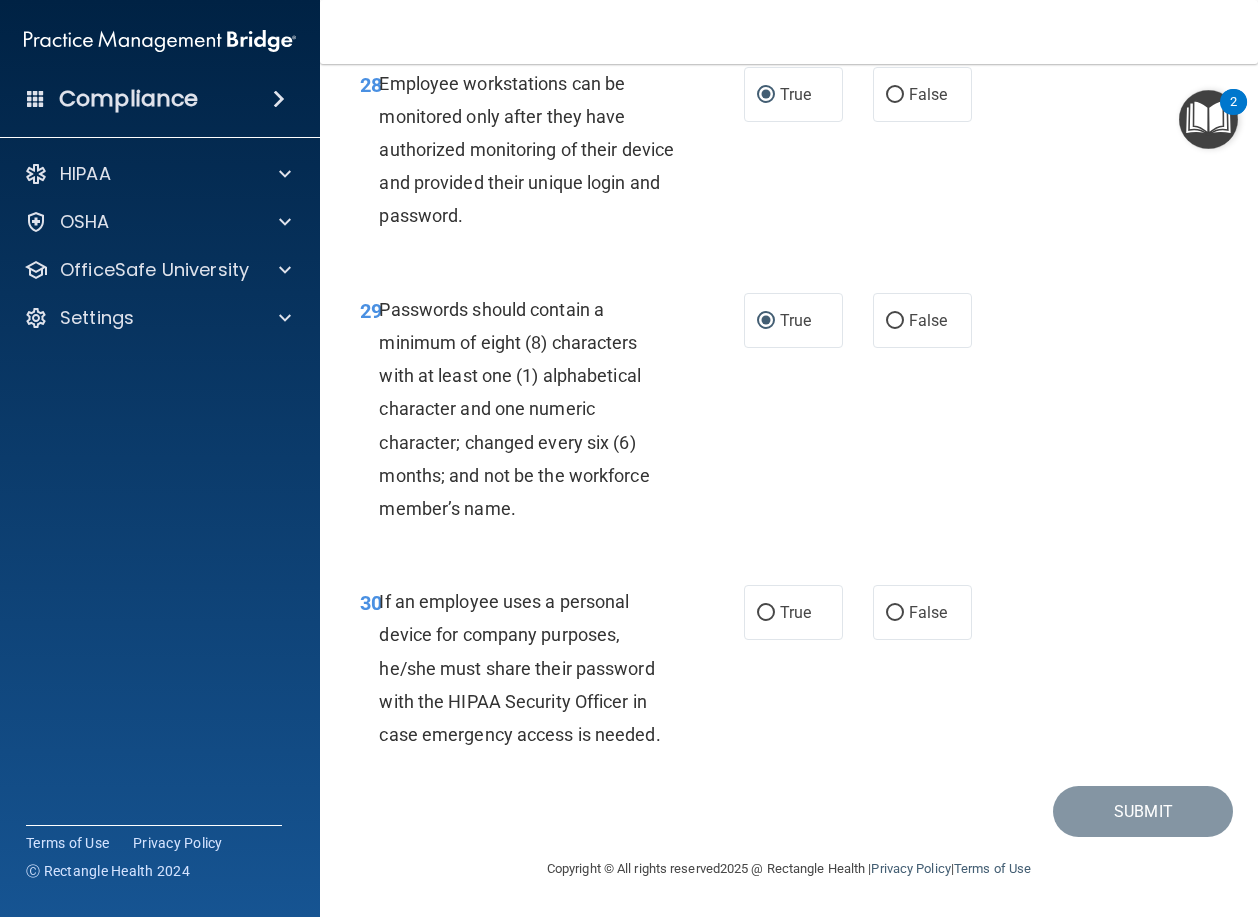 scroll, scrollTop: 6429, scrollLeft: 0, axis: vertical 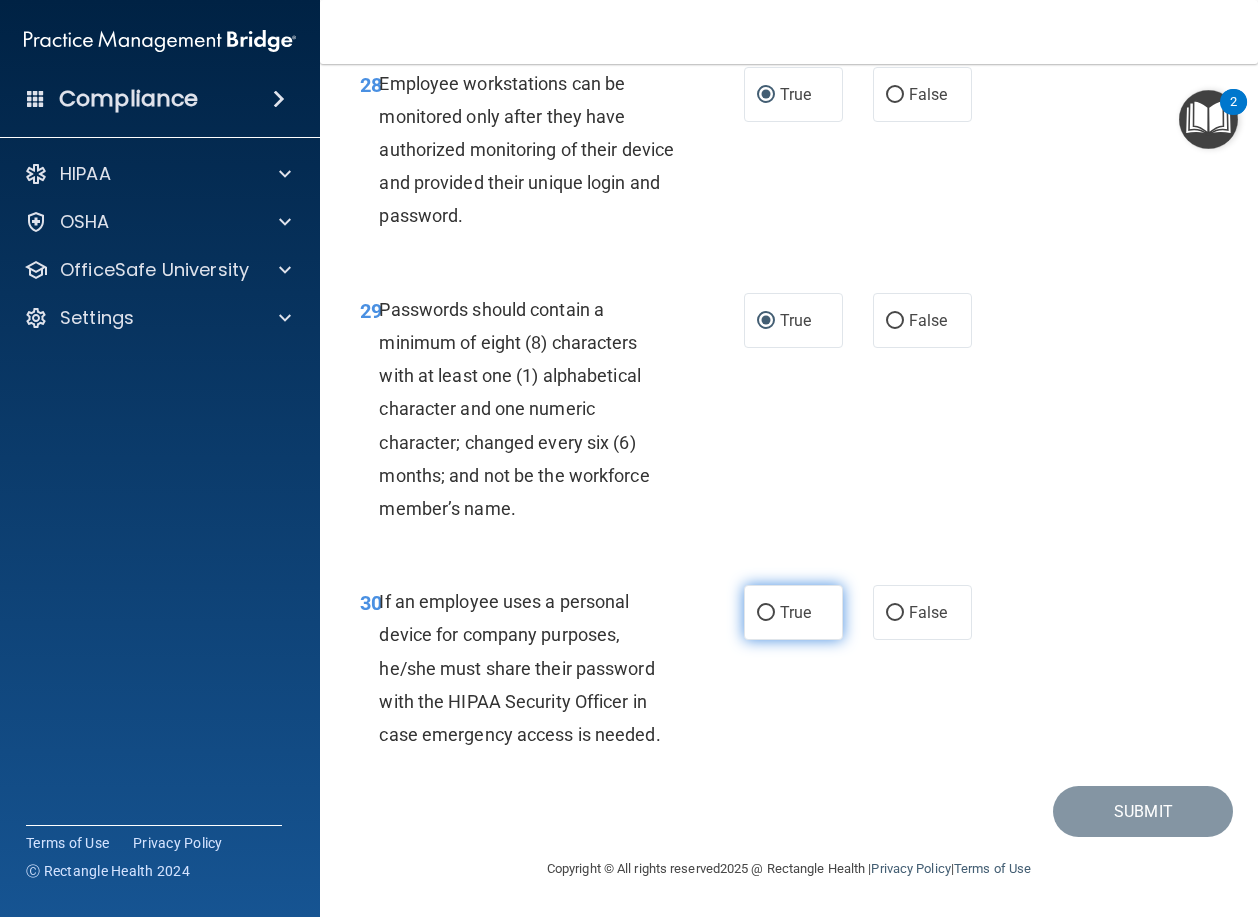 click on "True" at bounding box center (766, 613) 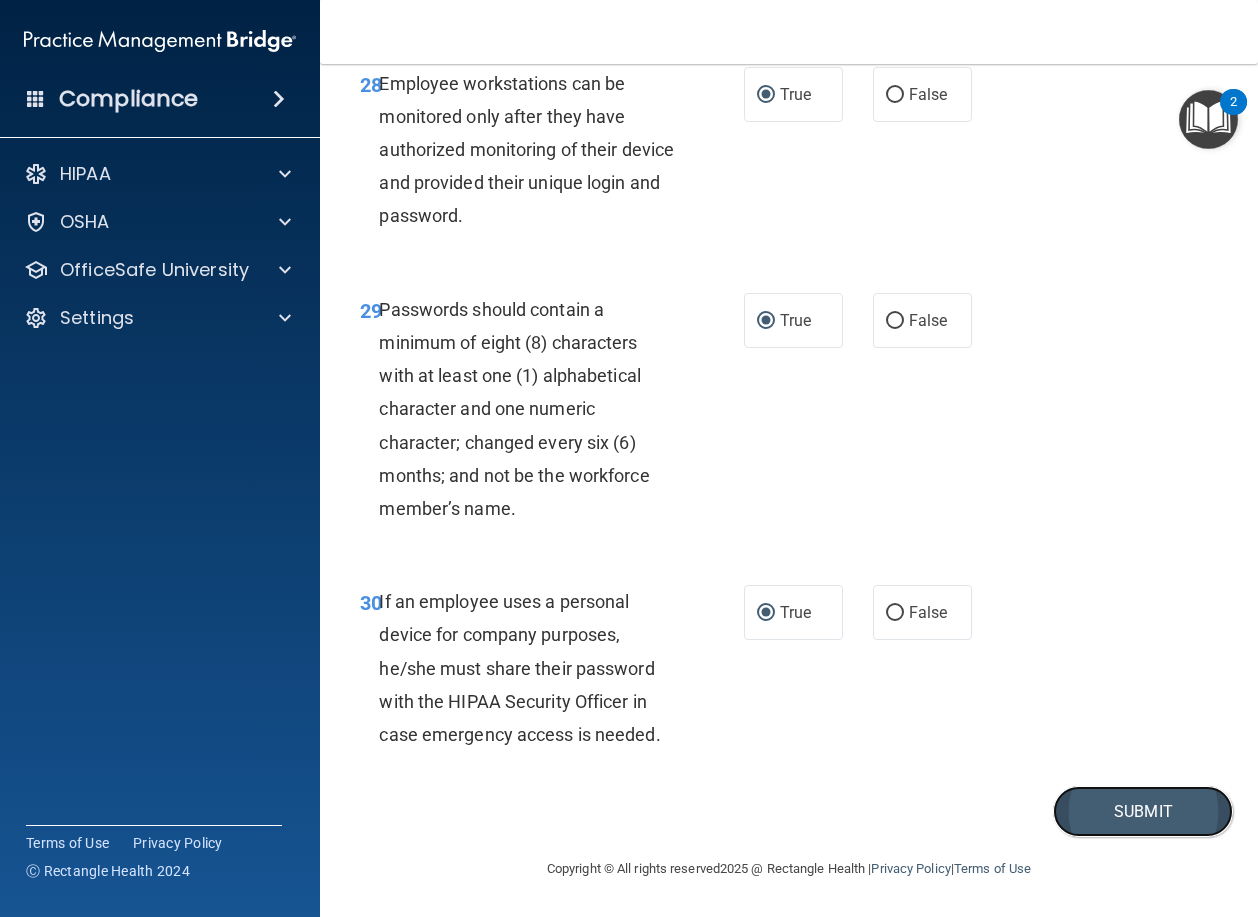 click on "Submit" at bounding box center (1143, 811) 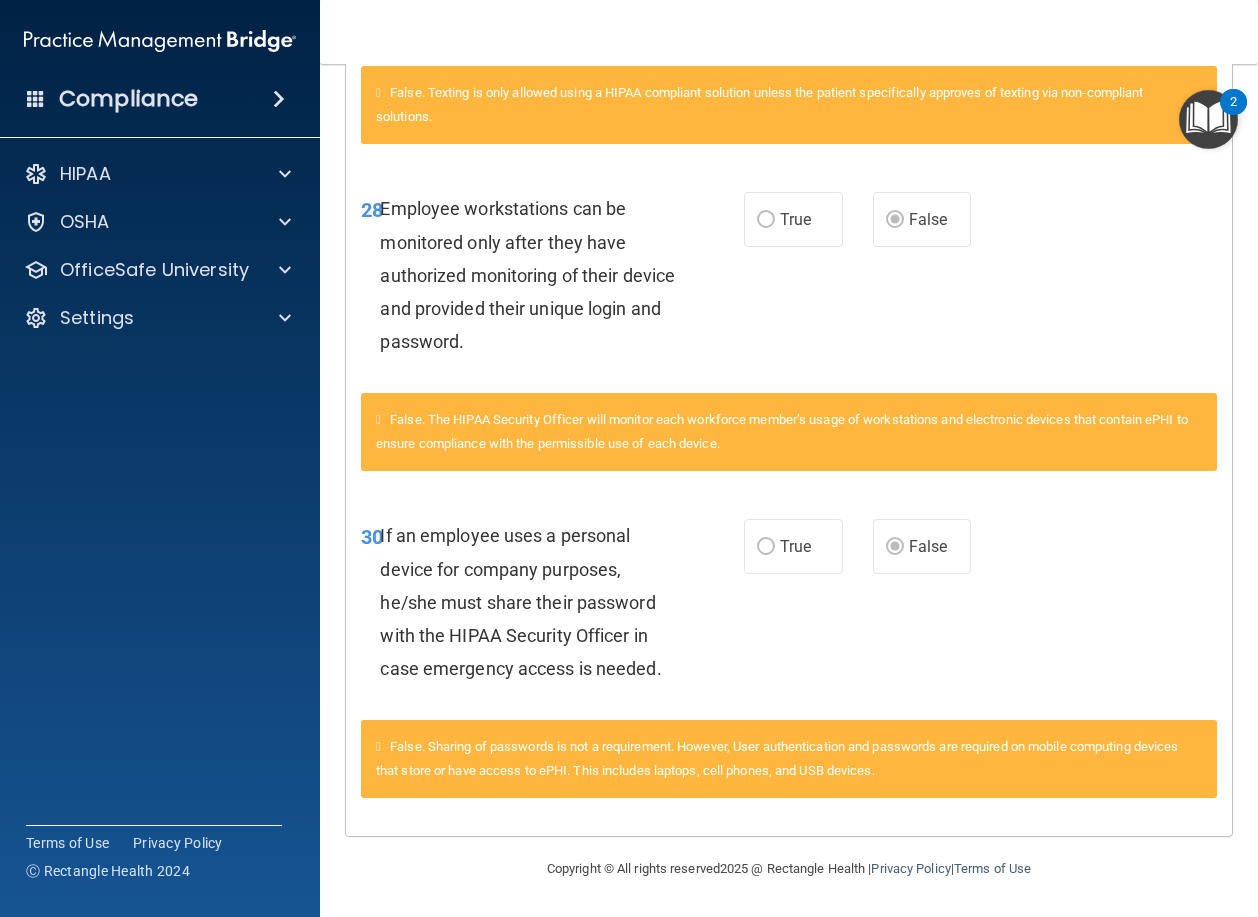 scroll, scrollTop: 4914, scrollLeft: 0, axis: vertical 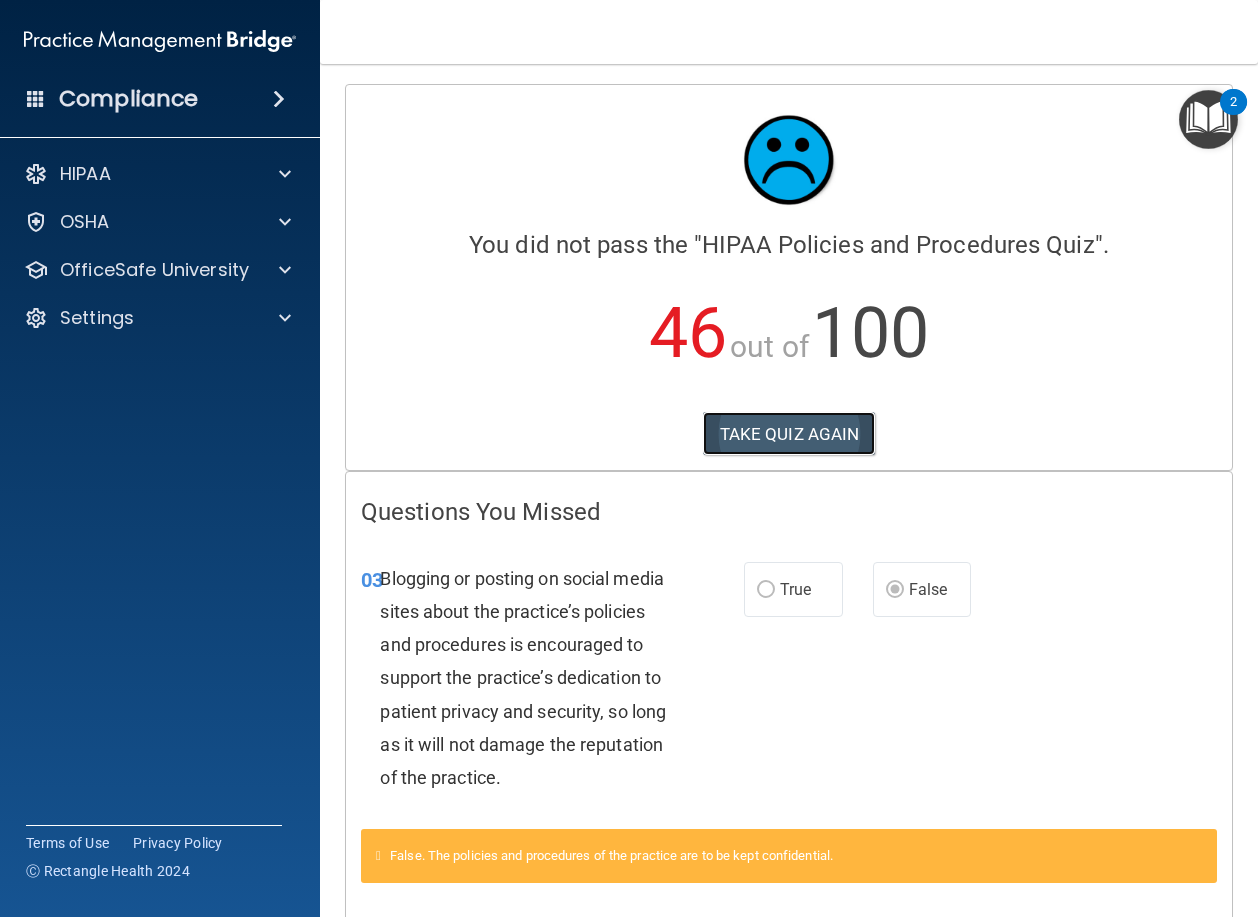 click on "TAKE QUIZ AGAIN" at bounding box center [789, 434] 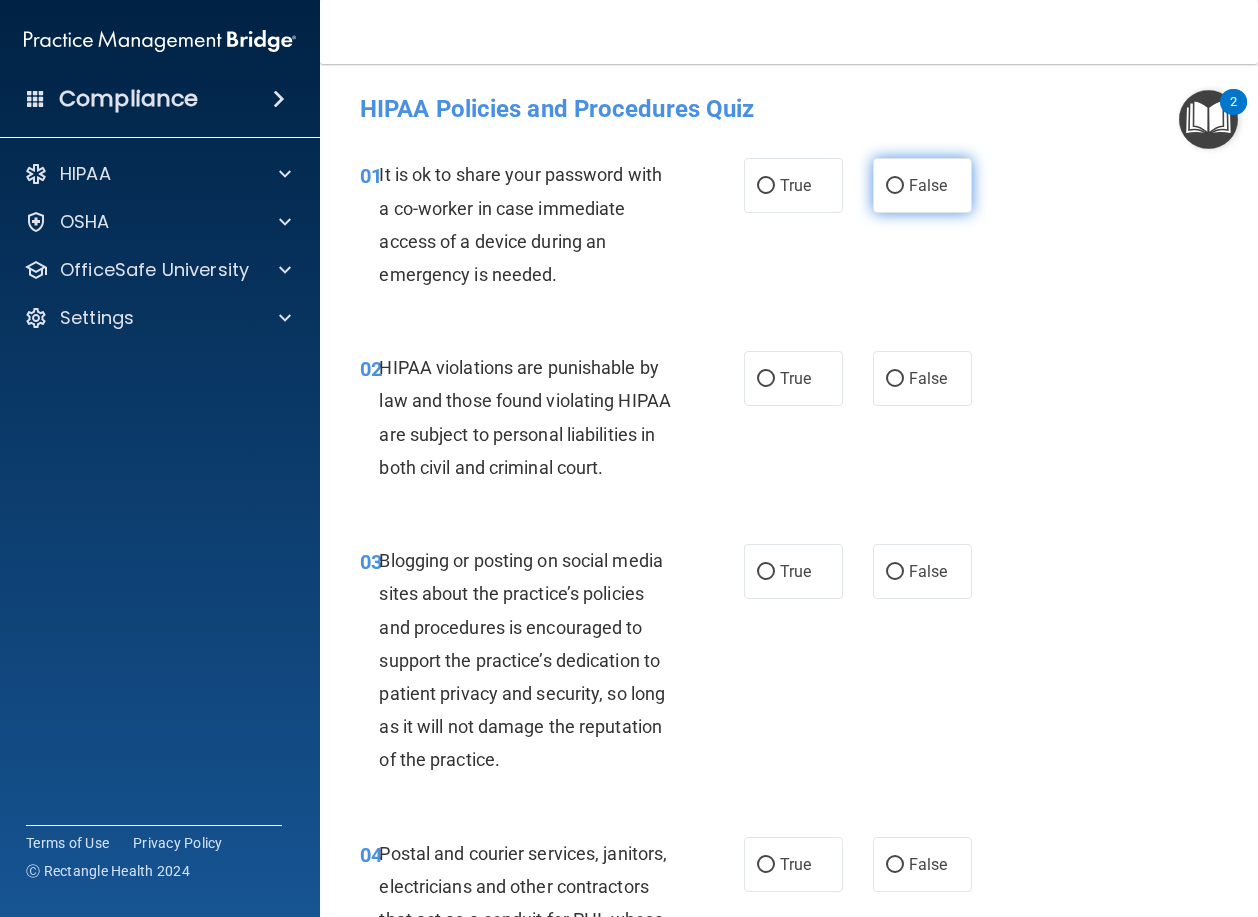 click on "False" at bounding box center (895, 186) 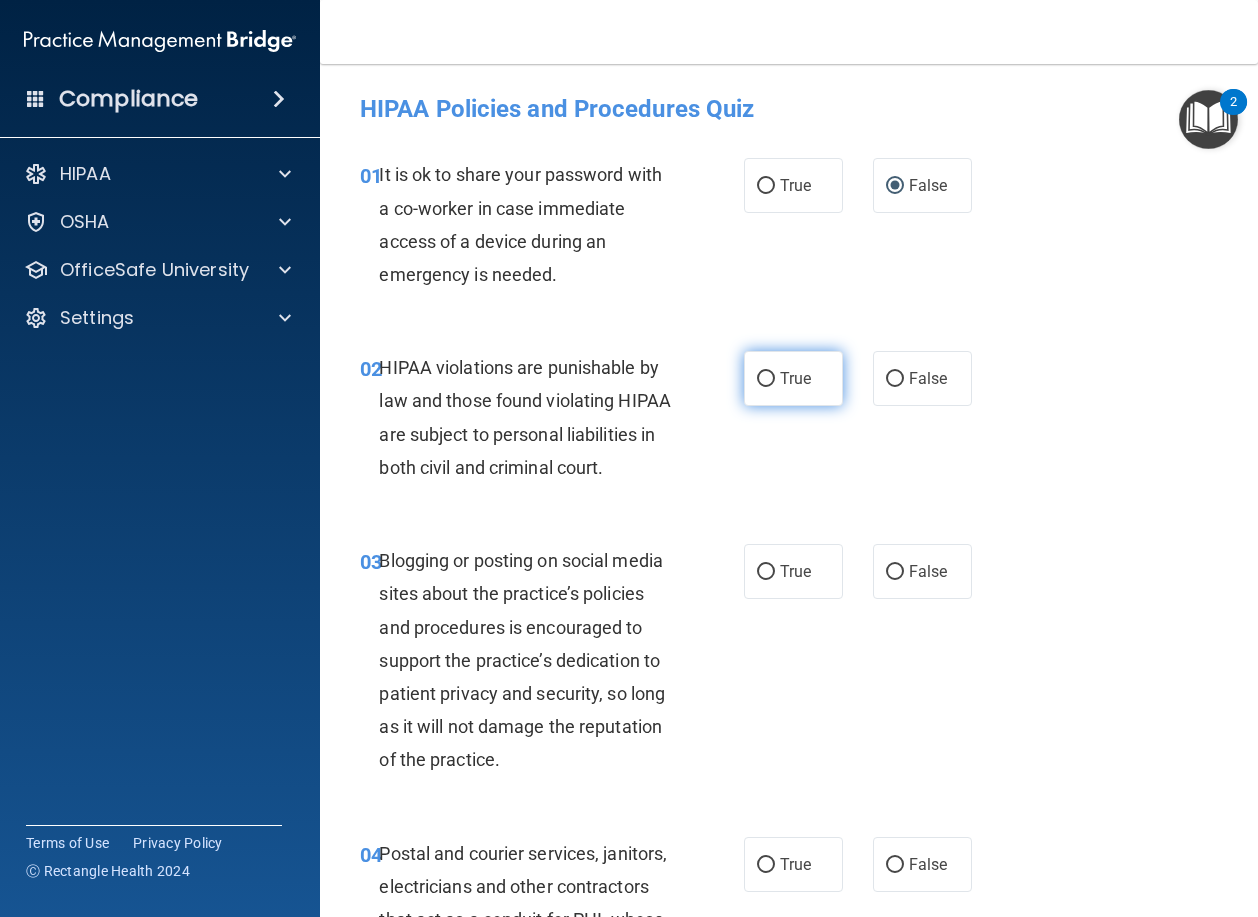 click on "True" at bounding box center [766, 379] 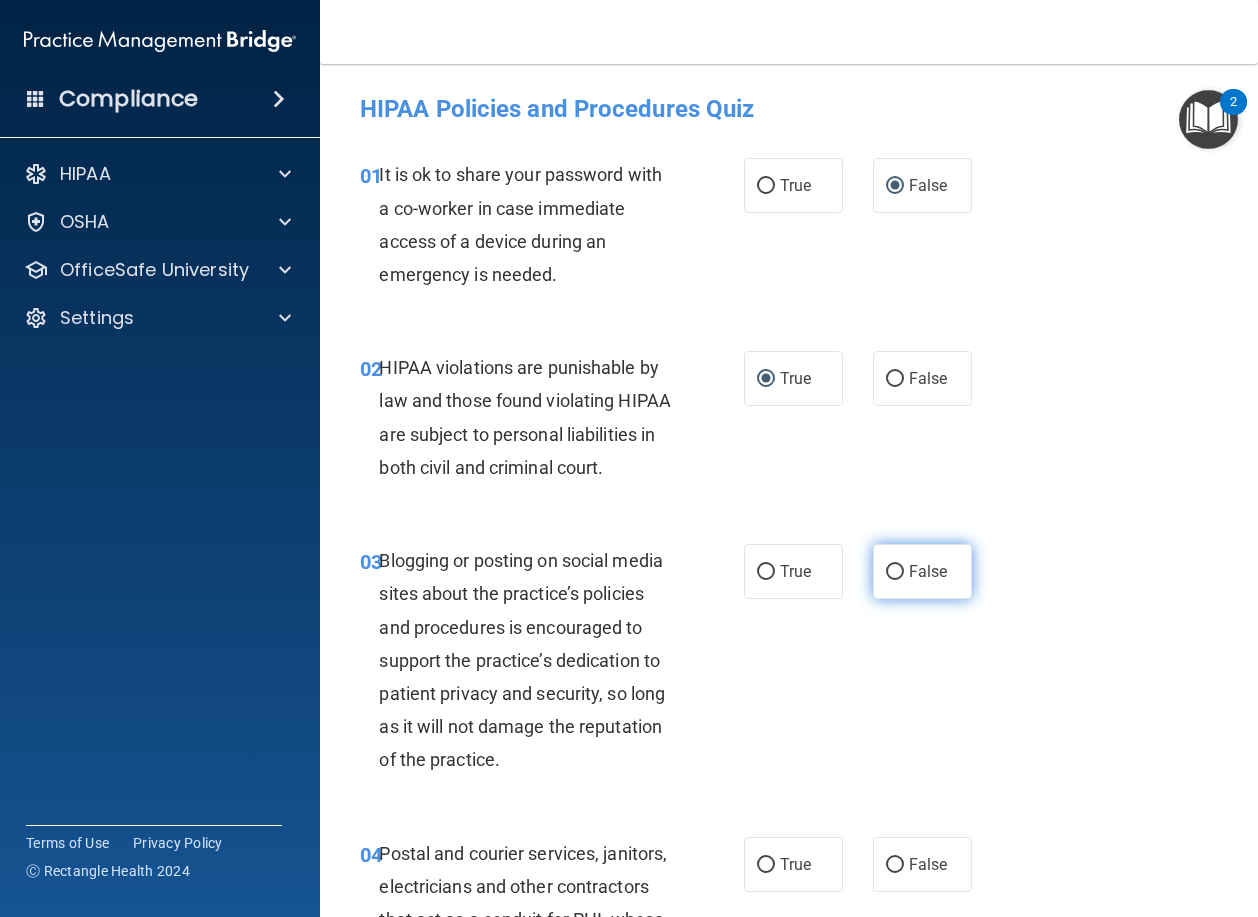 click on "False" at bounding box center (895, 572) 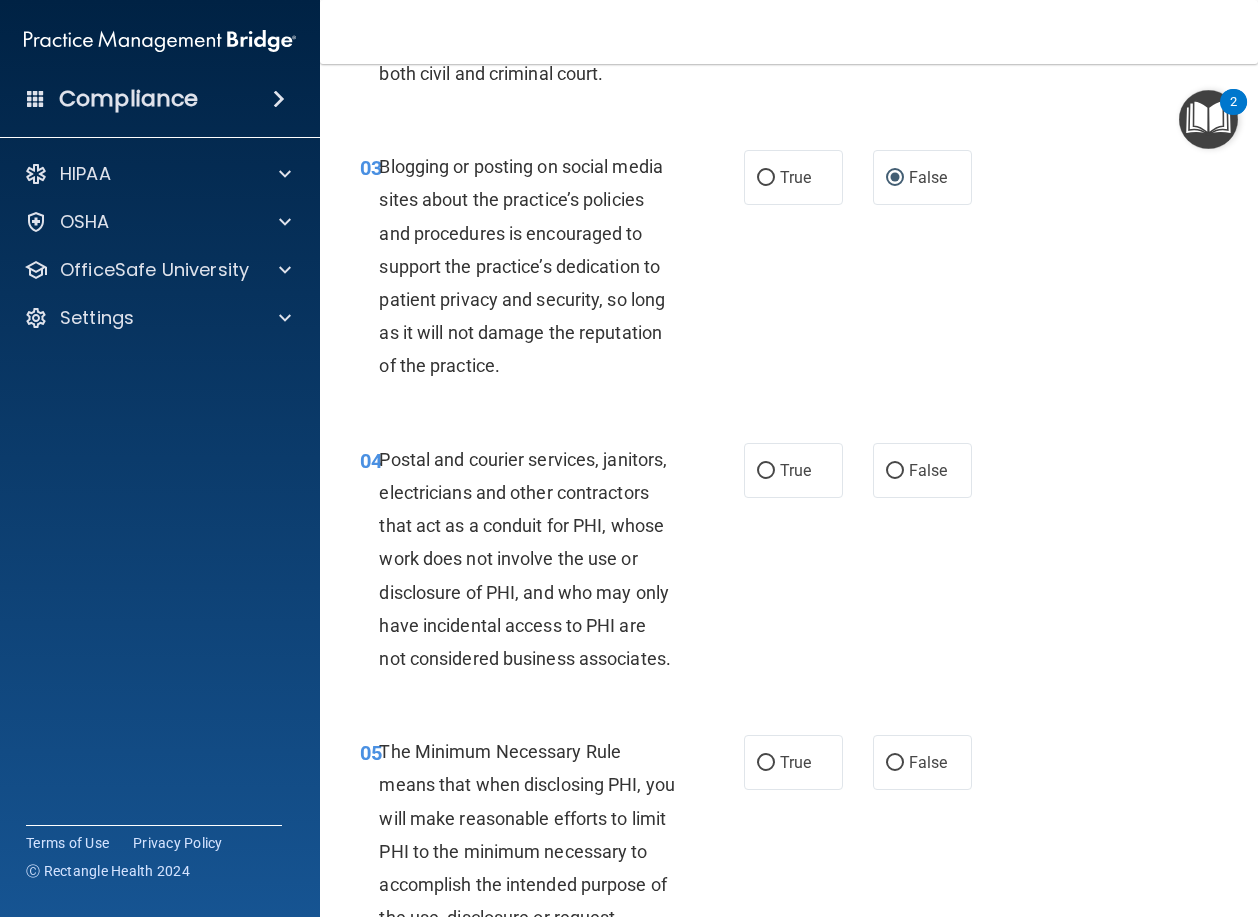 scroll, scrollTop: 400, scrollLeft: 0, axis: vertical 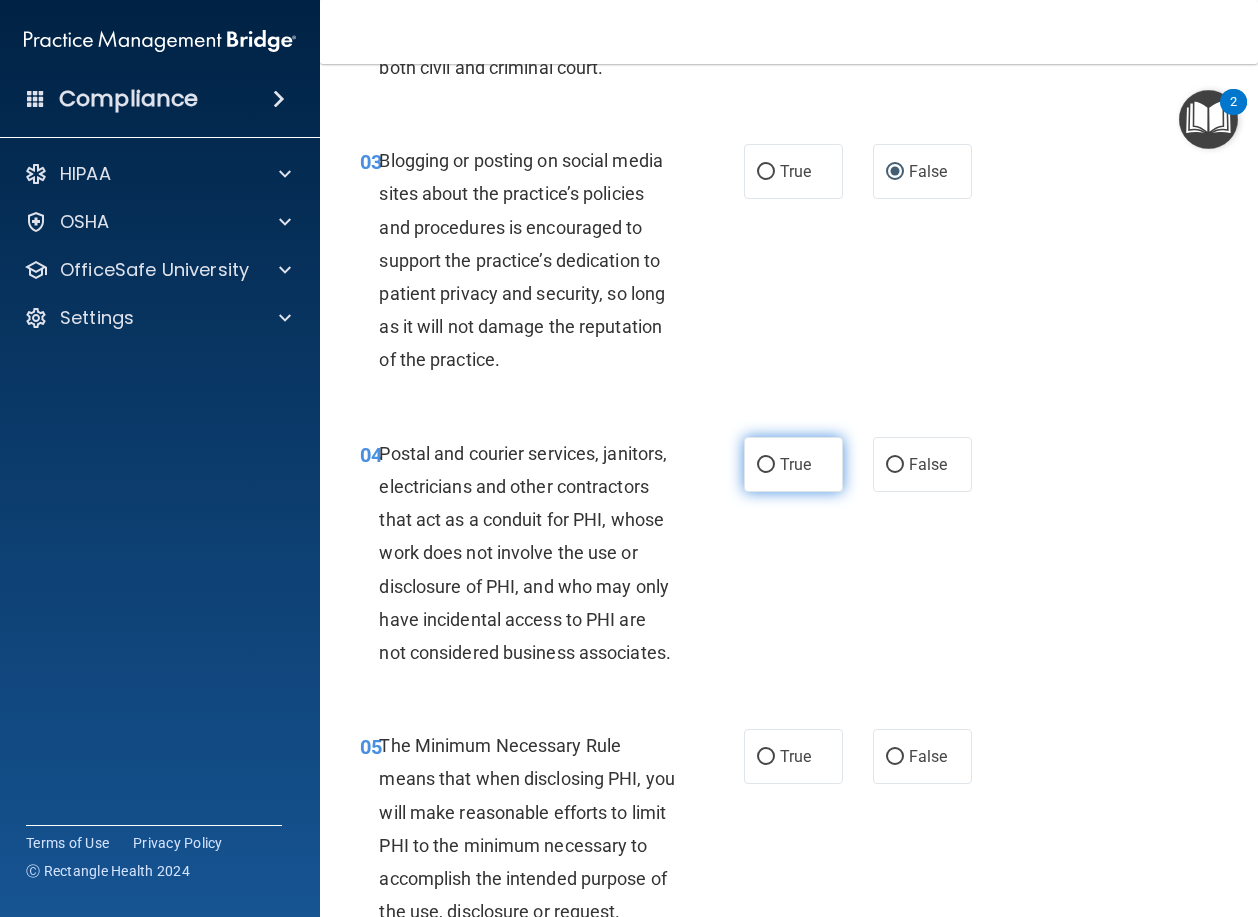 click on "True" at bounding box center [766, 465] 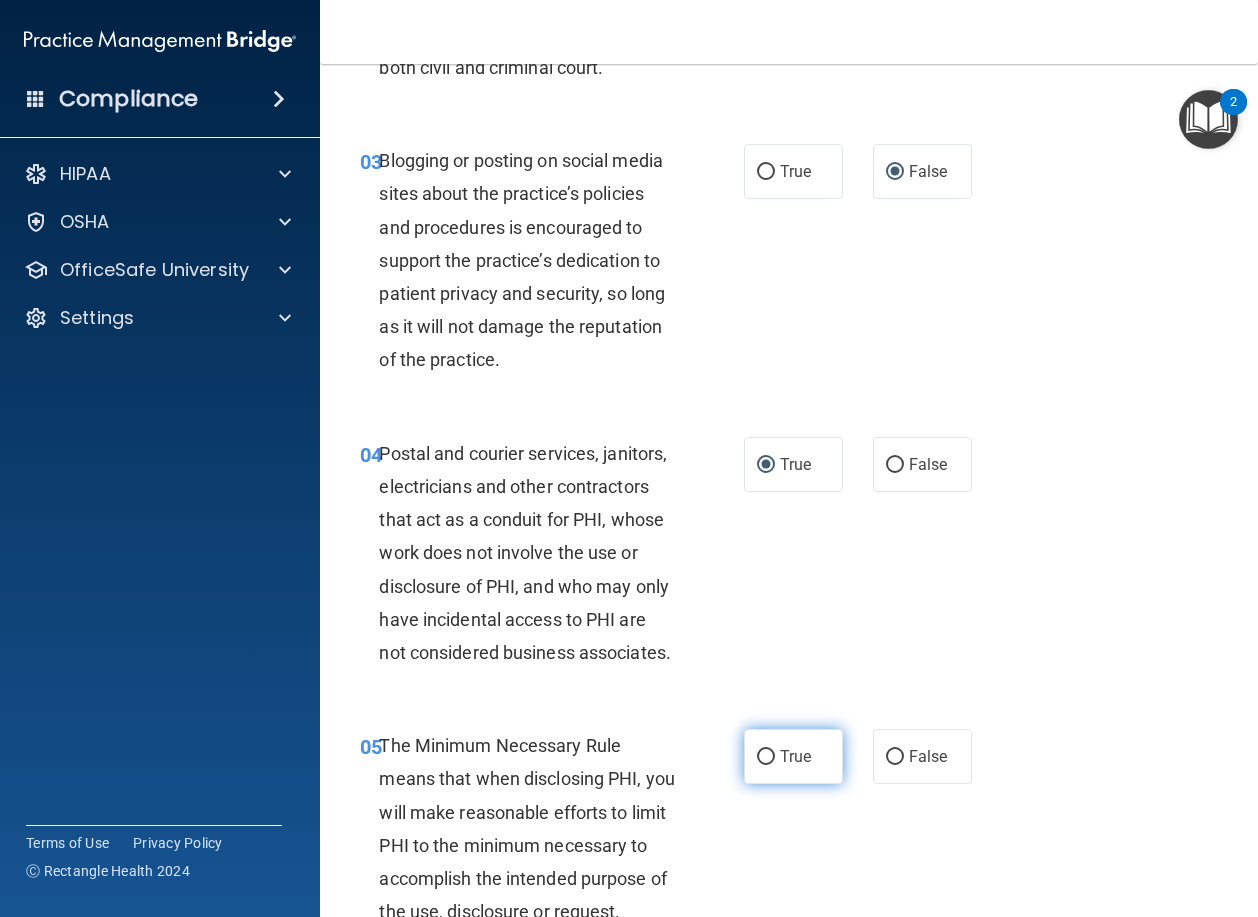 click on "True" at bounding box center [766, 757] 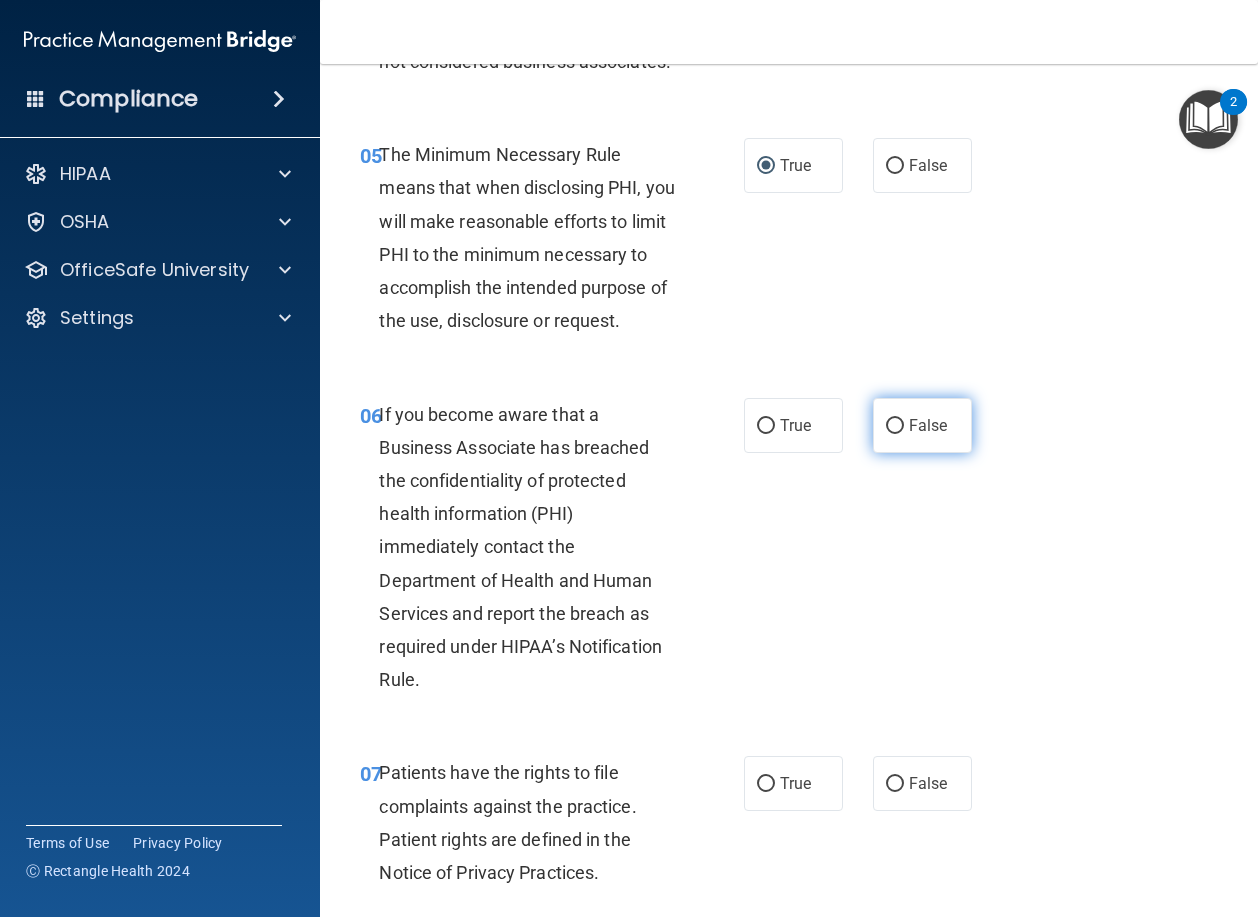 scroll, scrollTop: 1000, scrollLeft: 0, axis: vertical 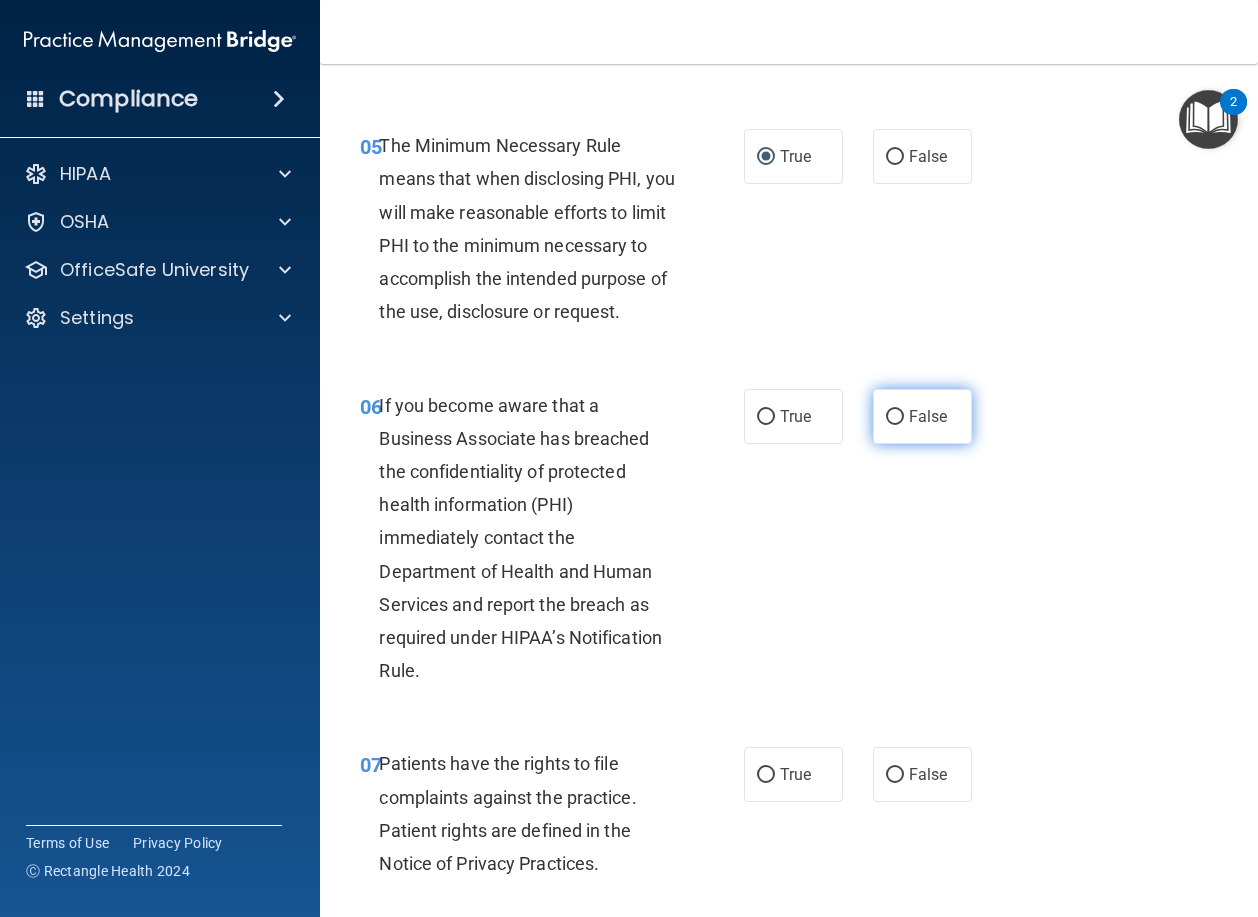 click on "False" at bounding box center [895, 417] 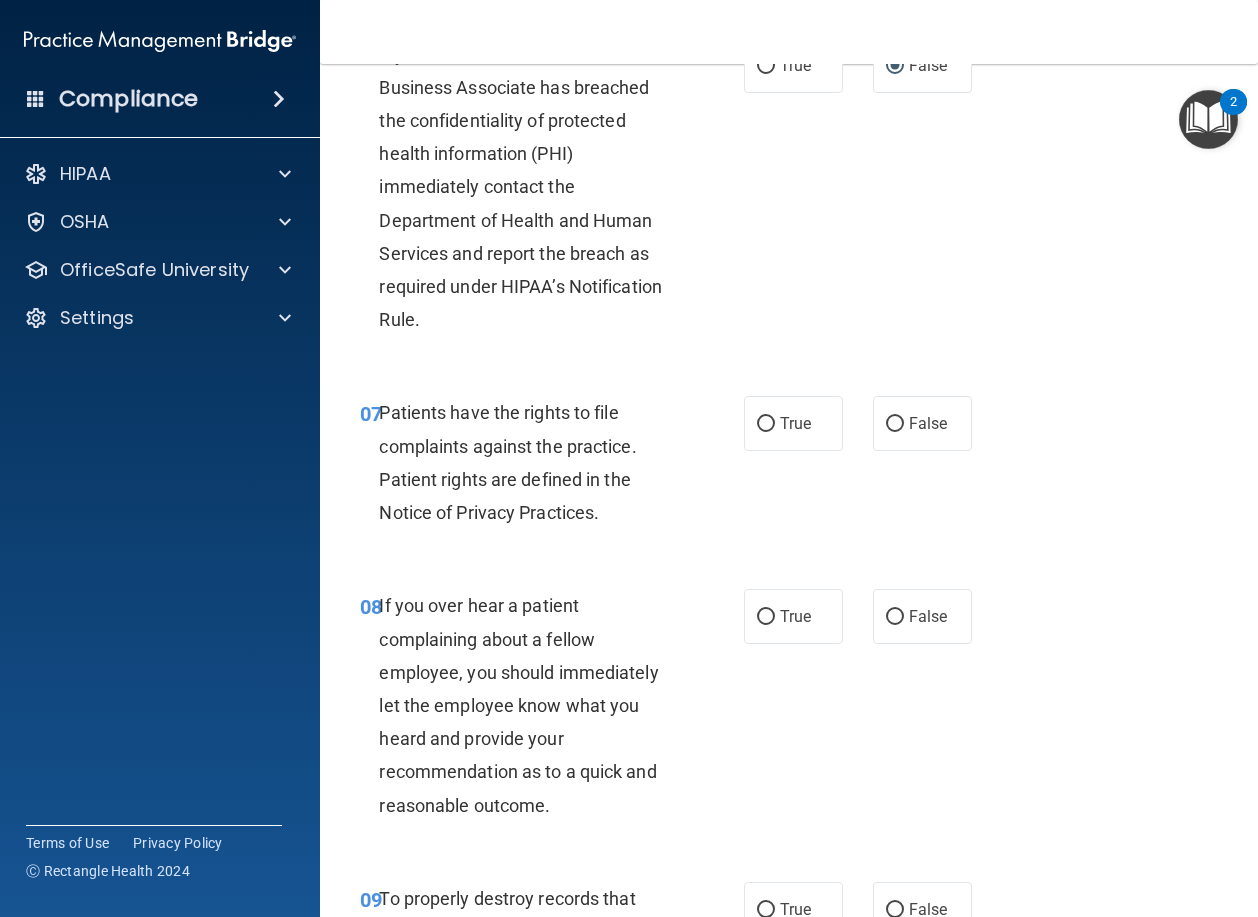 scroll, scrollTop: 1400, scrollLeft: 0, axis: vertical 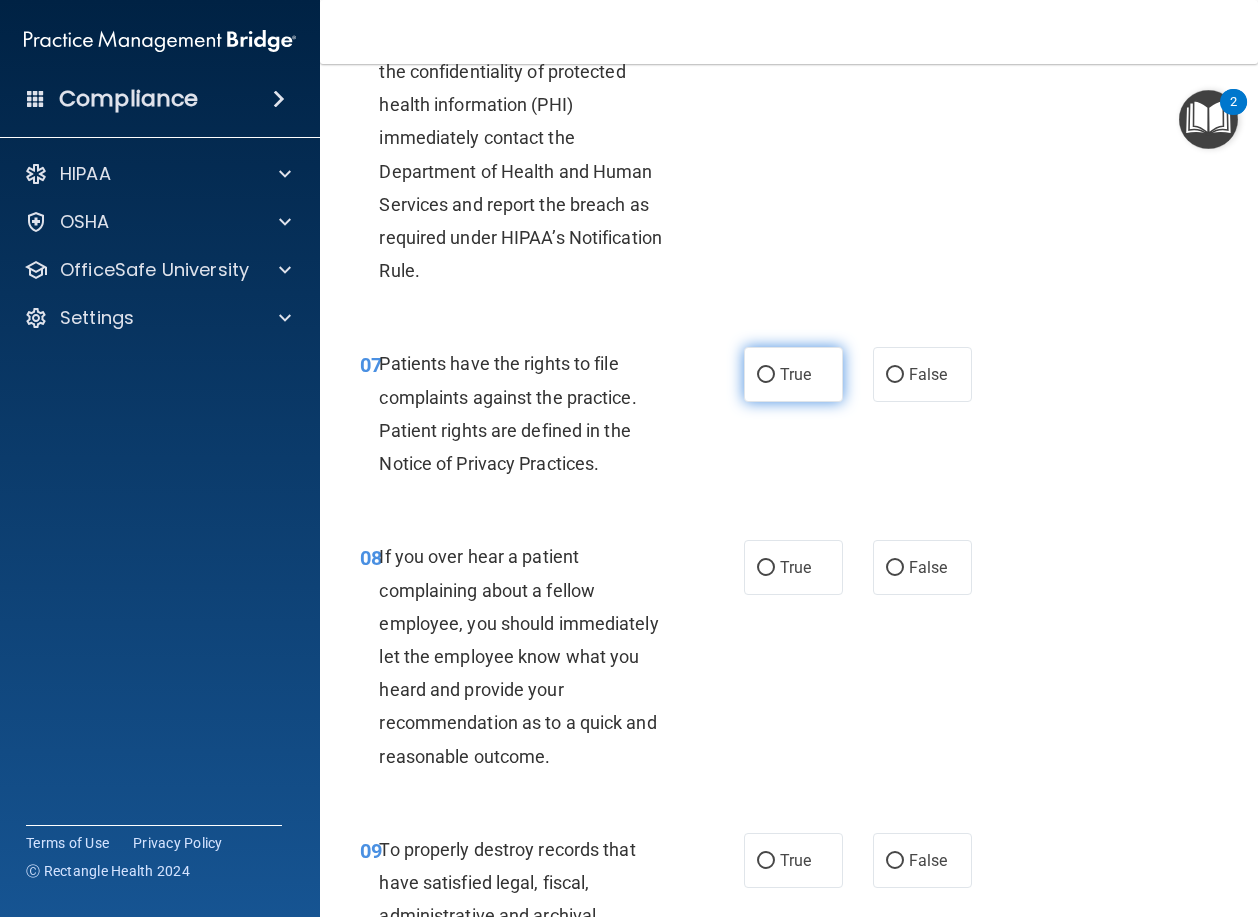 click on "True" at bounding box center (793, 374) 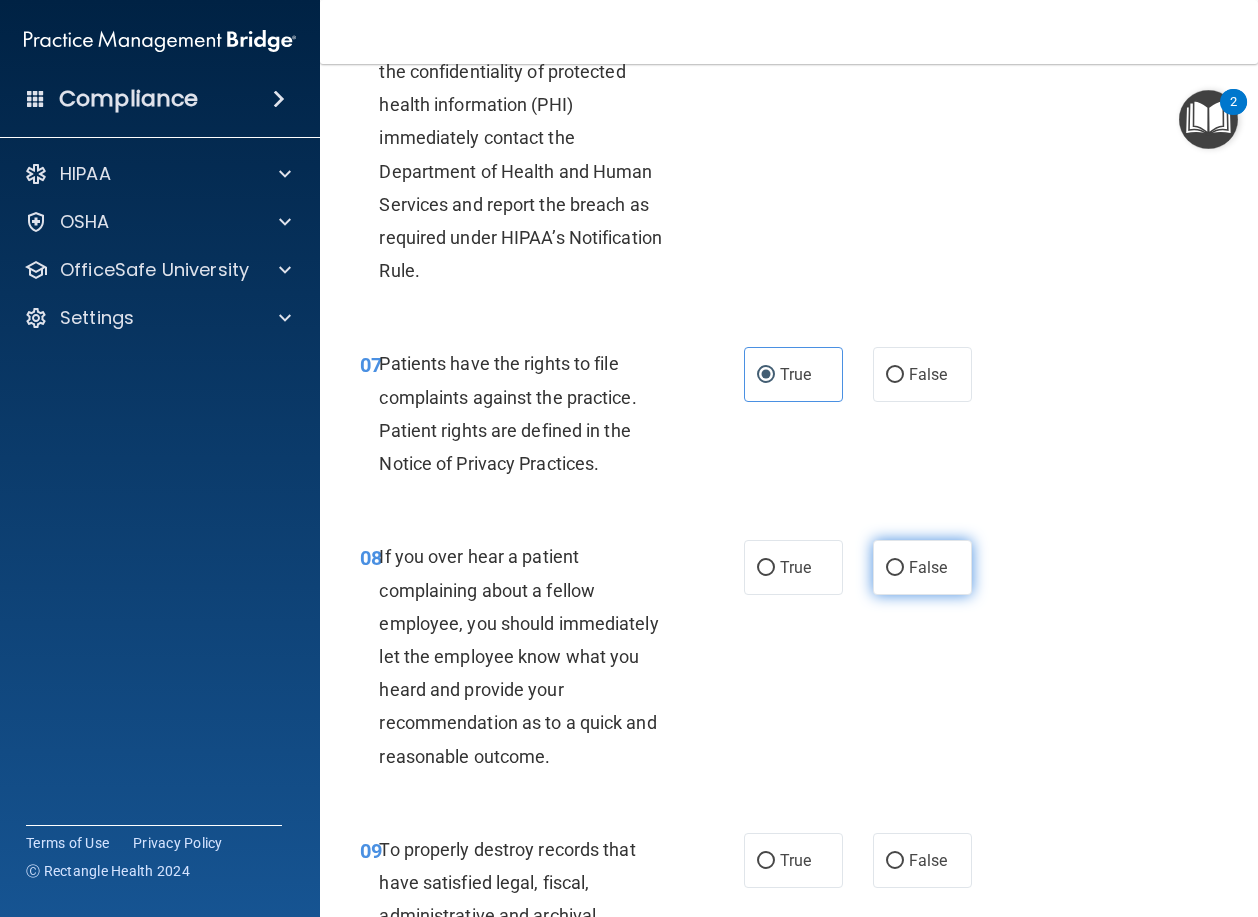 click on "False" at bounding box center (895, 568) 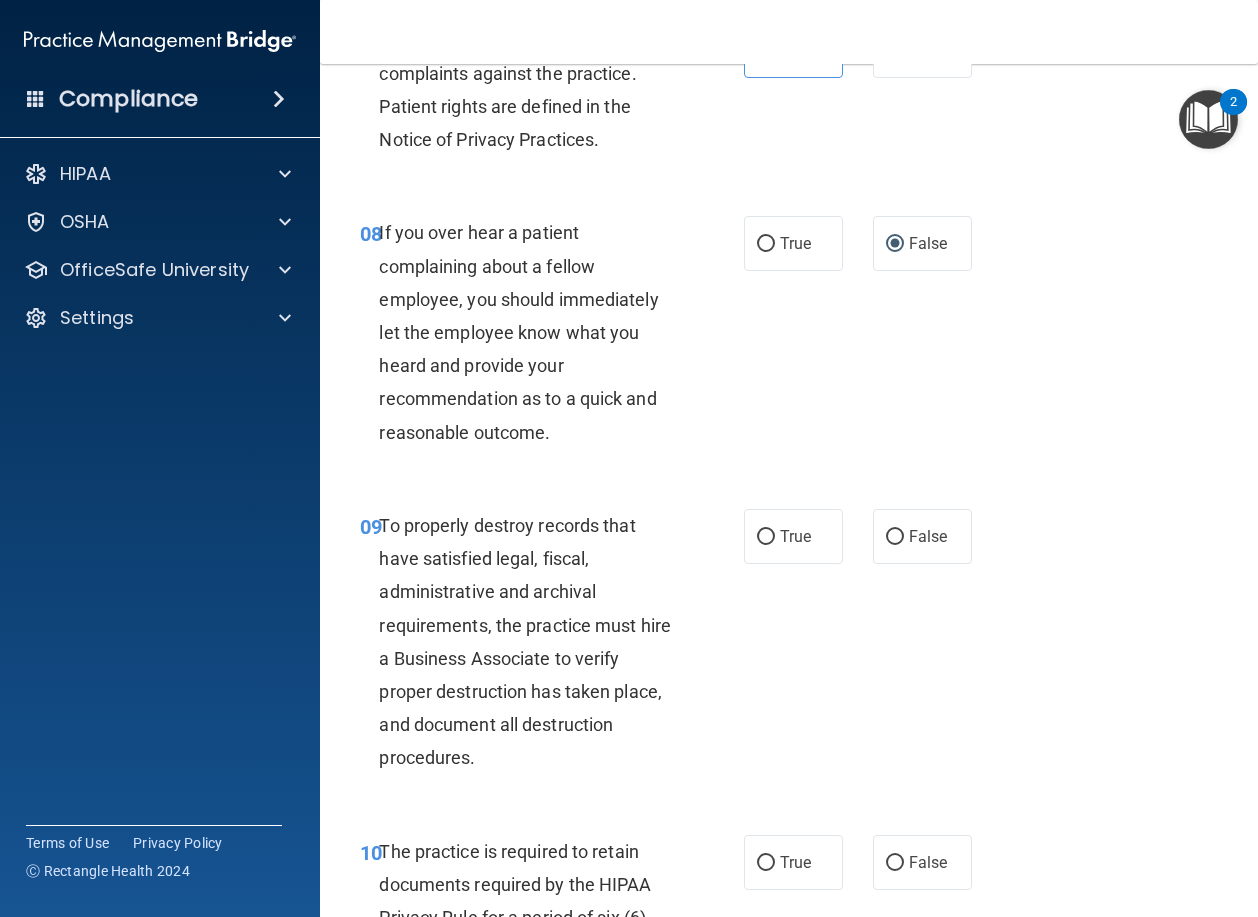 scroll, scrollTop: 1900, scrollLeft: 0, axis: vertical 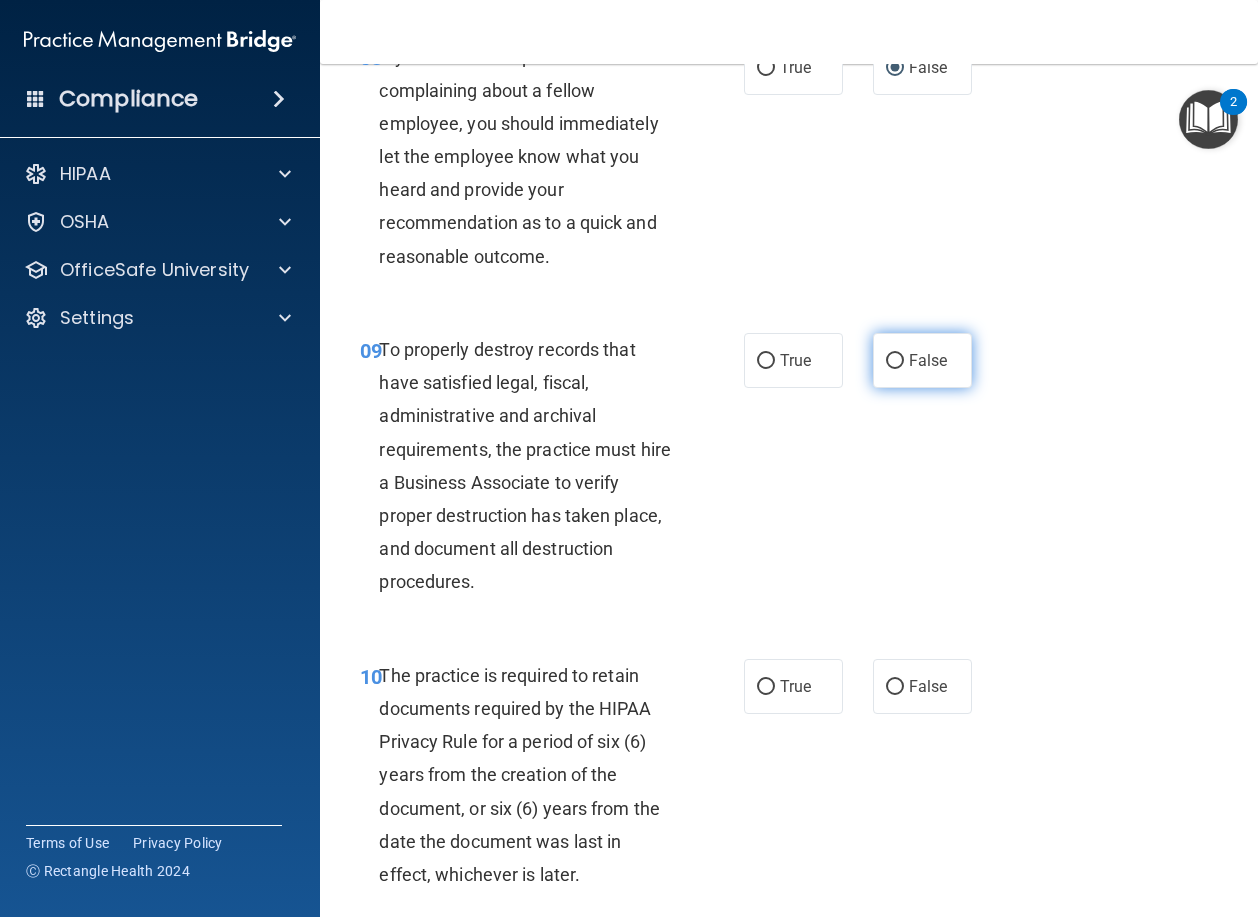 click on "False" at bounding box center (895, 361) 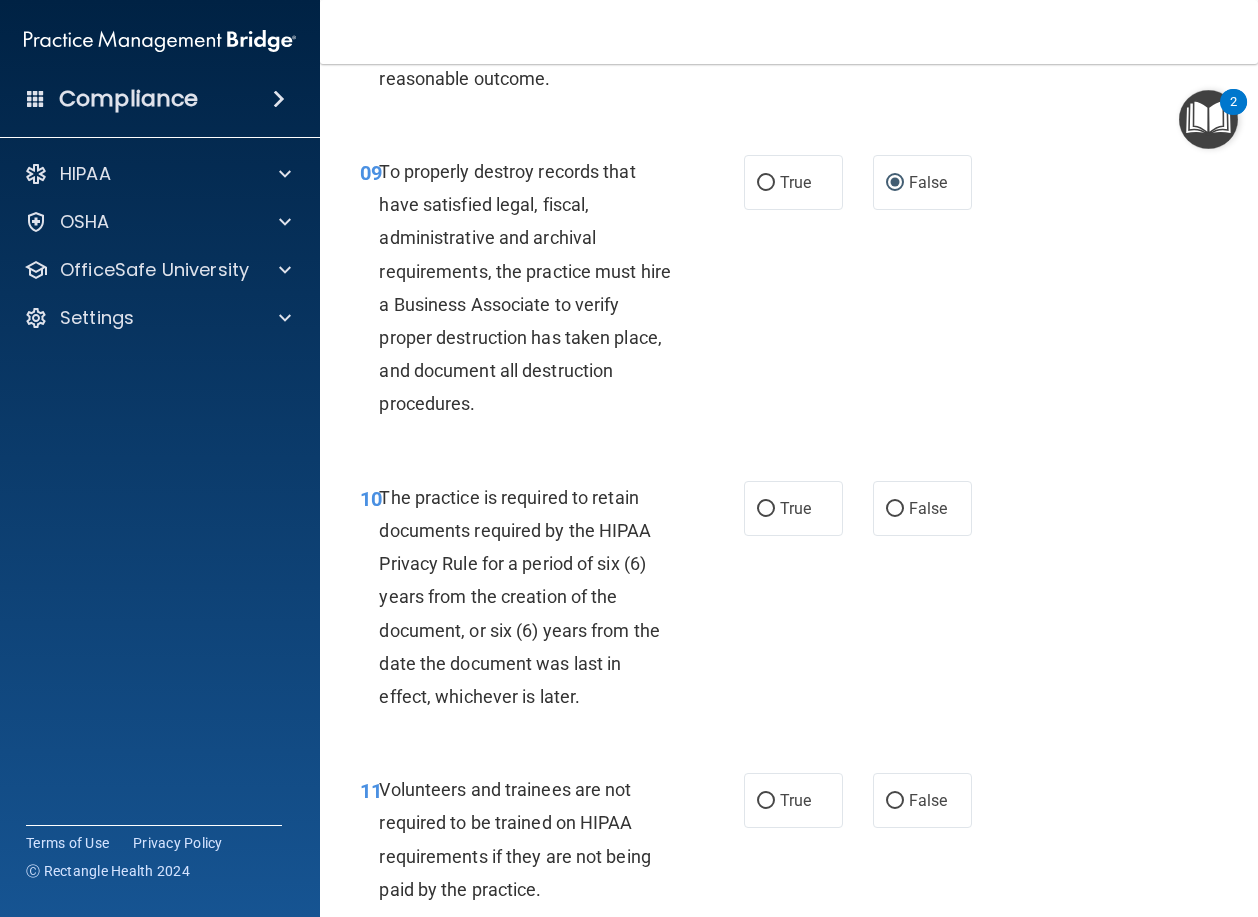scroll, scrollTop: 2200, scrollLeft: 0, axis: vertical 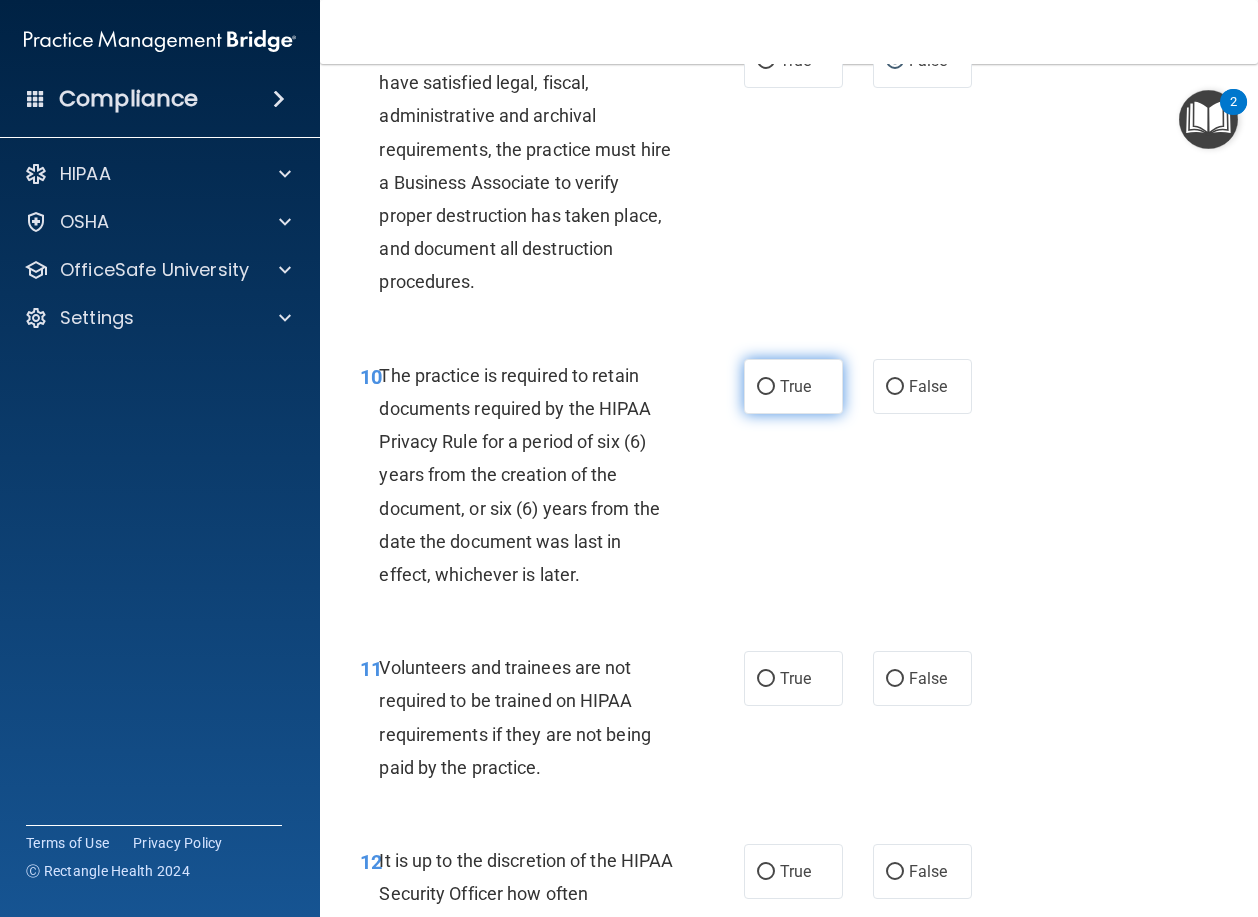 click on "True" at bounding box center (766, 387) 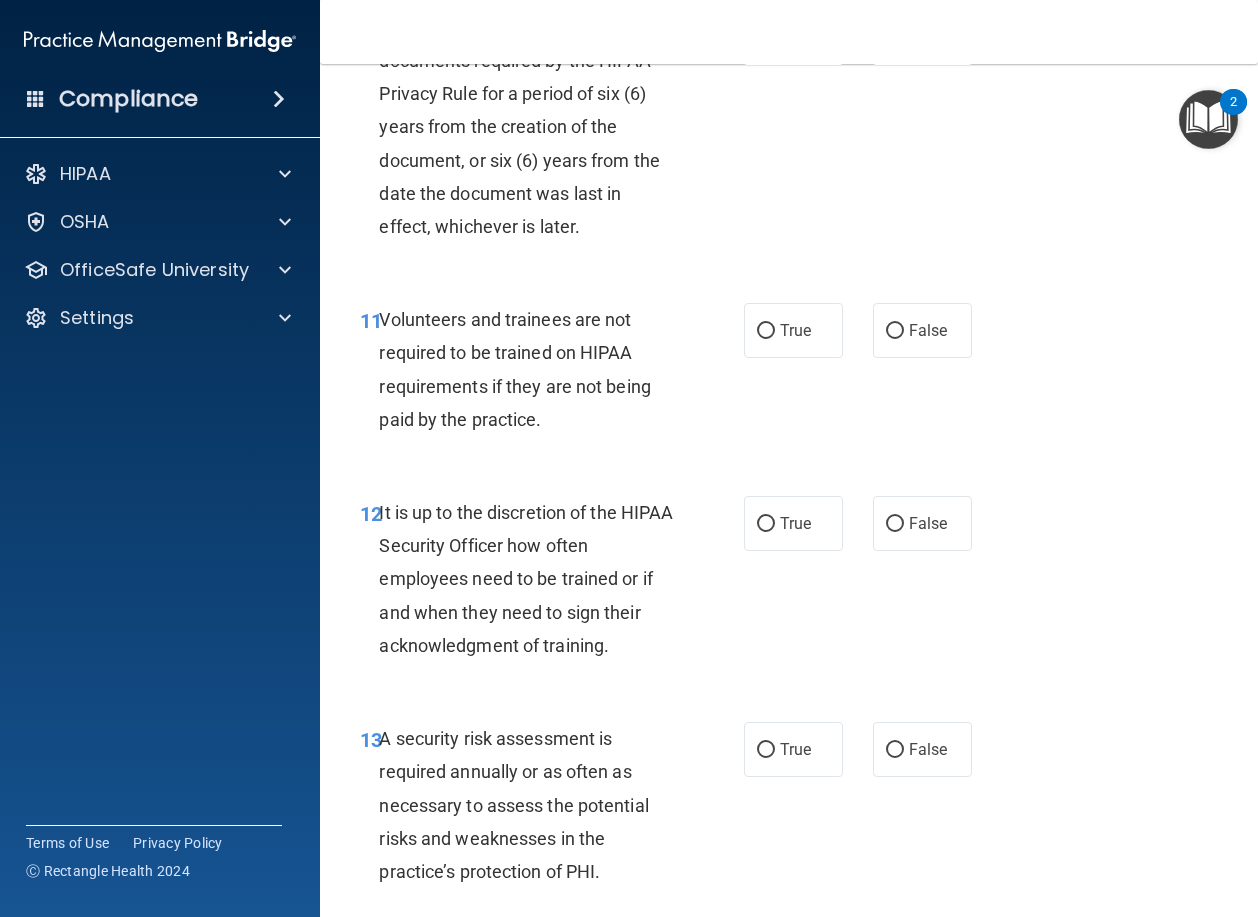 scroll, scrollTop: 2600, scrollLeft: 0, axis: vertical 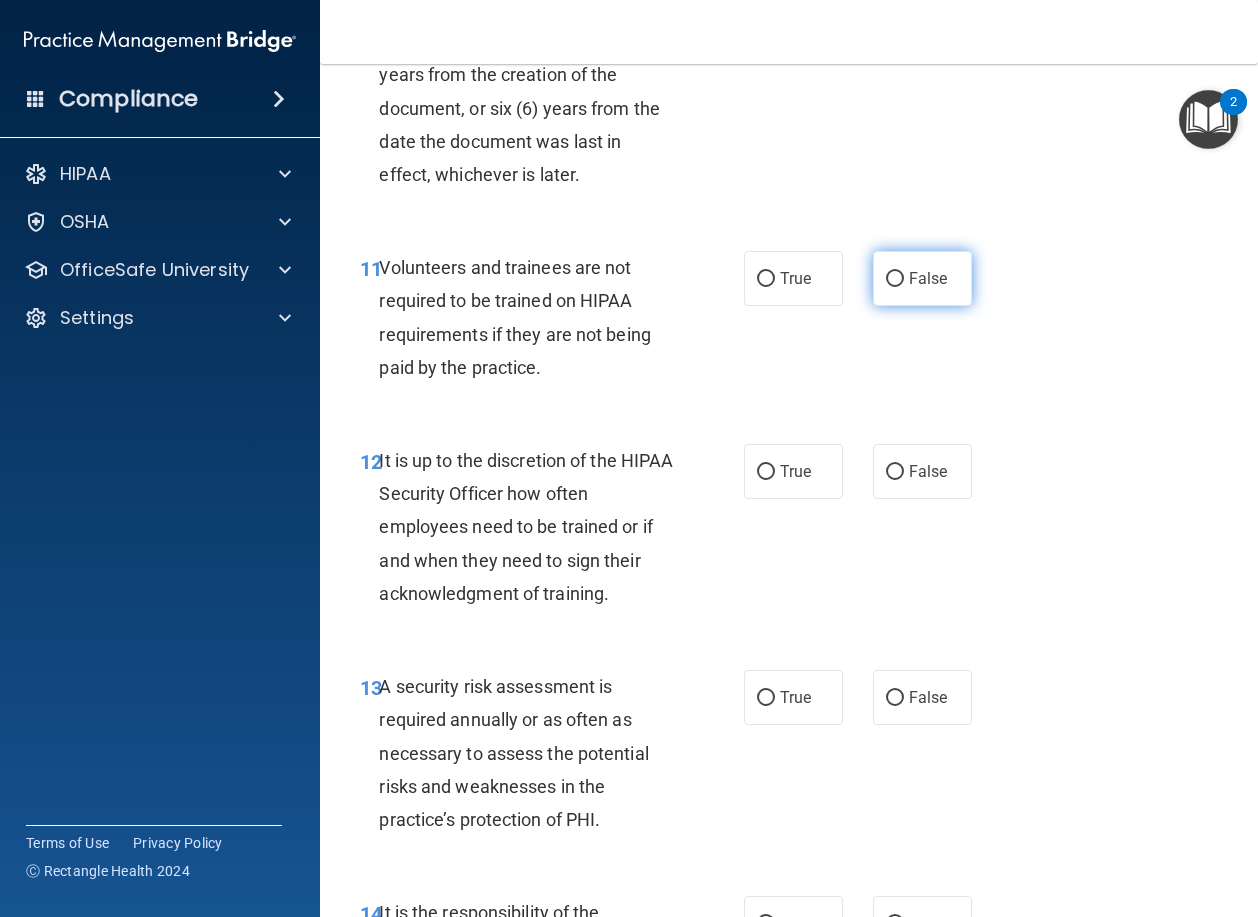 click on "False" at bounding box center (895, 279) 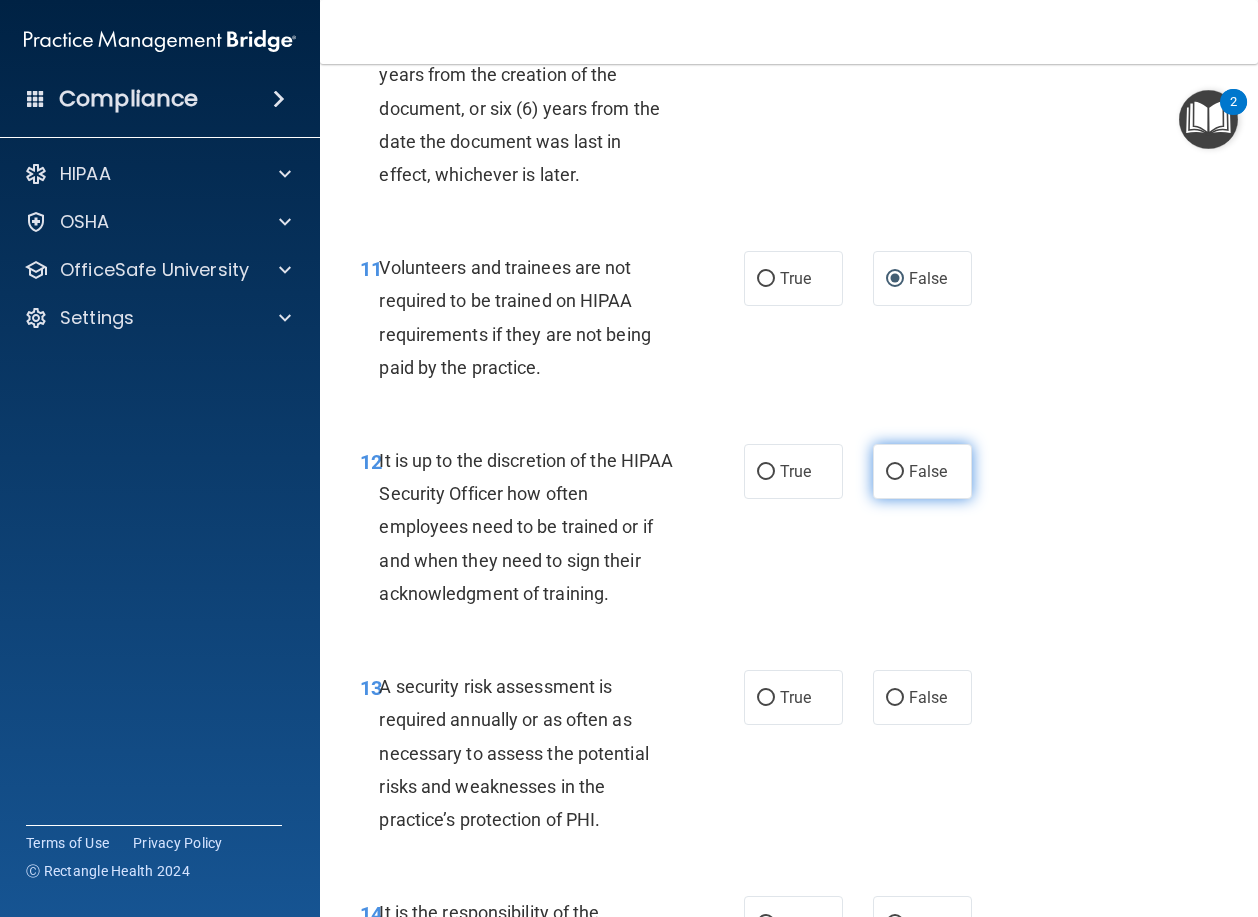 click on "False" at bounding box center (895, 472) 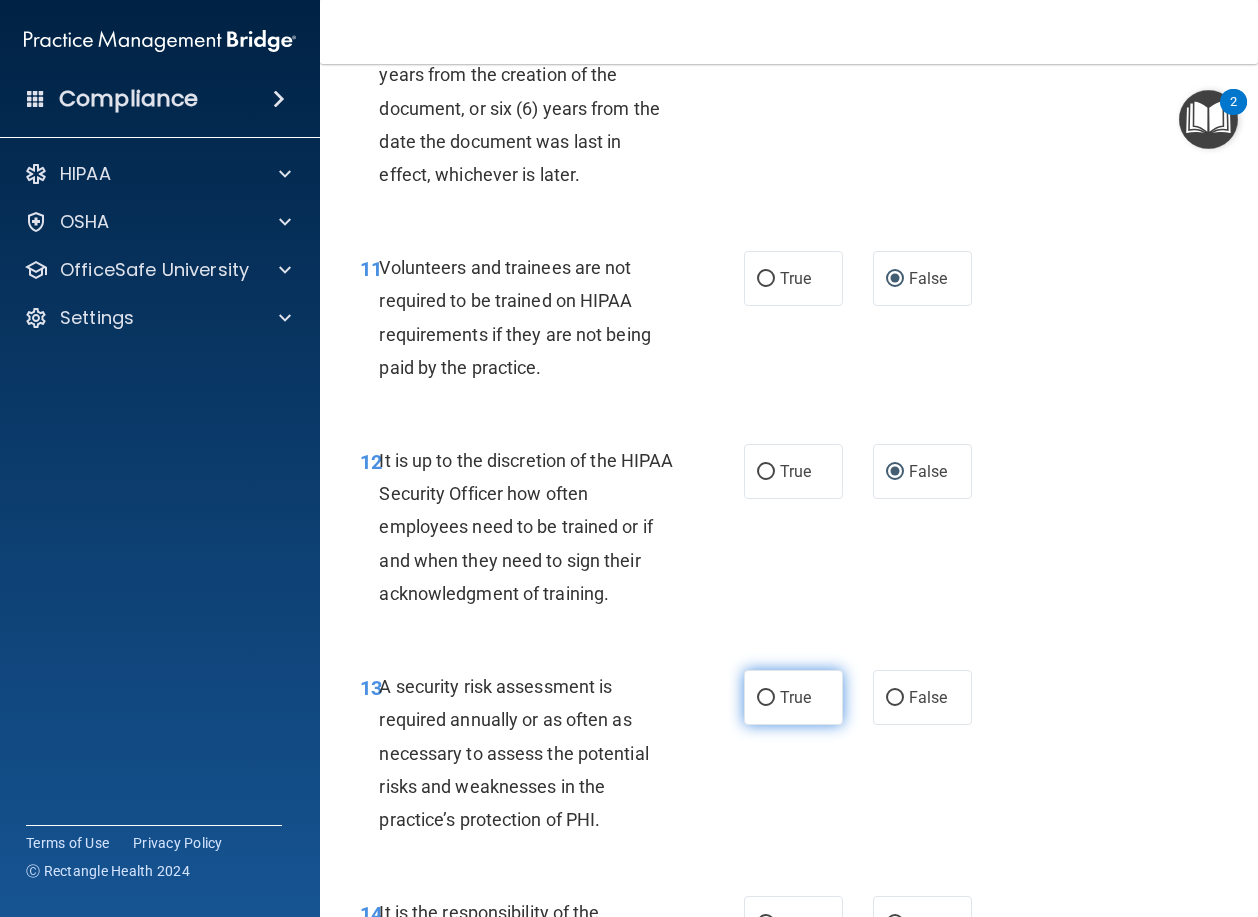 click on "True" at bounding box center [766, 698] 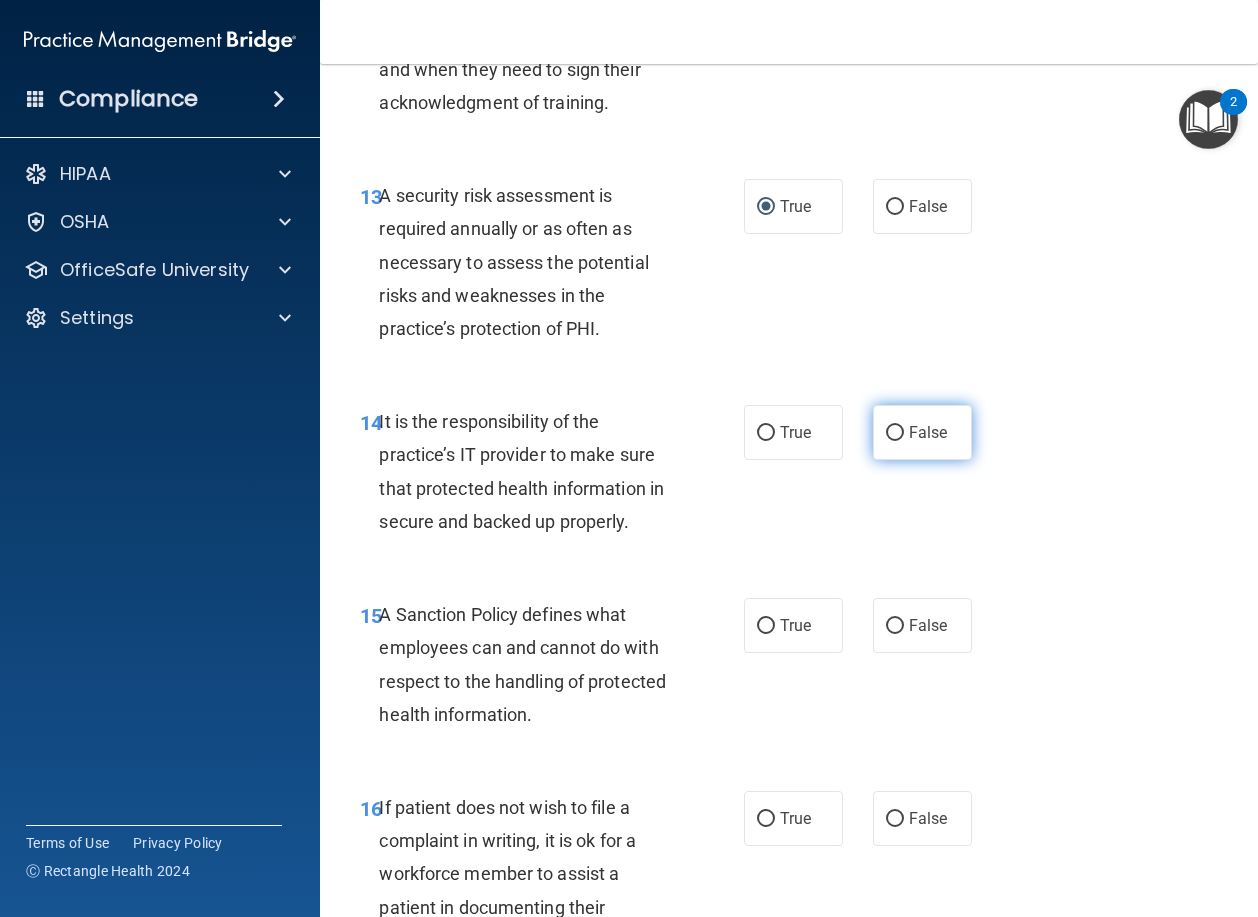 scroll, scrollTop: 3100, scrollLeft: 0, axis: vertical 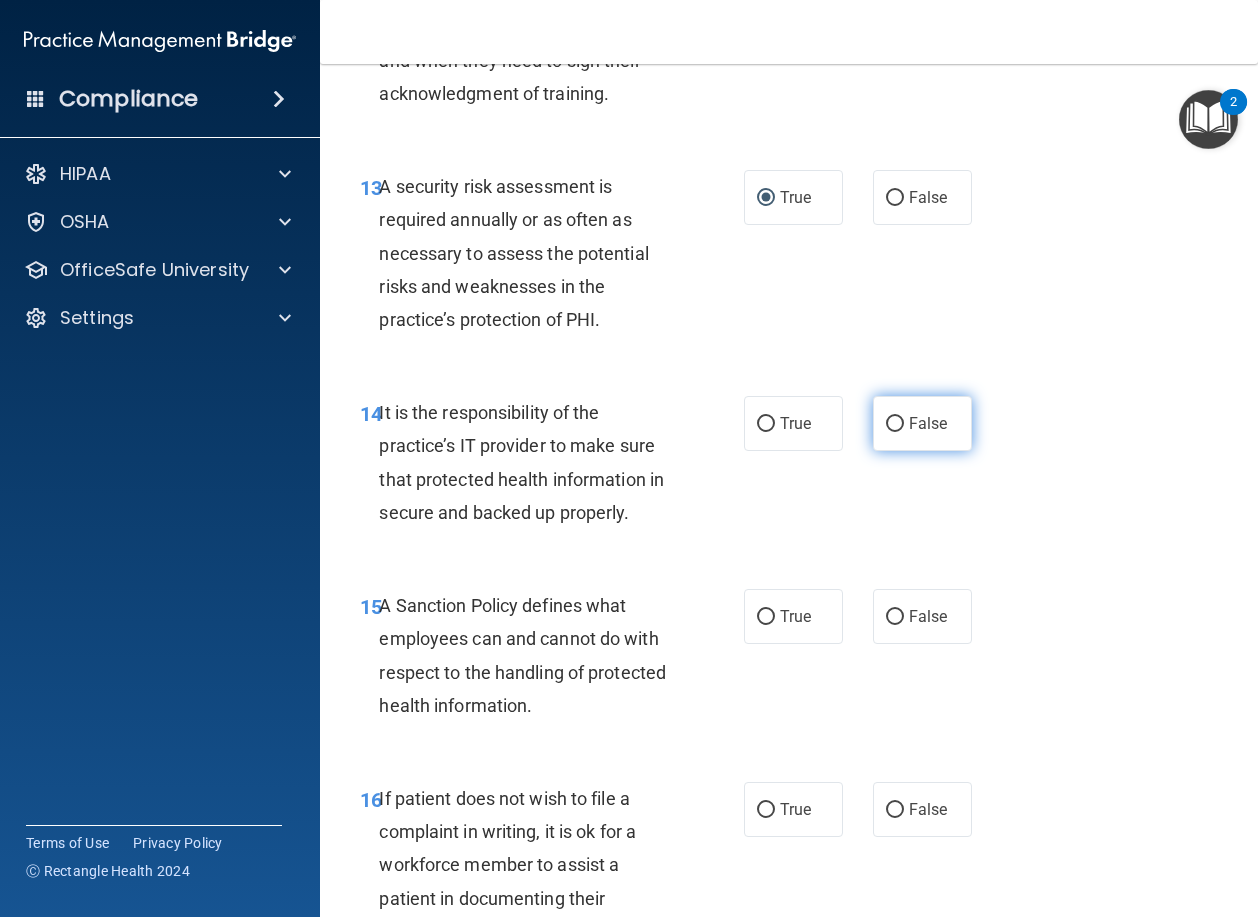 click on "False" at bounding box center [895, 424] 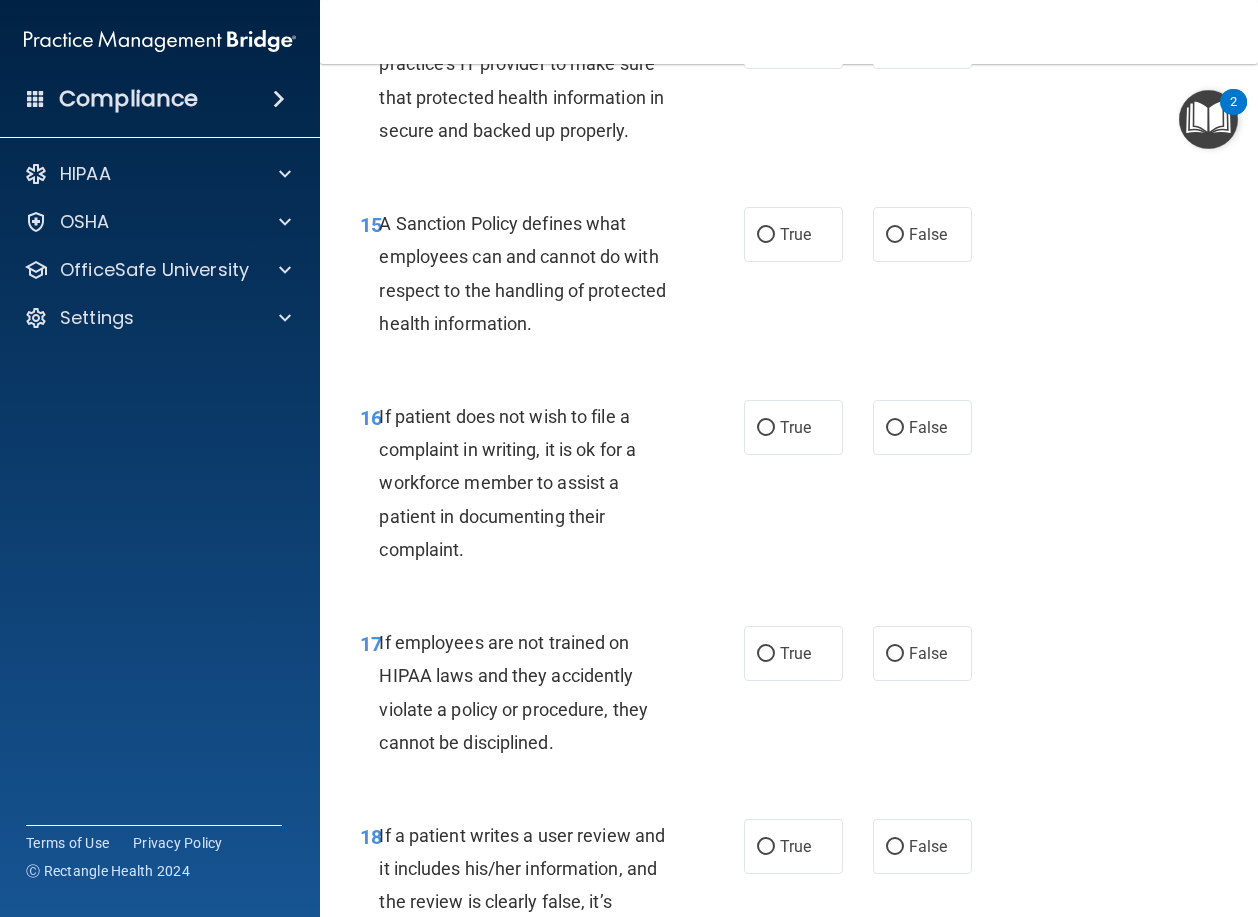 scroll, scrollTop: 3500, scrollLeft: 0, axis: vertical 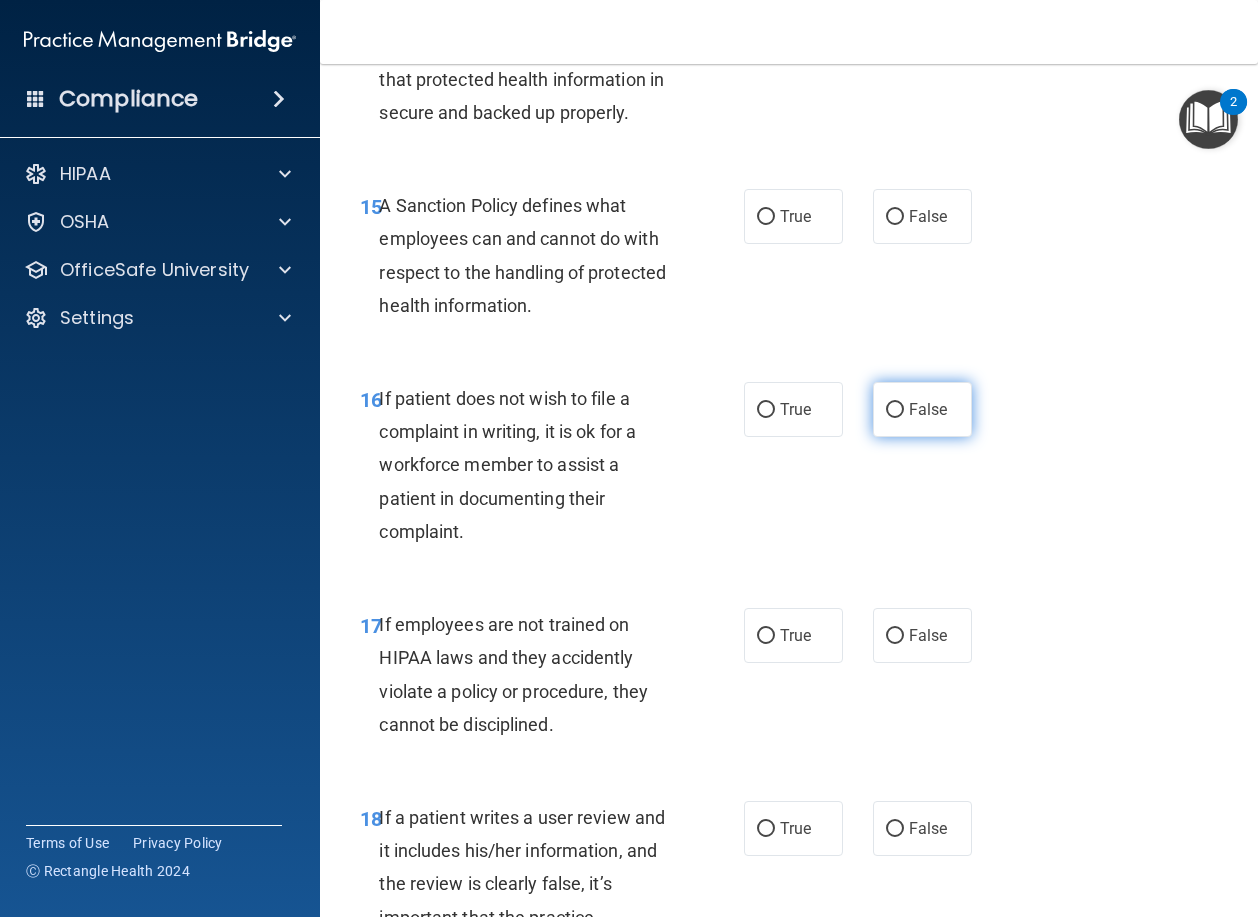 click on "False" at bounding box center [895, 410] 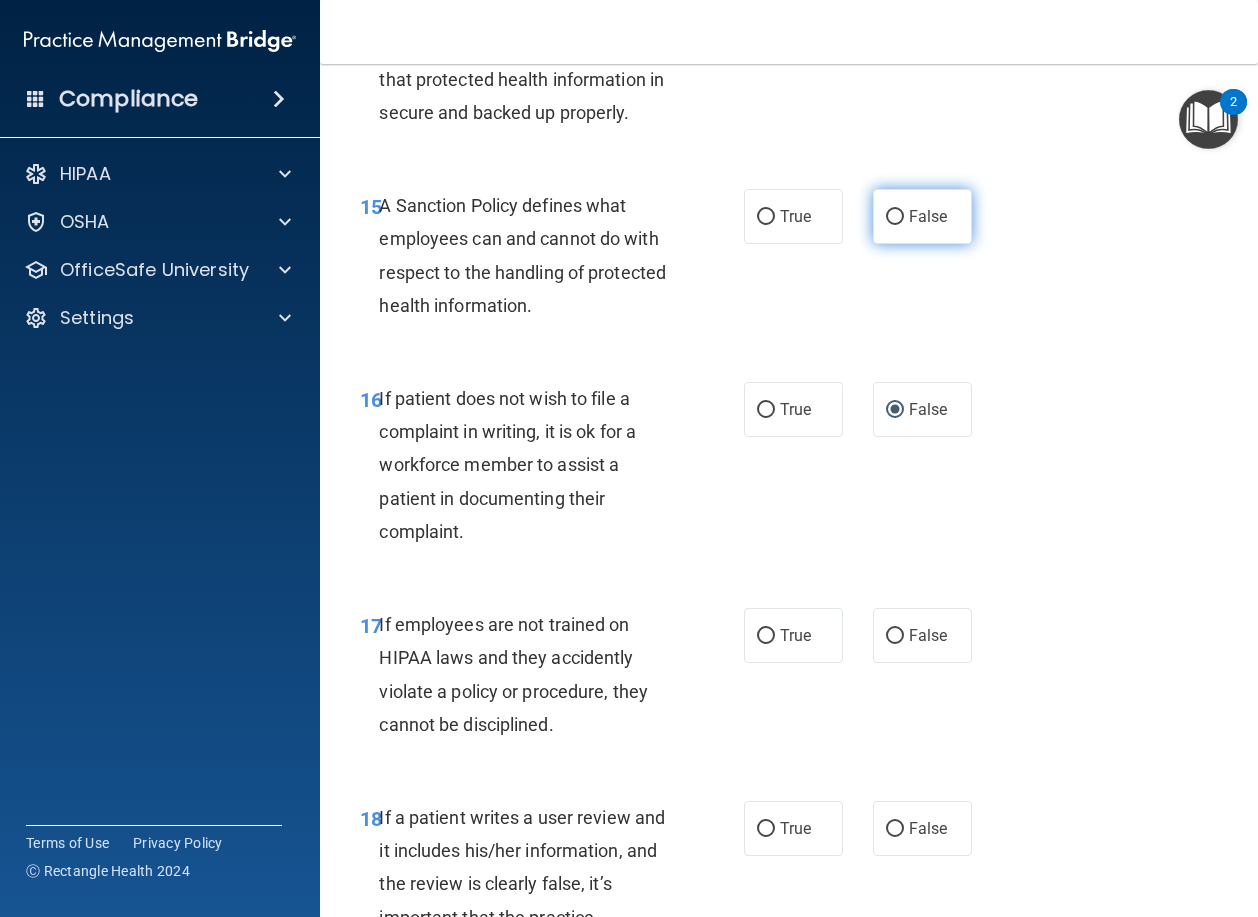 click on "False" at bounding box center [895, 217] 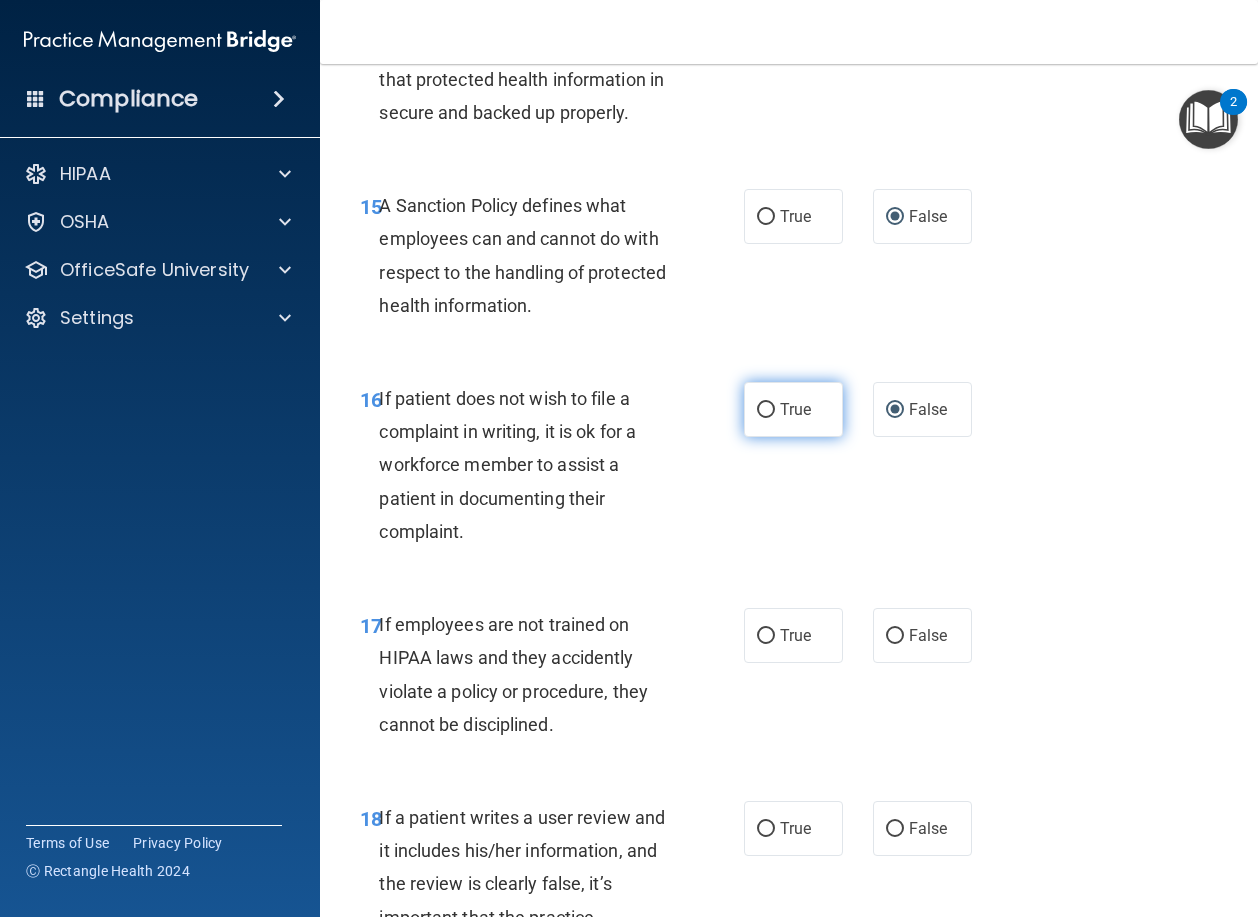 click on "True" at bounding box center (793, 409) 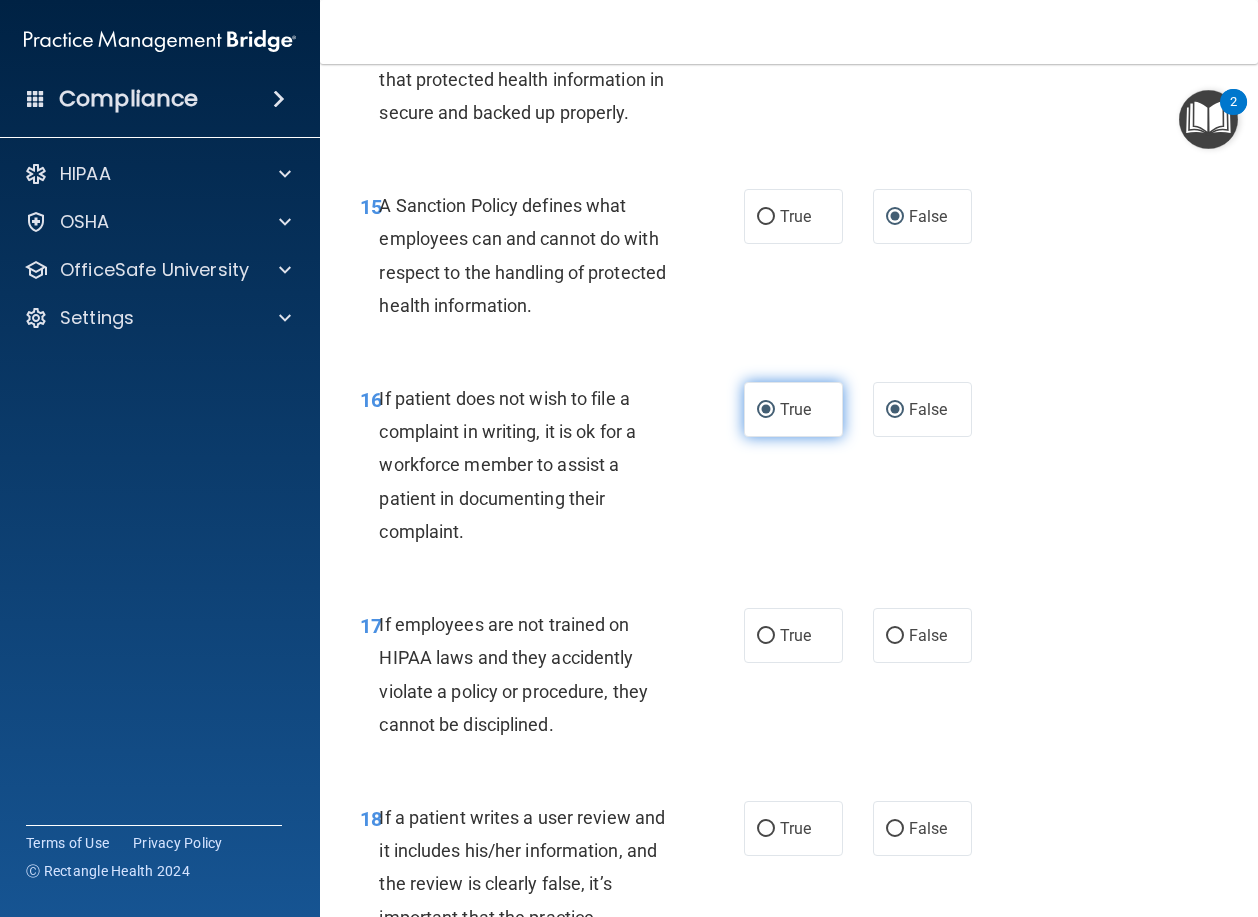 radio on "false" 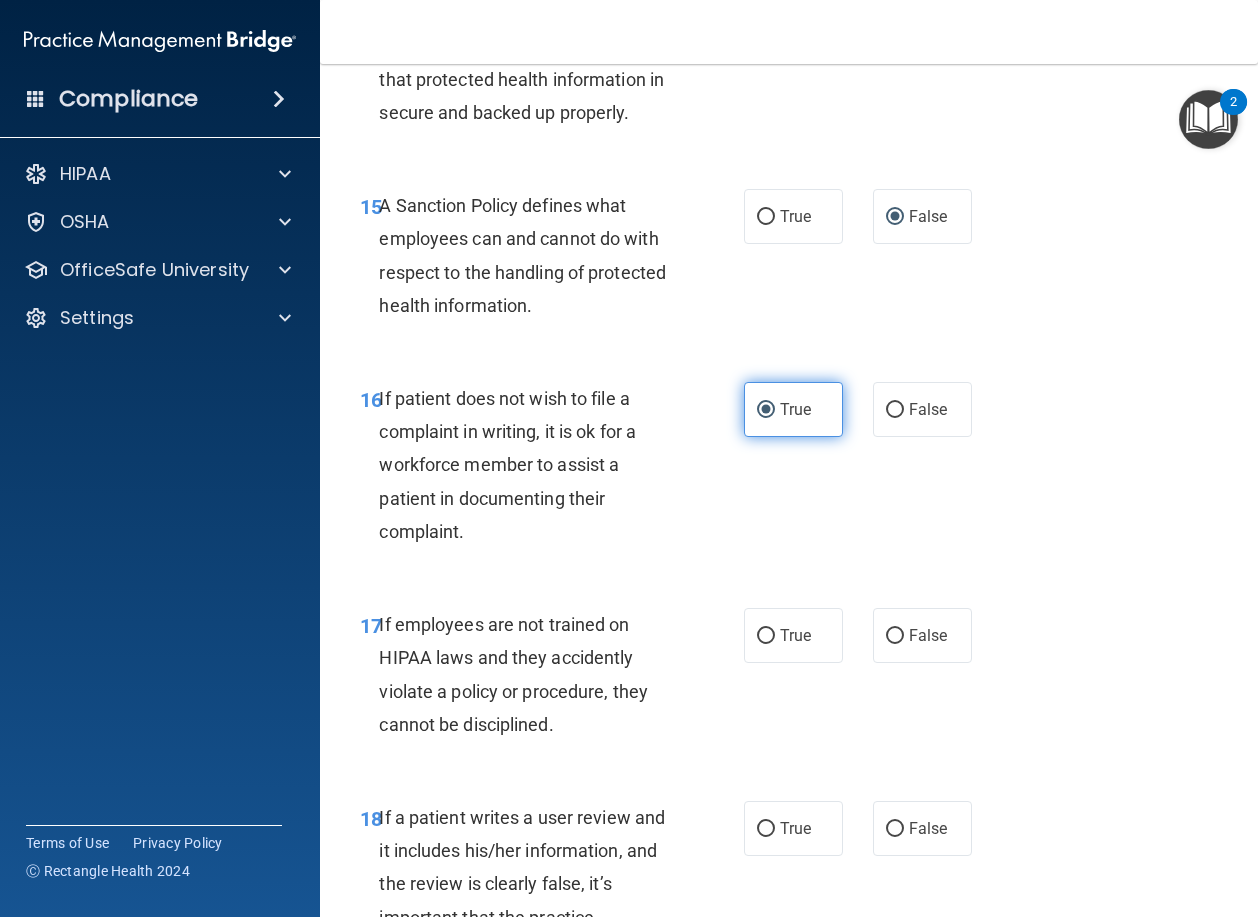 click on "True" at bounding box center (766, 410) 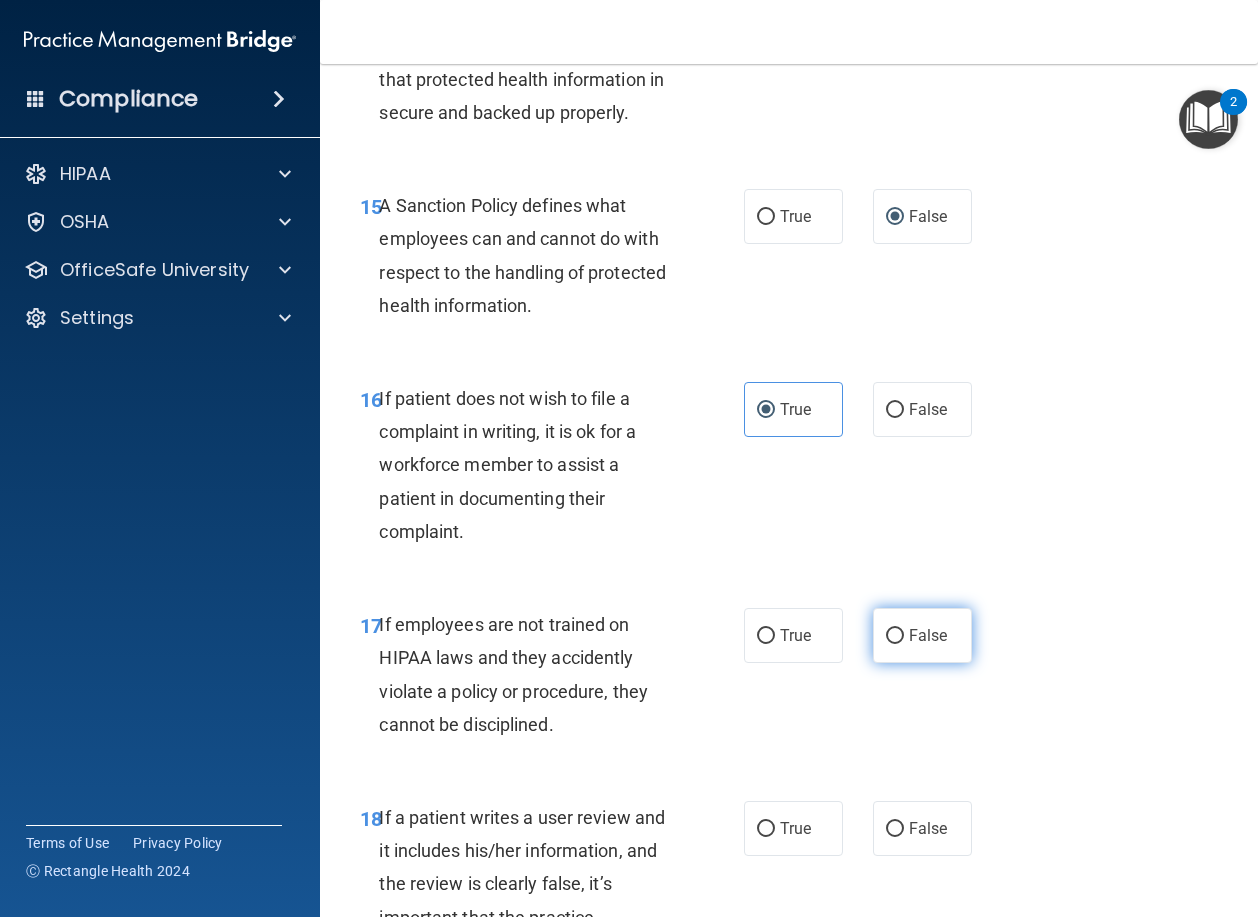 drag, startPoint x: 890, startPoint y: 771, endPoint x: 911, endPoint y: 754, distance: 27.018513 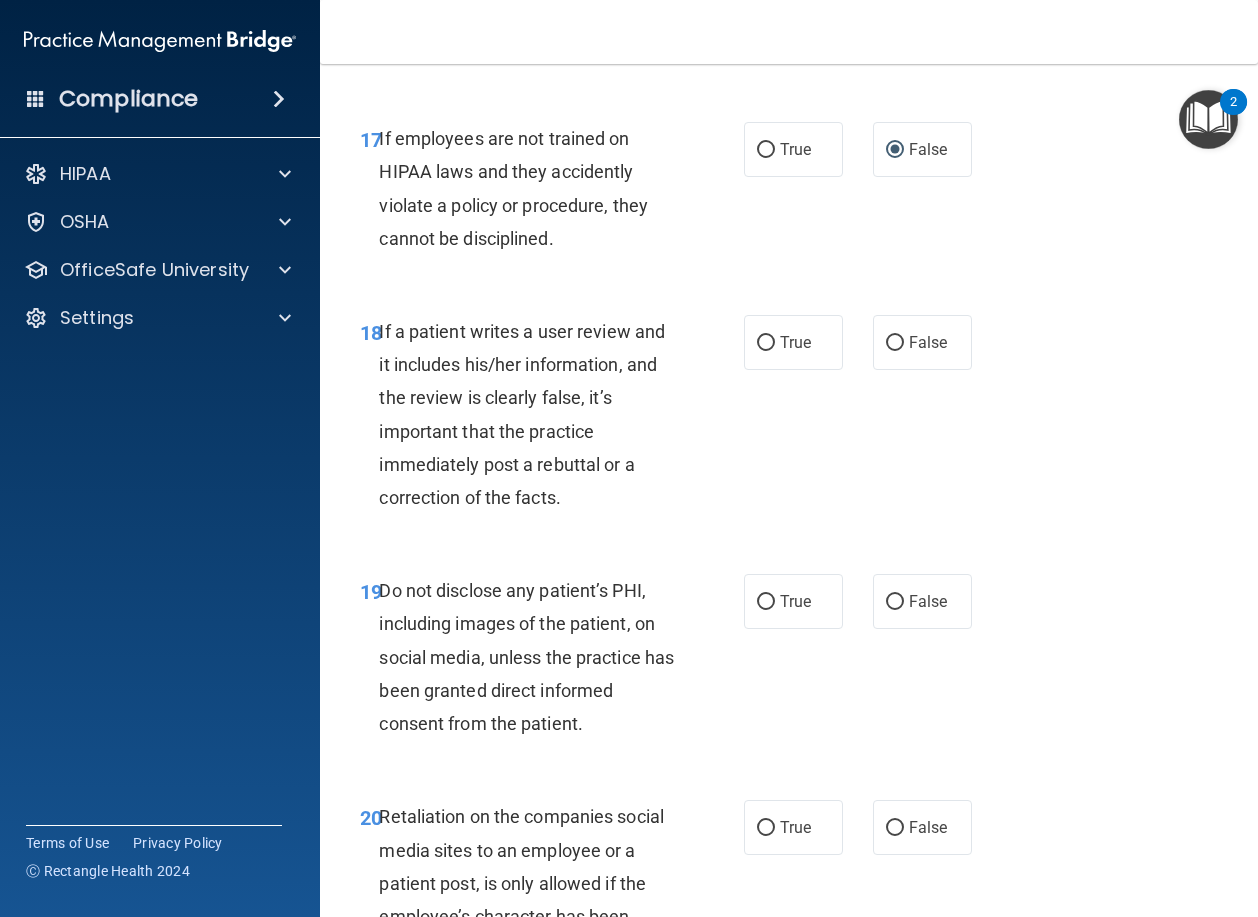 scroll, scrollTop: 4000, scrollLeft: 0, axis: vertical 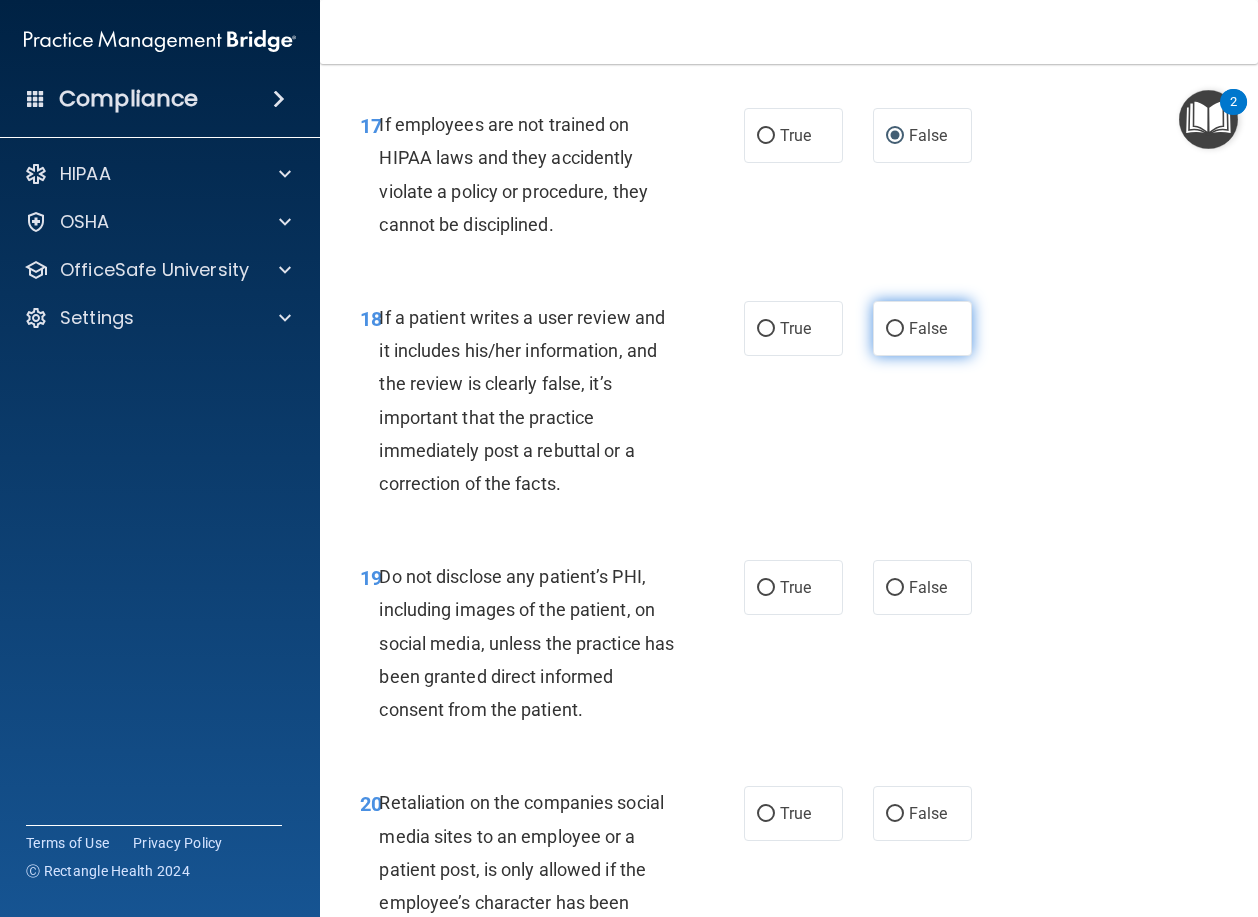 click on "False" at bounding box center [895, 329] 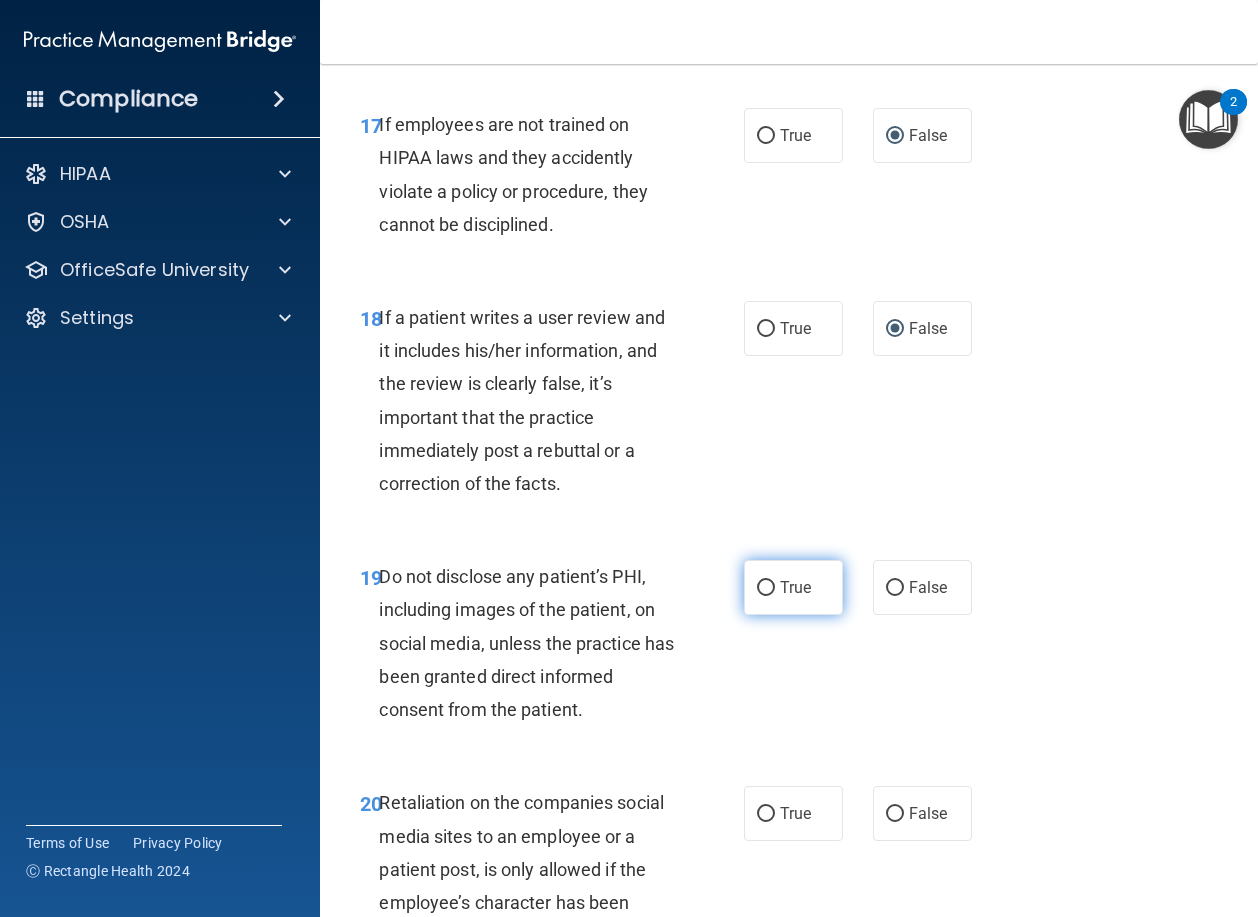 click on "True" at bounding box center (766, 588) 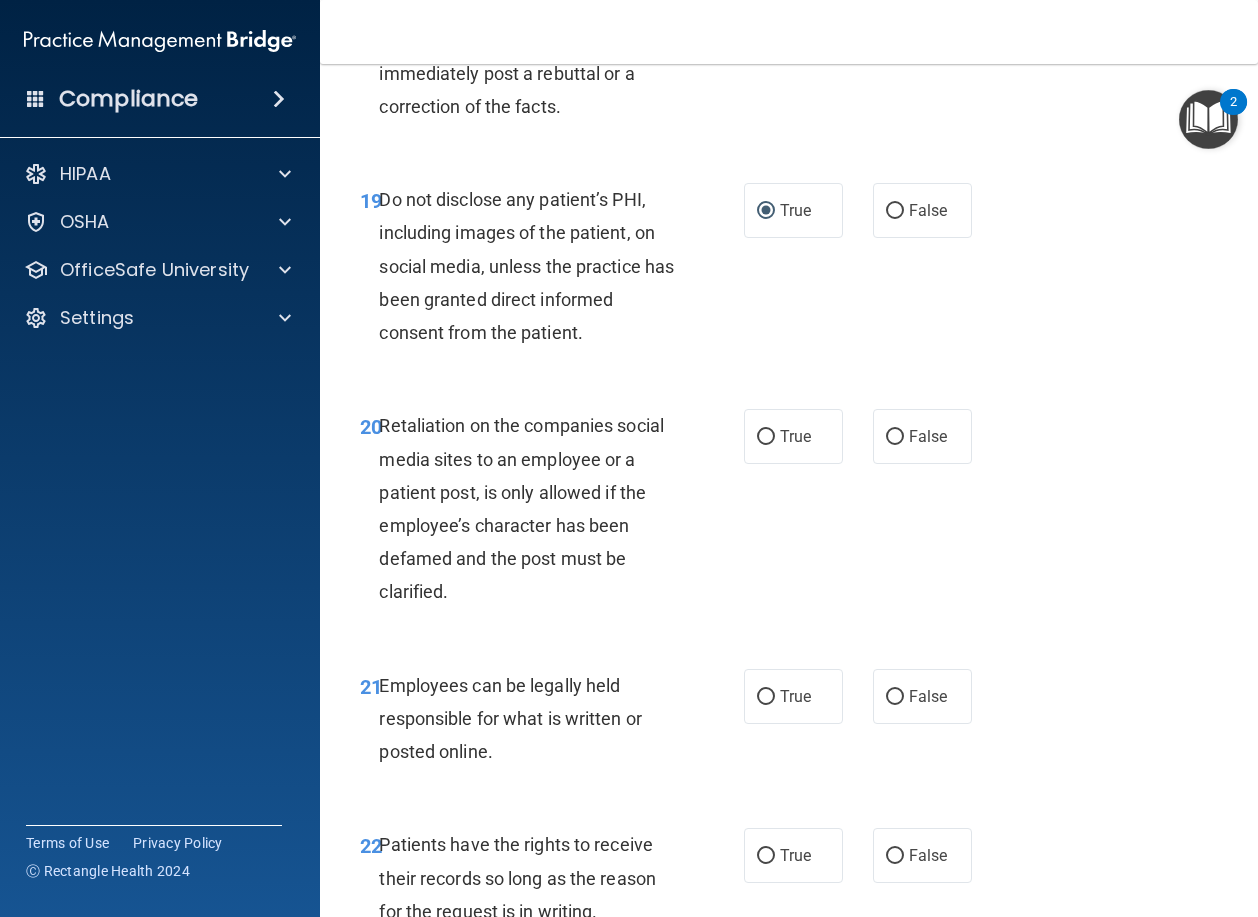 scroll, scrollTop: 4400, scrollLeft: 0, axis: vertical 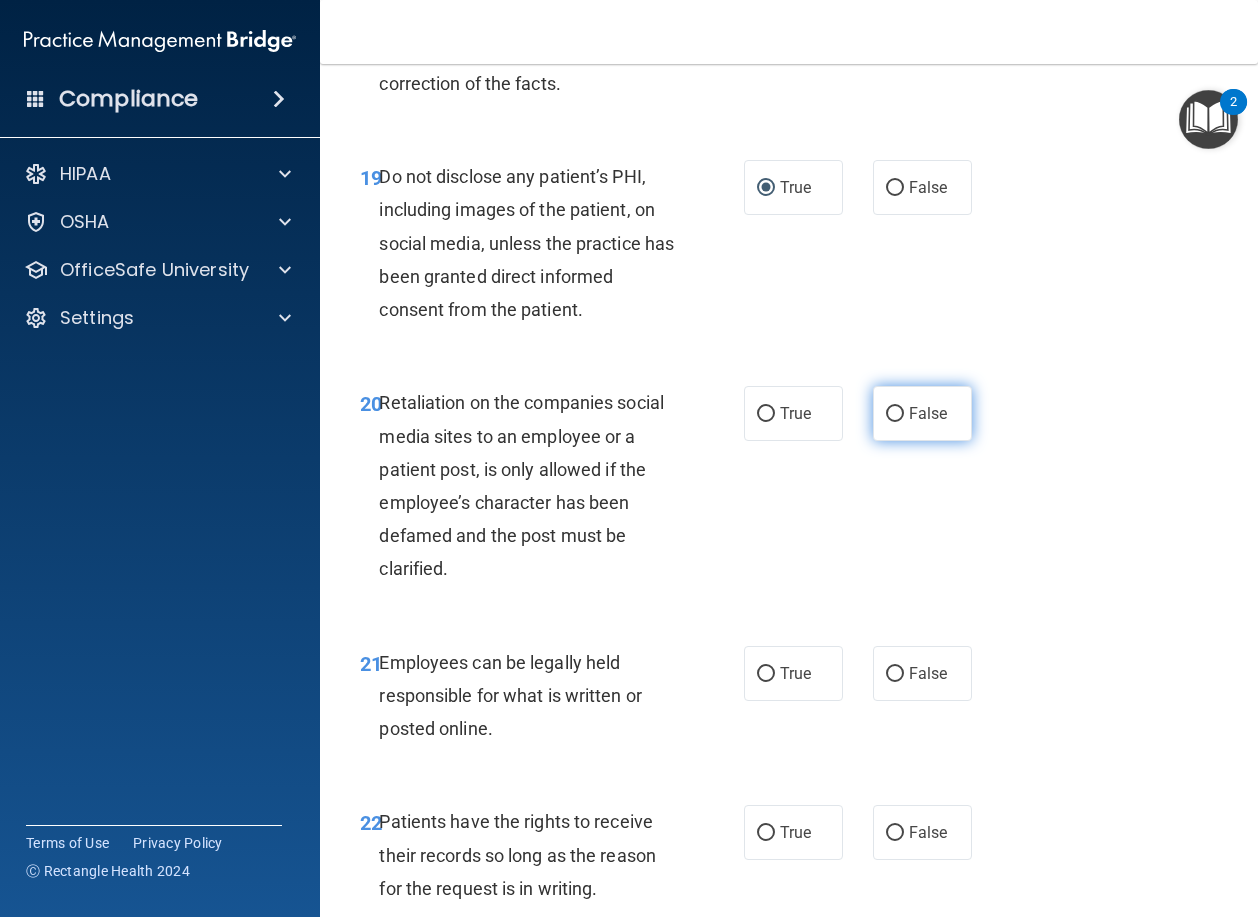 click on "False" at bounding box center (895, 414) 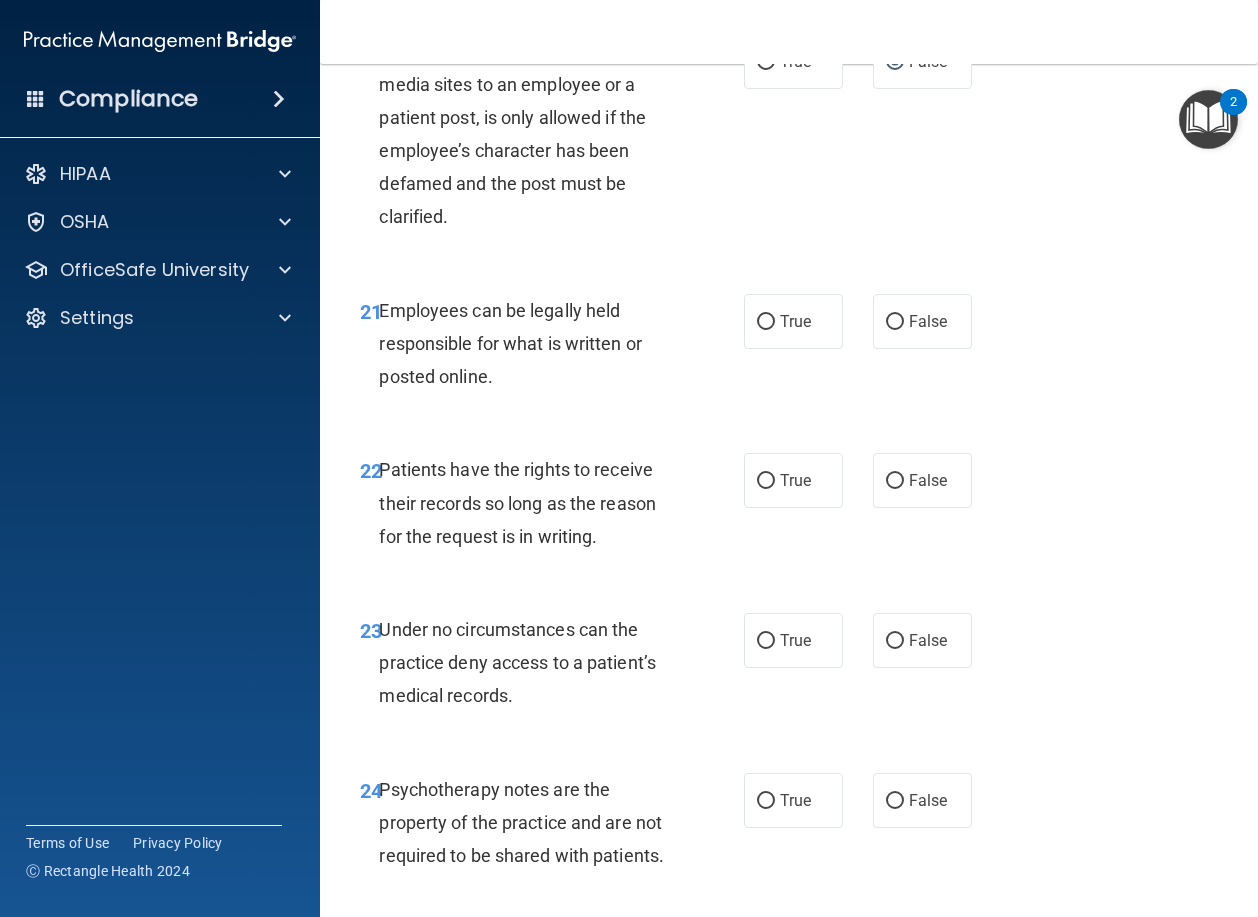 scroll, scrollTop: 4800, scrollLeft: 0, axis: vertical 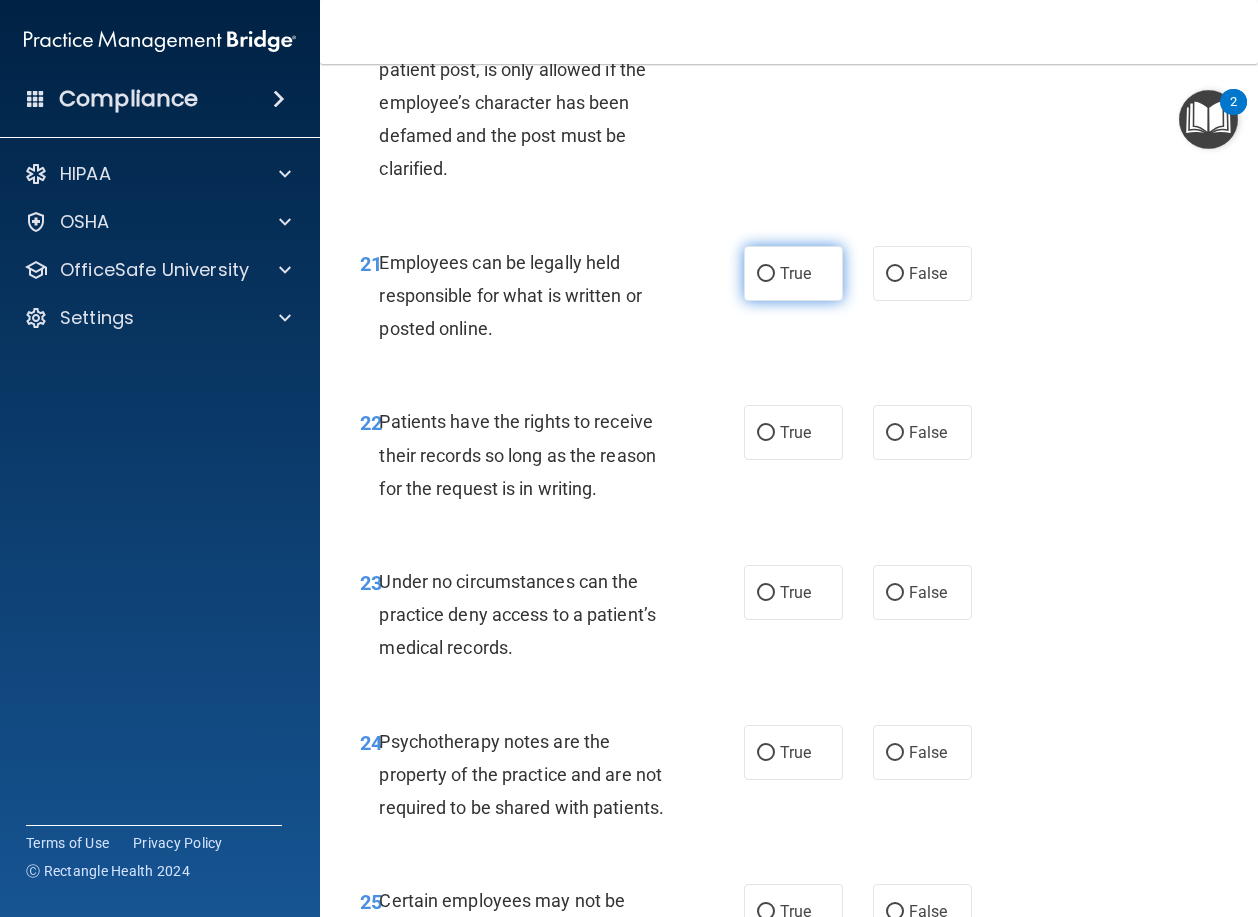 click on "True" at bounding box center [766, 274] 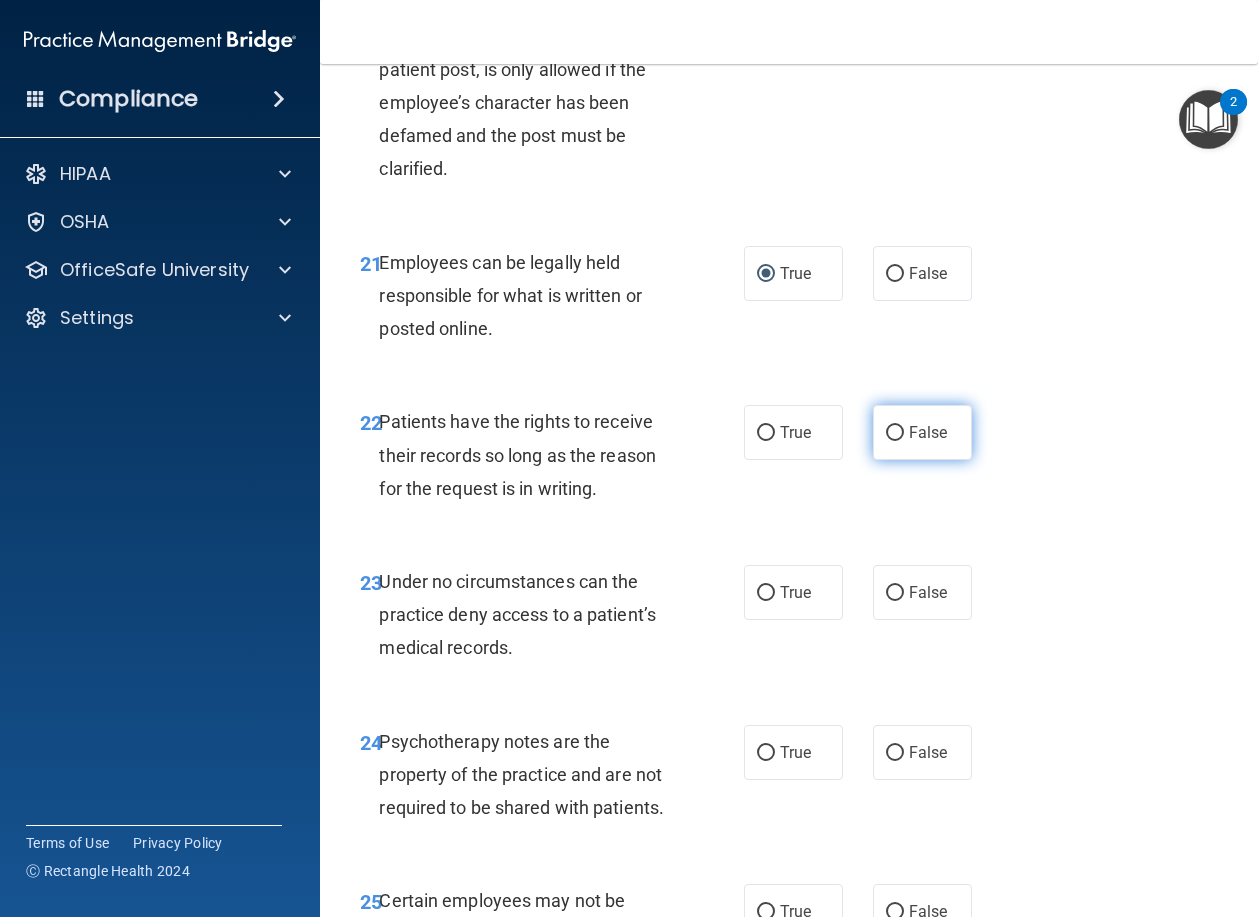 click on "False" at bounding box center [895, 433] 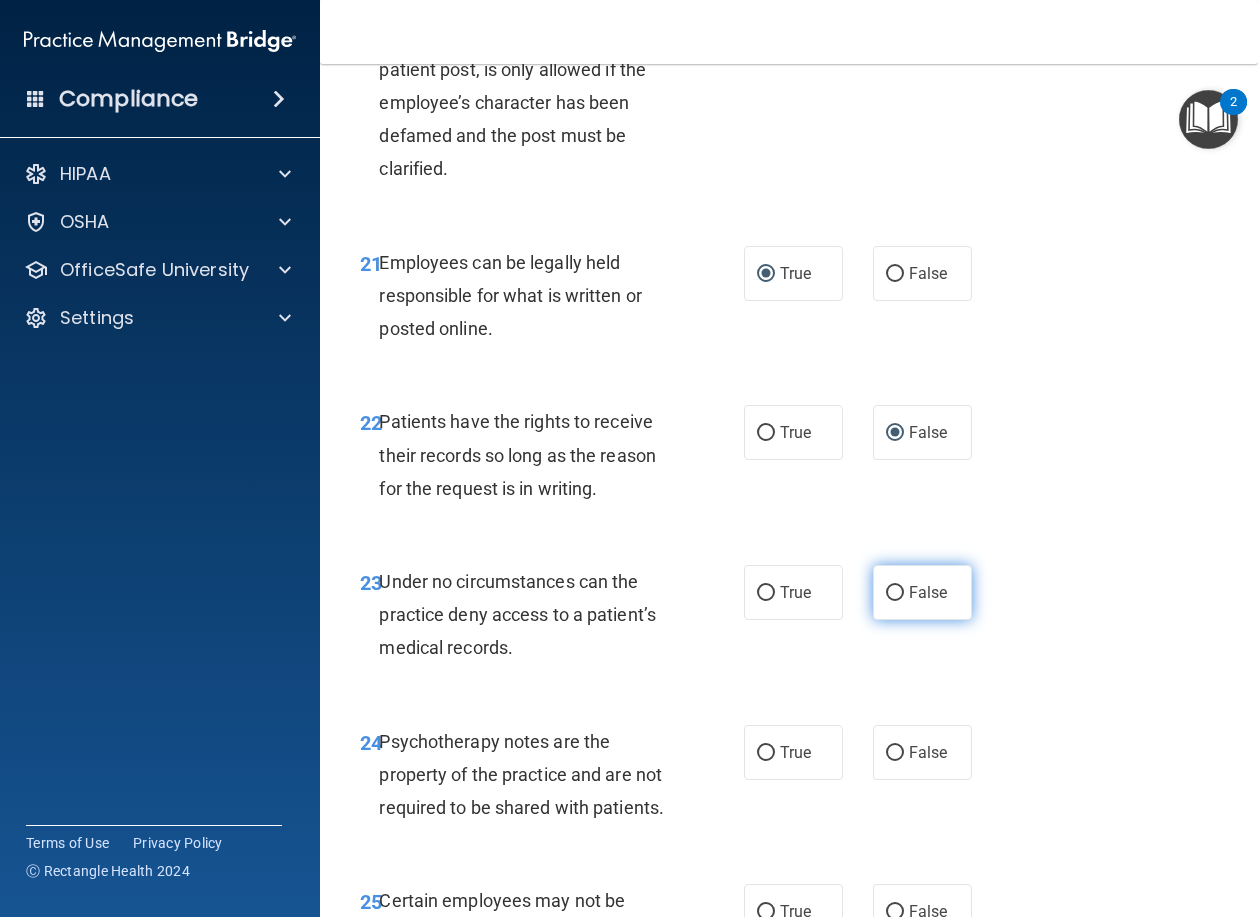 click on "False" at bounding box center [895, 593] 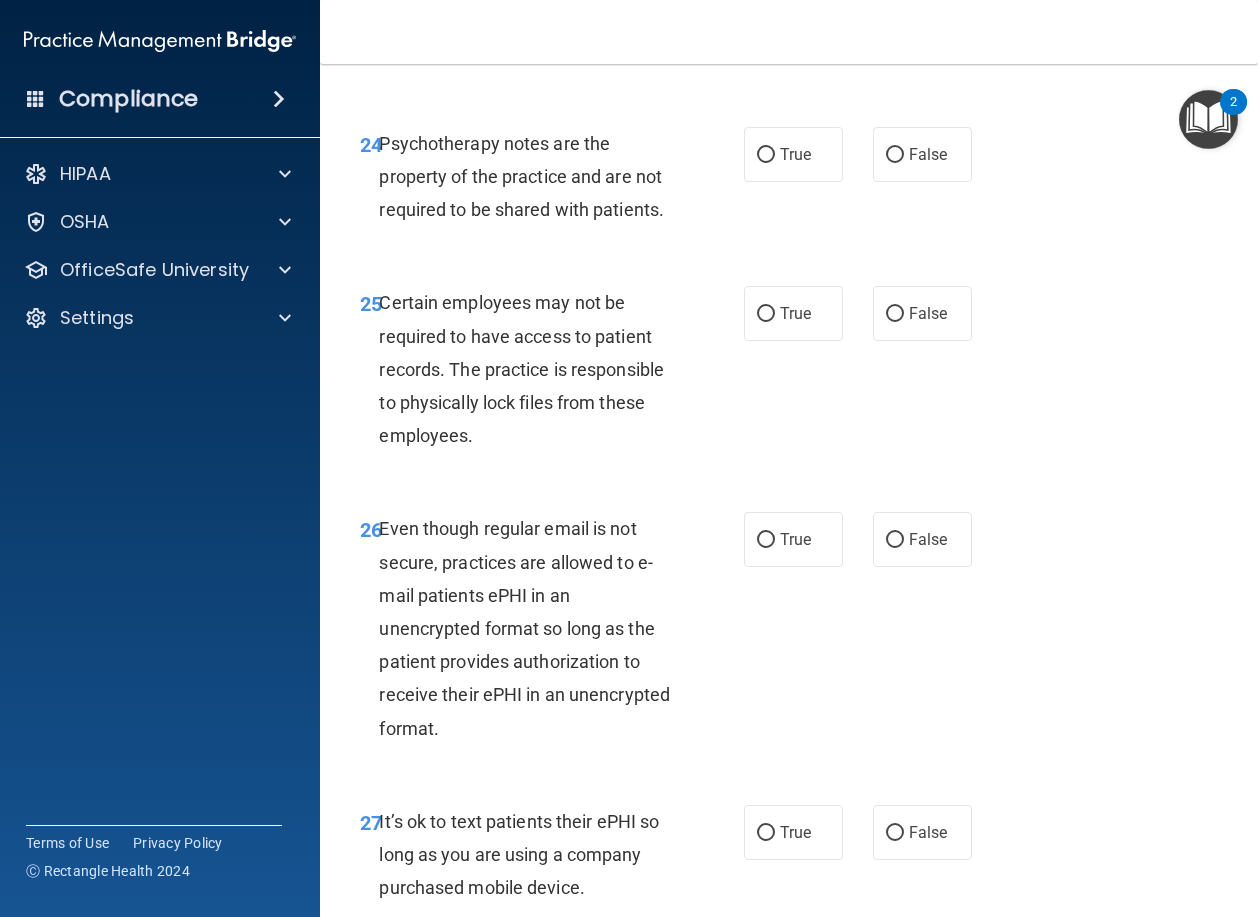 scroll, scrollTop: 5400, scrollLeft: 0, axis: vertical 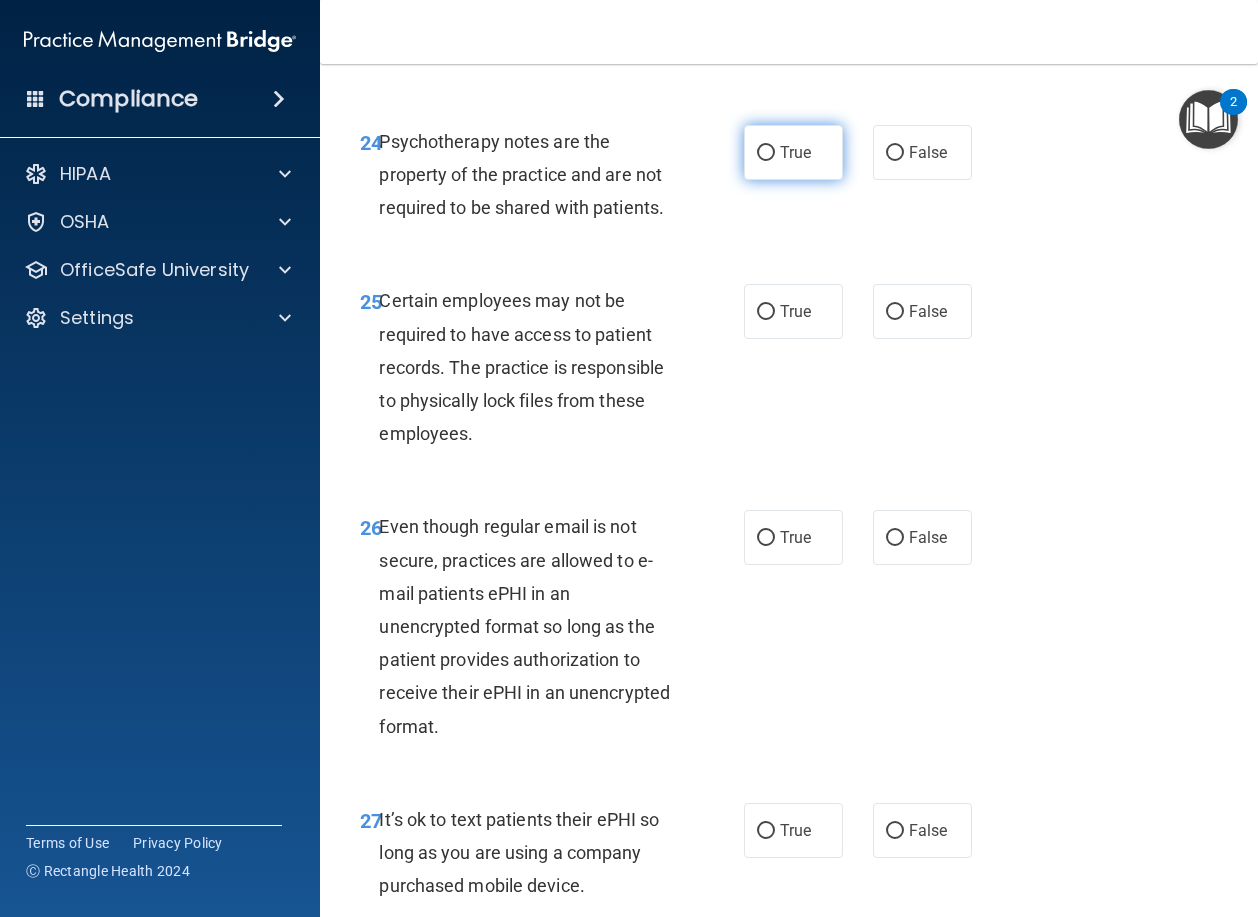 click on "True" at bounding box center (766, 153) 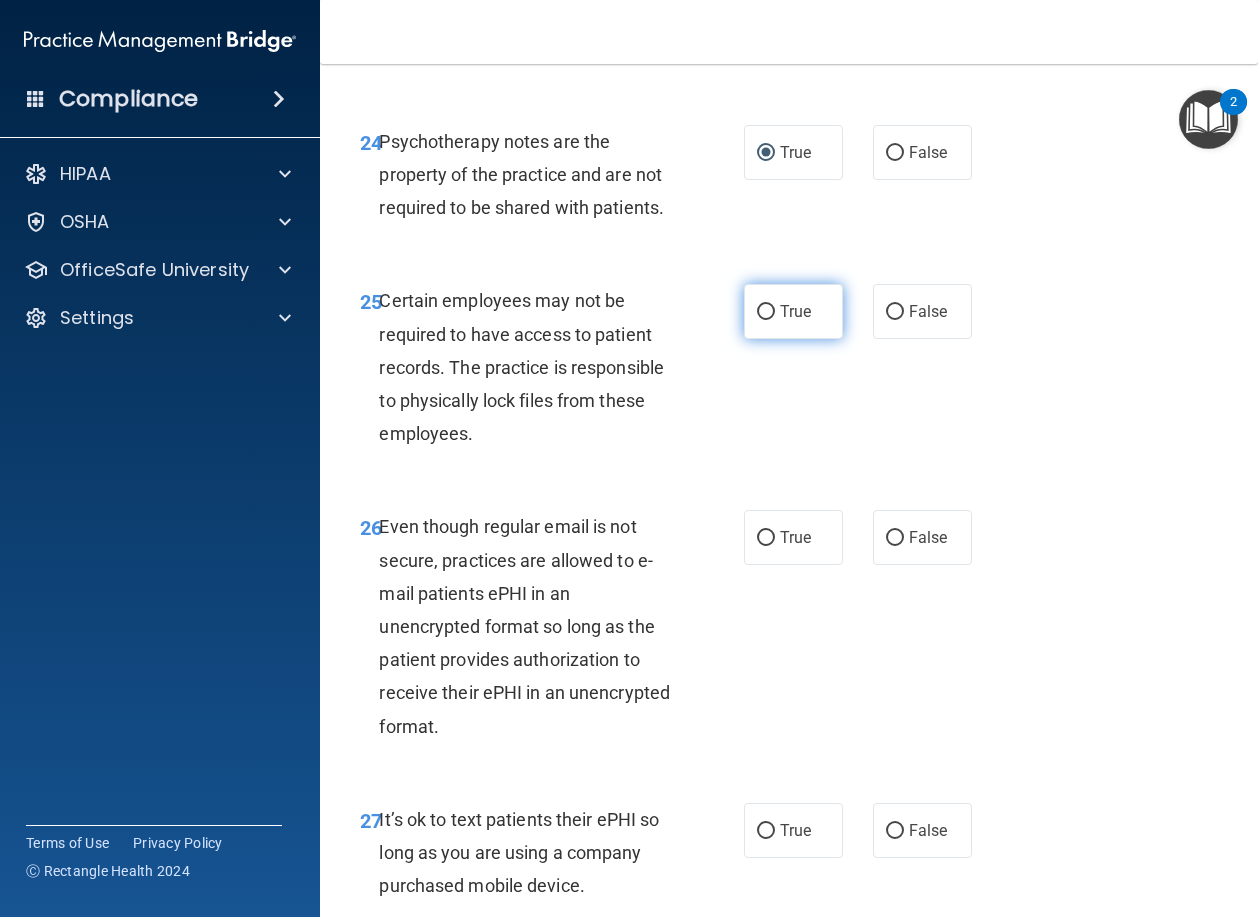click on "True" at bounding box center [766, 312] 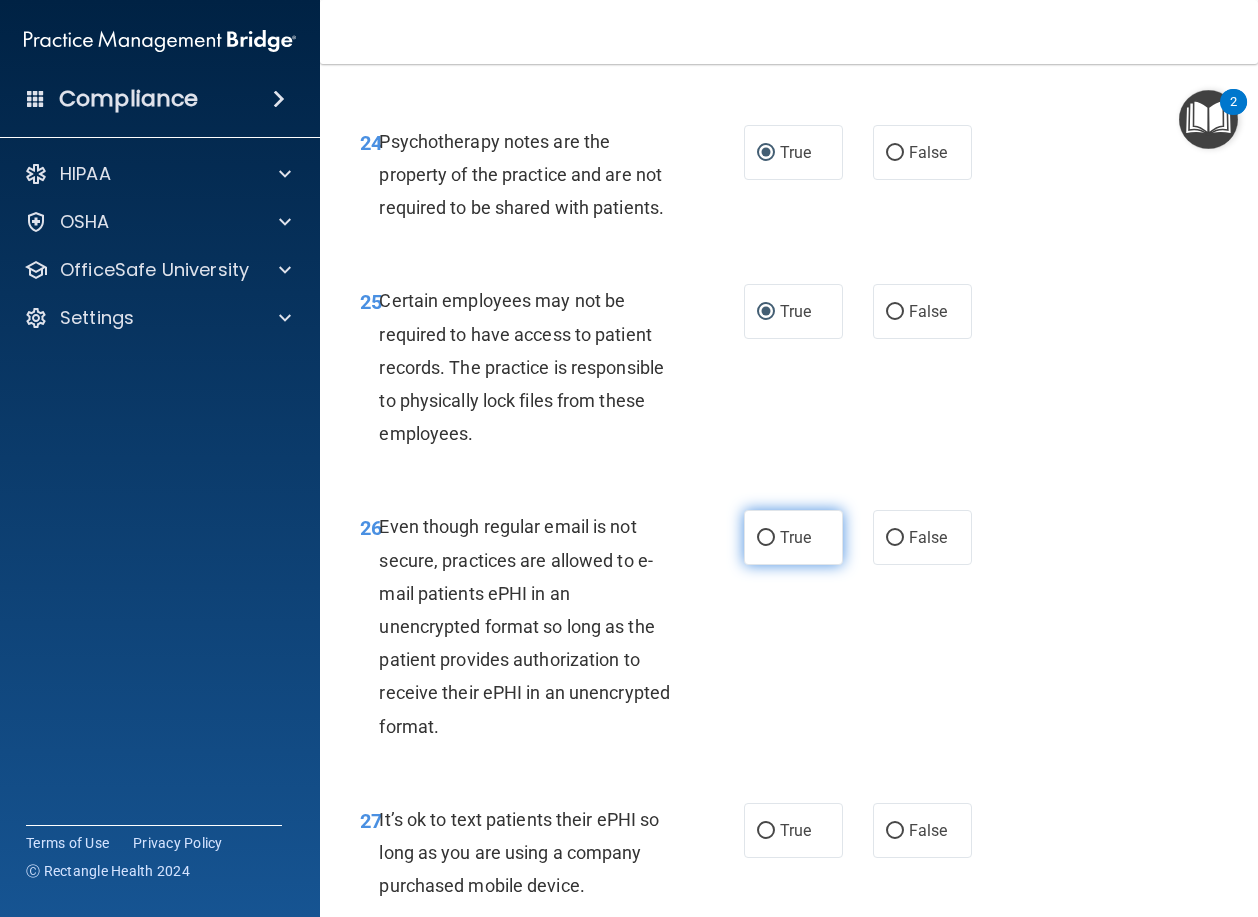 click on "True" at bounding box center (766, 538) 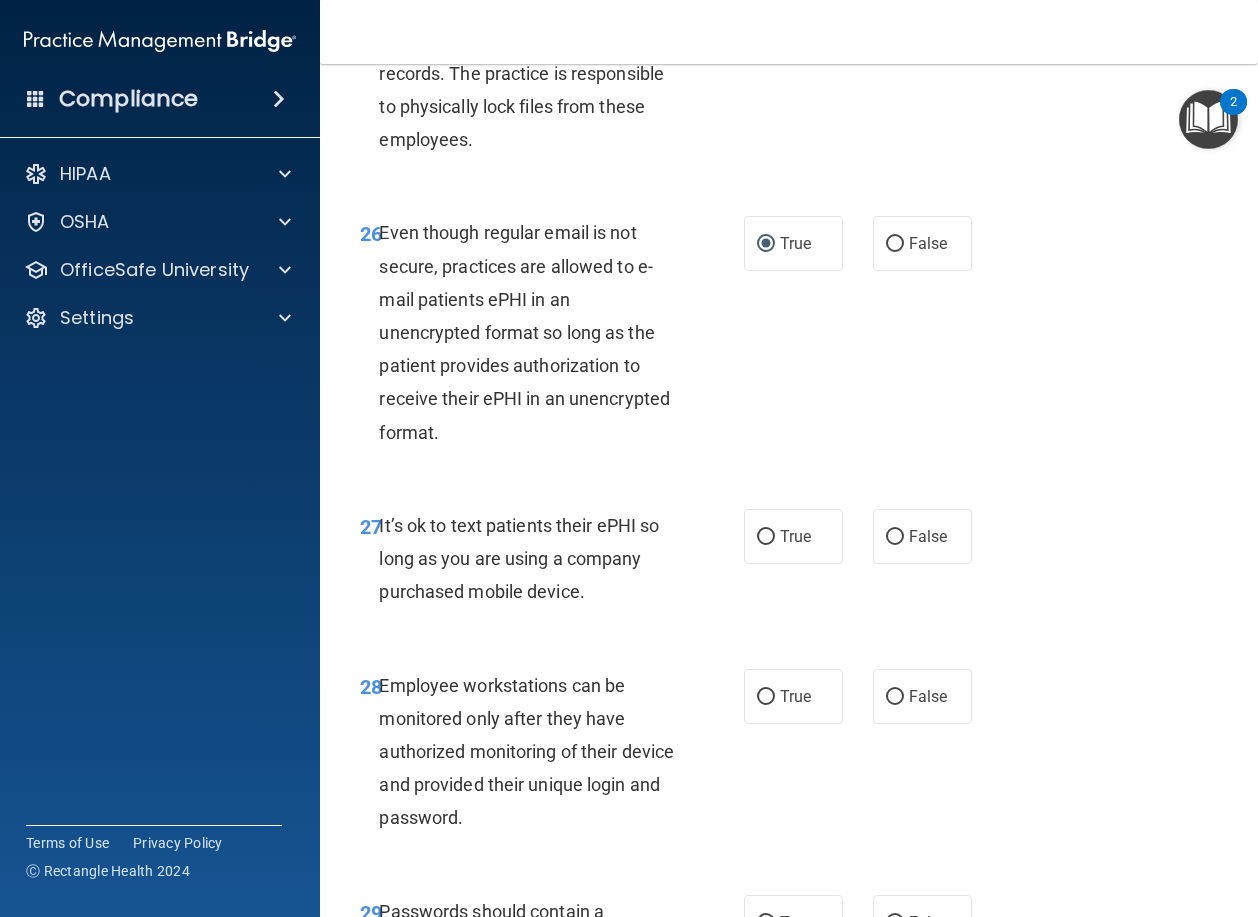 scroll, scrollTop: 5700, scrollLeft: 0, axis: vertical 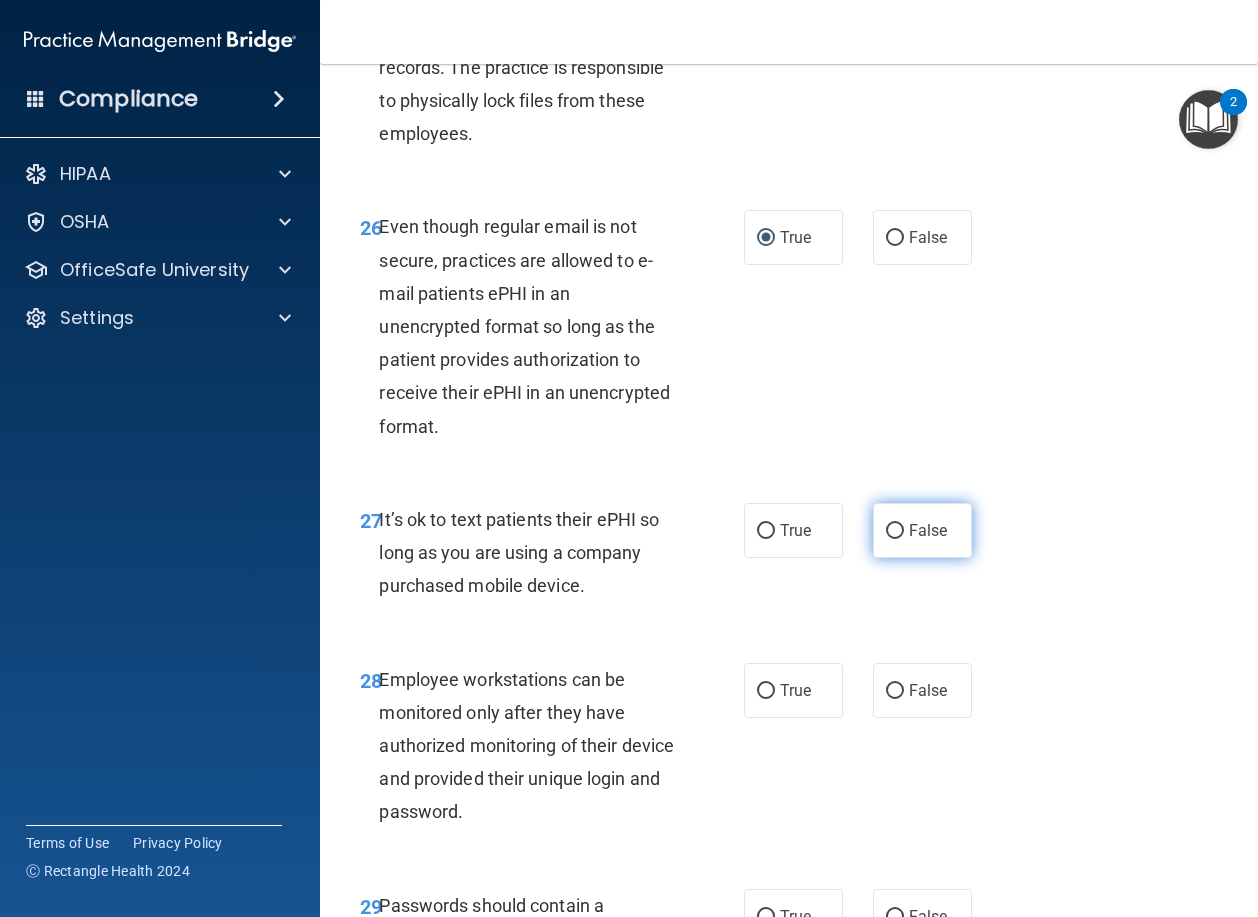 click on "False" at bounding box center [895, 531] 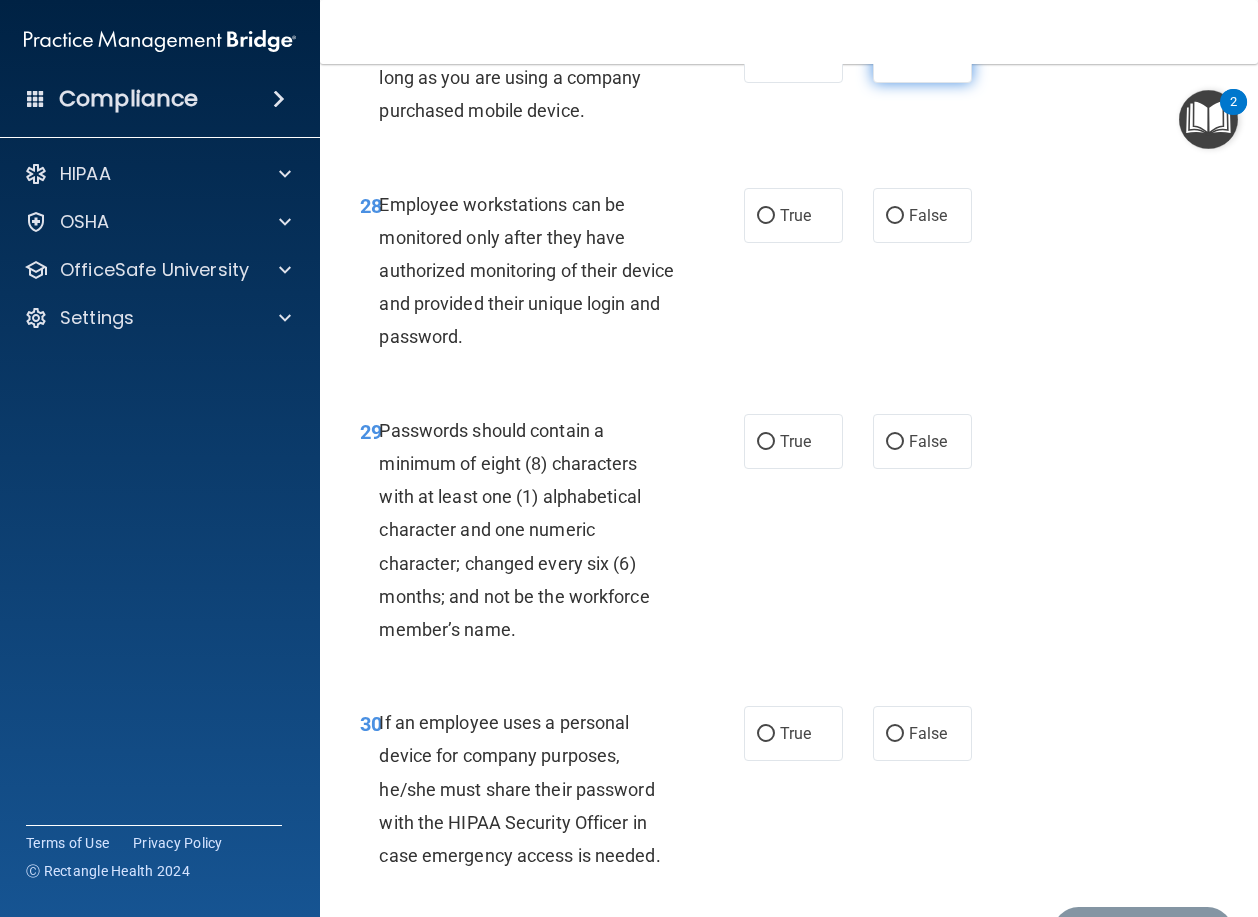scroll, scrollTop: 6200, scrollLeft: 0, axis: vertical 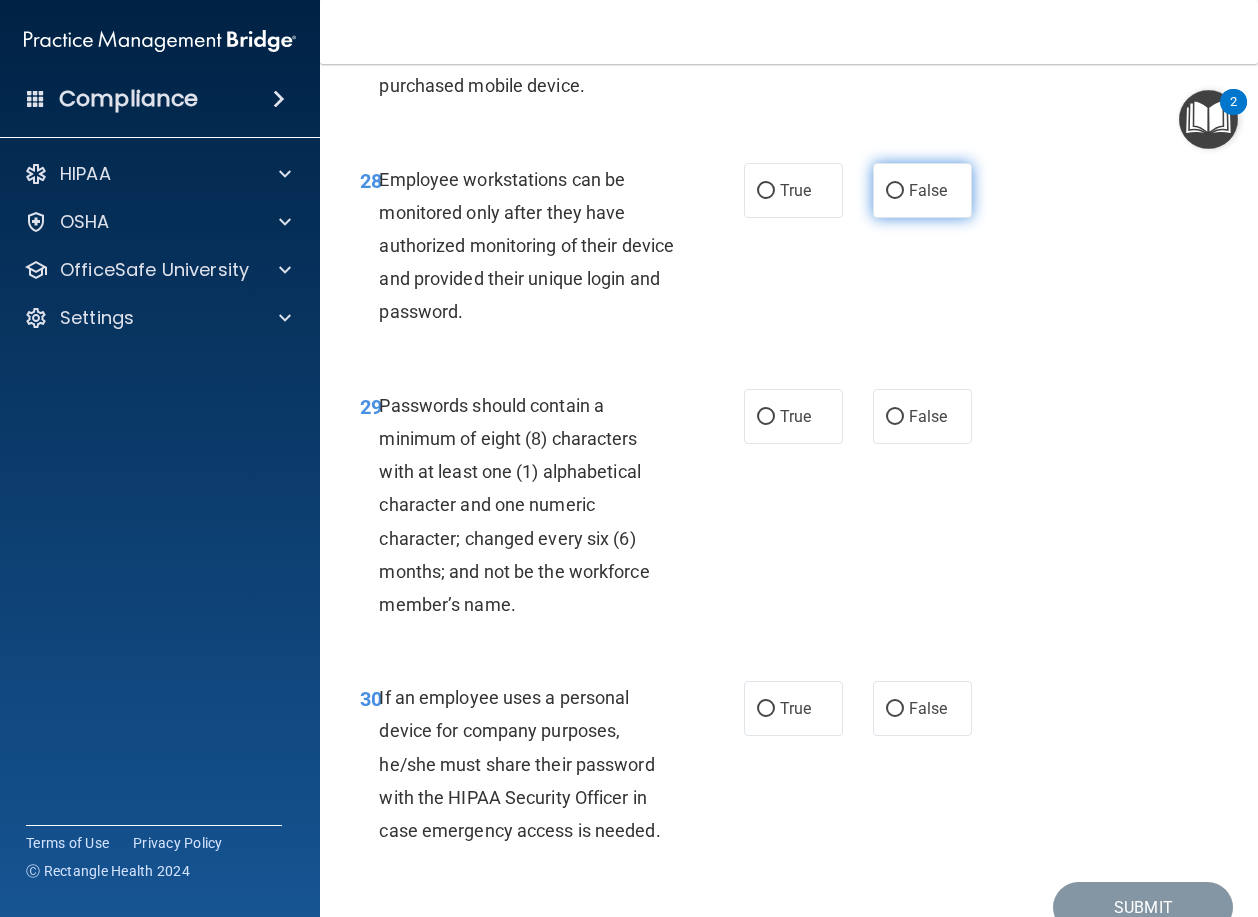 click on "False" at bounding box center [895, 191] 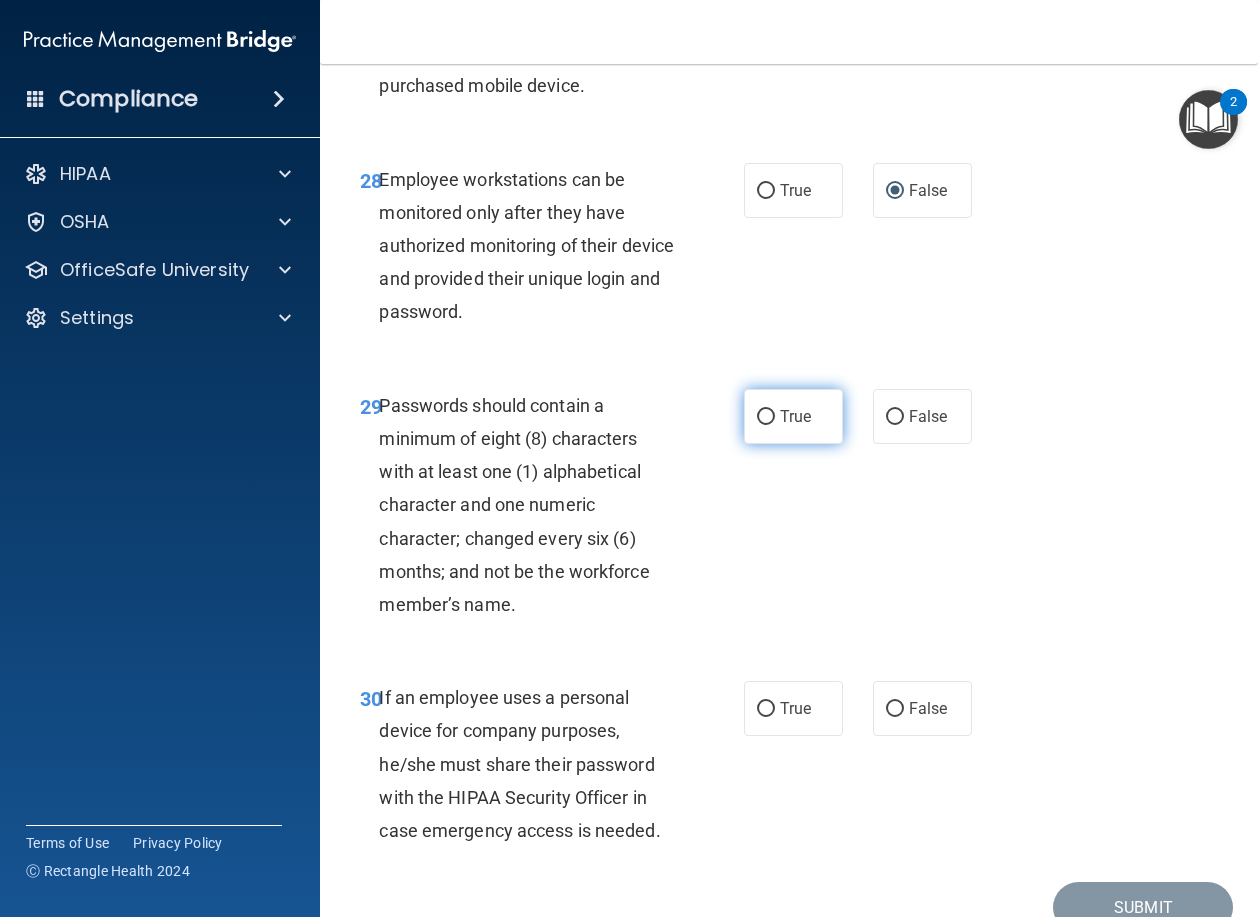 click on "True" at bounding box center (766, 417) 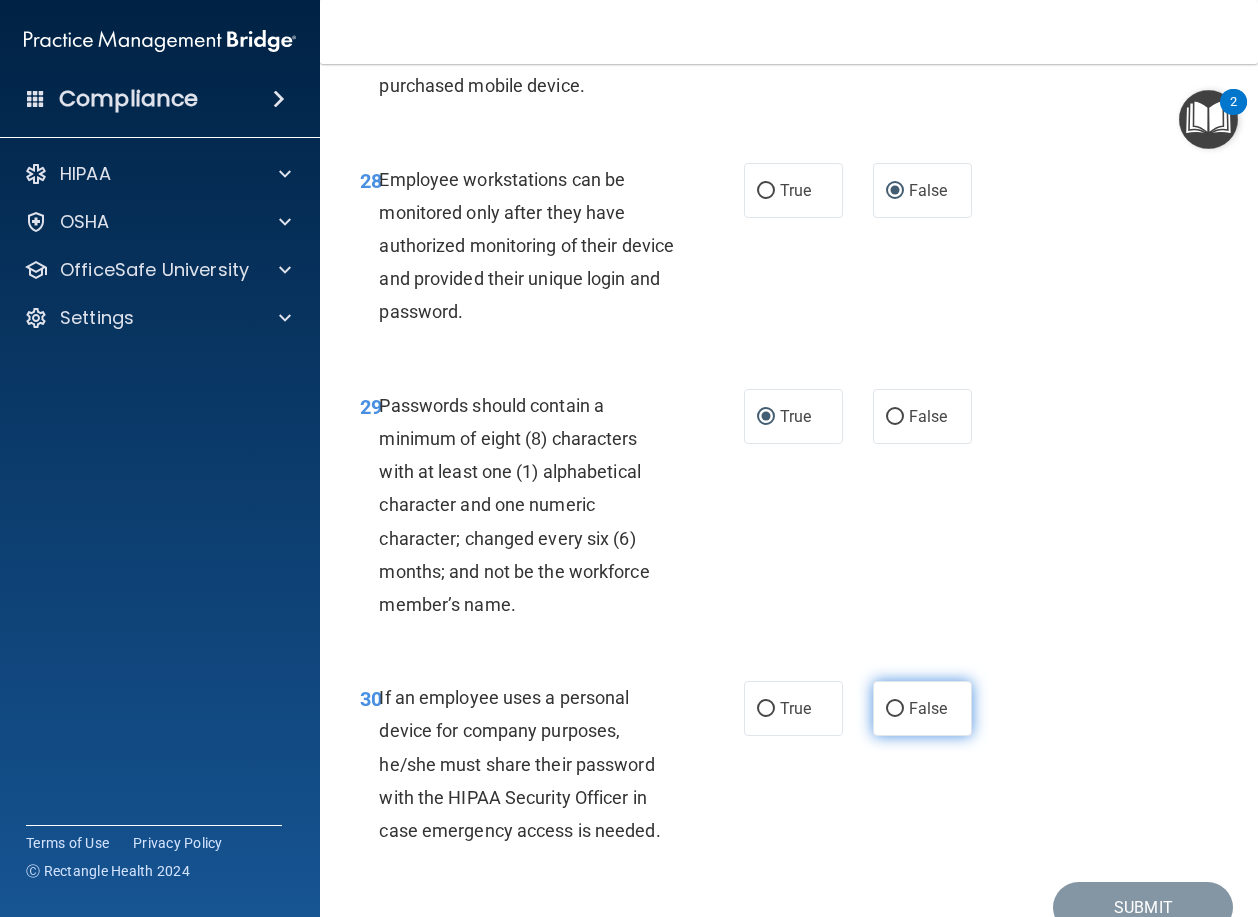 click on "False" at bounding box center [895, 709] 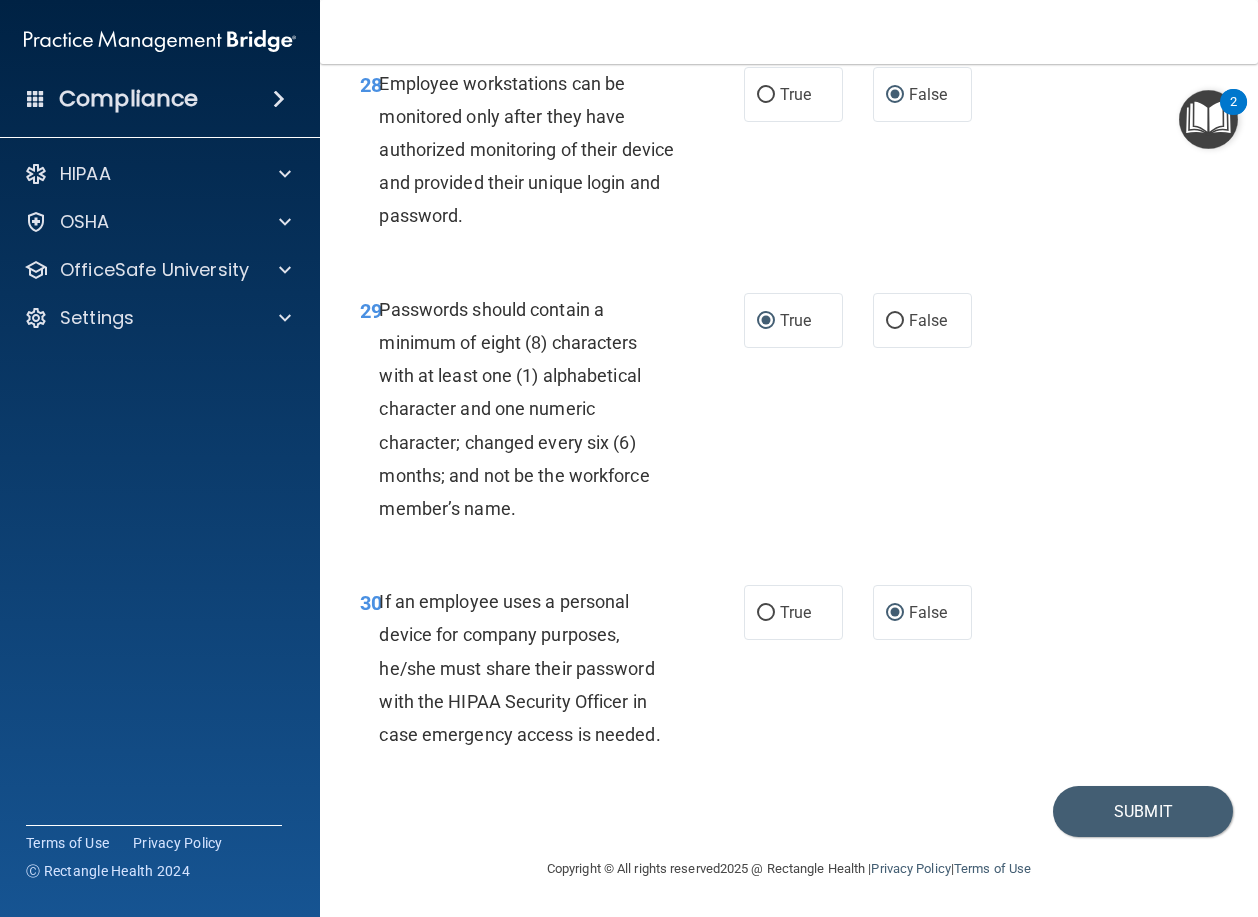 scroll, scrollTop: 6429, scrollLeft: 0, axis: vertical 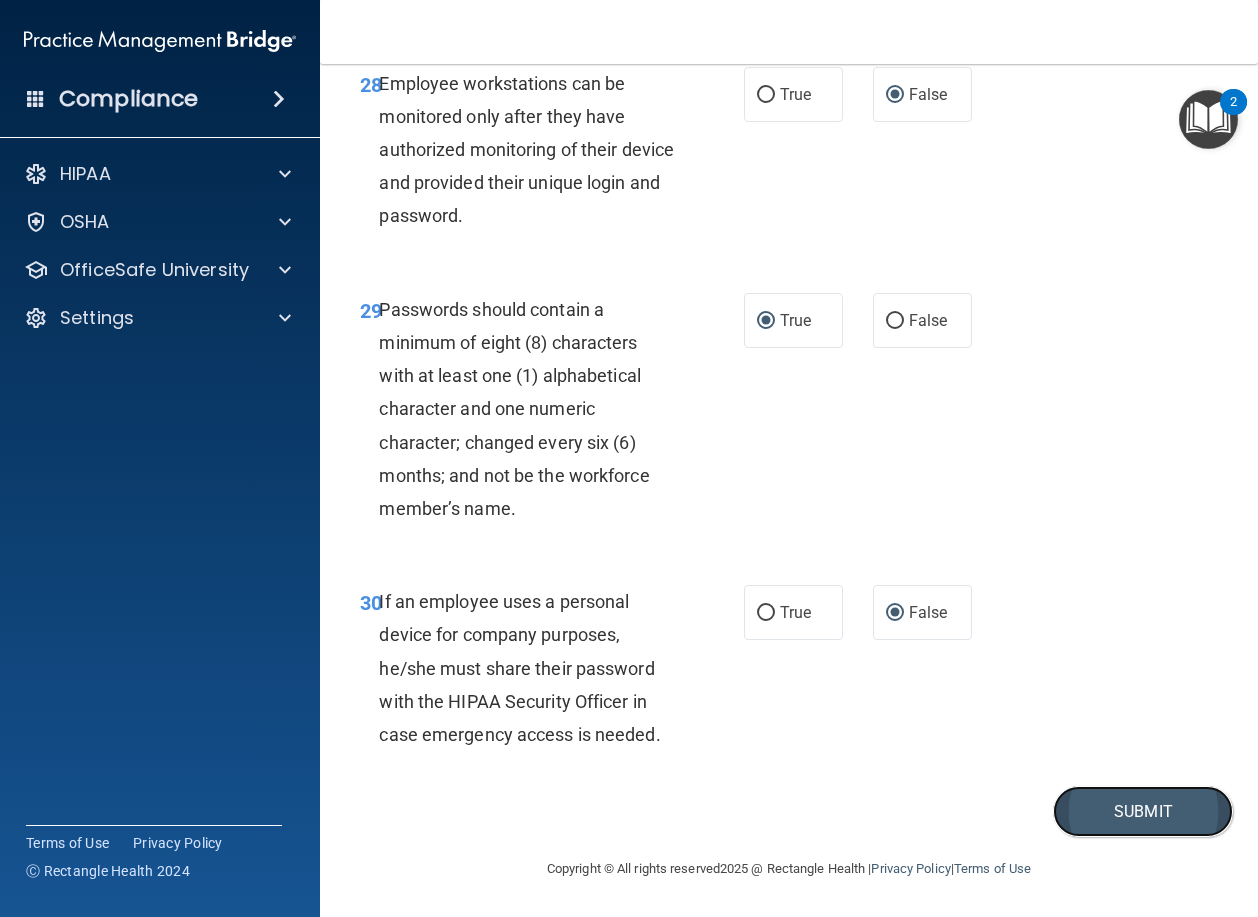 click on "Submit" at bounding box center (1143, 811) 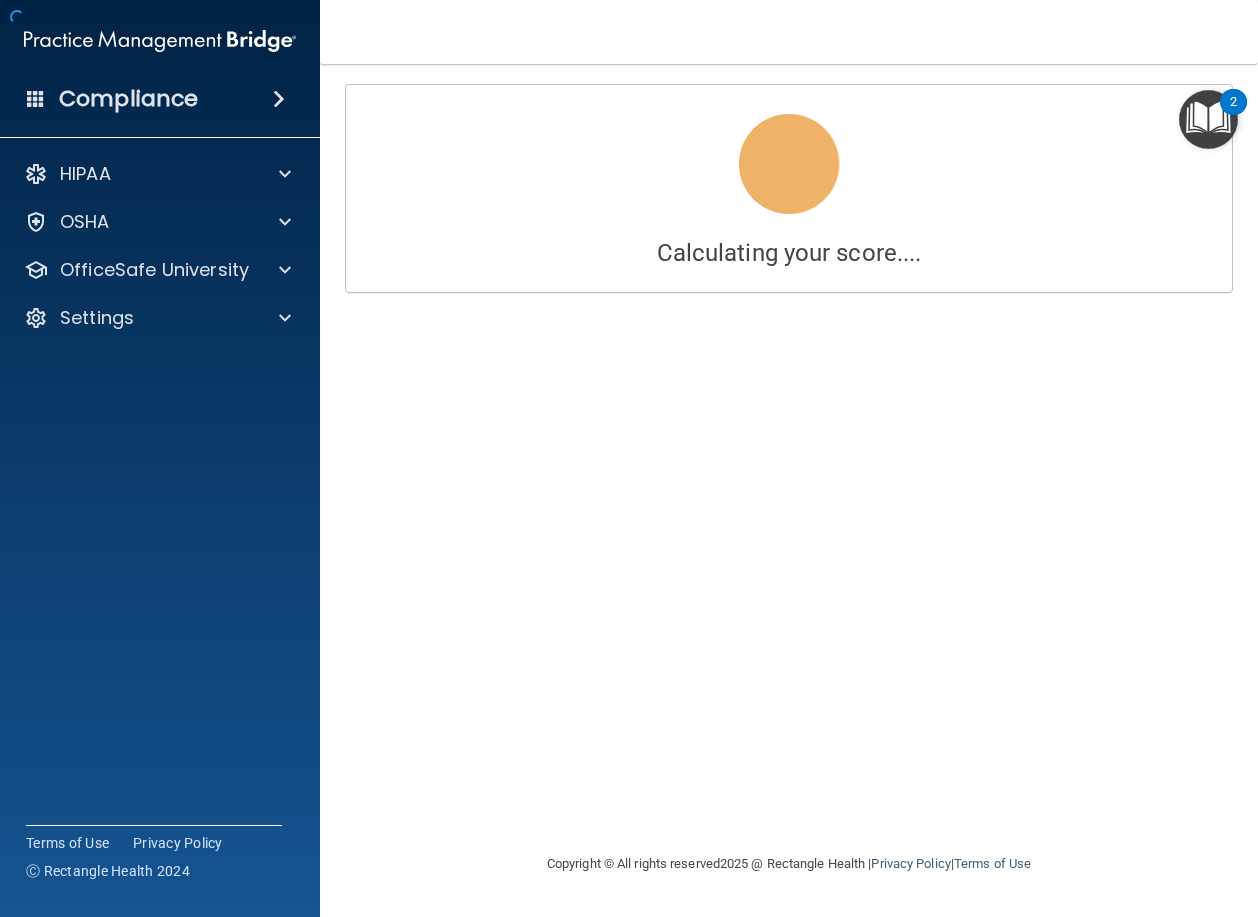 scroll, scrollTop: 0, scrollLeft: 0, axis: both 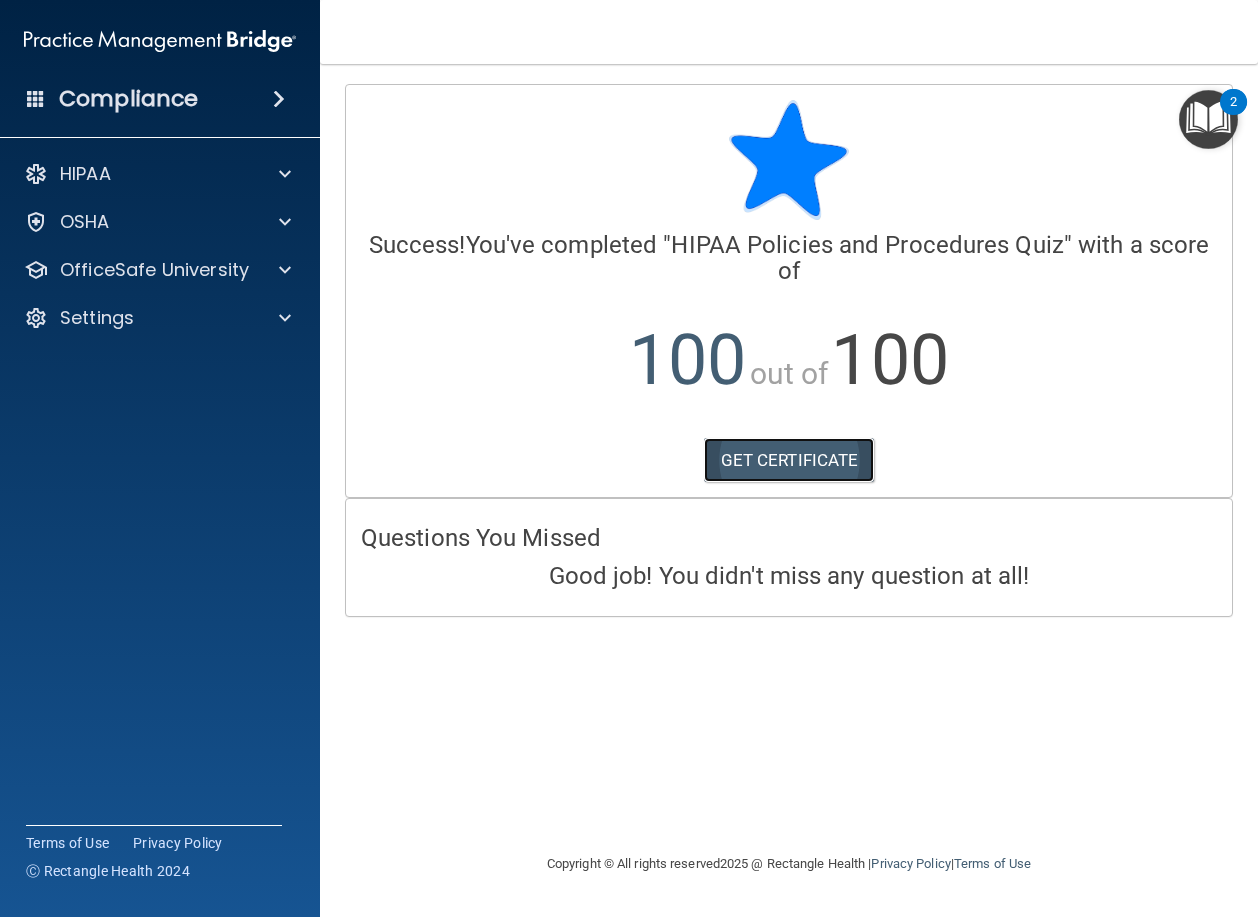 click on "GET CERTIFICATE" at bounding box center [789, 460] 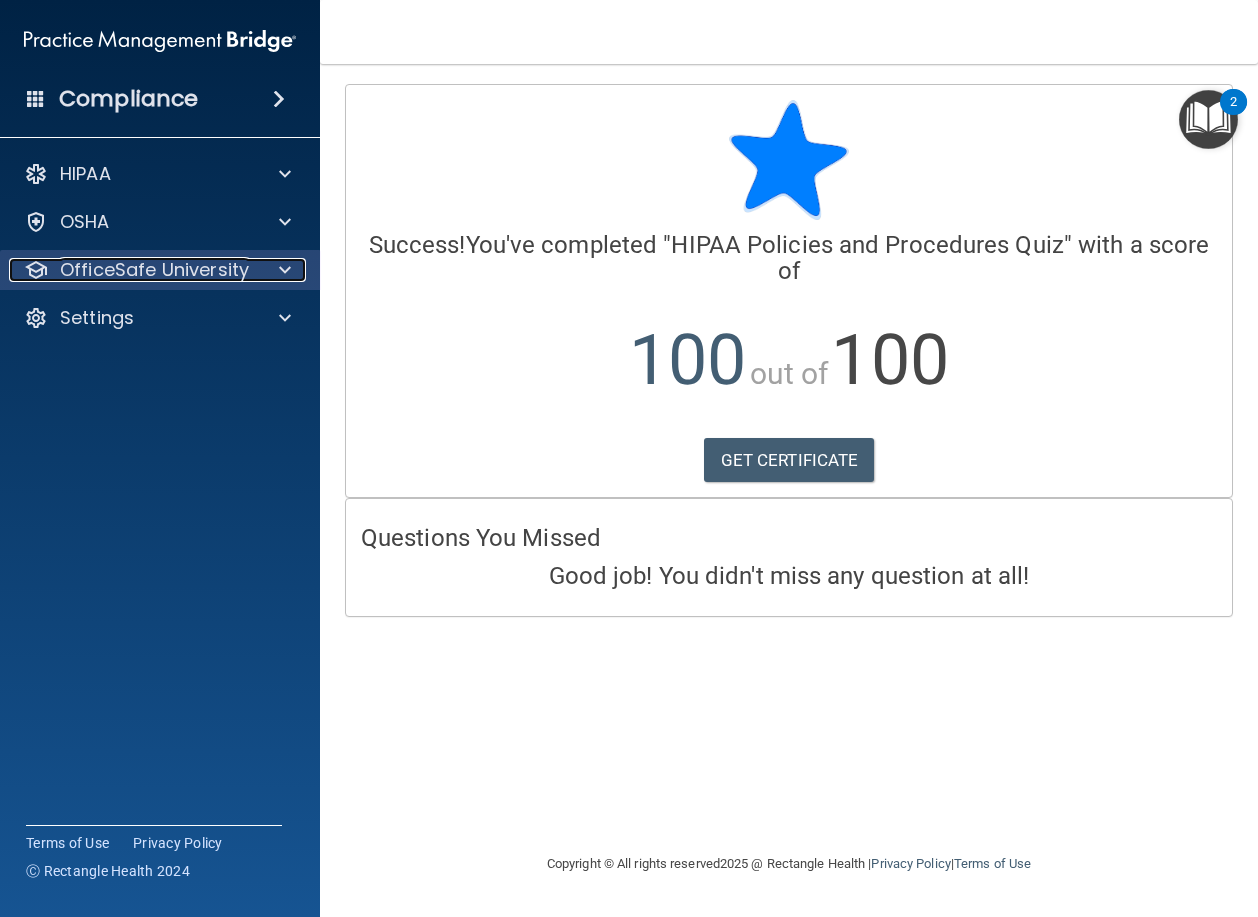 click at bounding box center [282, 270] 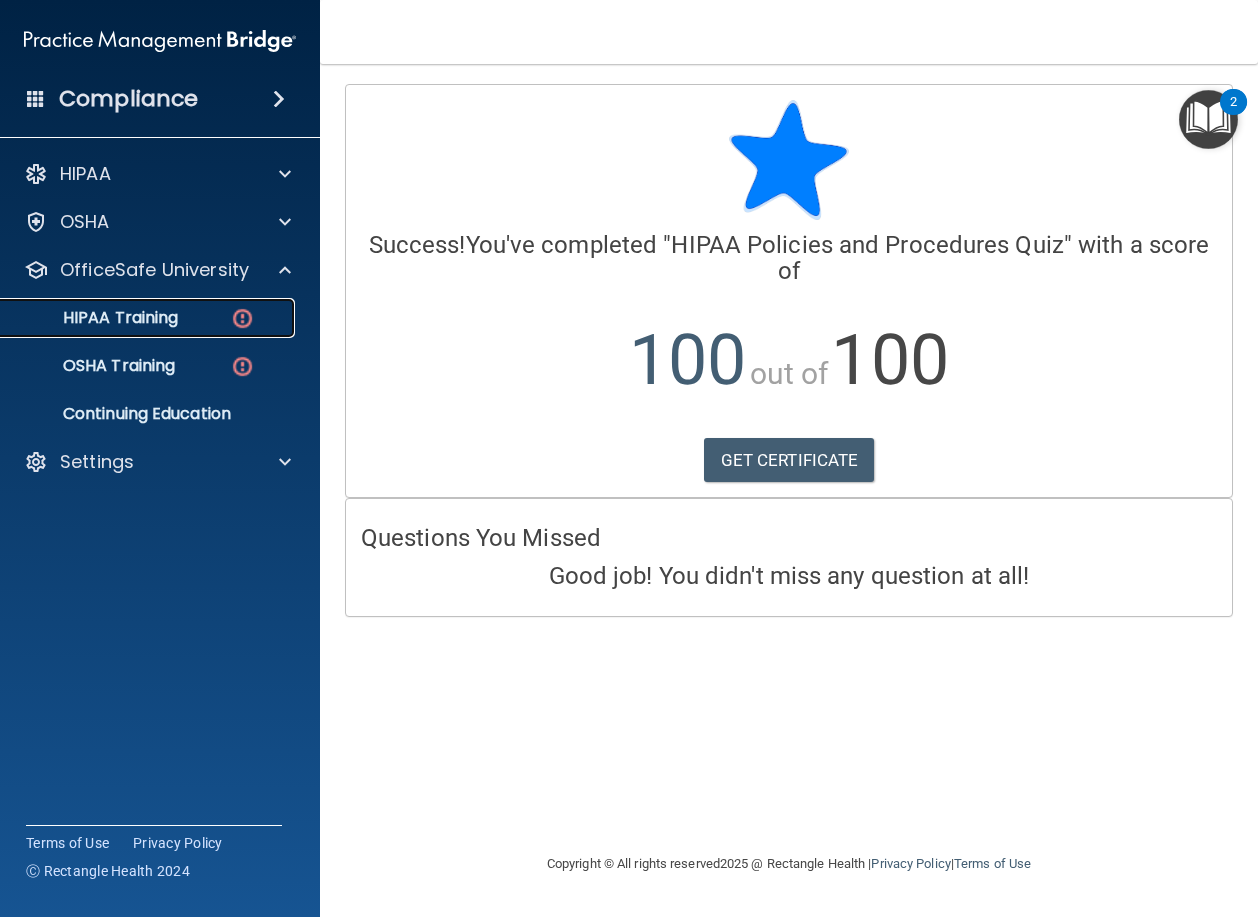click on "HIPAA Training" at bounding box center (149, 318) 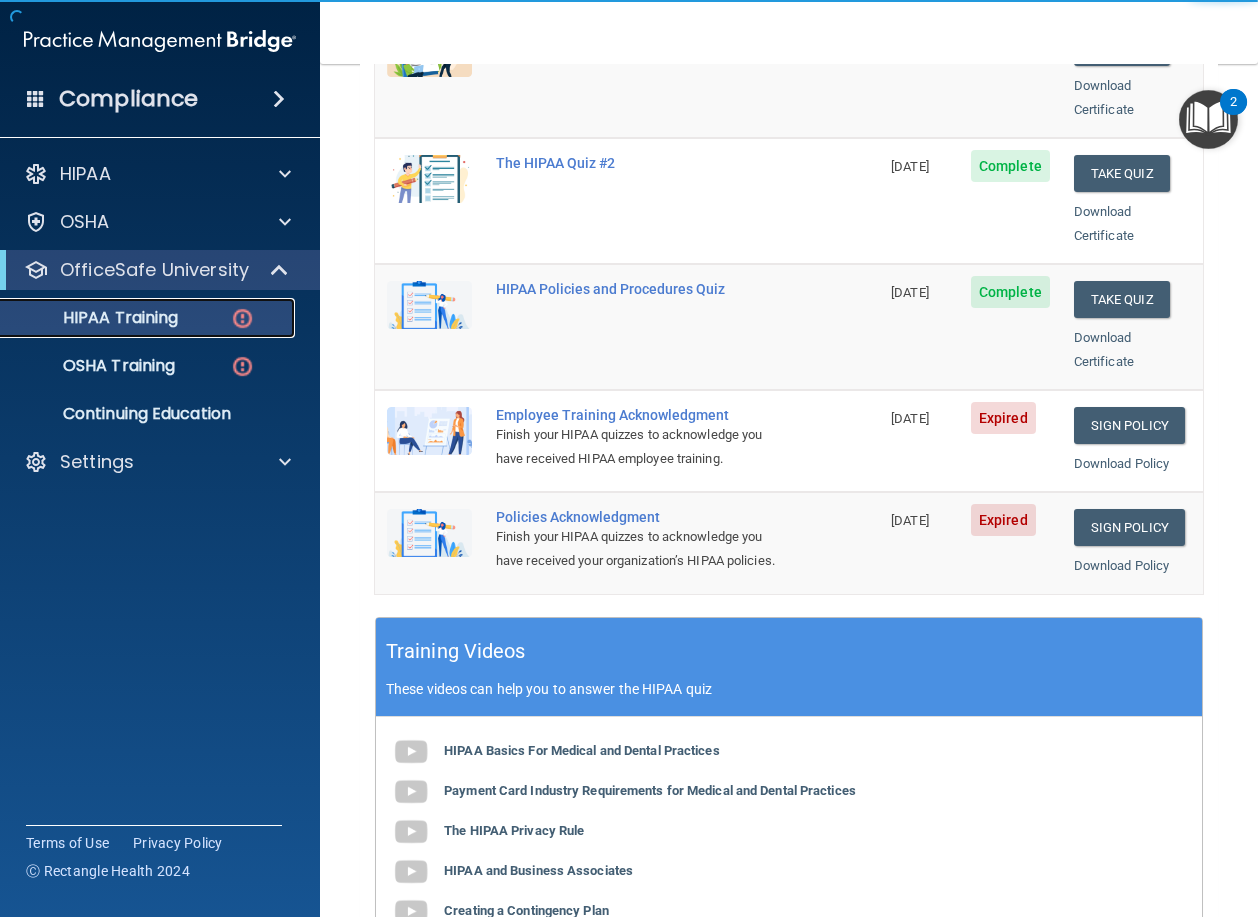 scroll, scrollTop: 400, scrollLeft: 0, axis: vertical 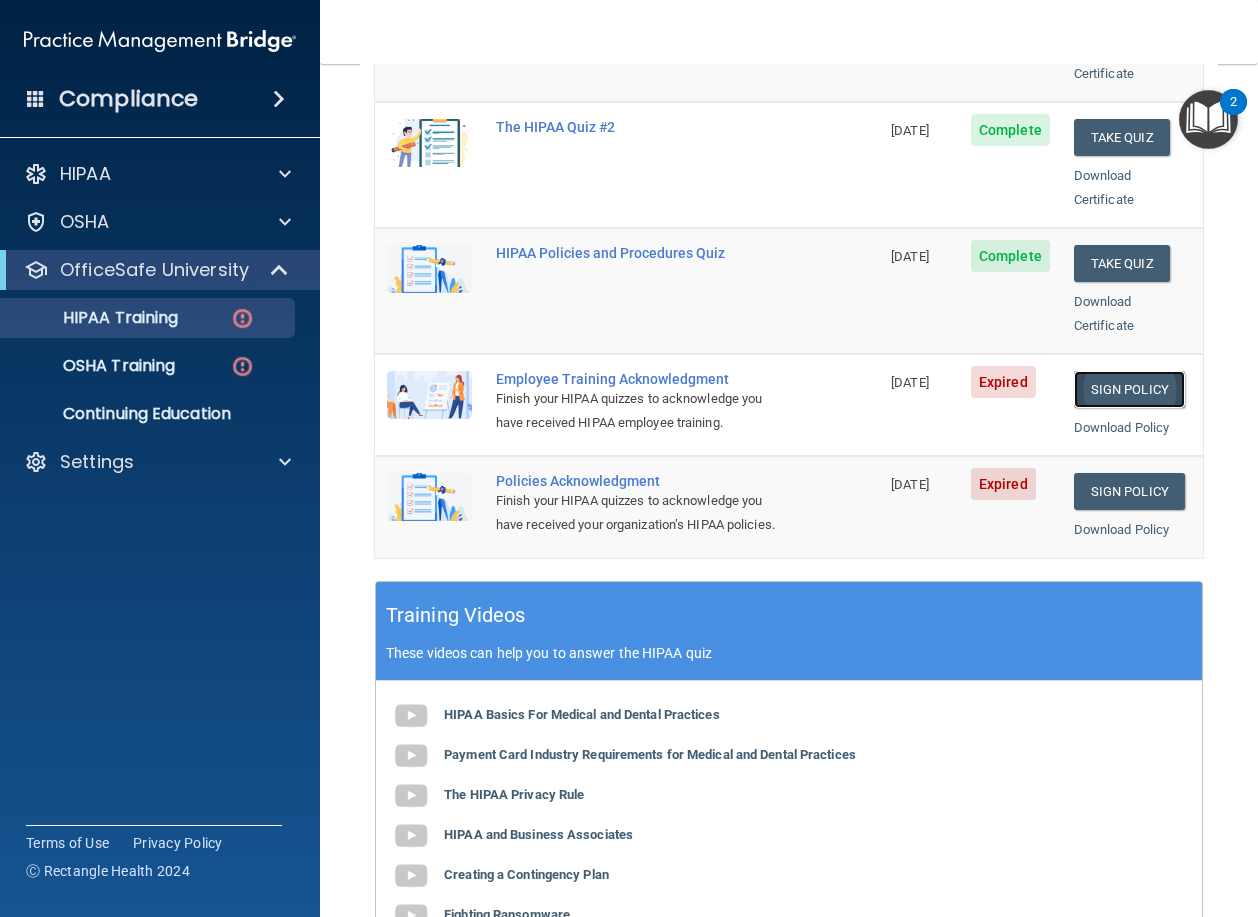 click on "Sign Policy" at bounding box center [1129, 389] 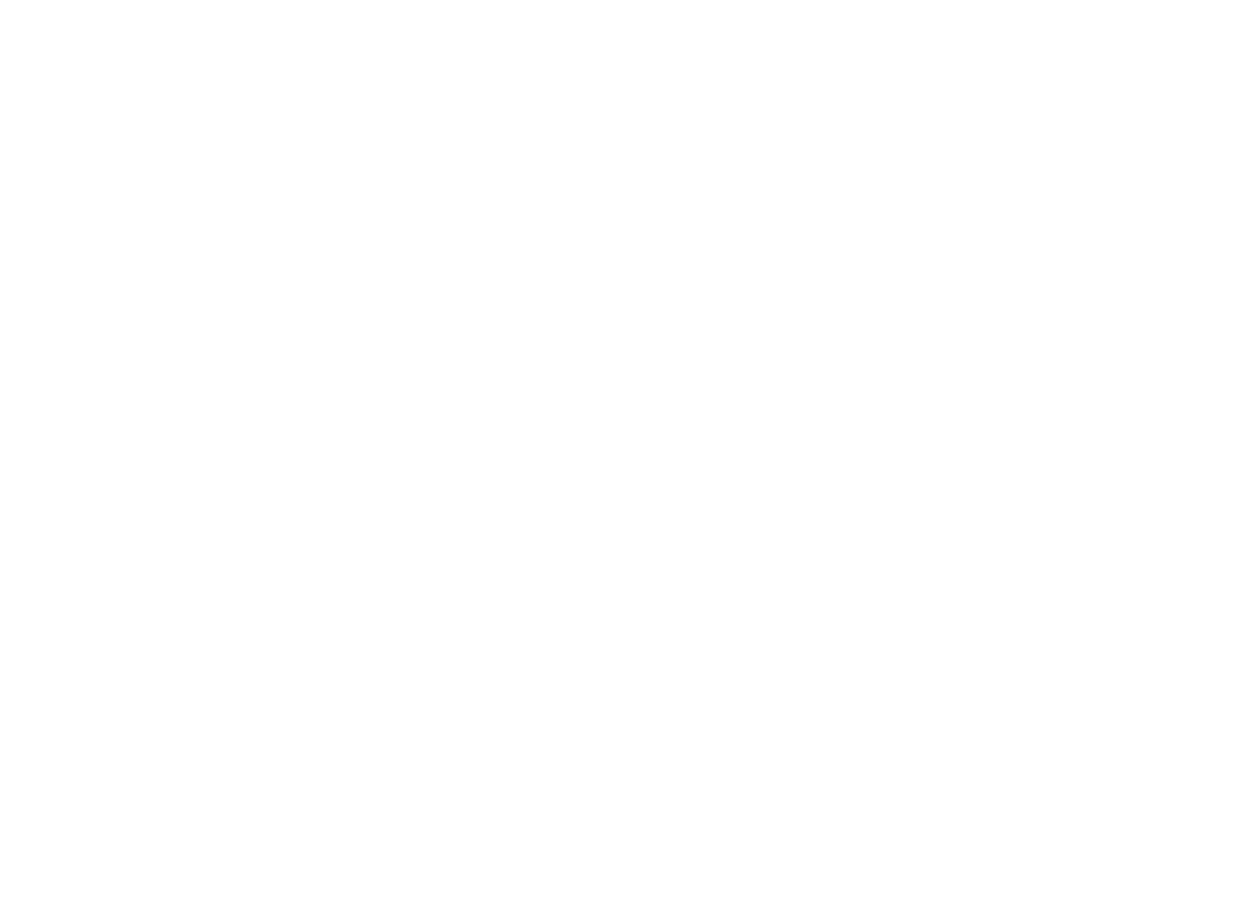 scroll, scrollTop: 0, scrollLeft: 0, axis: both 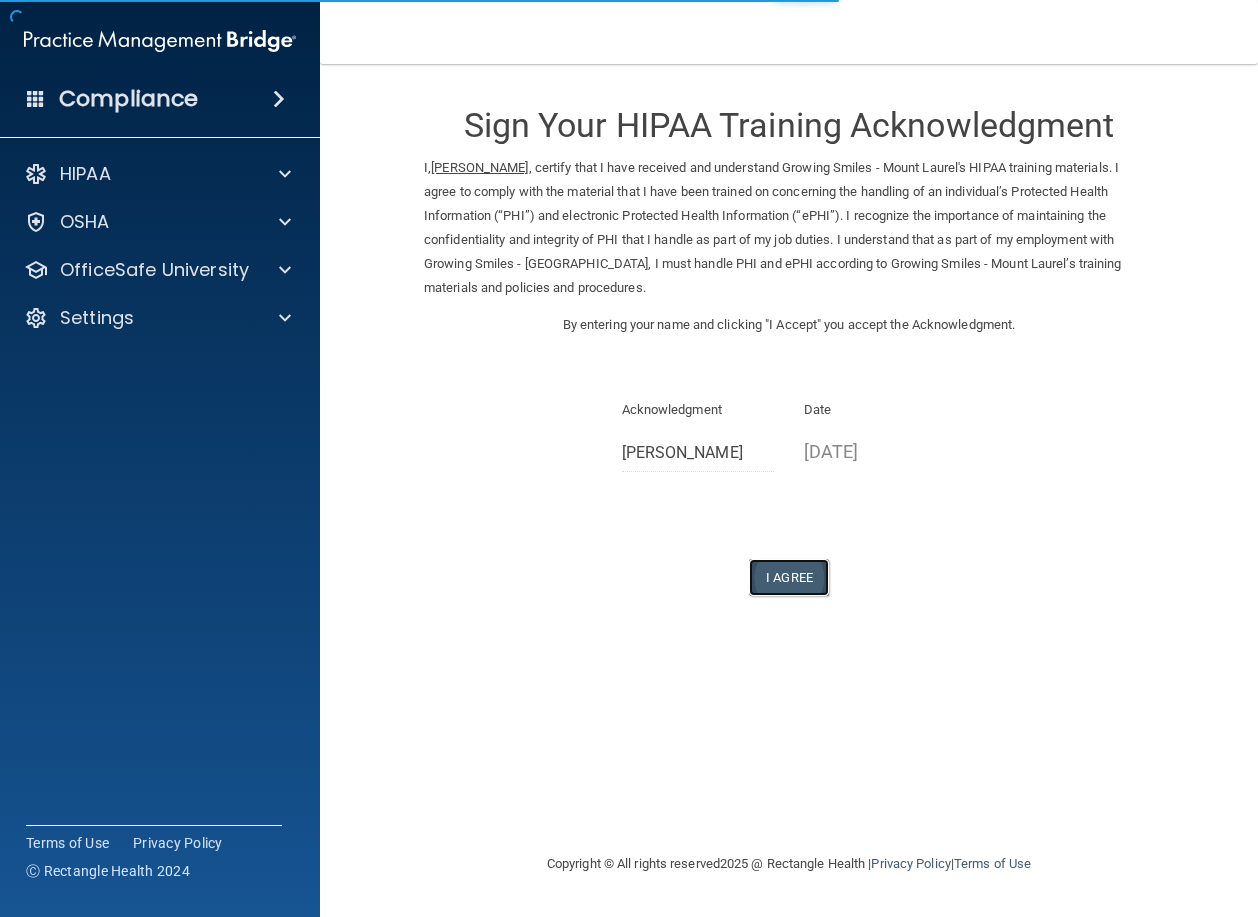click on "I Agree" at bounding box center [789, 577] 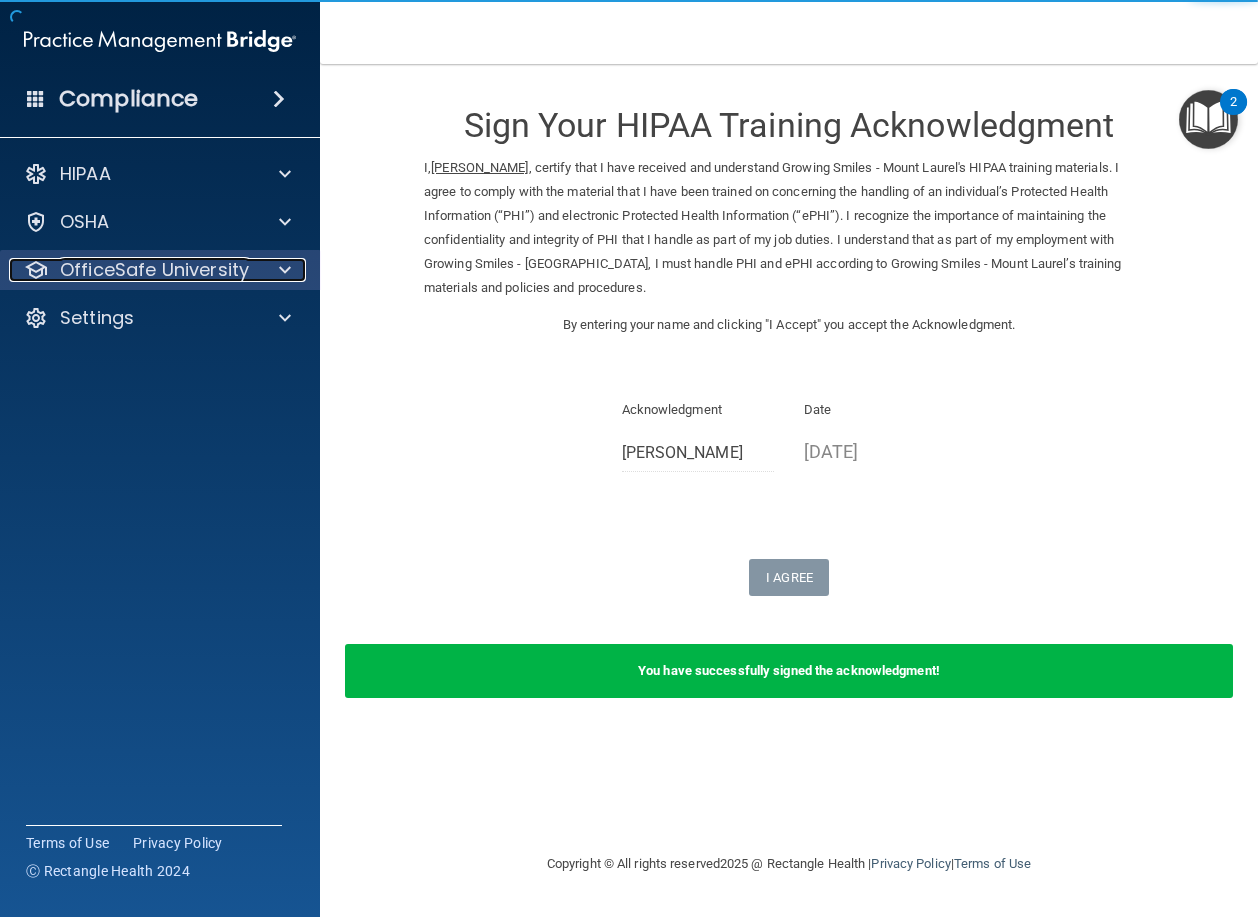 click at bounding box center [285, 270] 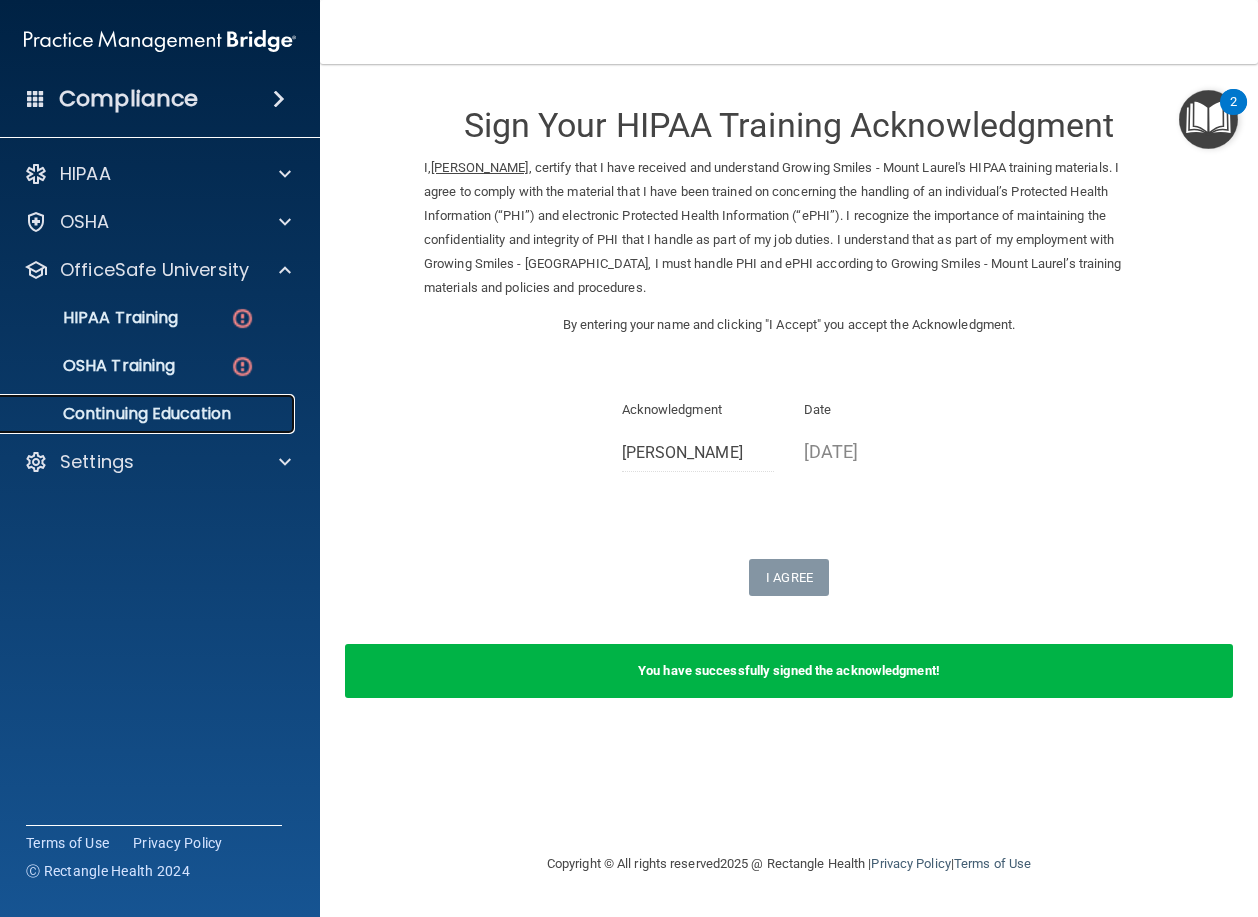click on "Continuing Education" at bounding box center [149, 414] 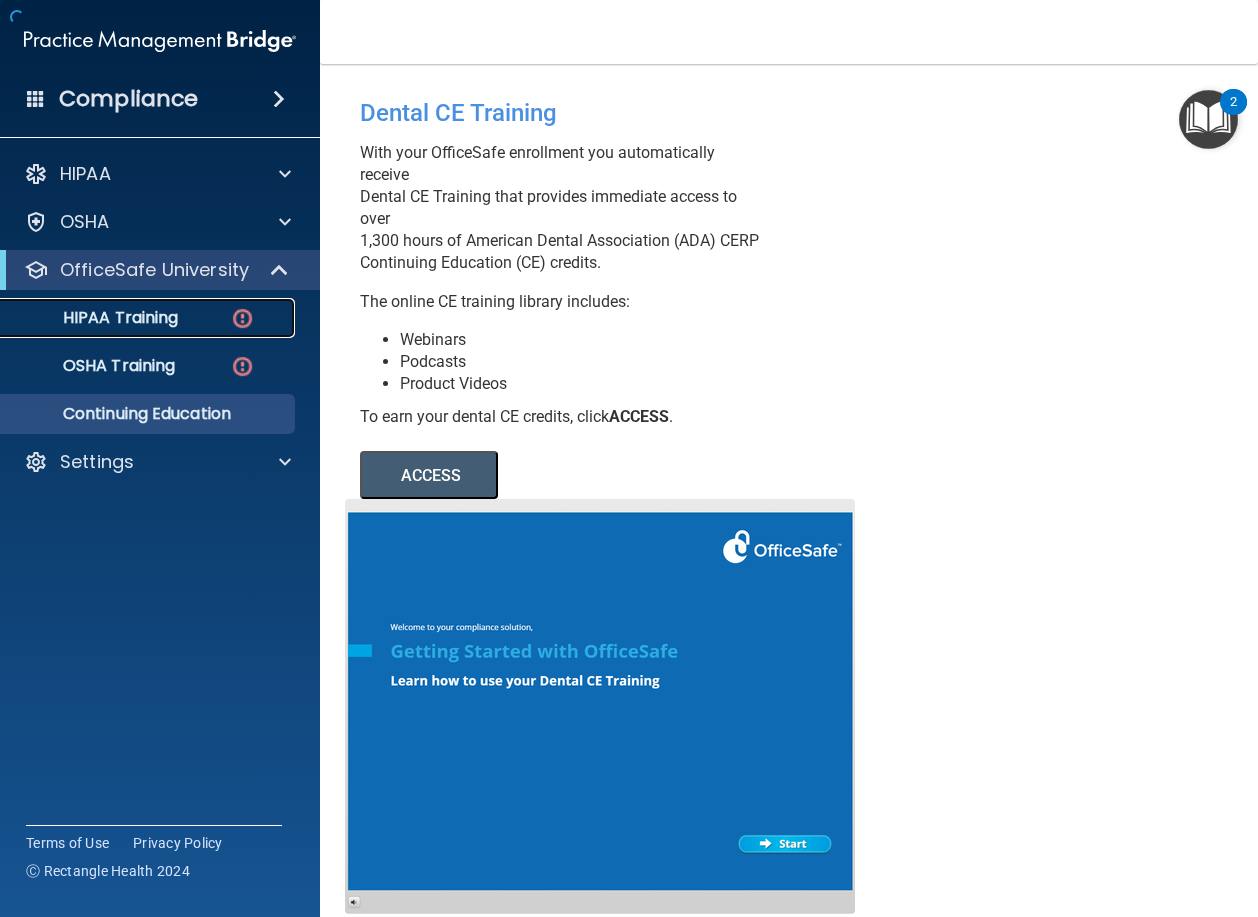 click on "HIPAA Training" at bounding box center [149, 318] 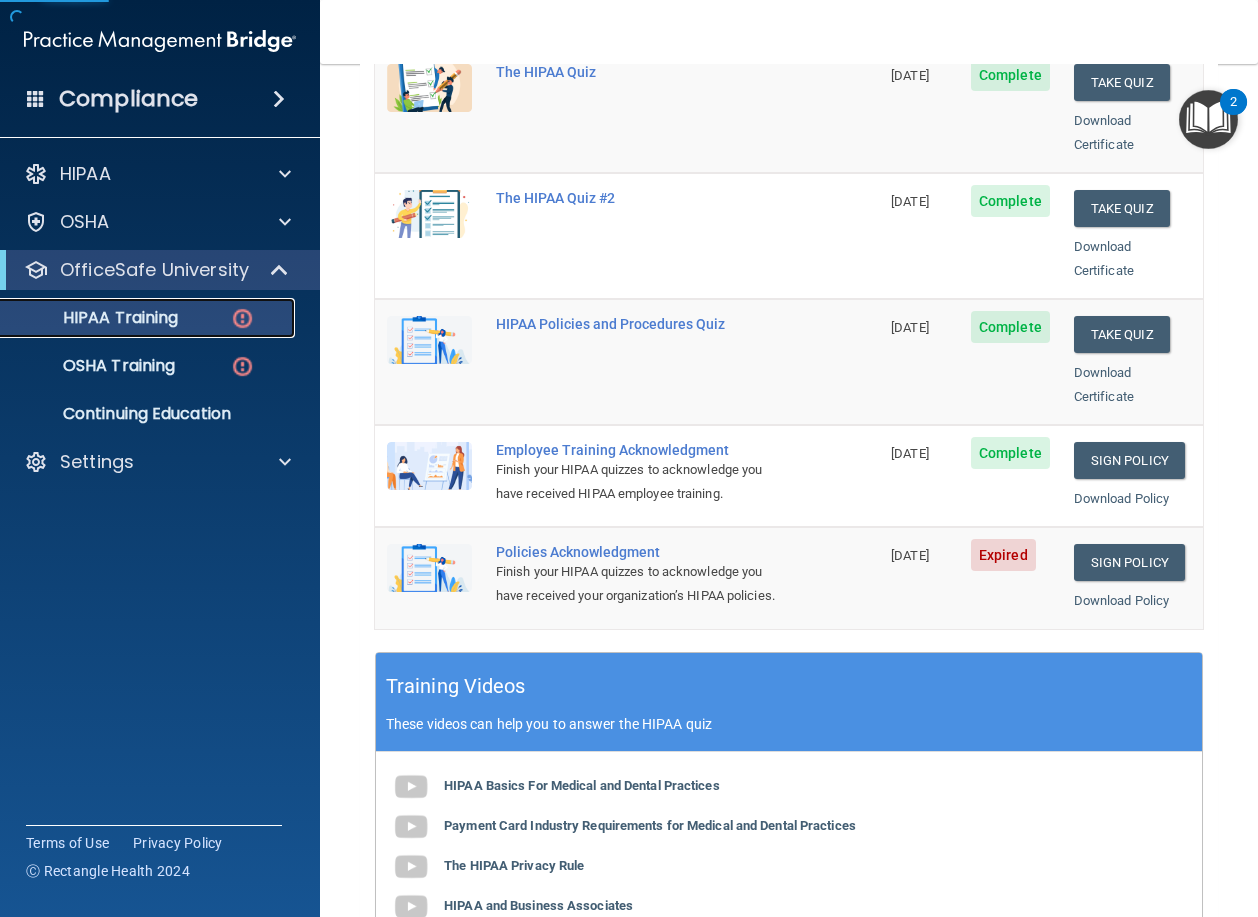 scroll, scrollTop: 400, scrollLeft: 0, axis: vertical 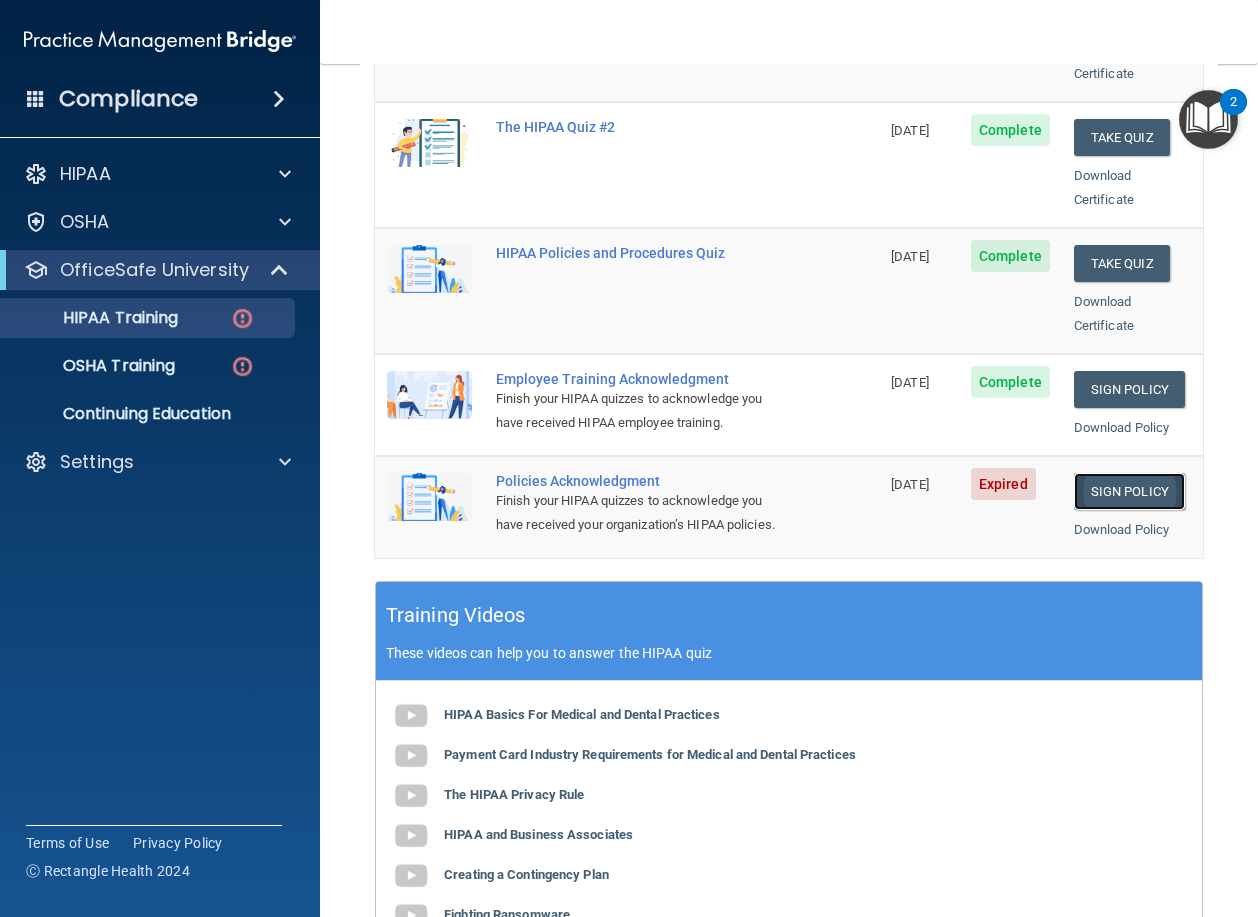 click on "Sign Policy" at bounding box center [1129, 491] 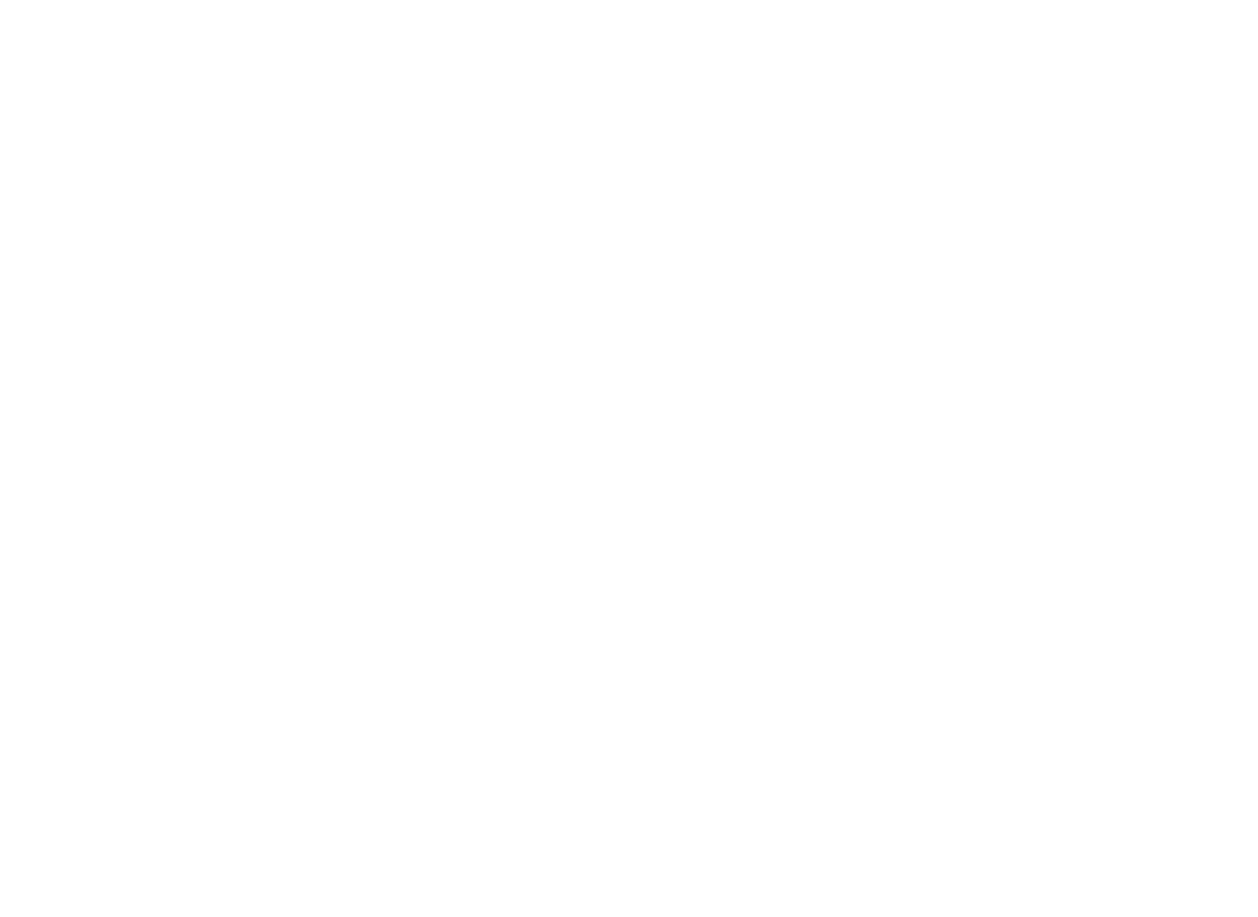 scroll, scrollTop: 0, scrollLeft: 0, axis: both 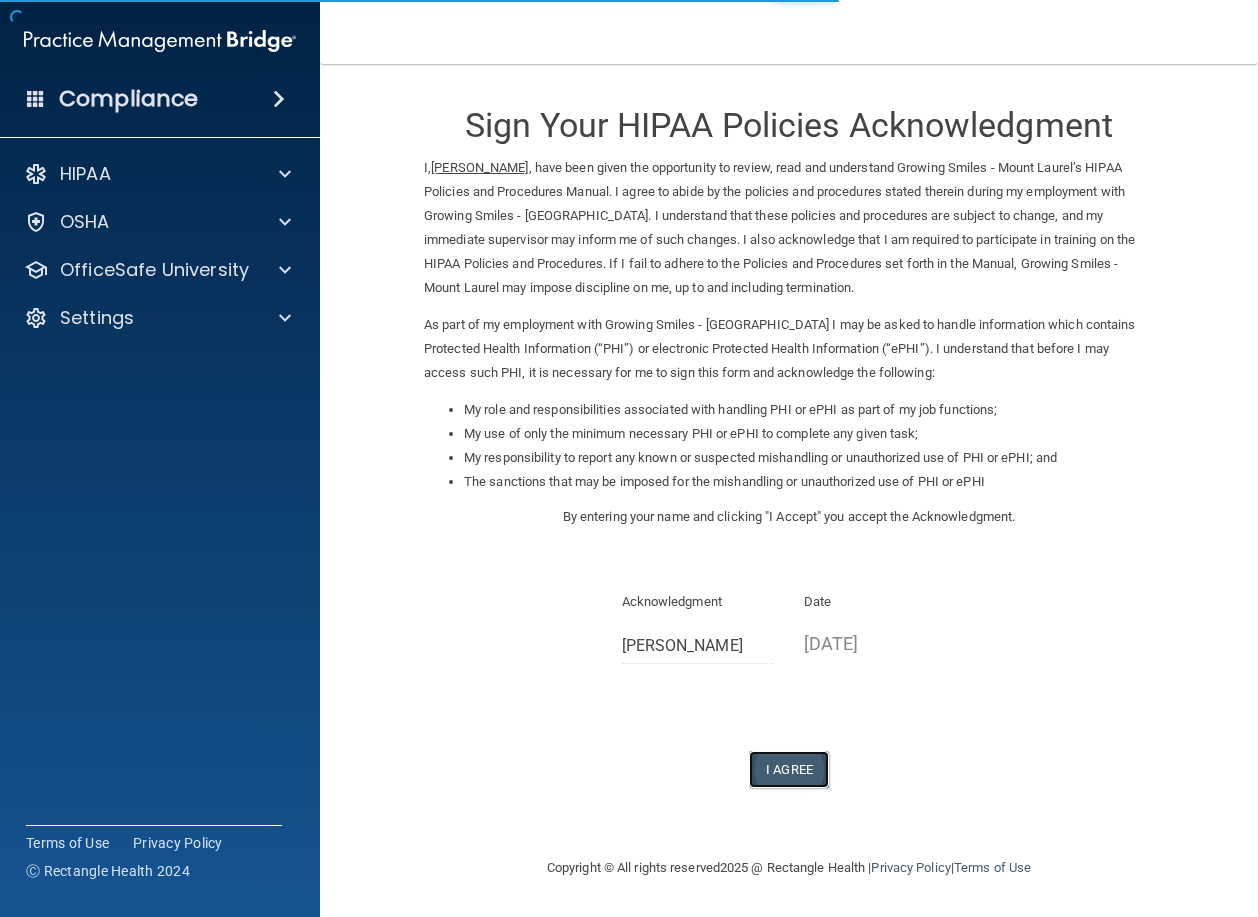 click on "I Agree" at bounding box center [789, 769] 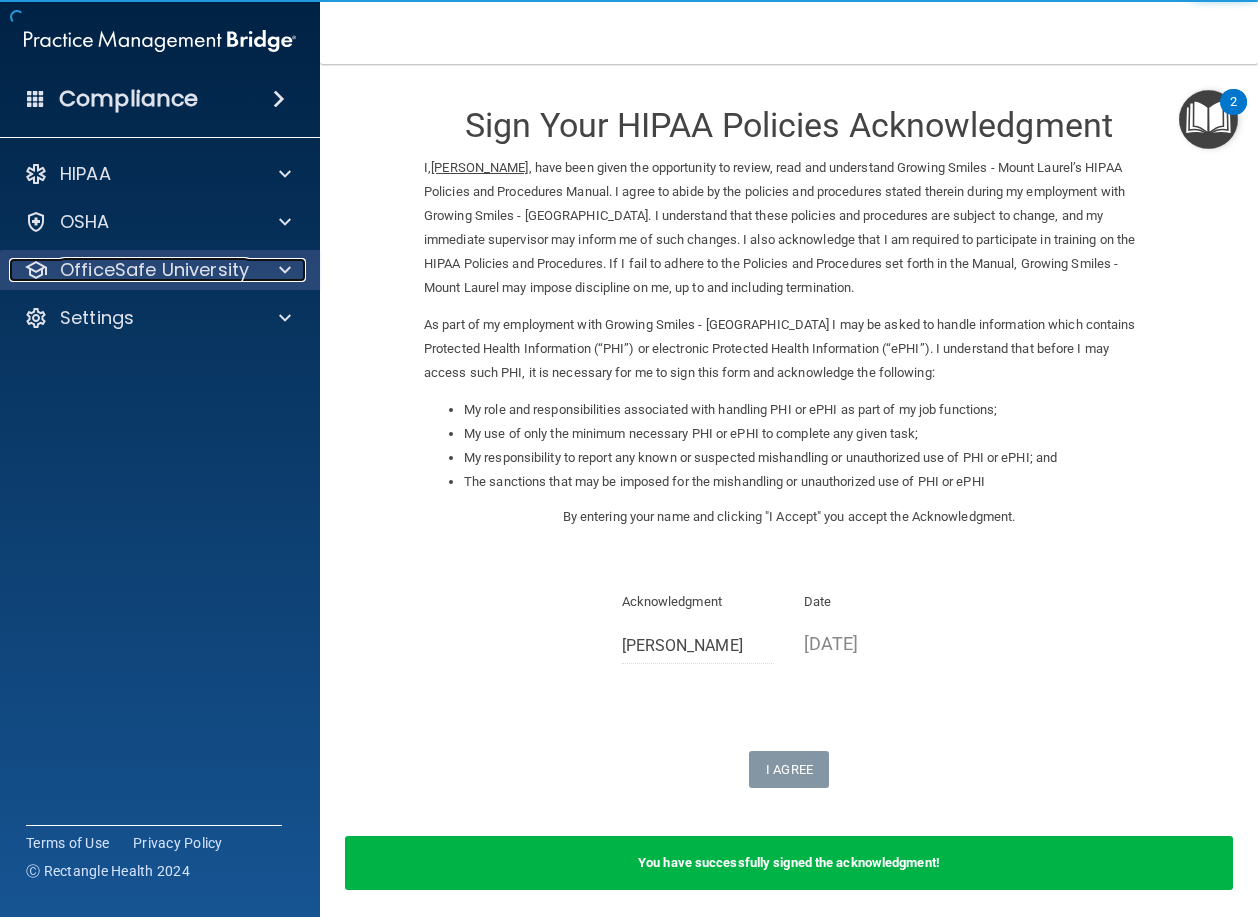 click at bounding box center [285, 270] 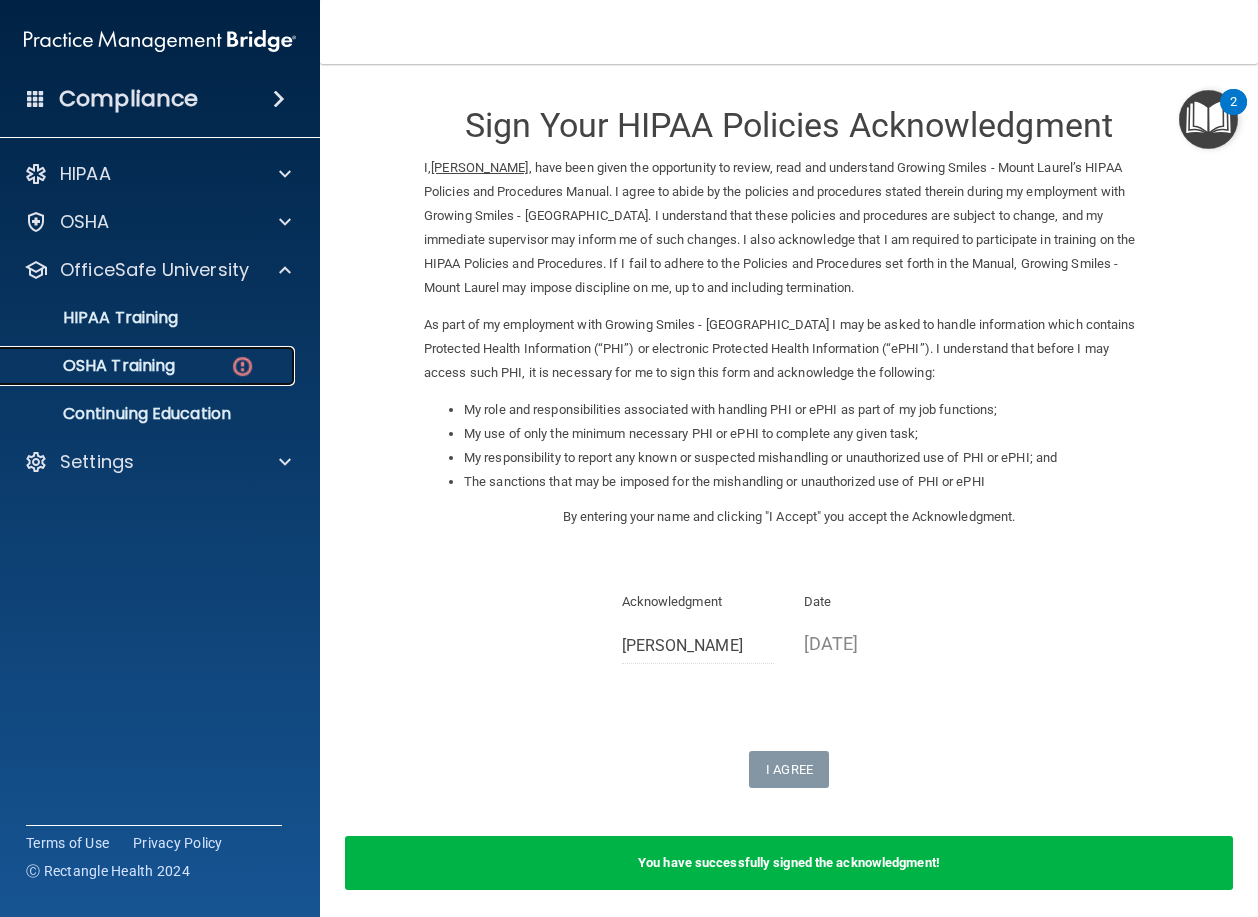click on "OSHA Training" at bounding box center (149, 366) 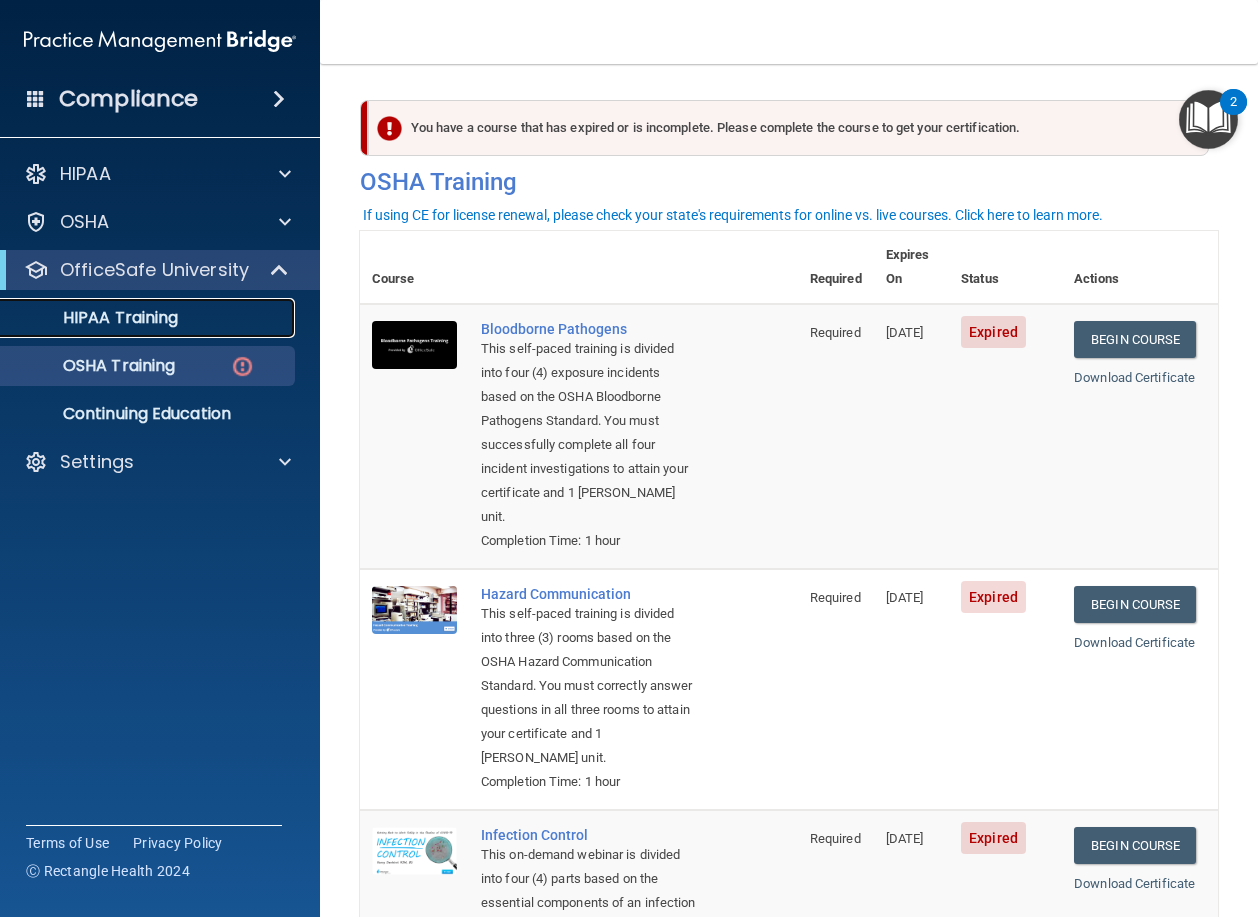 click on "HIPAA Training" at bounding box center [95, 318] 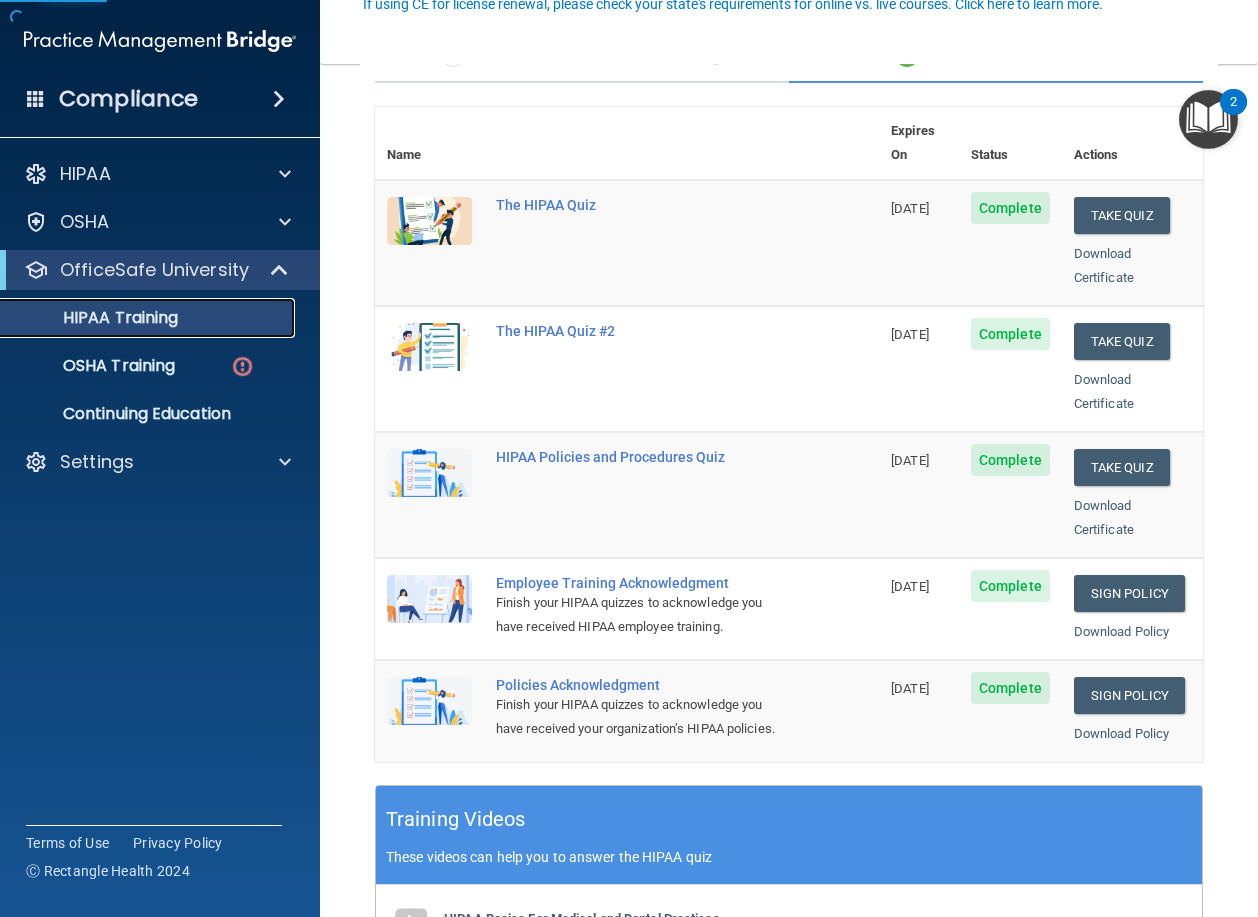 scroll, scrollTop: 200, scrollLeft: 0, axis: vertical 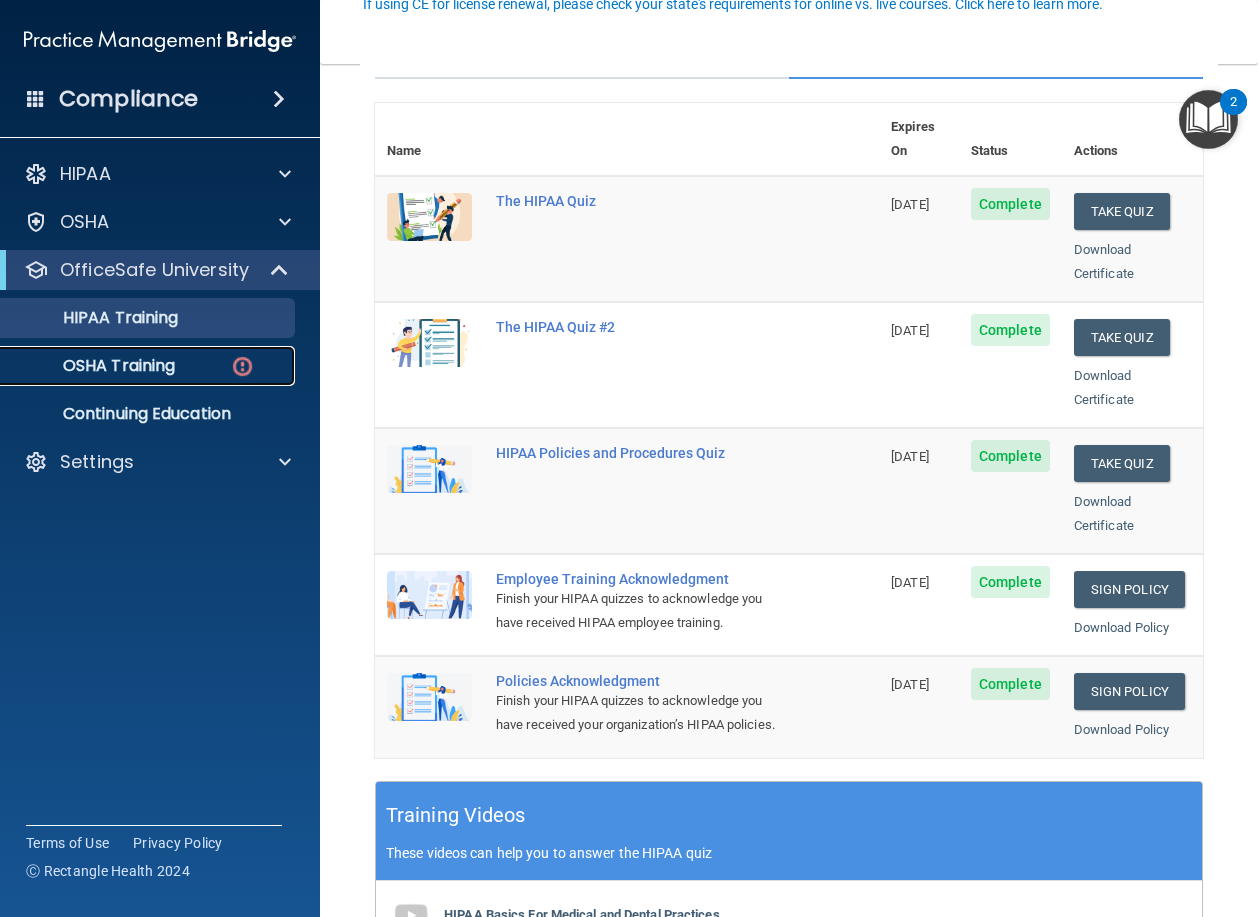 click on "OSHA Training" at bounding box center (94, 366) 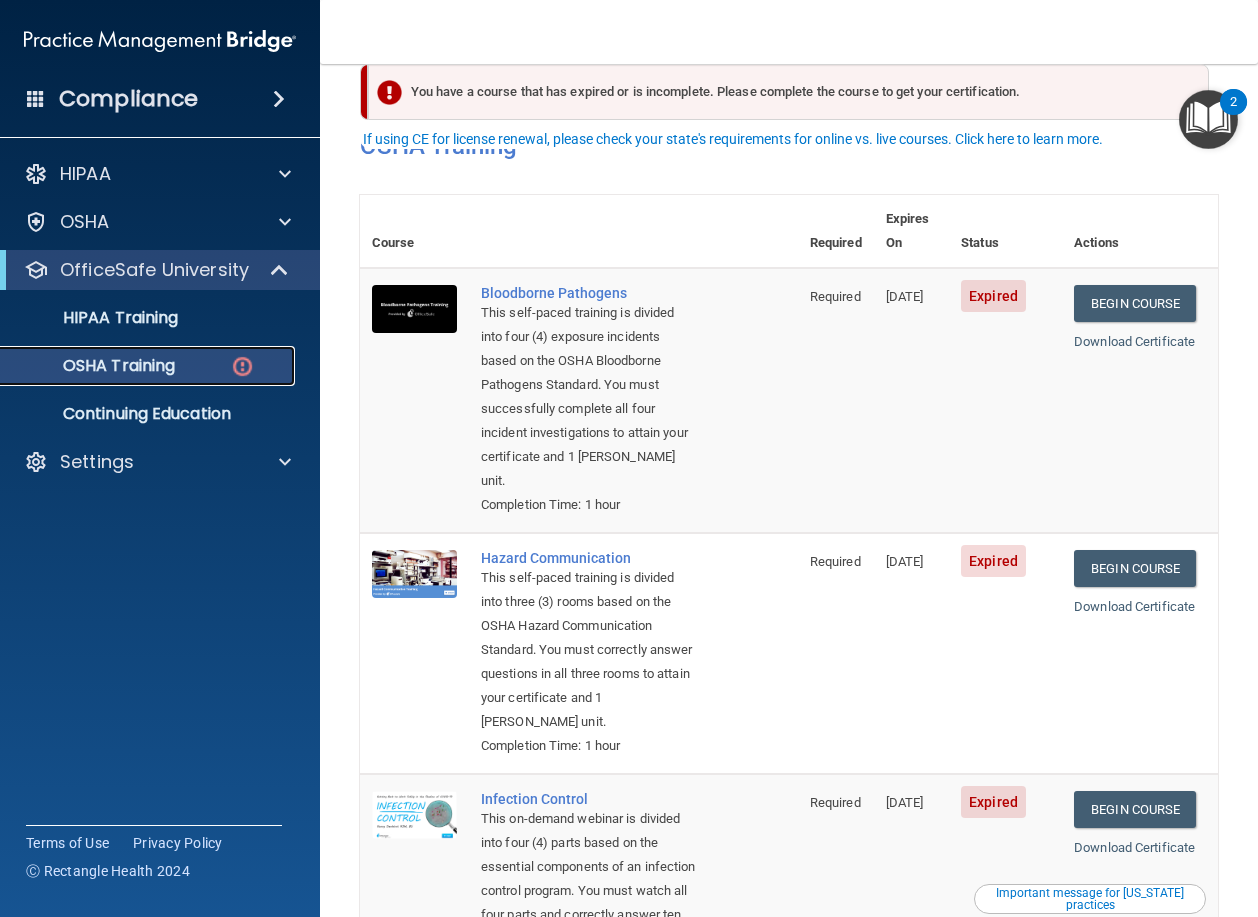 scroll, scrollTop: 0, scrollLeft: 0, axis: both 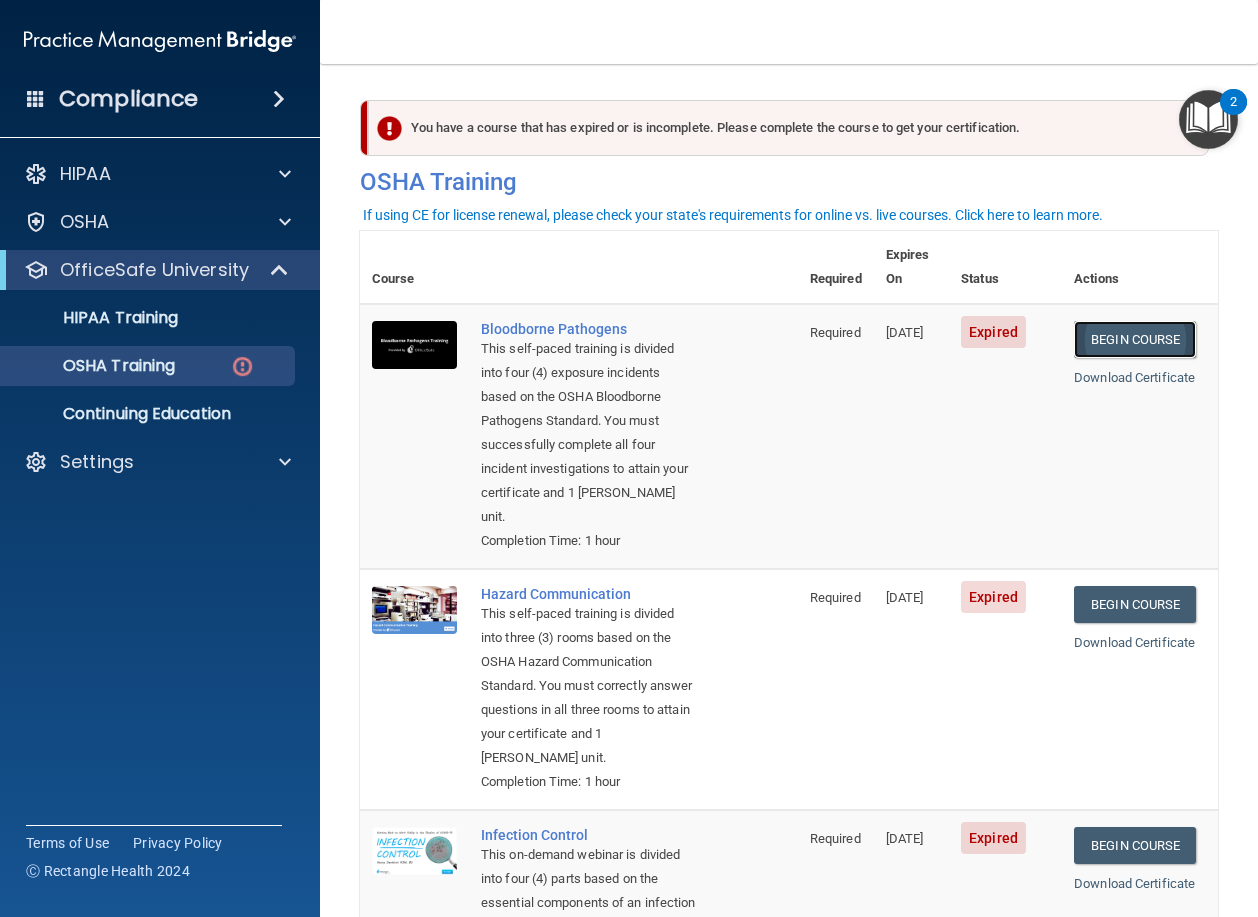 click on "Begin Course" at bounding box center (1135, 339) 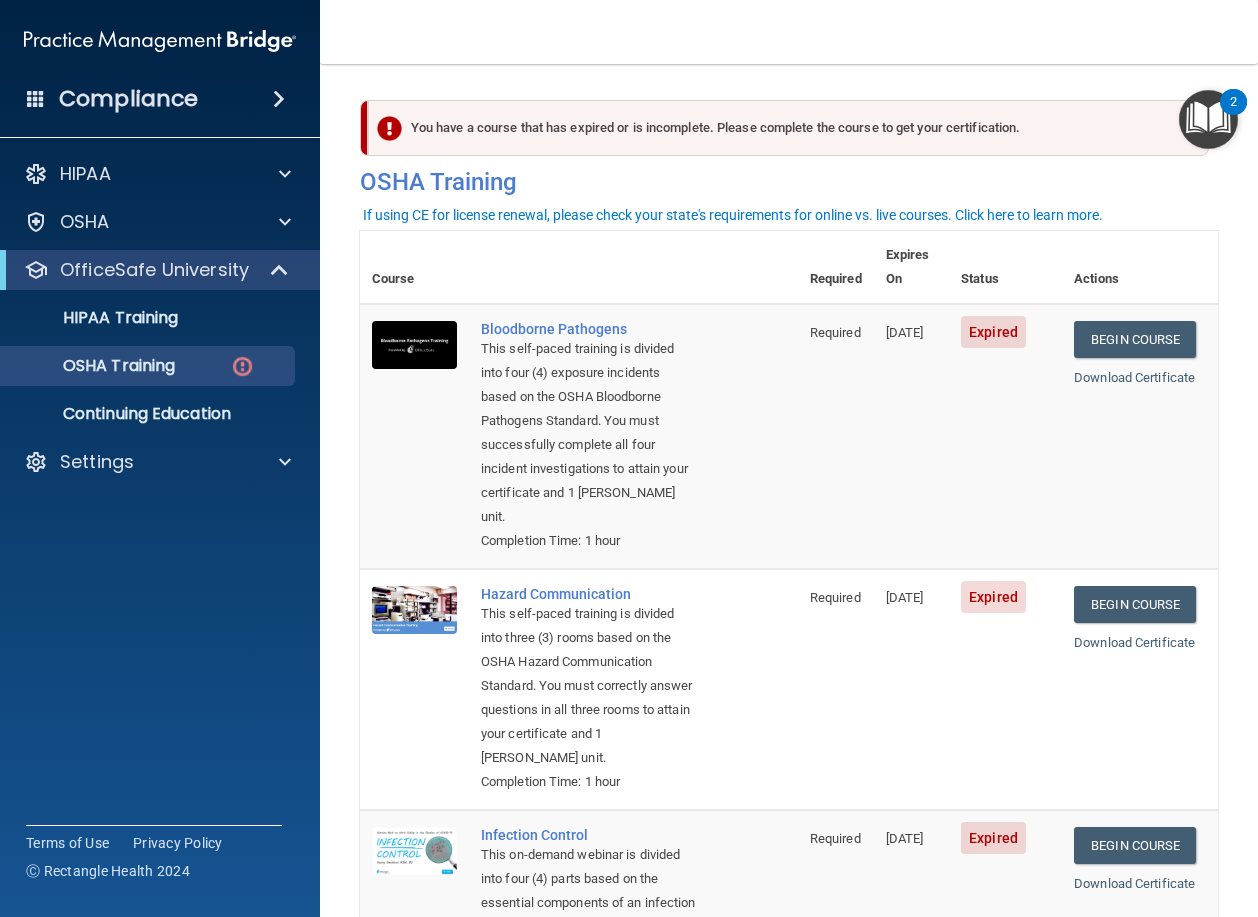 click at bounding box center (1208, 119) 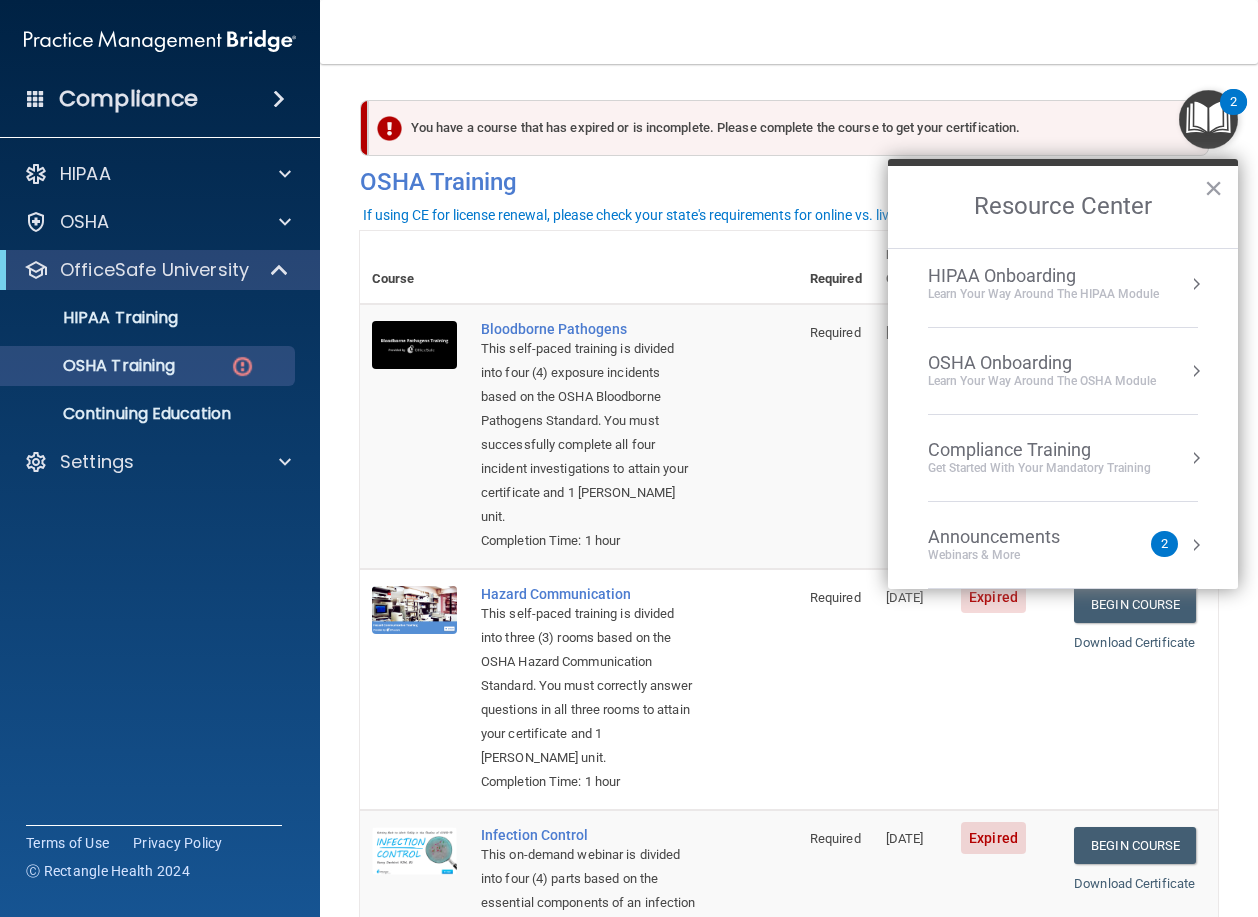 scroll, scrollTop: 0, scrollLeft: 0, axis: both 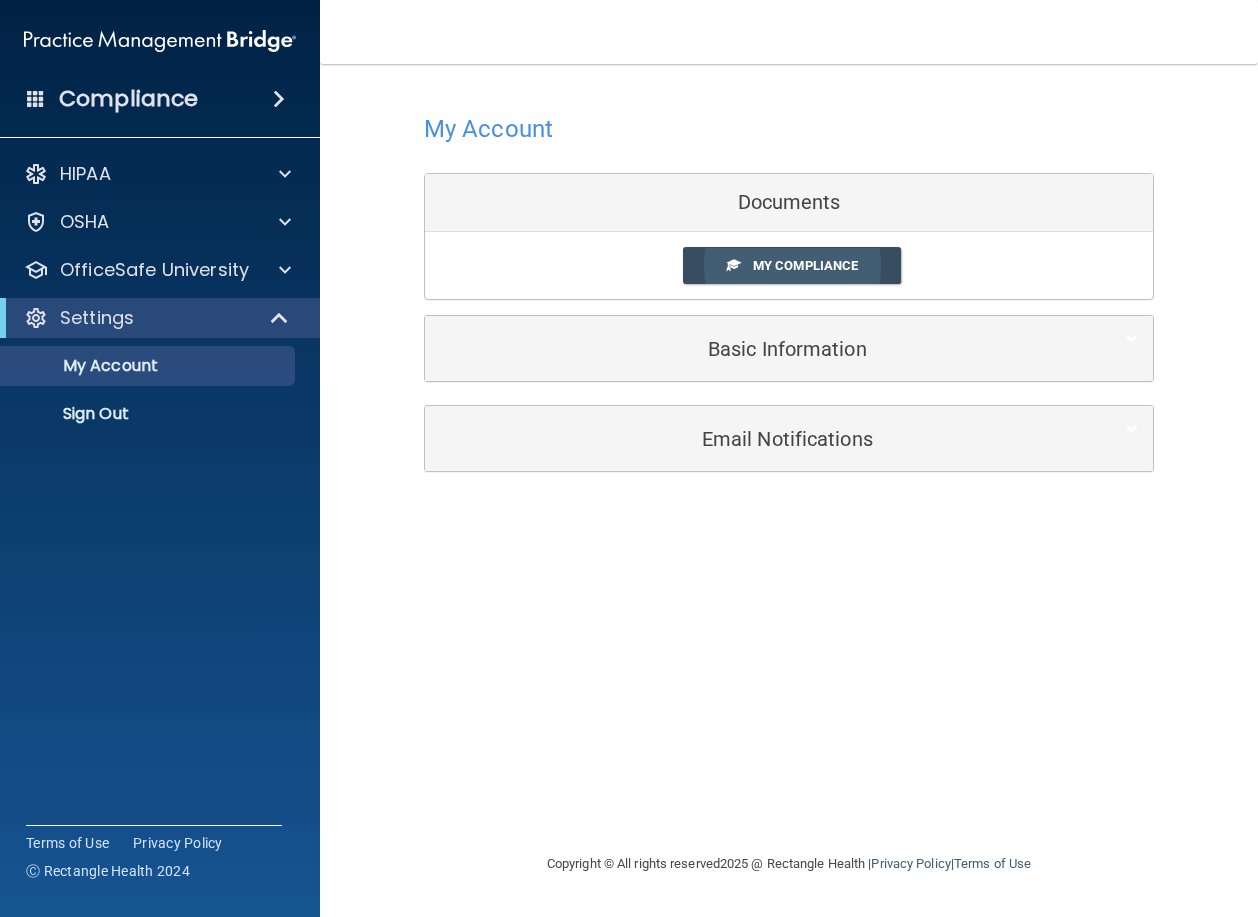 click on "My Compliance" at bounding box center [805, 265] 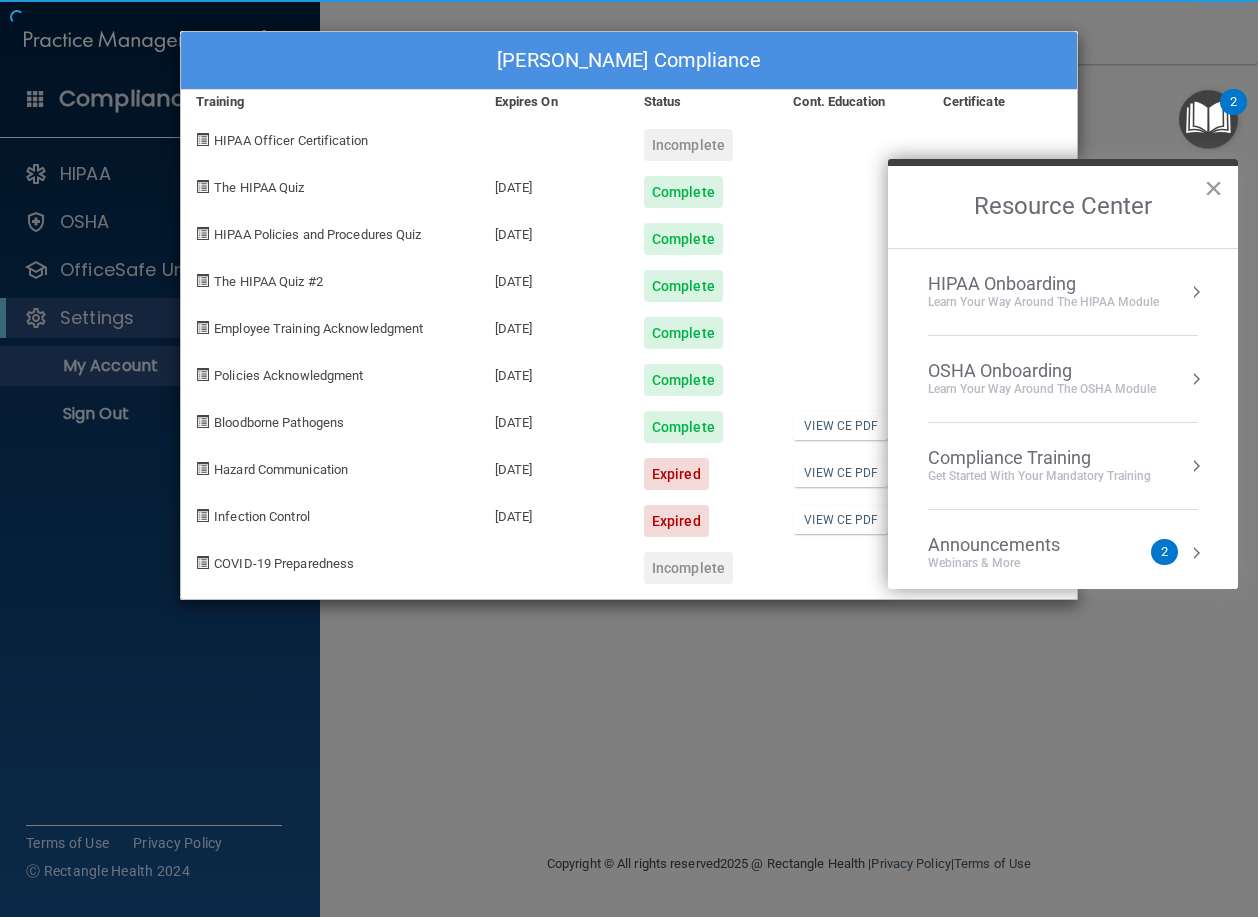 click on "×" at bounding box center [1213, 188] 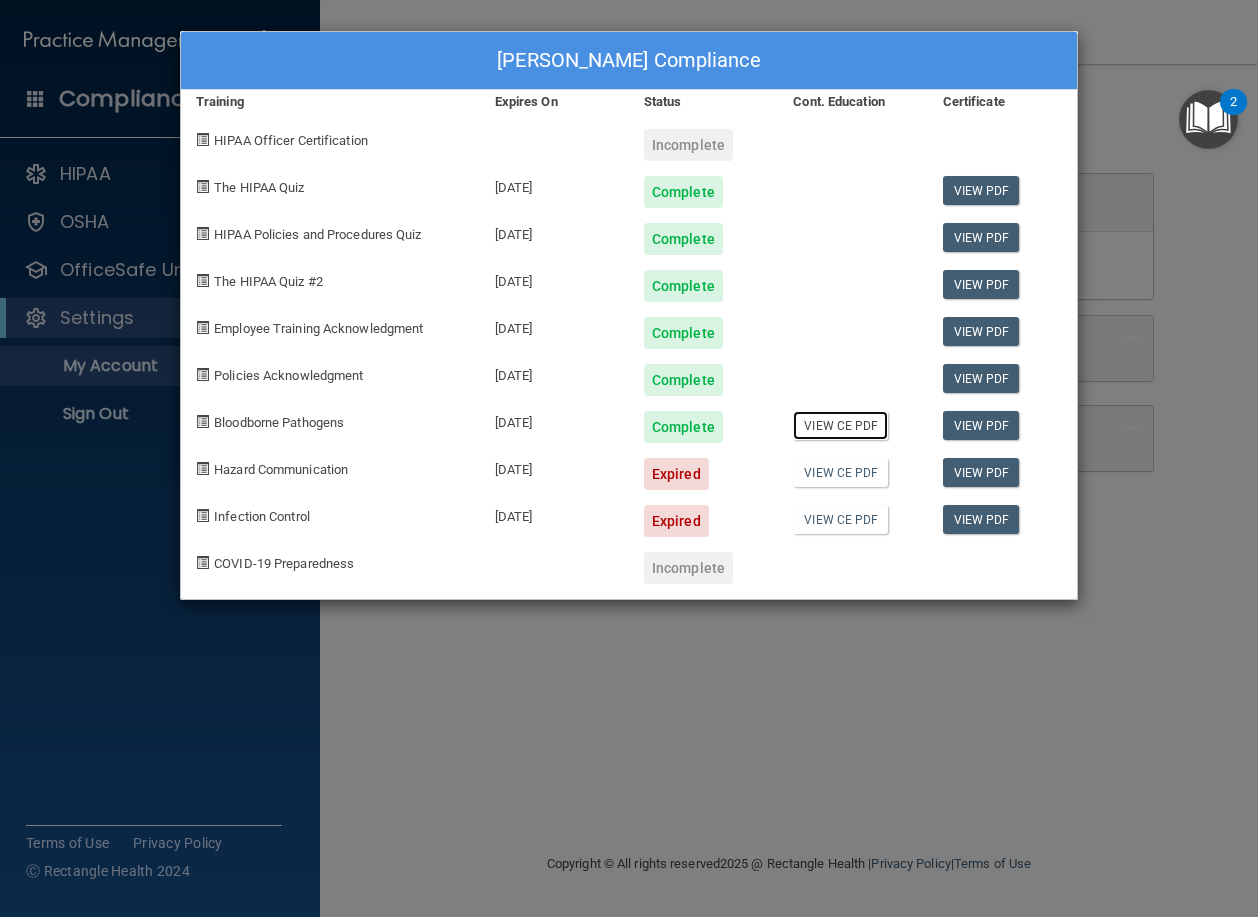 click on "View CE PDF" at bounding box center (840, 425) 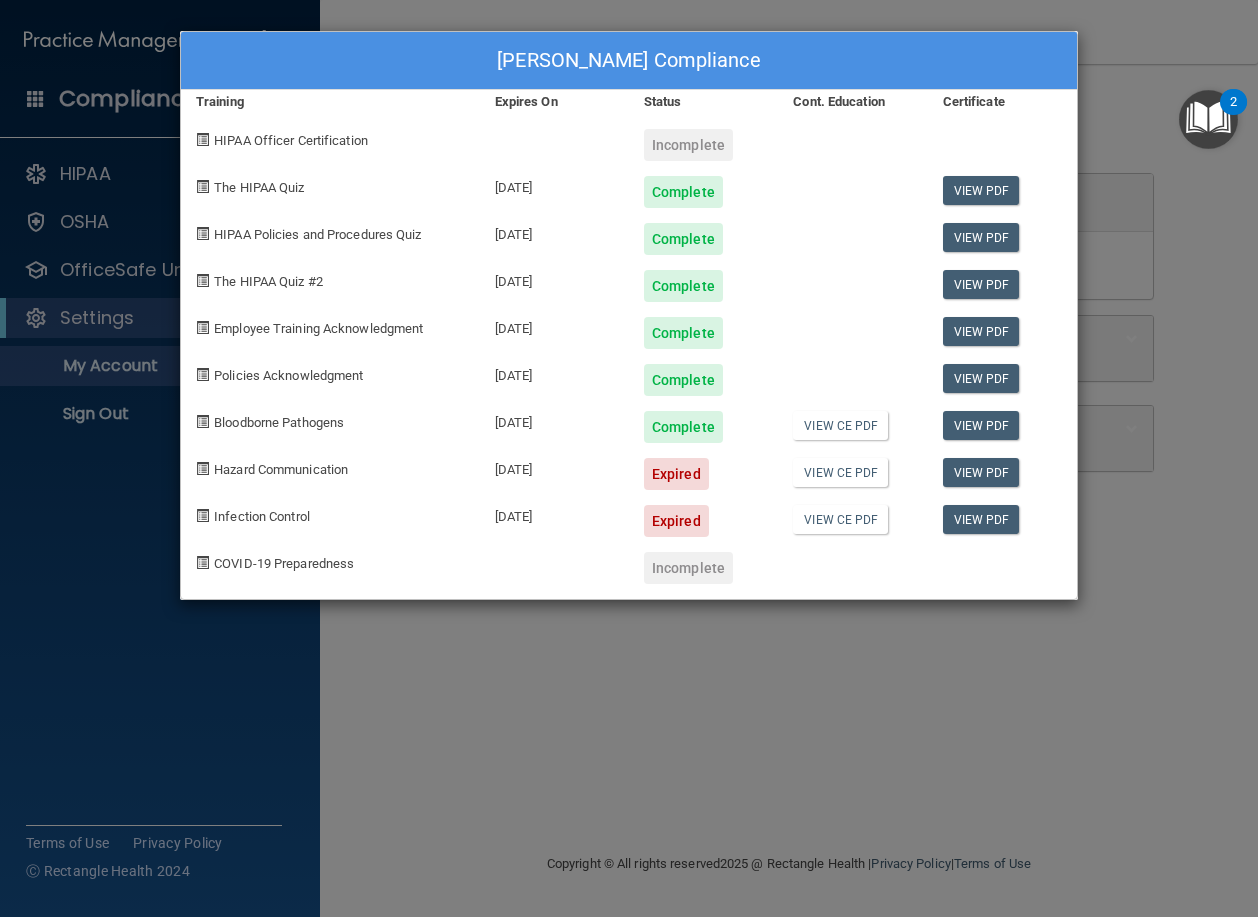 click on "Colleen Browne's Compliance      Training   Expires On   Status   Cont. Education   Certificate         HIPAA Officer Certification             Incomplete                      The HIPAA Quiz      07/28/2026       Complete              View PDF         HIPAA Policies and Procedures Quiz      07/28/2026       Complete              View PDF         The HIPAA Quiz #2      07/28/2026       Complete              View PDF         Employee Training Acknowledgment      07/28/2026       Complete              View PDF         Policies Acknowledgment      07/28/2026       Complete              View PDF         Bloodborne Pathogens      07/28/2026       Complete        View CE PDF       View PDF         Hazard Communication      07/24/2025       Expired        View CE PDF       View PDF         Infection Control      07/24/2025       Expired        View CE PDF       View PDF         COVID-19 Preparedness             Incomplete" at bounding box center (629, 458) 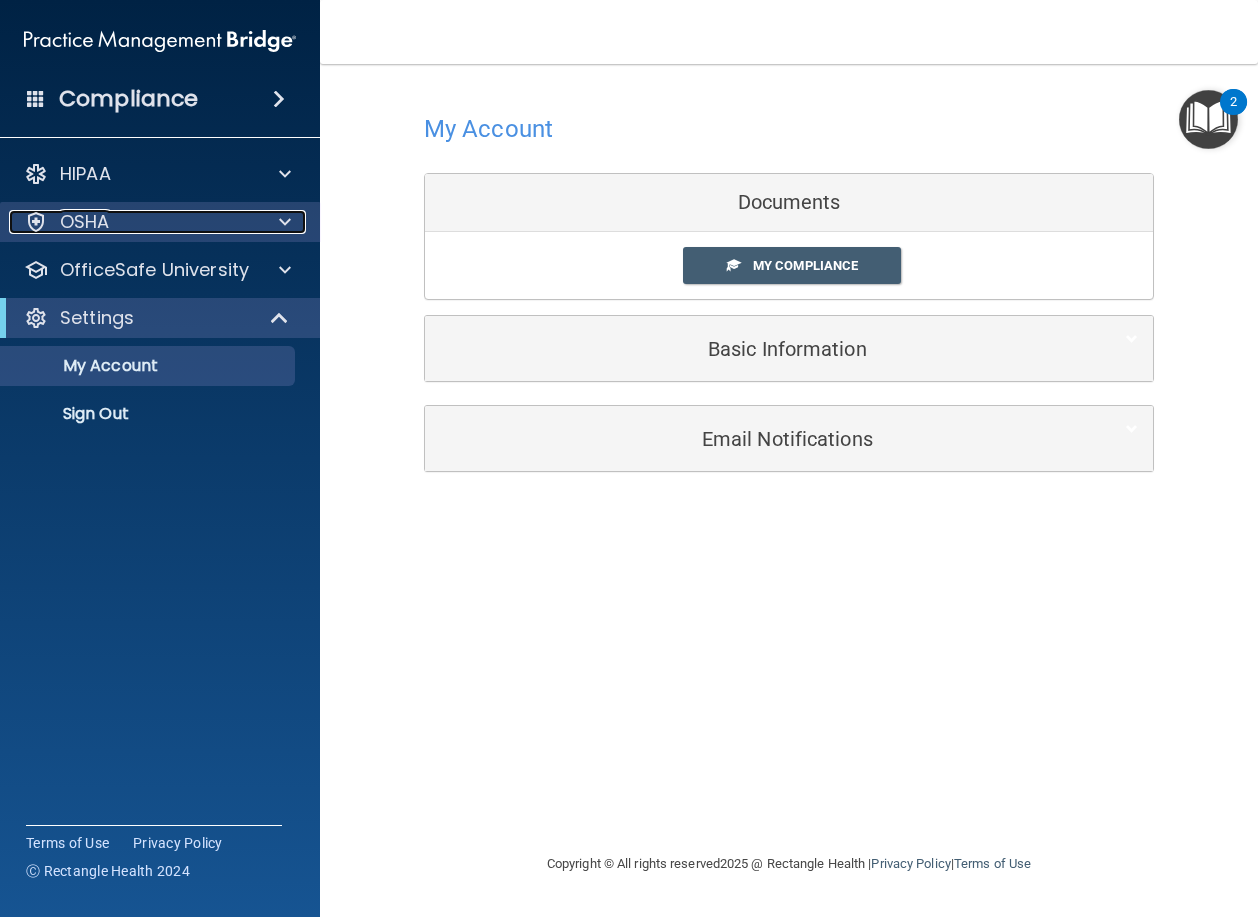 click at bounding box center [282, 222] 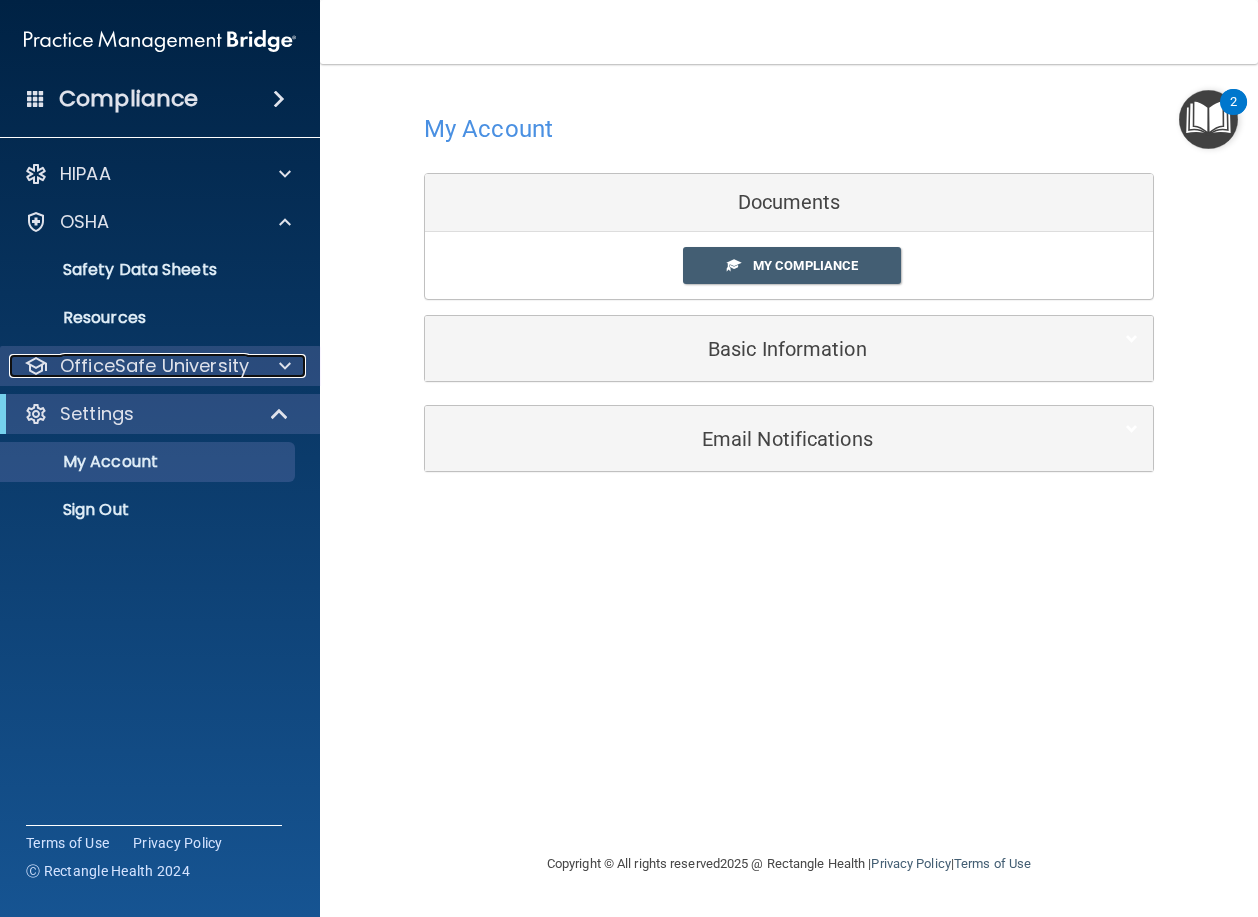 click at bounding box center (285, 366) 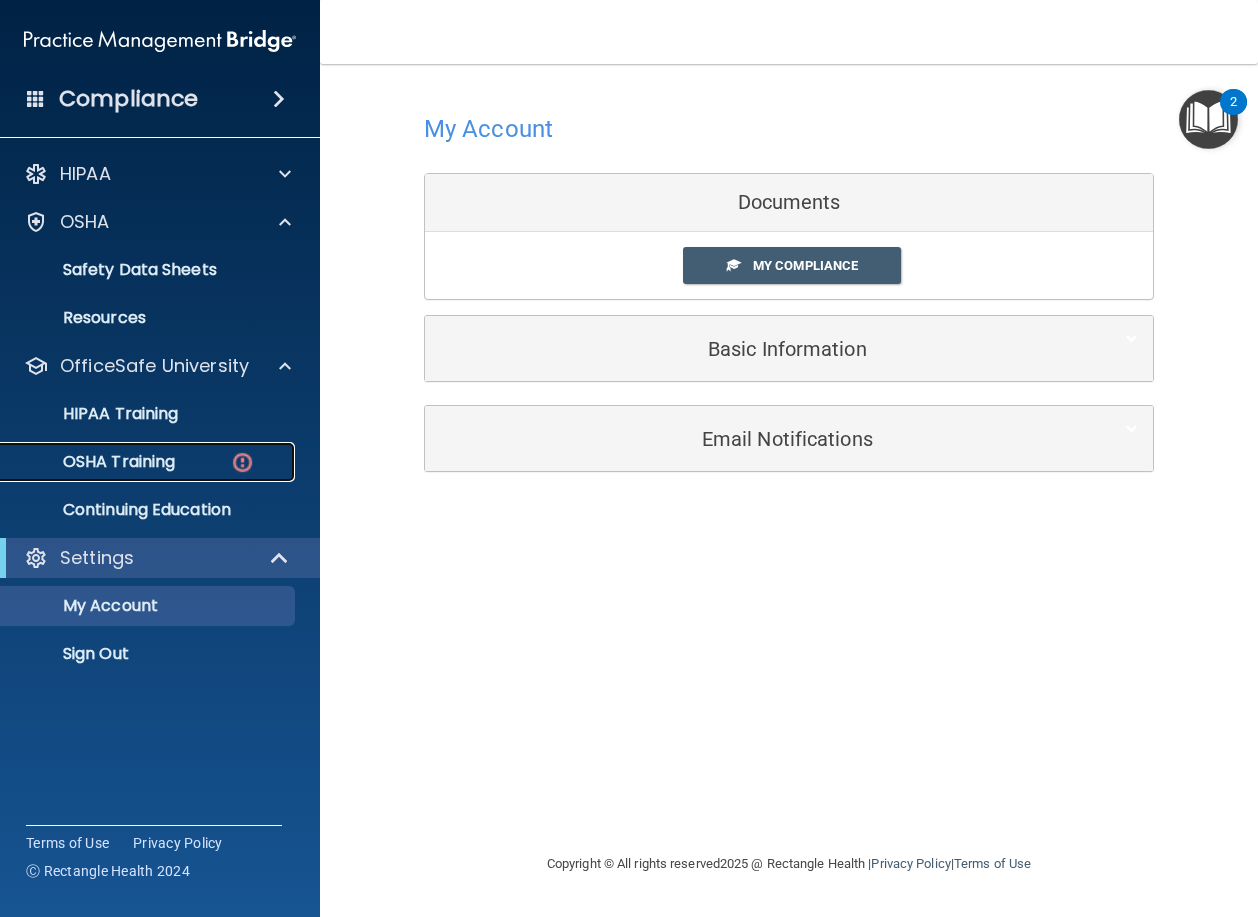 click on "OSHA Training" at bounding box center (149, 462) 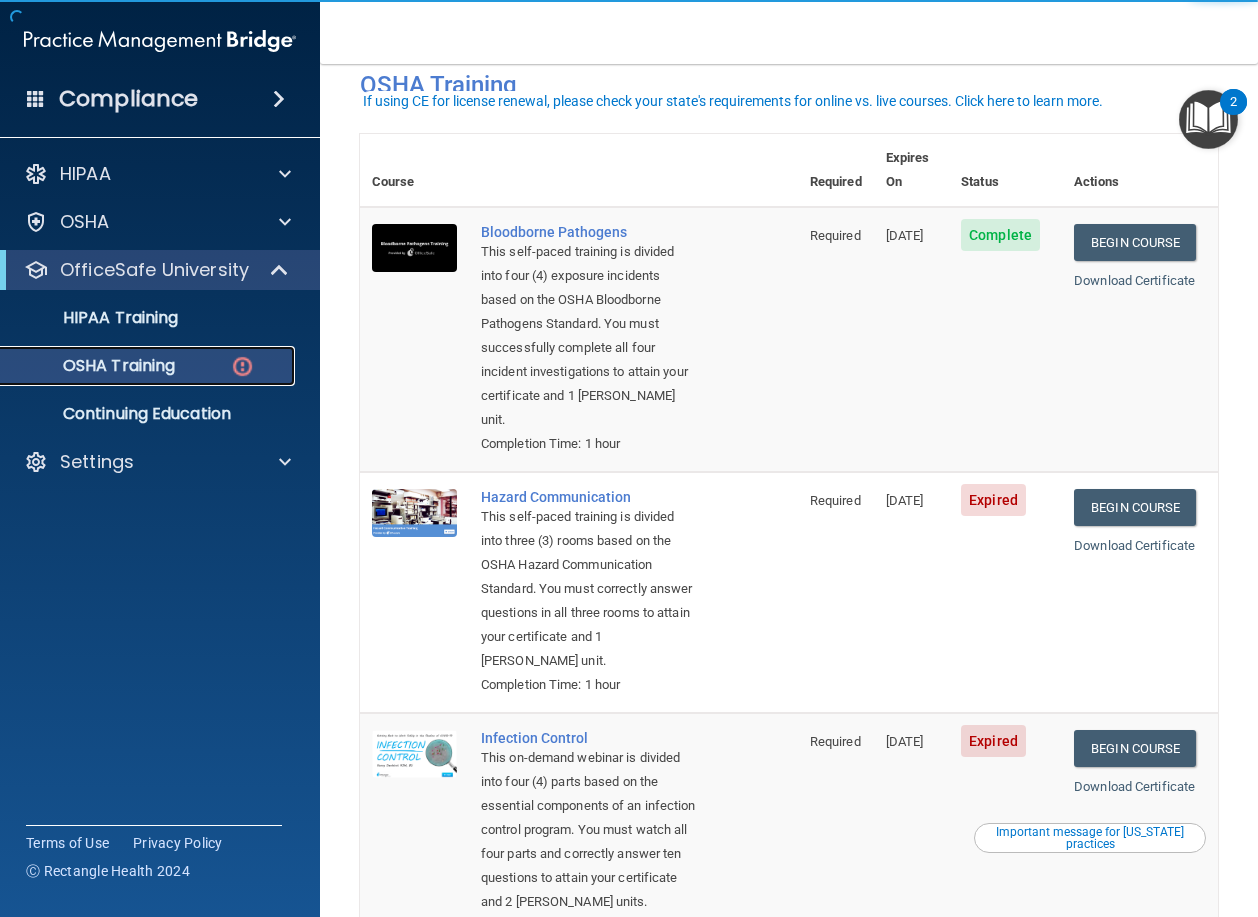 scroll, scrollTop: 200, scrollLeft: 0, axis: vertical 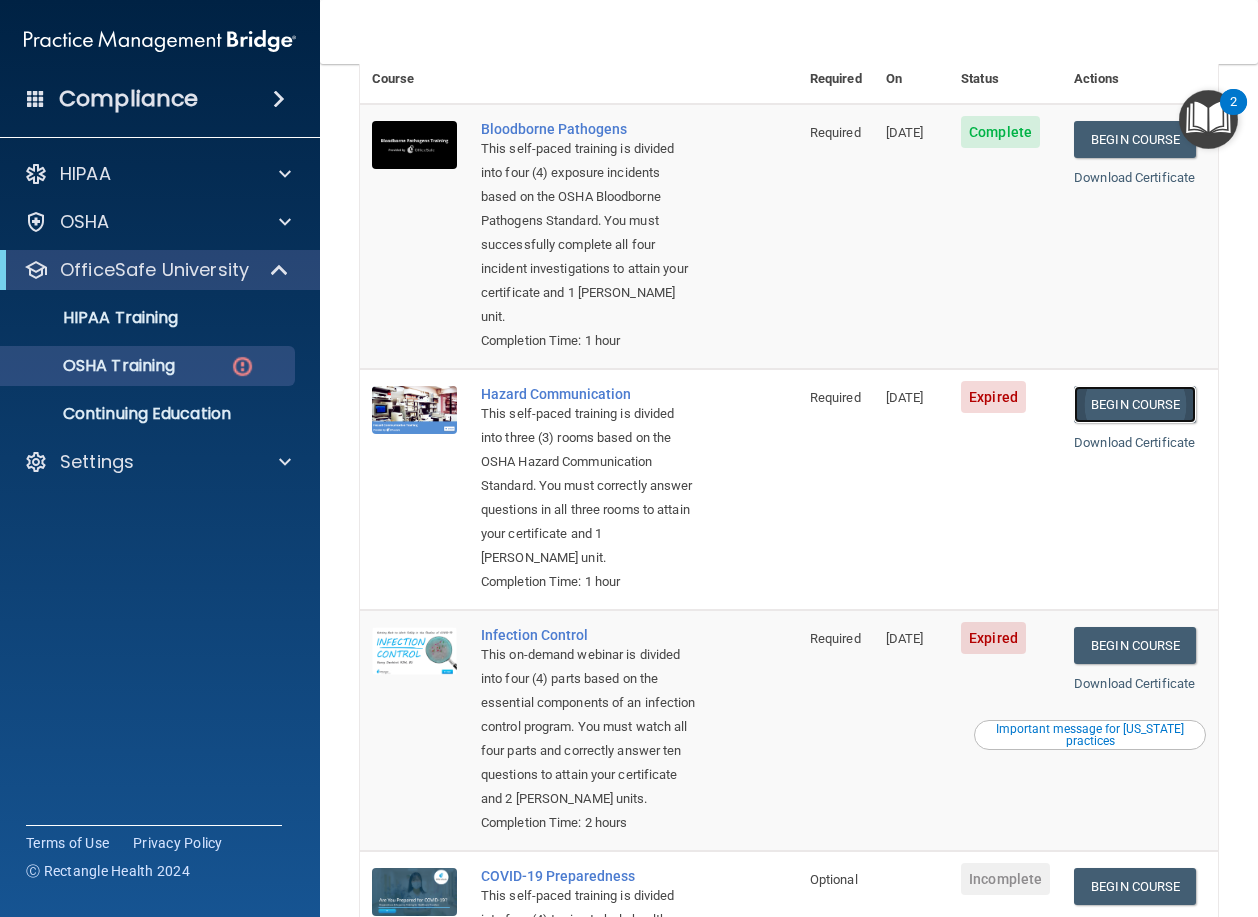click on "Begin Course" at bounding box center [1135, 404] 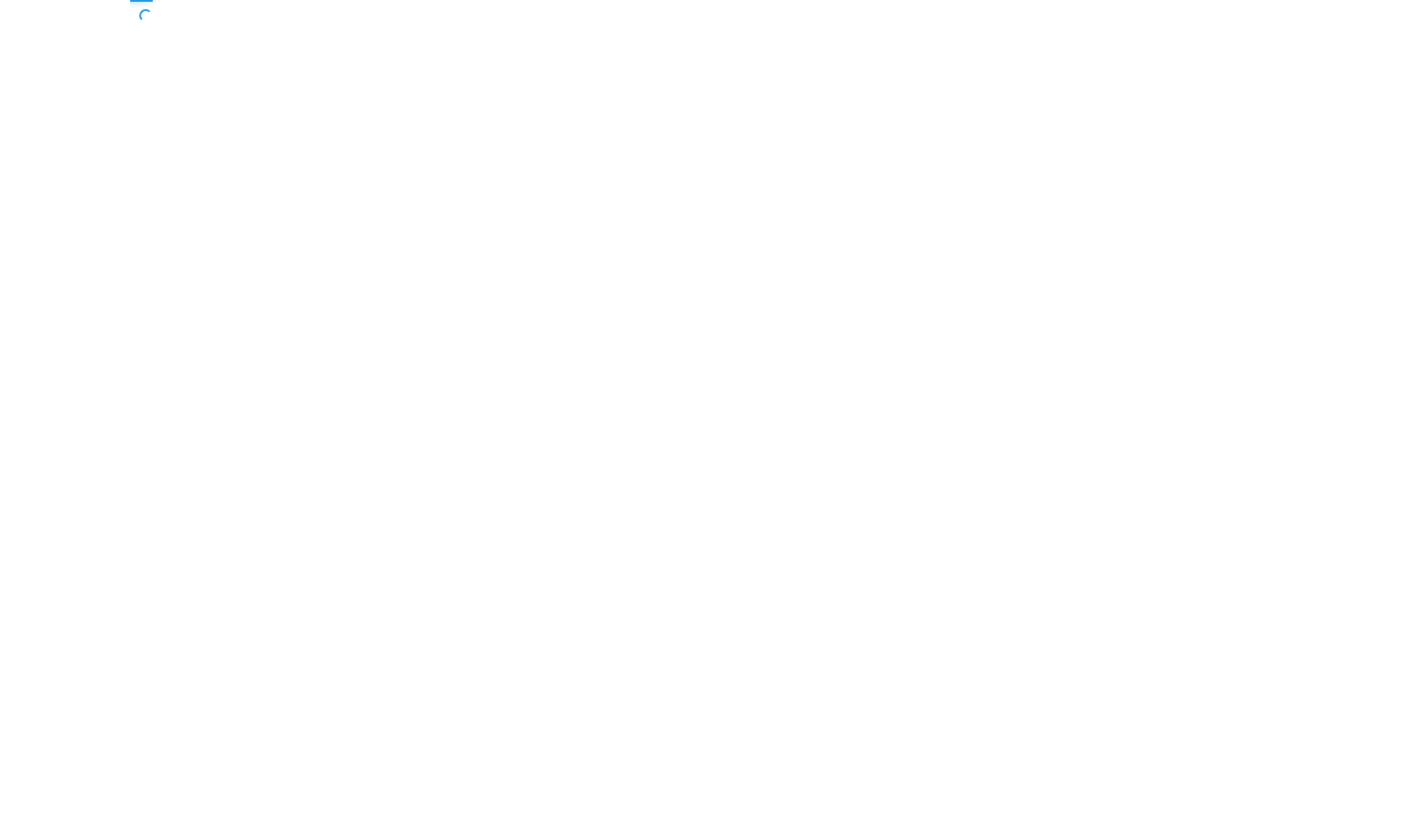 scroll, scrollTop: 0, scrollLeft: 0, axis: both 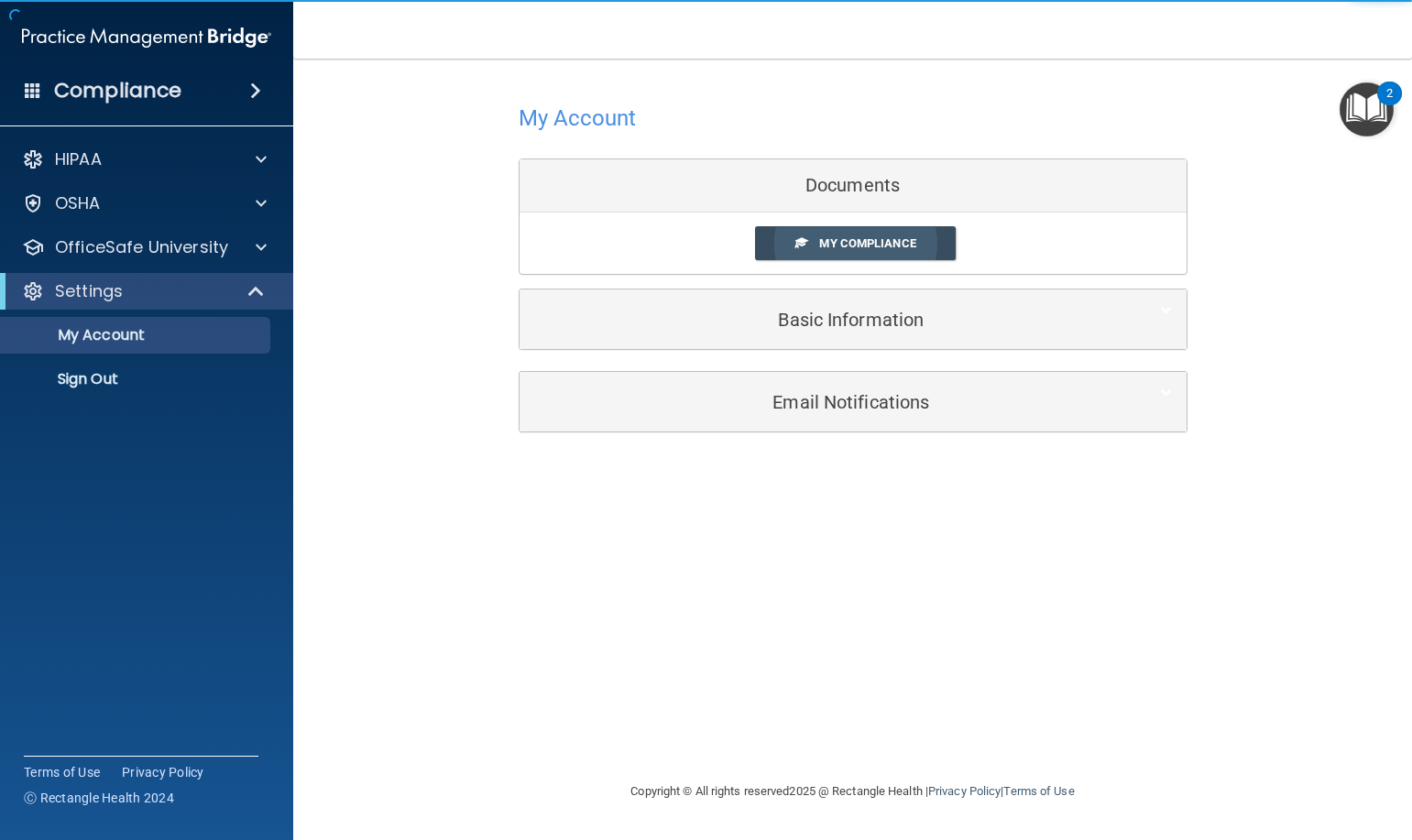 click on "My Compliance" at bounding box center (855, 243) 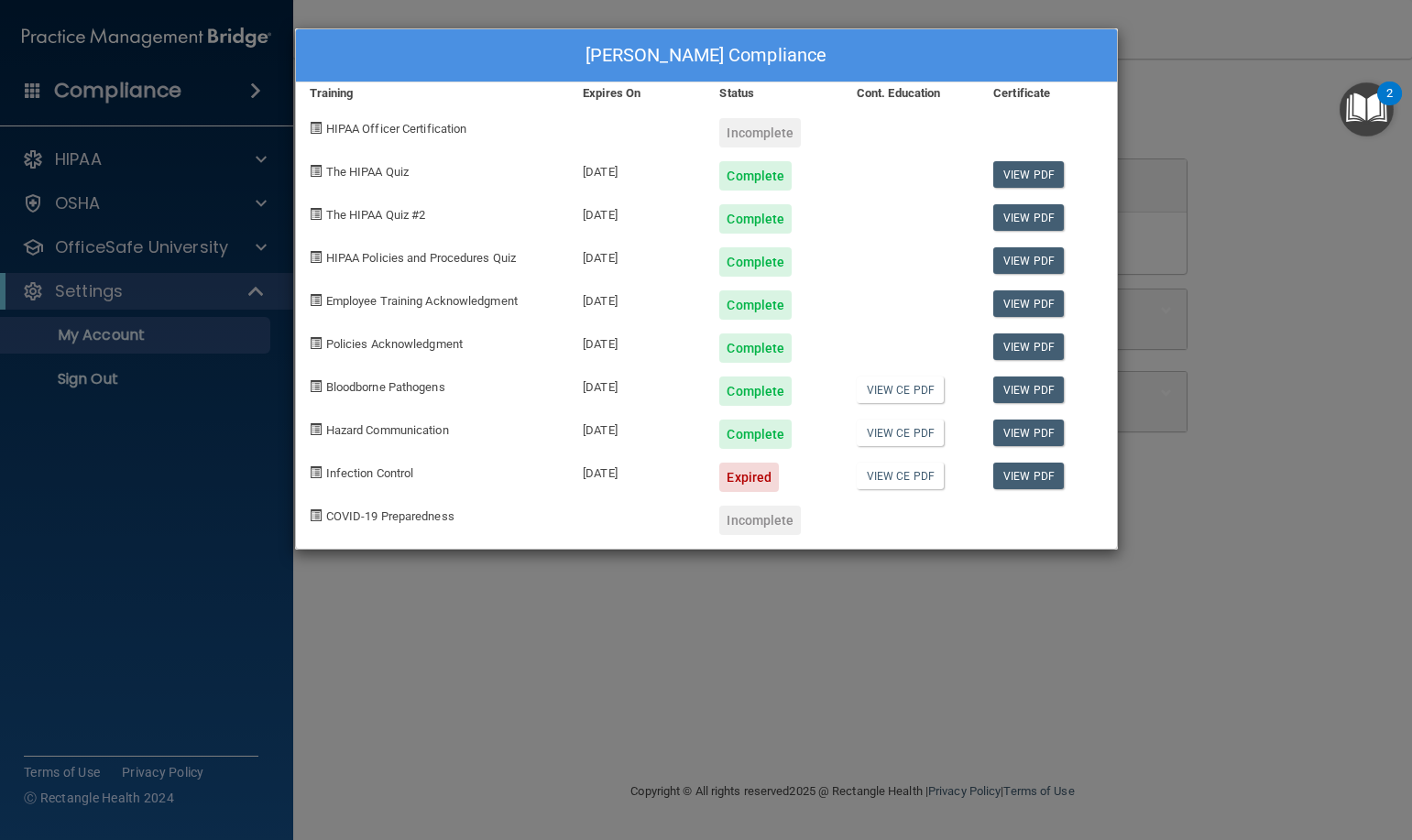 click on "Colleen Browne's Compliance      Training   Expires On   Status   Cont. Education   Certificate         HIPAA Officer Certification             Incomplete                      The HIPAA Quiz      07/28/2026       Complete              View PDF         The HIPAA Quiz #2      07/28/2026       Complete              View PDF         HIPAA Policies and Procedures Quiz      07/28/2026       Complete              View PDF         Employee Training Acknowledgment      07/28/2026       Complete              View PDF         Policies Acknowledgment      07/28/2026       Complete              View PDF         Bloodborne Pathogens      07/28/2026       Complete        View CE PDF       View PDF         Hazard Communication      07/28/2026       Complete        View CE PDF       View PDF         Infection Control      07/24/2025       Expired        View CE PDF       View PDF         COVID-19 Preparedness             Incomplete" at bounding box center [706, 289] 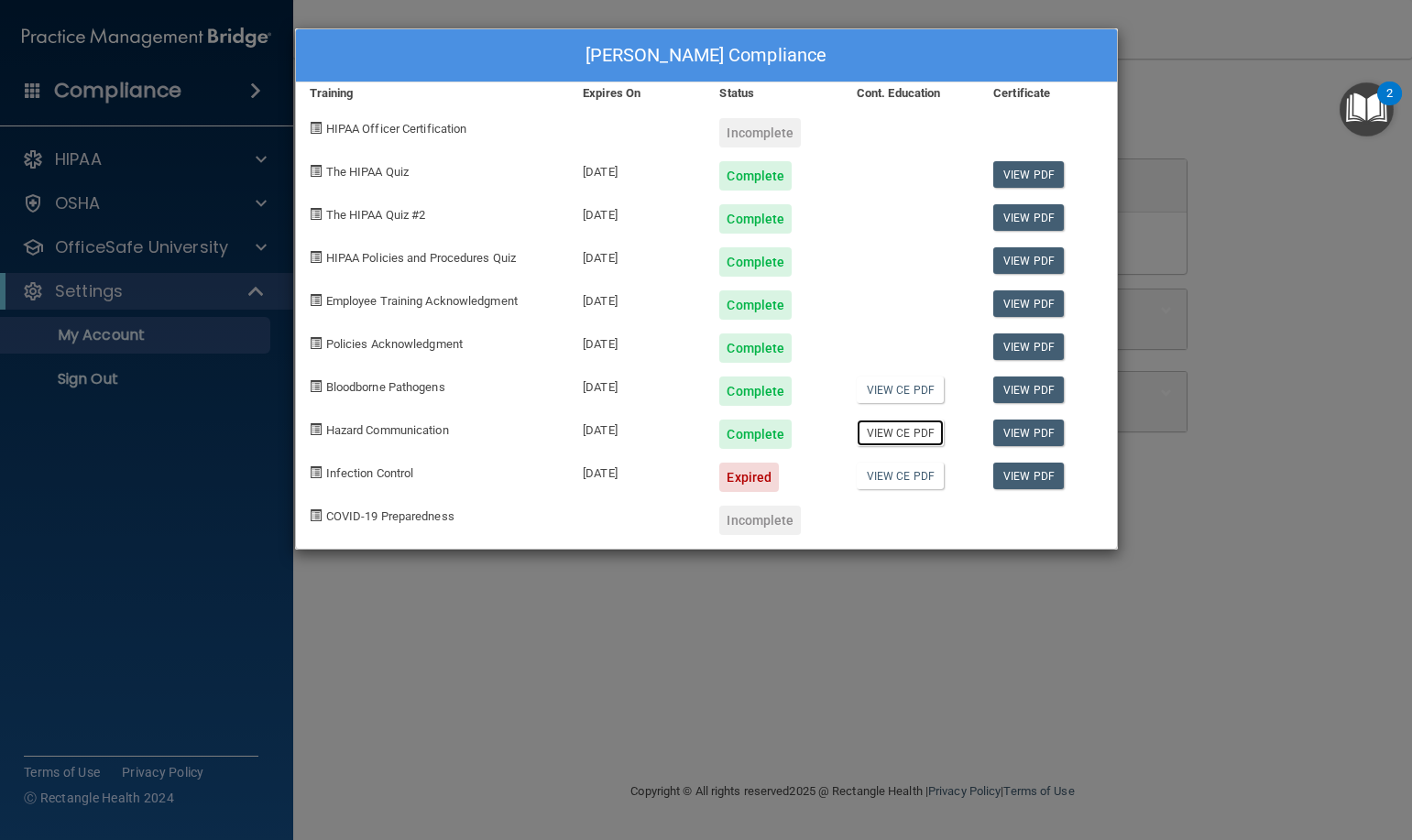 click on "View CE PDF" at bounding box center (900, 432) 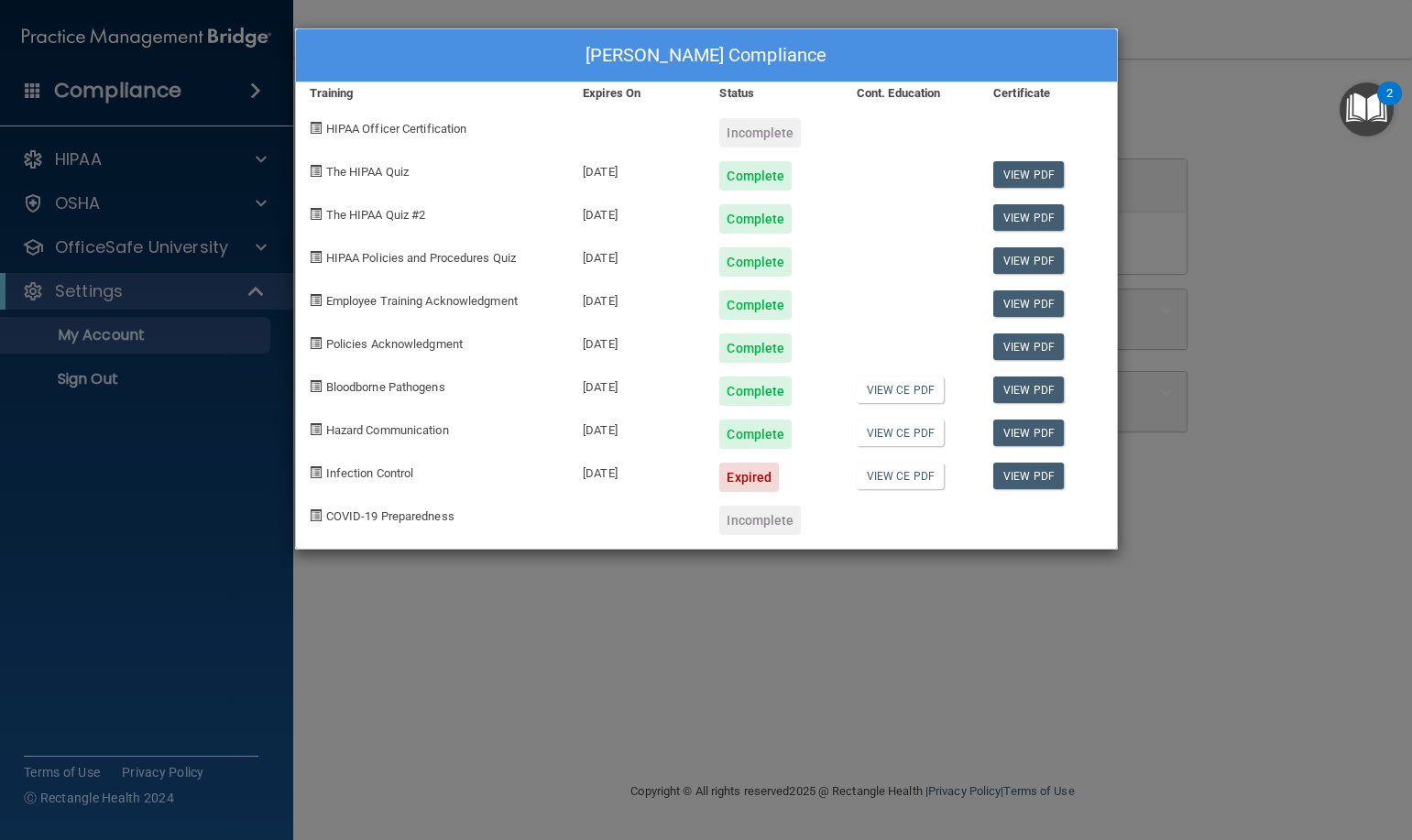 click on "Colleen Browne's Compliance      Training   Expires On   Status   Cont. Education   Certificate         HIPAA Officer Certification             Incomplete                      The HIPAA Quiz      07/28/2026       Complete              View PDF         The HIPAA Quiz #2      07/28/2026       Complete              View PDF         HIPAA Policies and Procedures Quiz      07/28/2026       Complete              View PDF         Employee Training Acknowledgment      07/28/2026       Complete              View PDF         Policies Acknowledgment      07/28/2026       Complete              View PDF         Bloodborne Pathogens      07/28/2026       Complete        View CE PDF       View PDF         Hazard Communication      07/28/2026       Complete        View CE PDF       View PDF         Infection Control      07/24/2025       Expired        View CE PDF       View PDF         COVID-19 Preparedness             Incomplete" at bounding box center [706, 420] 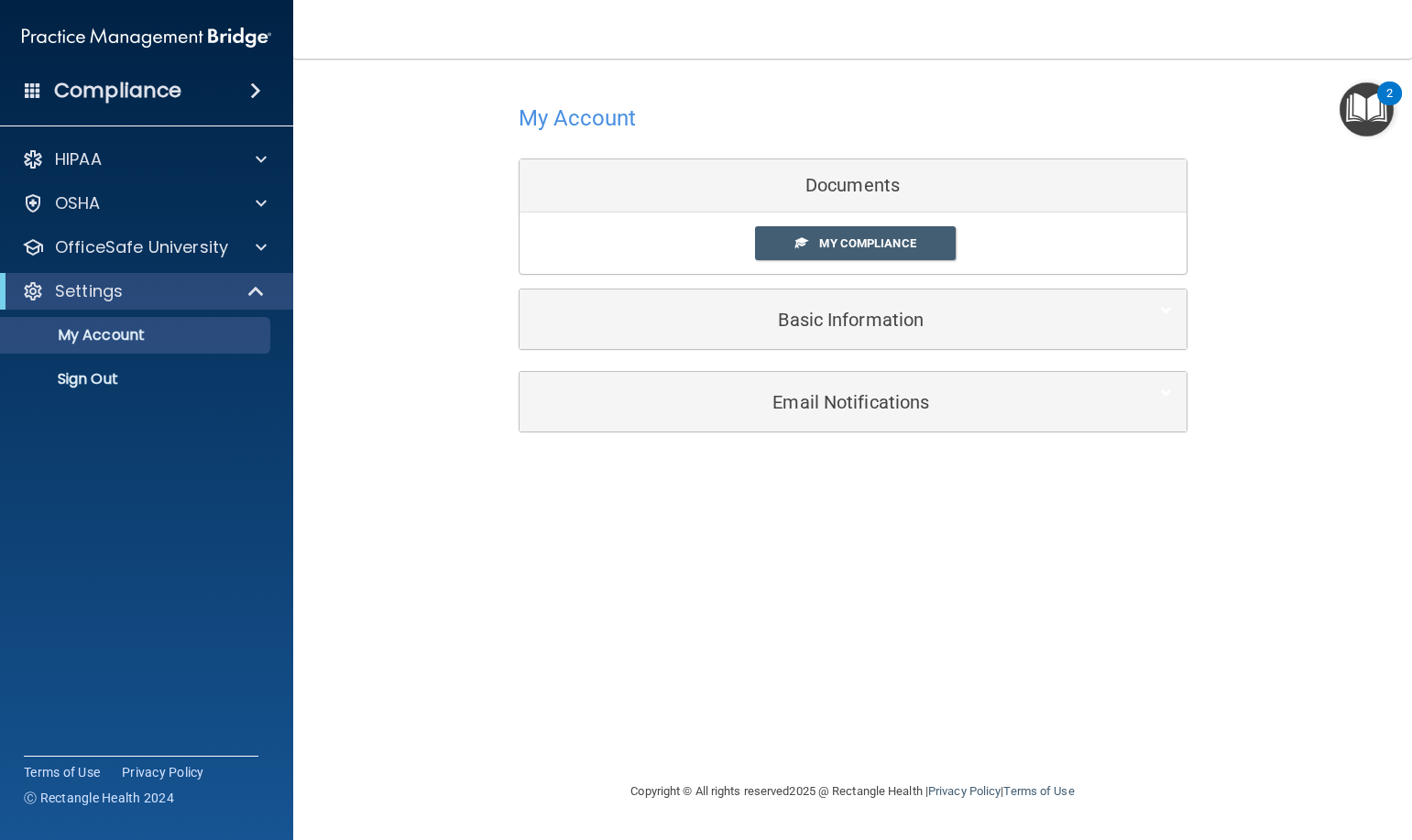 click on "HIPAA
Documents and Policies                 Report an Incident               Business Associates               Emergency Planning               Resources                 HIPAA Risk Assessment
OSHA
Documents               Safety Data Sheets               Self-Assessment                Injury and Illness Report                Resources
PCI
PCI Compliance                Merchant Savings Calculator
OfficeSafe University
HIPAA Training                   OSHA Training                   Continuing Education
Settings
My Account               My Users               Services                 Sign Out" at bounding box center [147, 273] 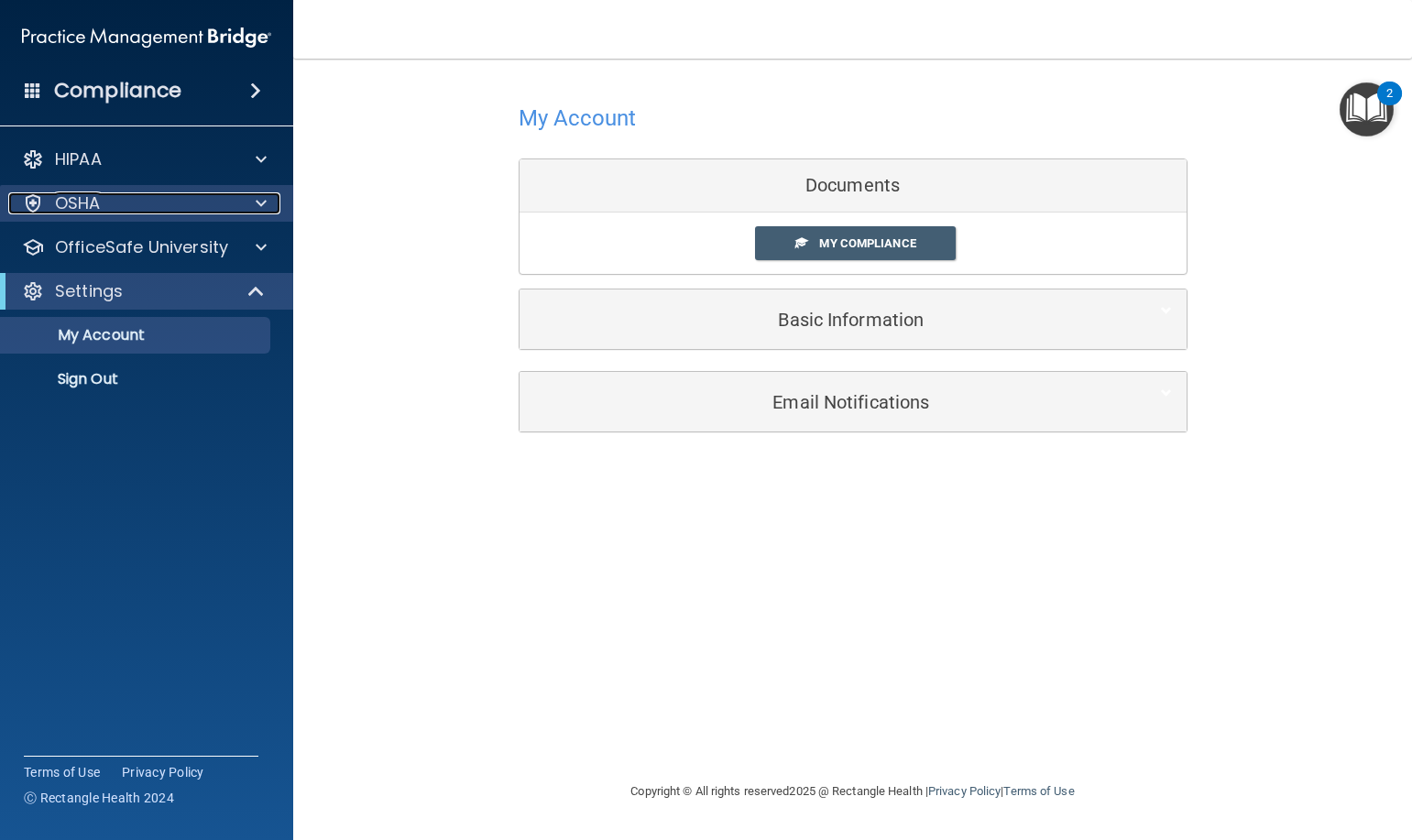 click at bounding box center (261, 203) 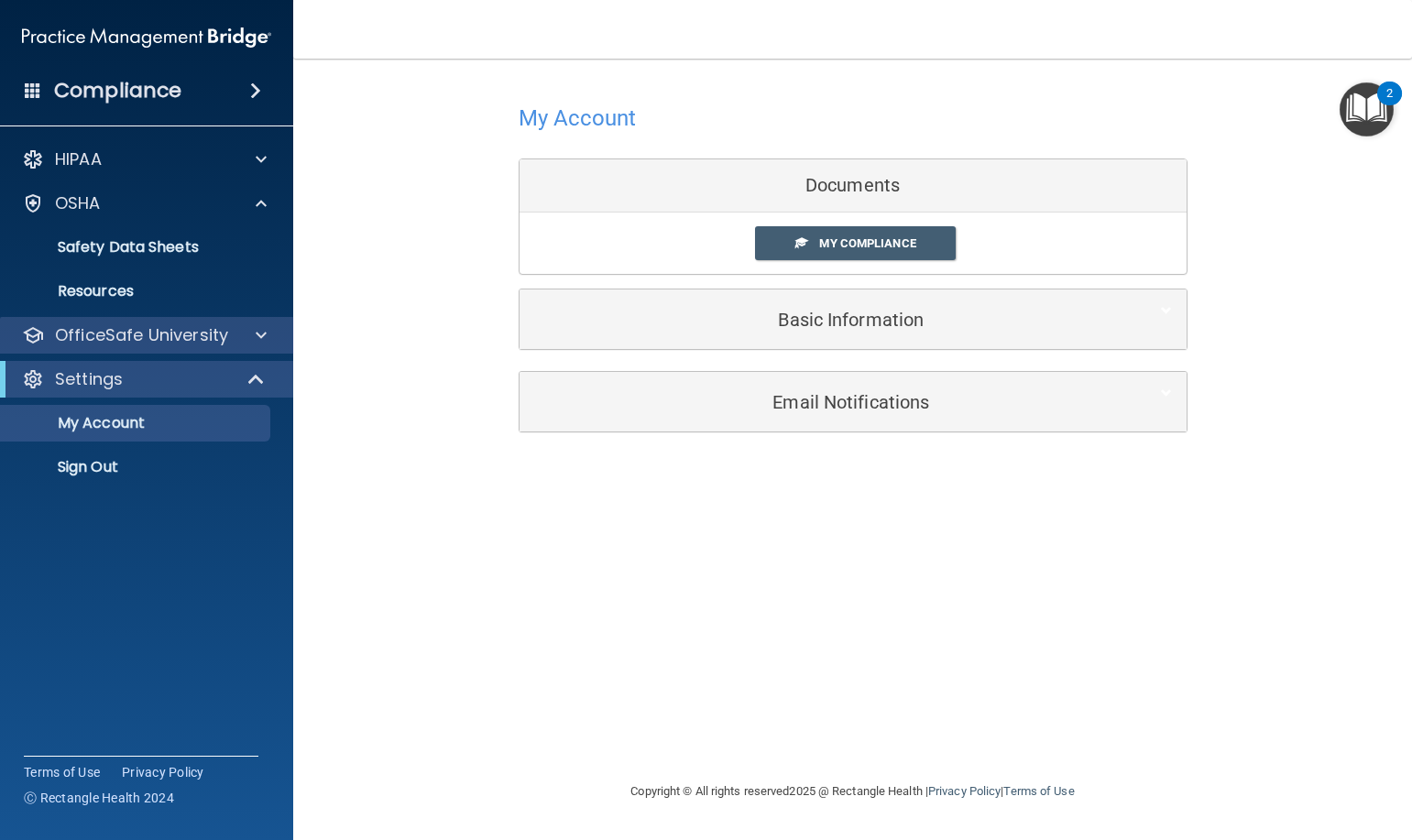 click on "OfficeSafe University" at bounding box center [147, 335] 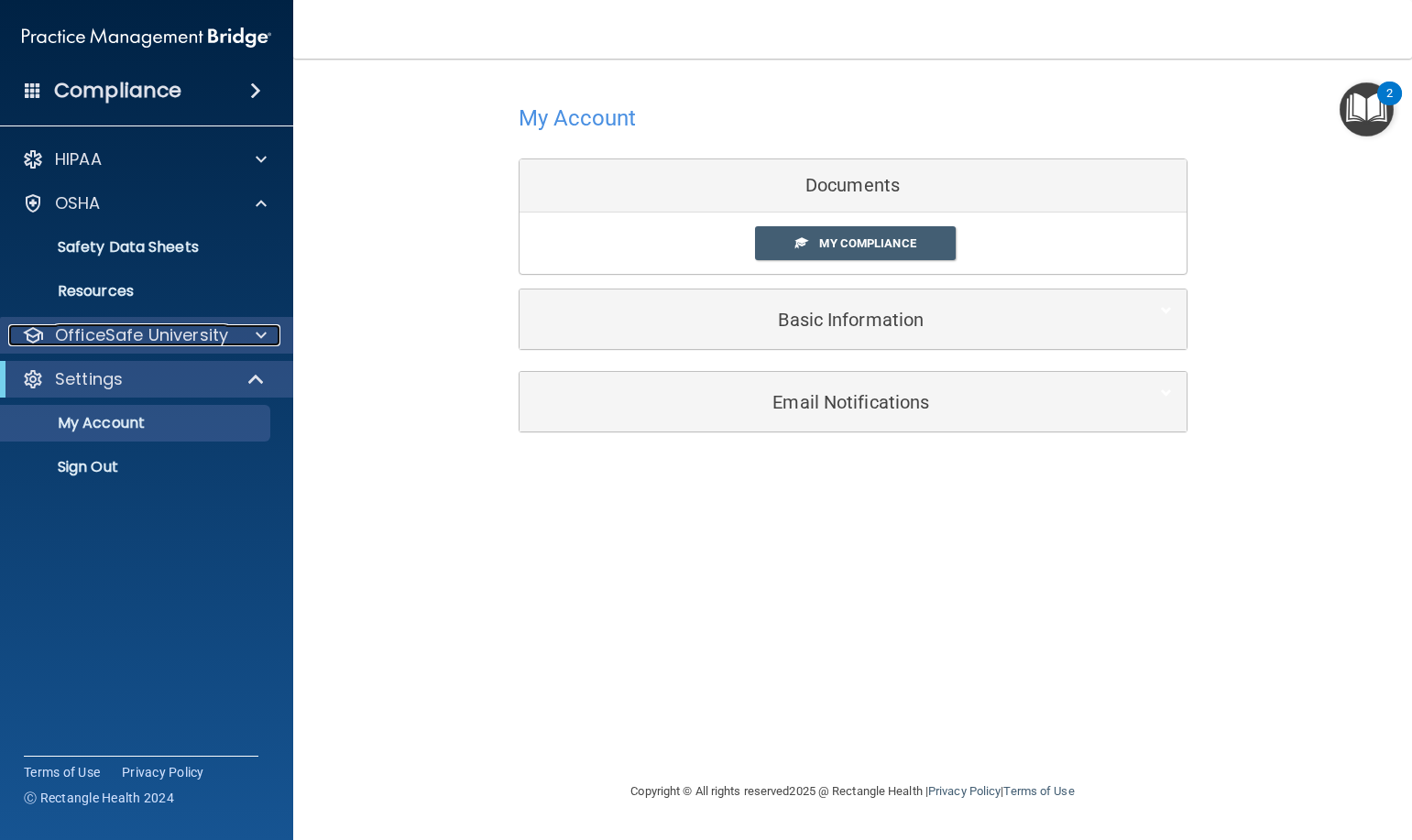 click at bounding box center (261, 335) 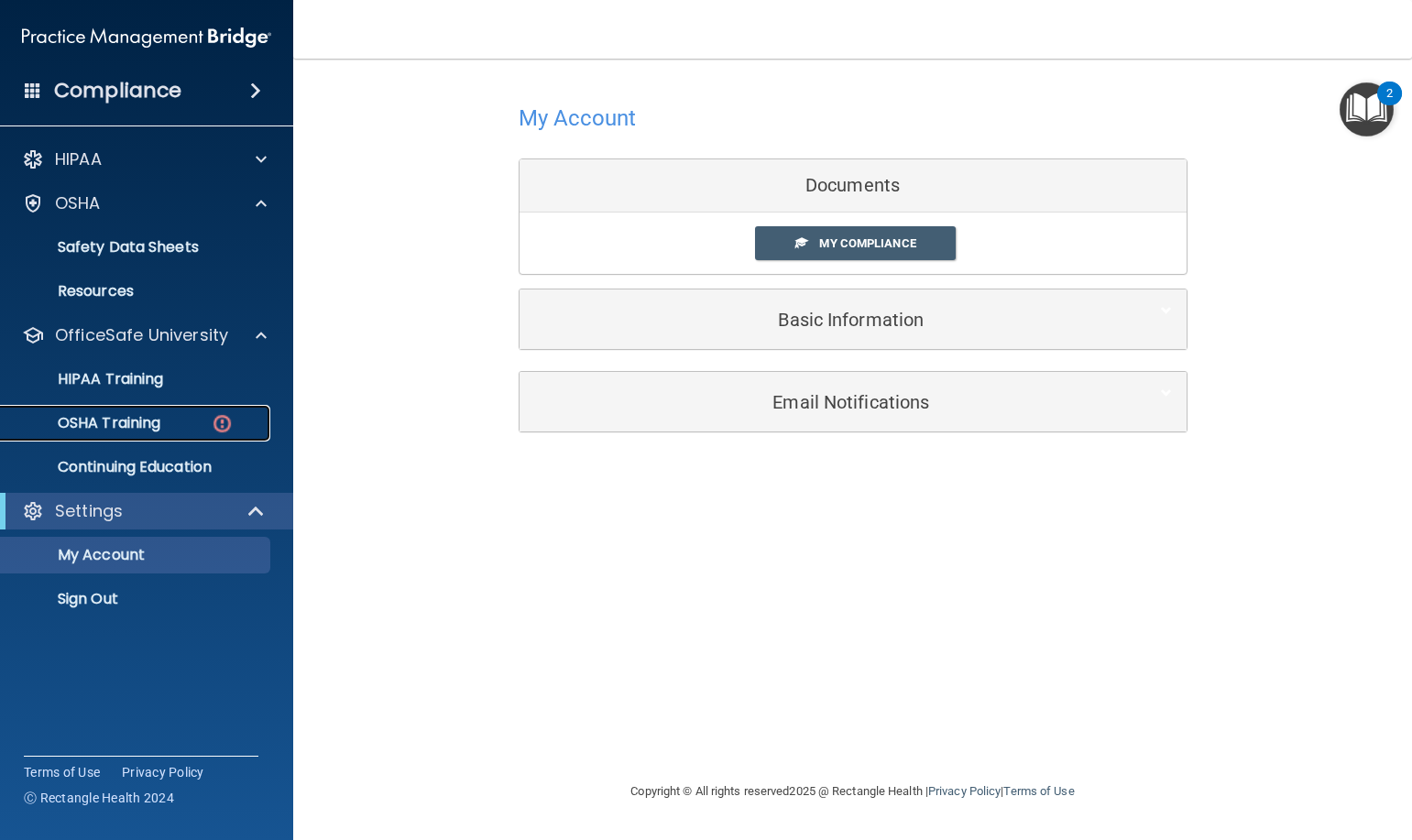 click on "OSHA Training" at bounding box center [137, 423] 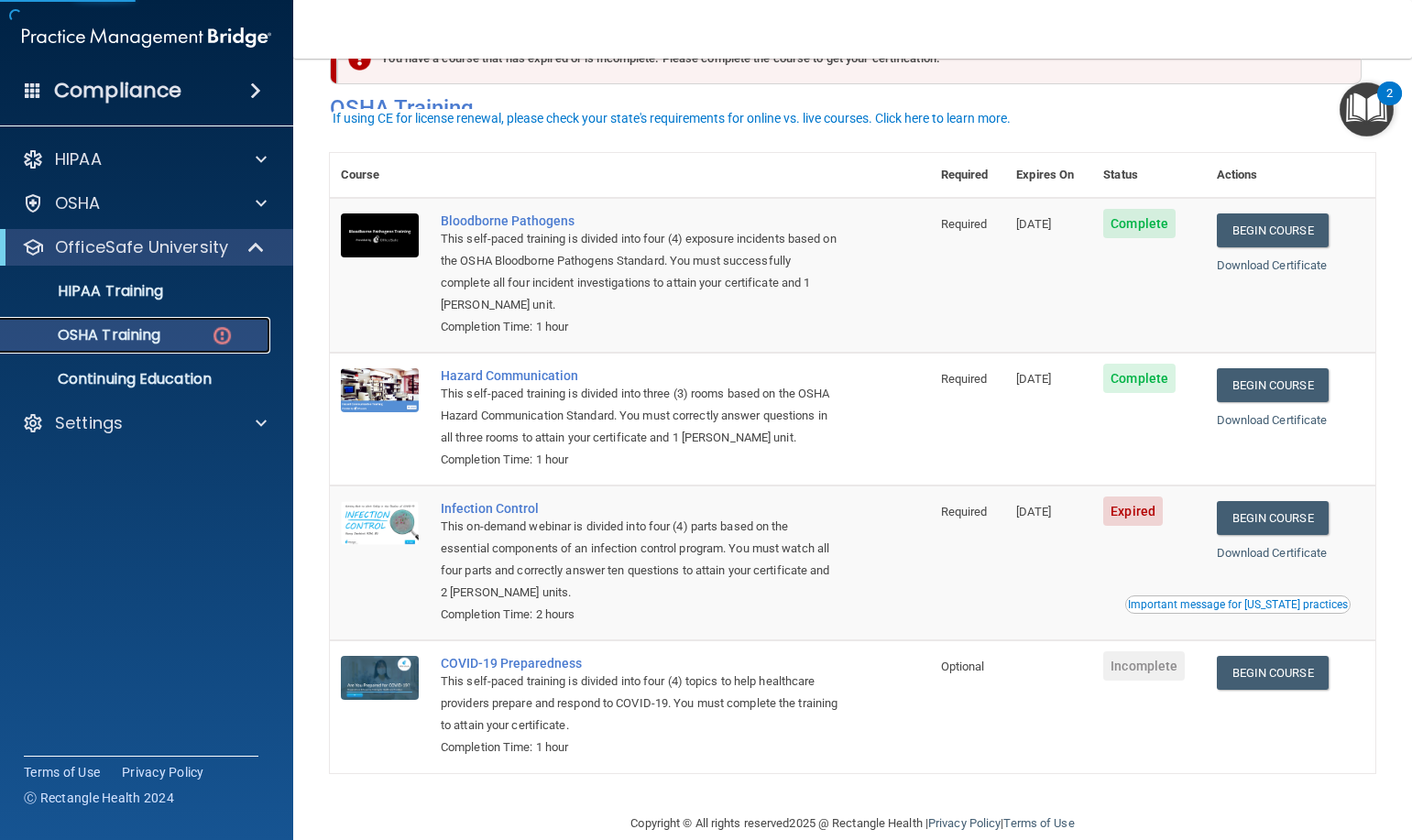 scroll, scrollTop: 91, scrollLeft: 0, axis: vertical 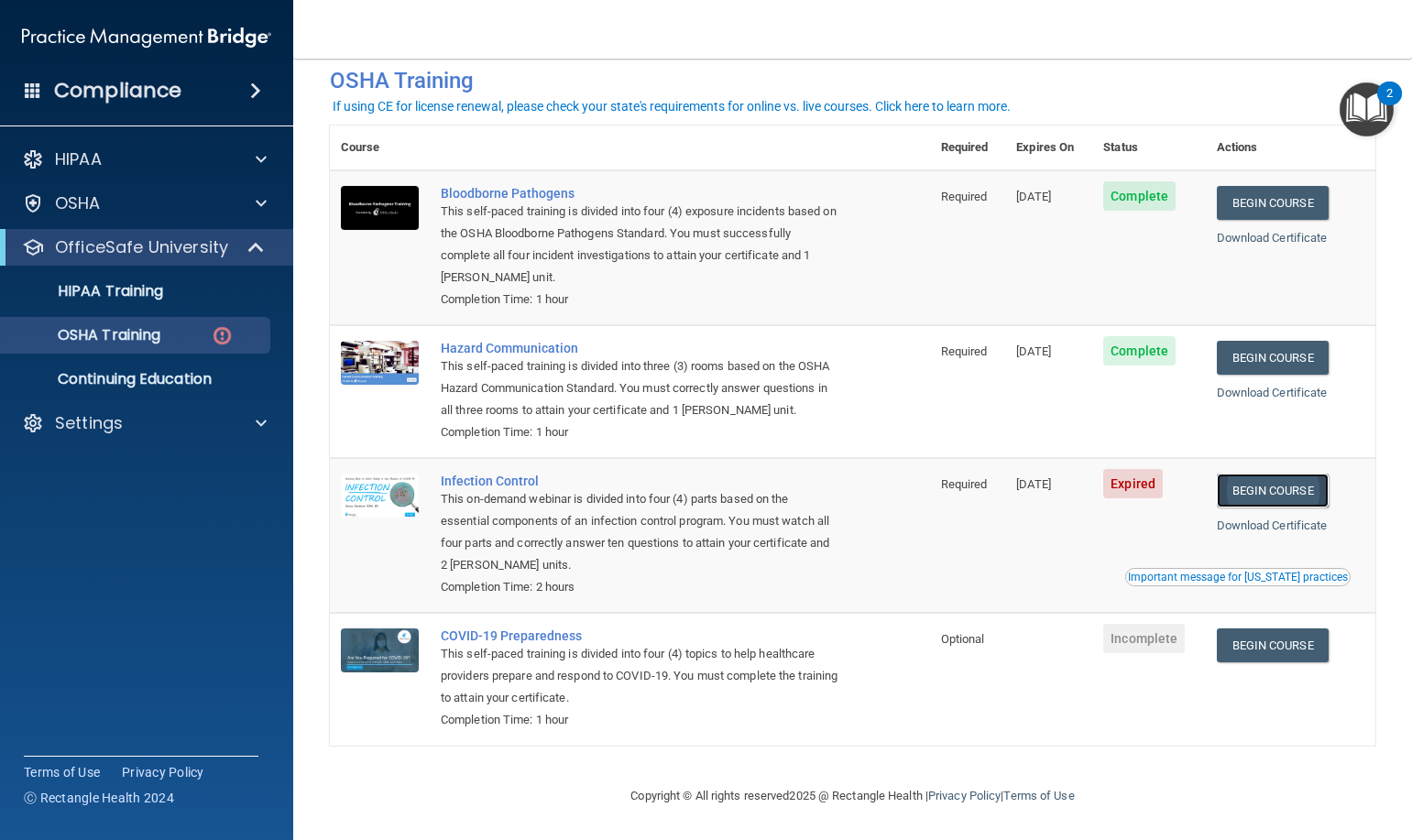 click on "Begin Course" at bounding box center [1273, 490] 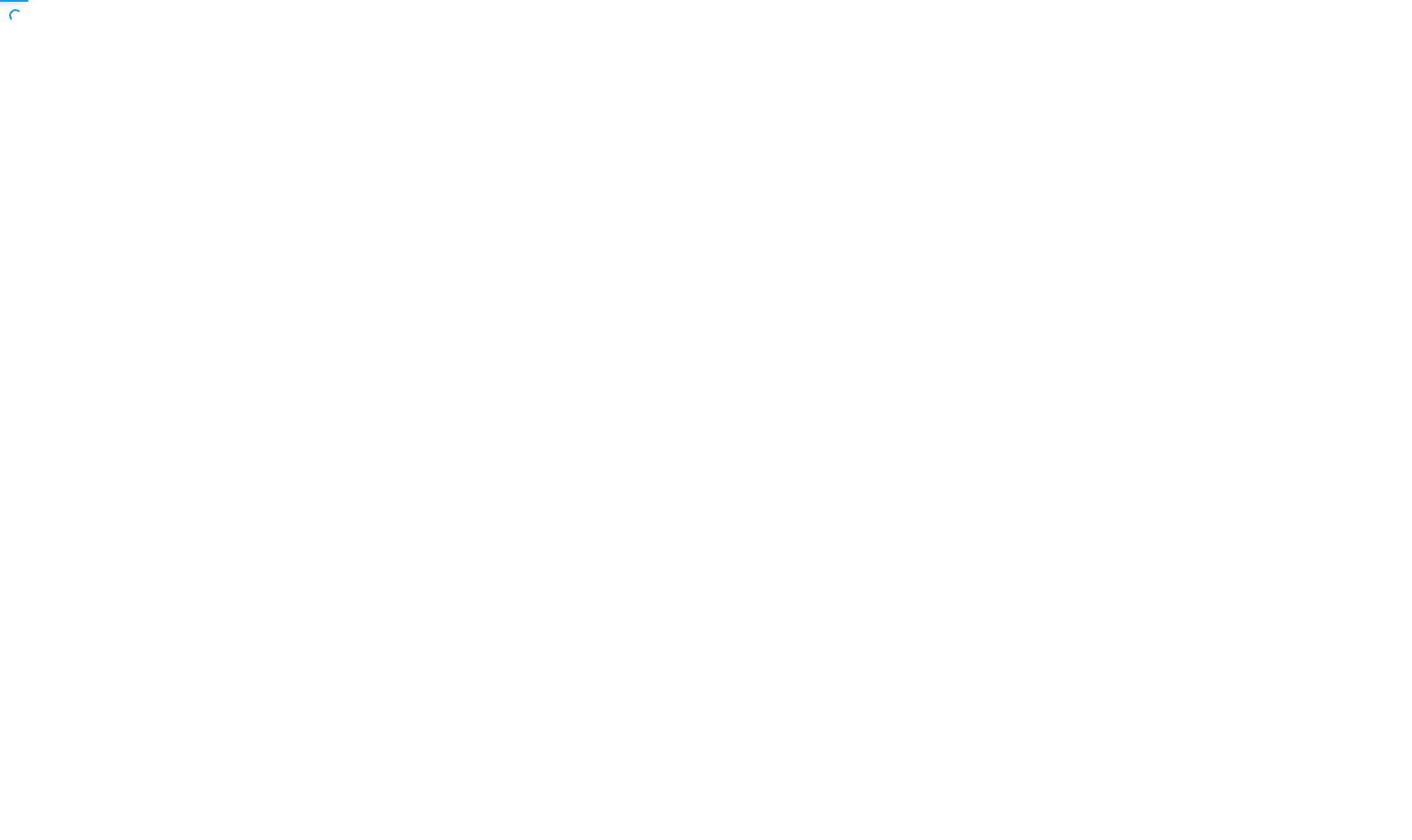 scroll, scrollTop: 0, scrollLeft: 0, axis: both 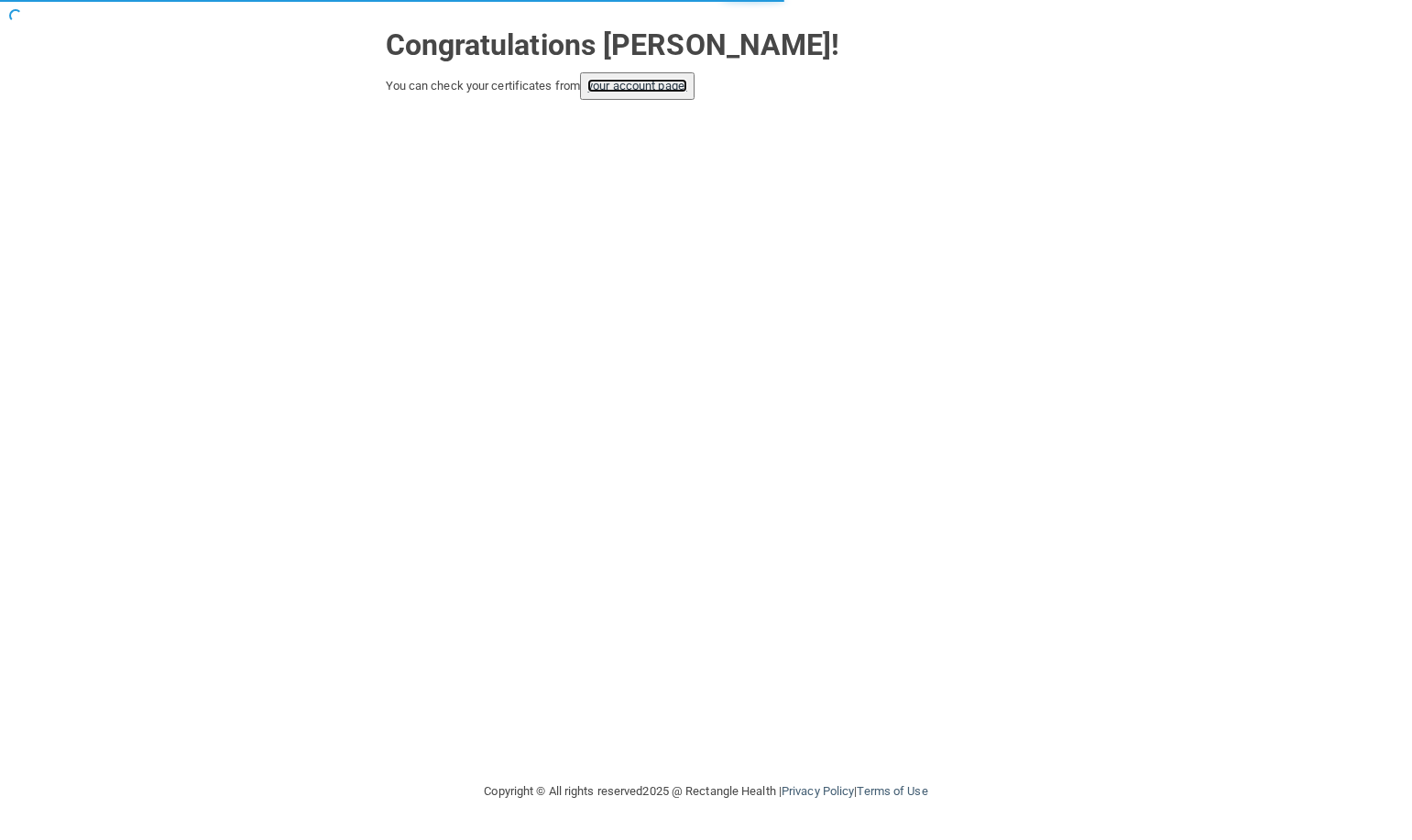 click on "your account page!" at bounding box center (637, 85) 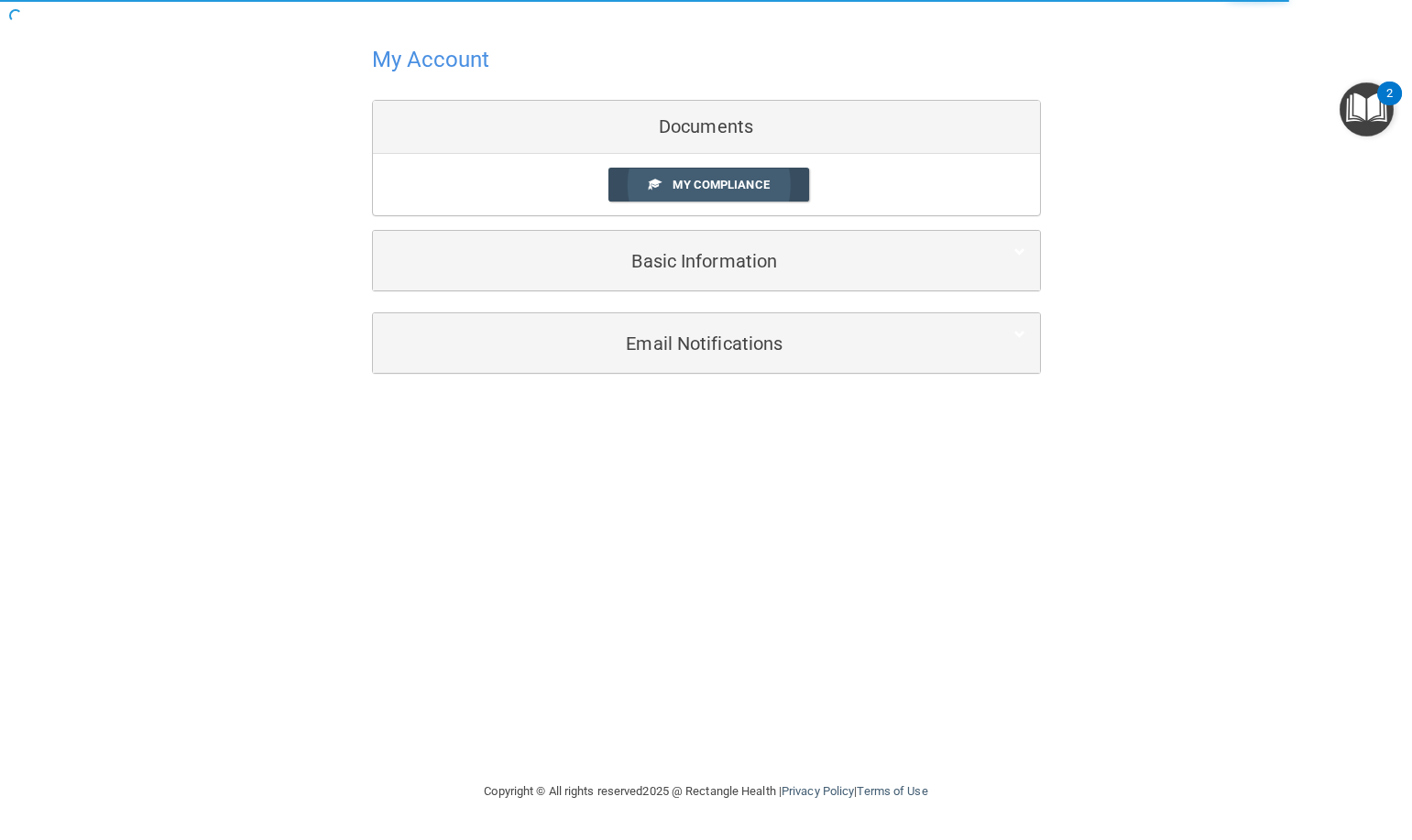 click on "My Compliance" at bounding box center [720, 184] 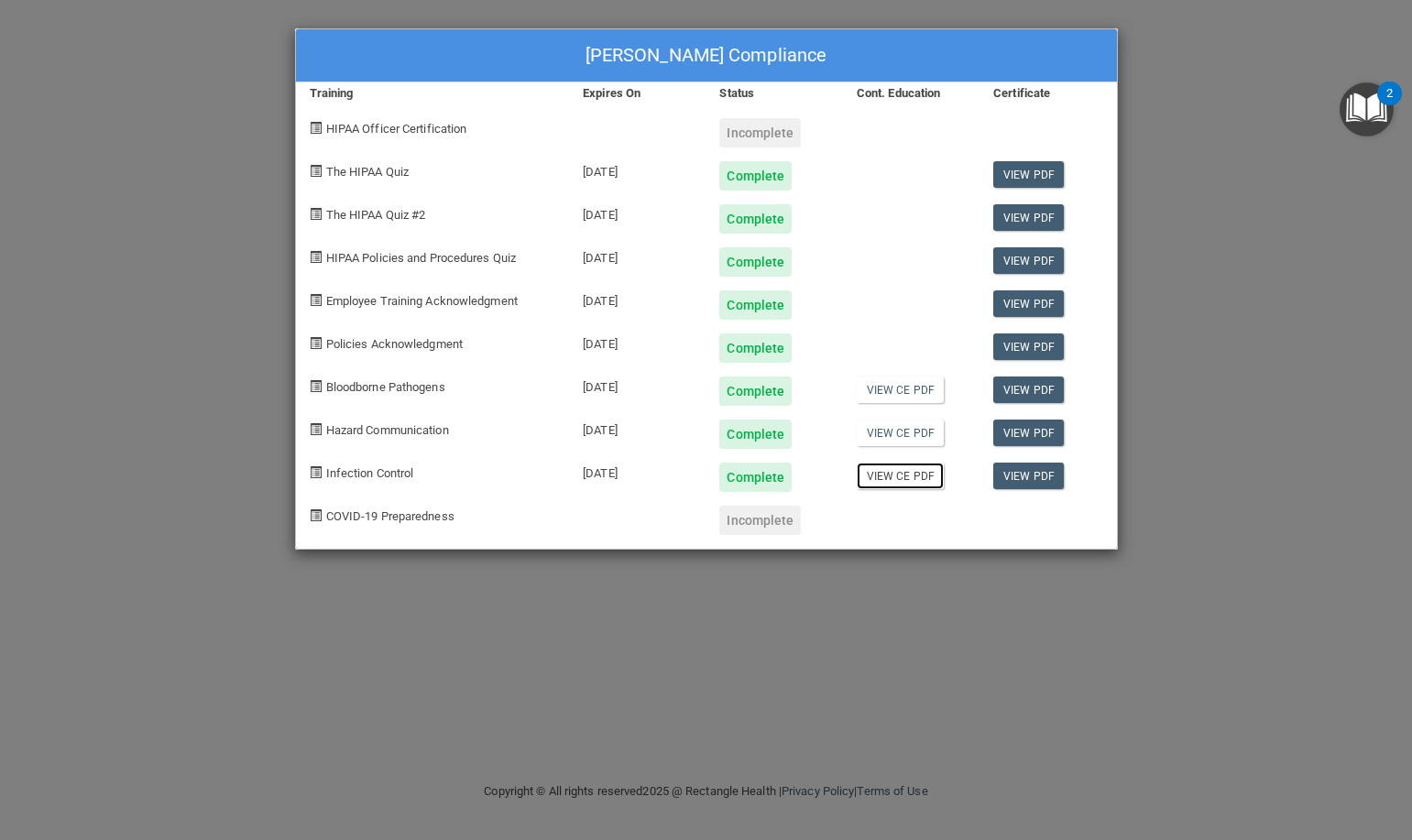 click on "View CE PDF" at bounding box center (900, 475) 